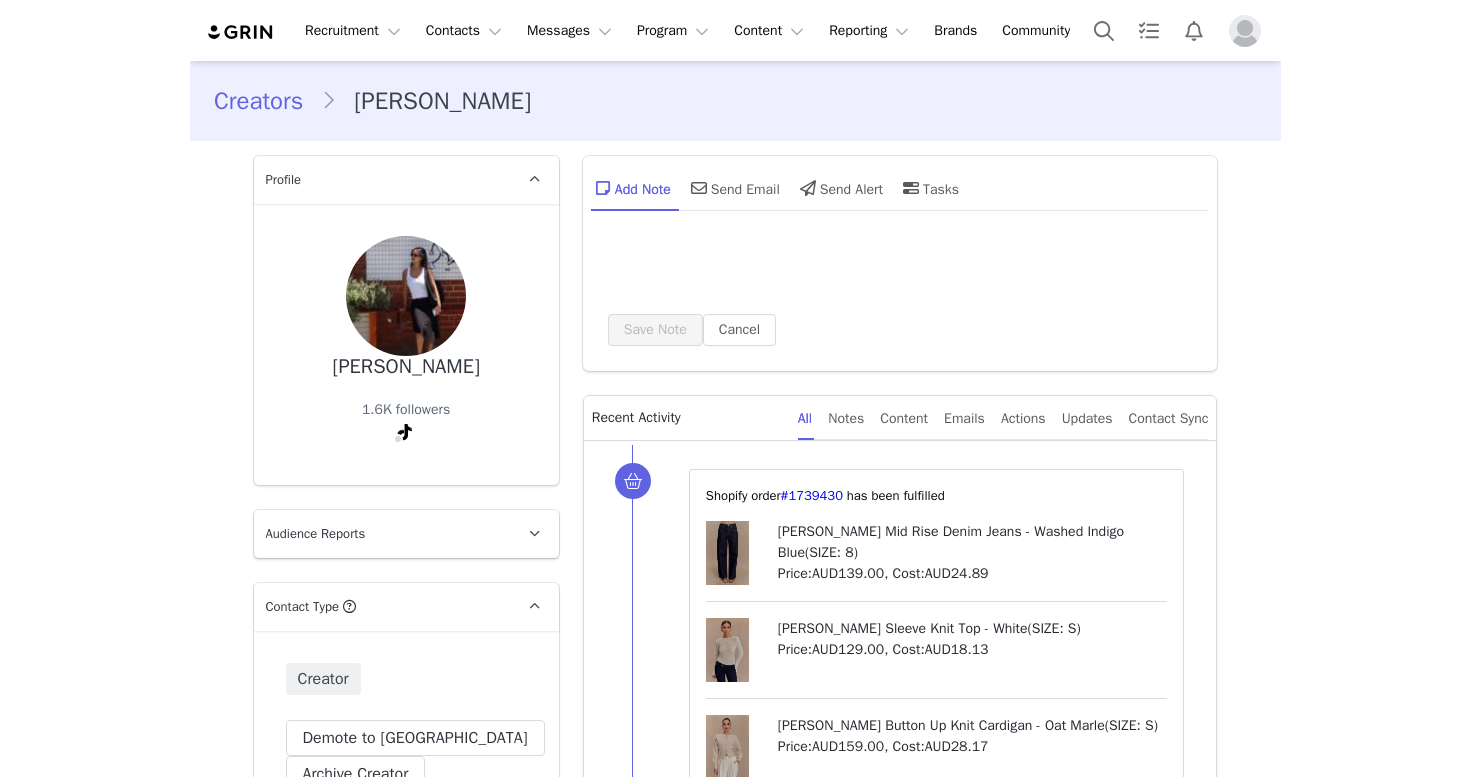 scroll, scrollTop: 0, scrollLeft: 0, axis: both 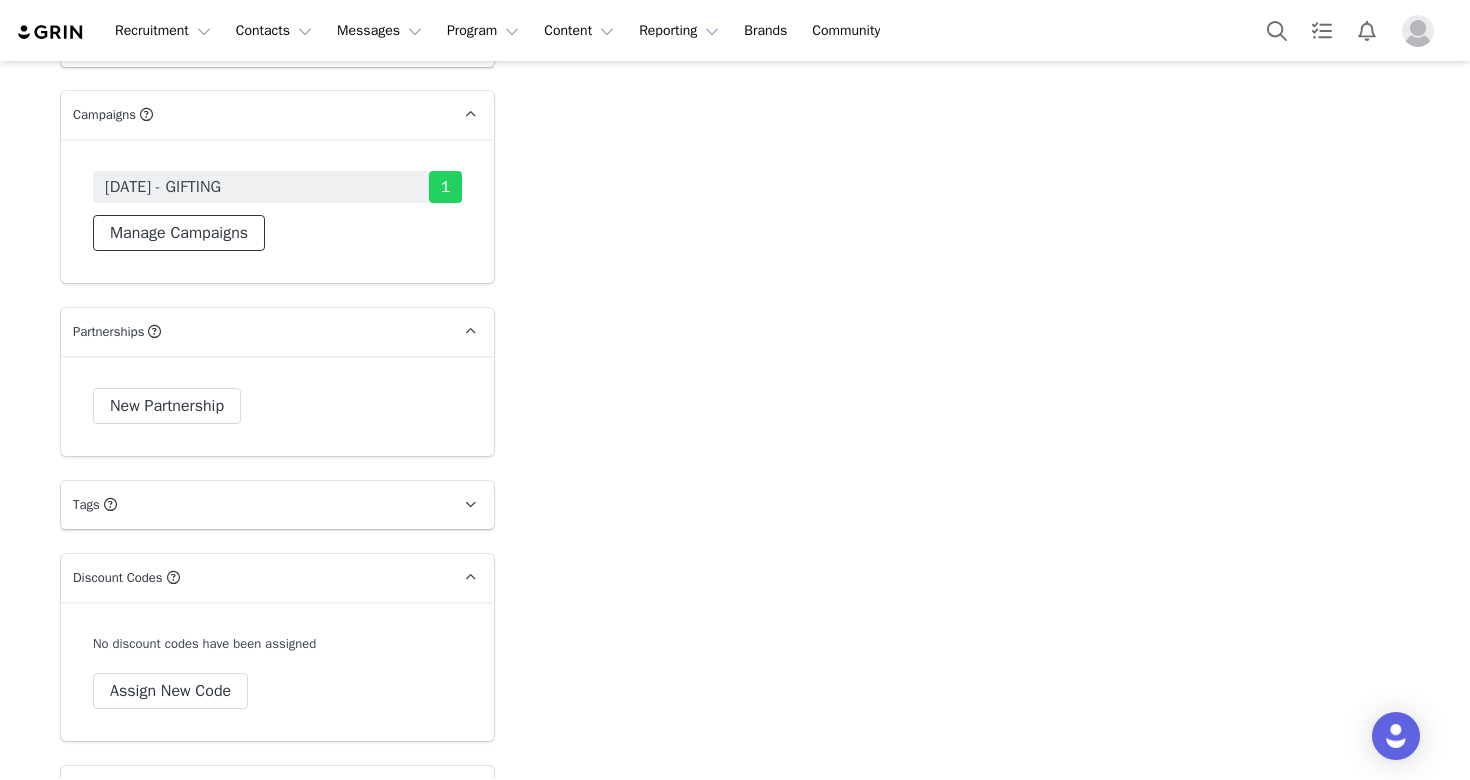 click on "Manage Campaigns" at bounding box center [179, 233] 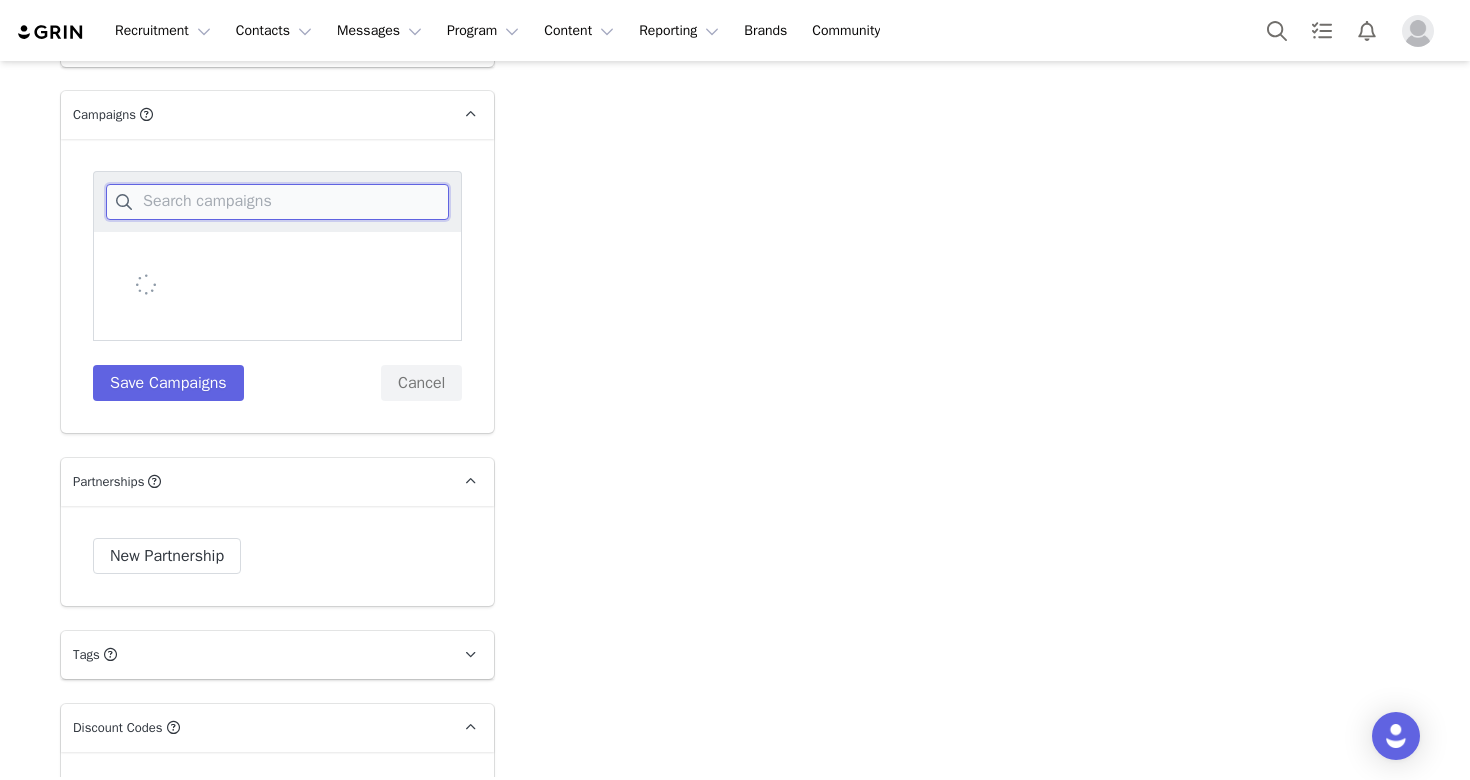 click at bounding box center (277, 202) 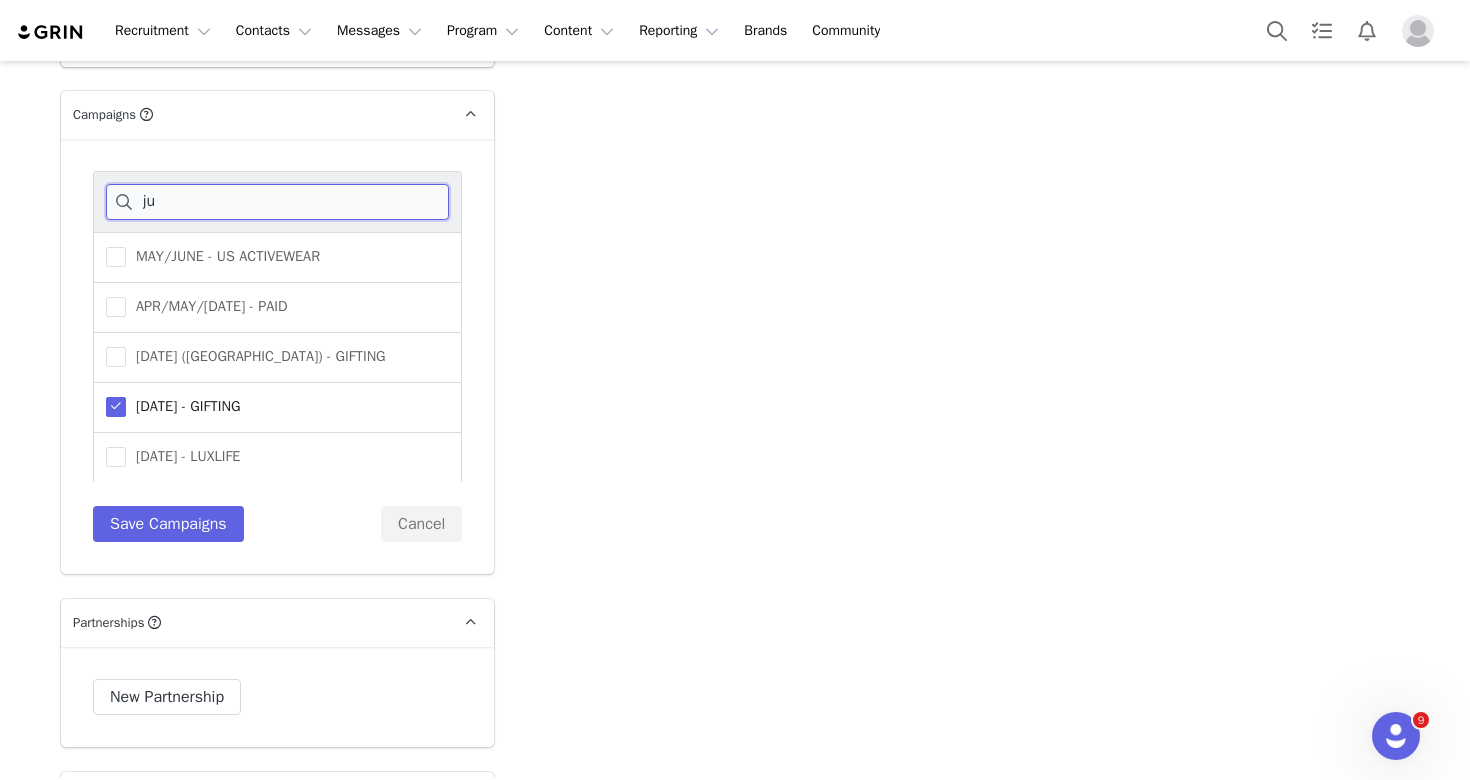 scroll, scrollTop: 0, scrollLeft: 0, axis: both 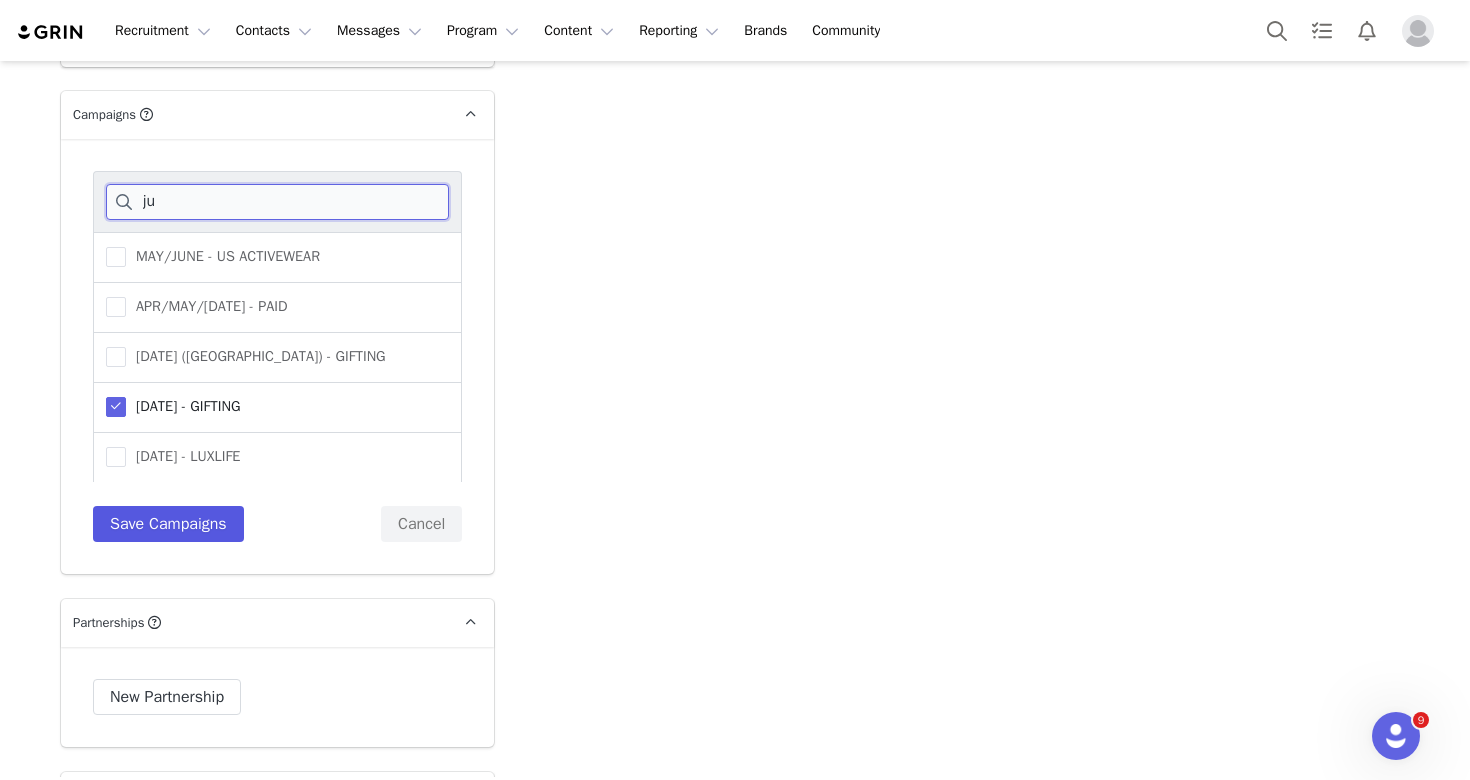 type on "ju" 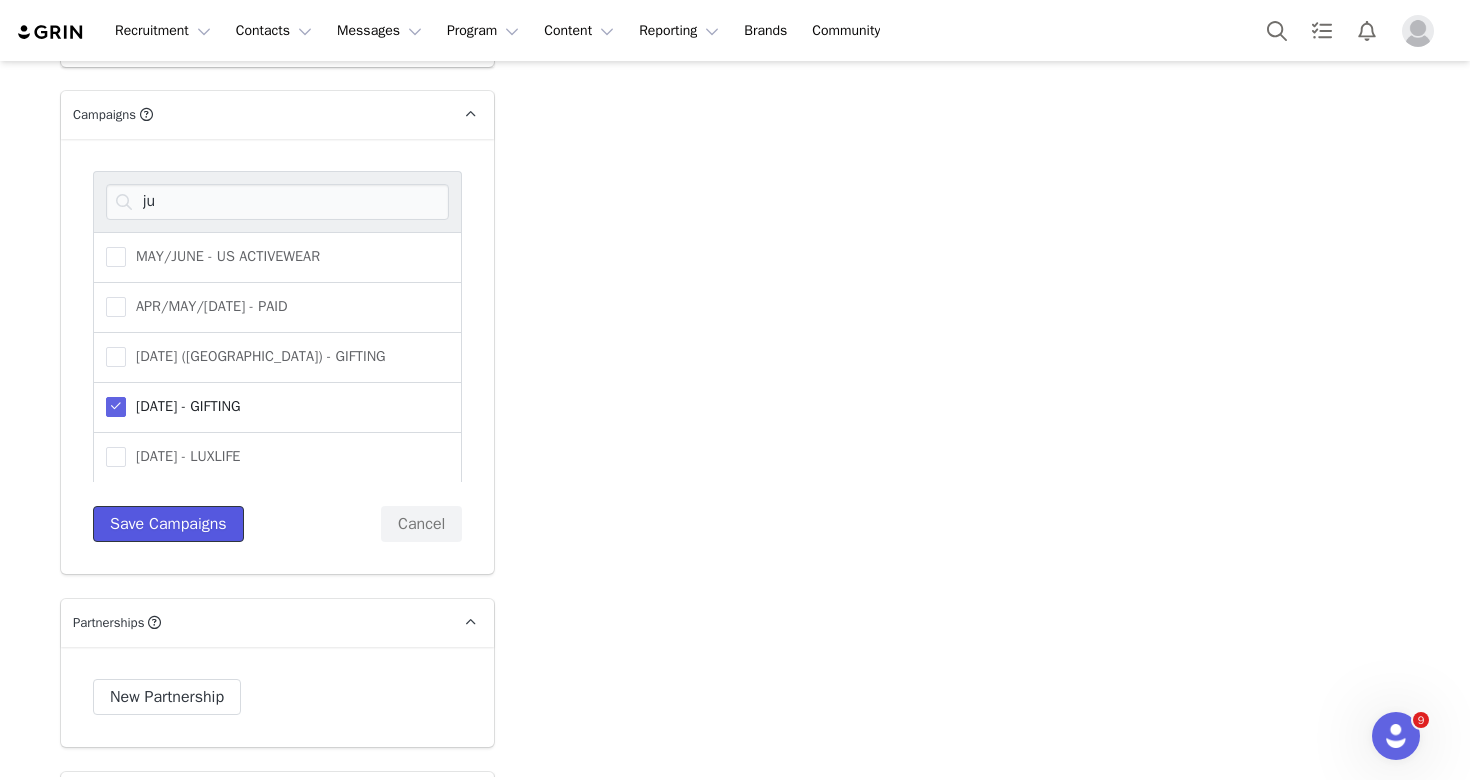 click on "Save Campaigns" at bounding box center (168, 524) 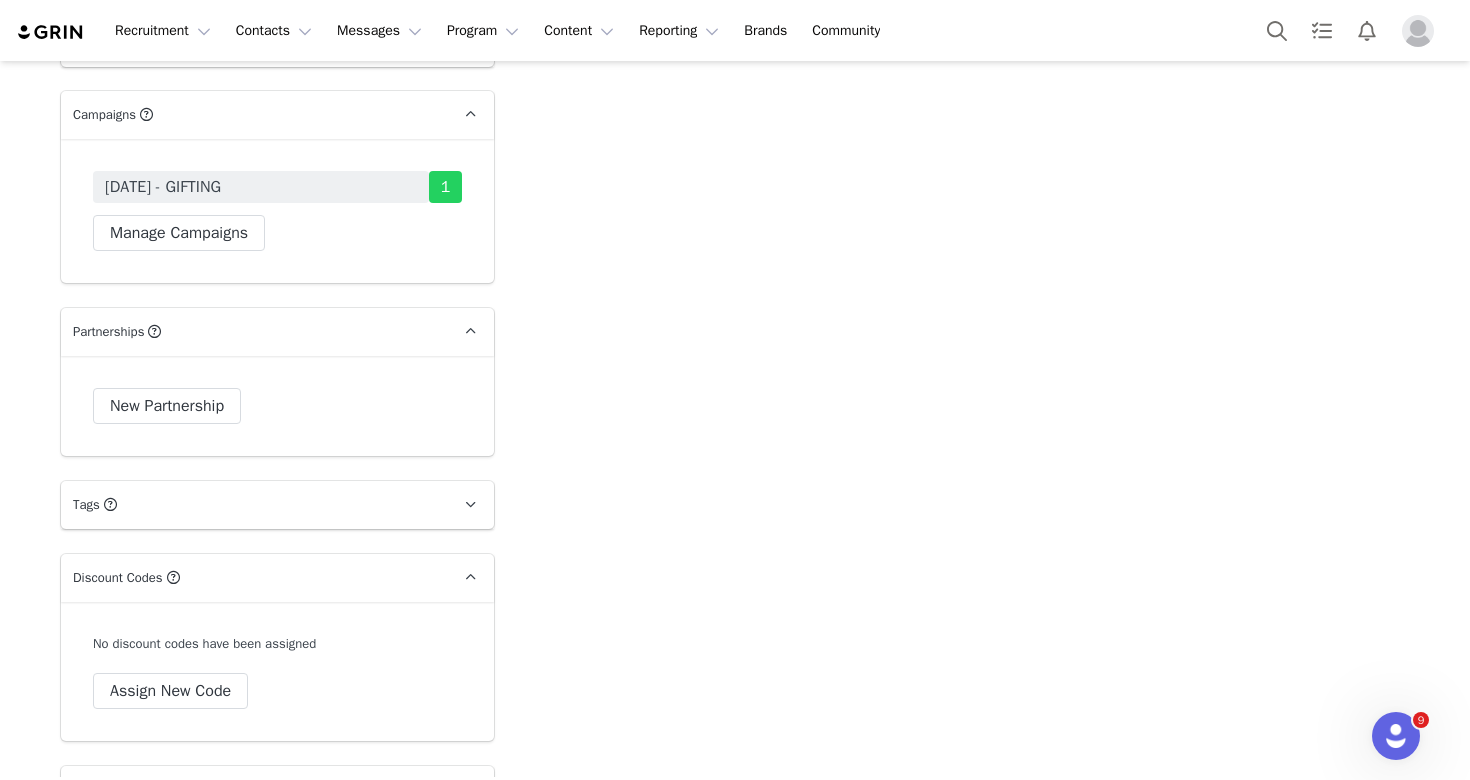 click on "JULY 25 - GIFTING" at bounding box center [261, 187] 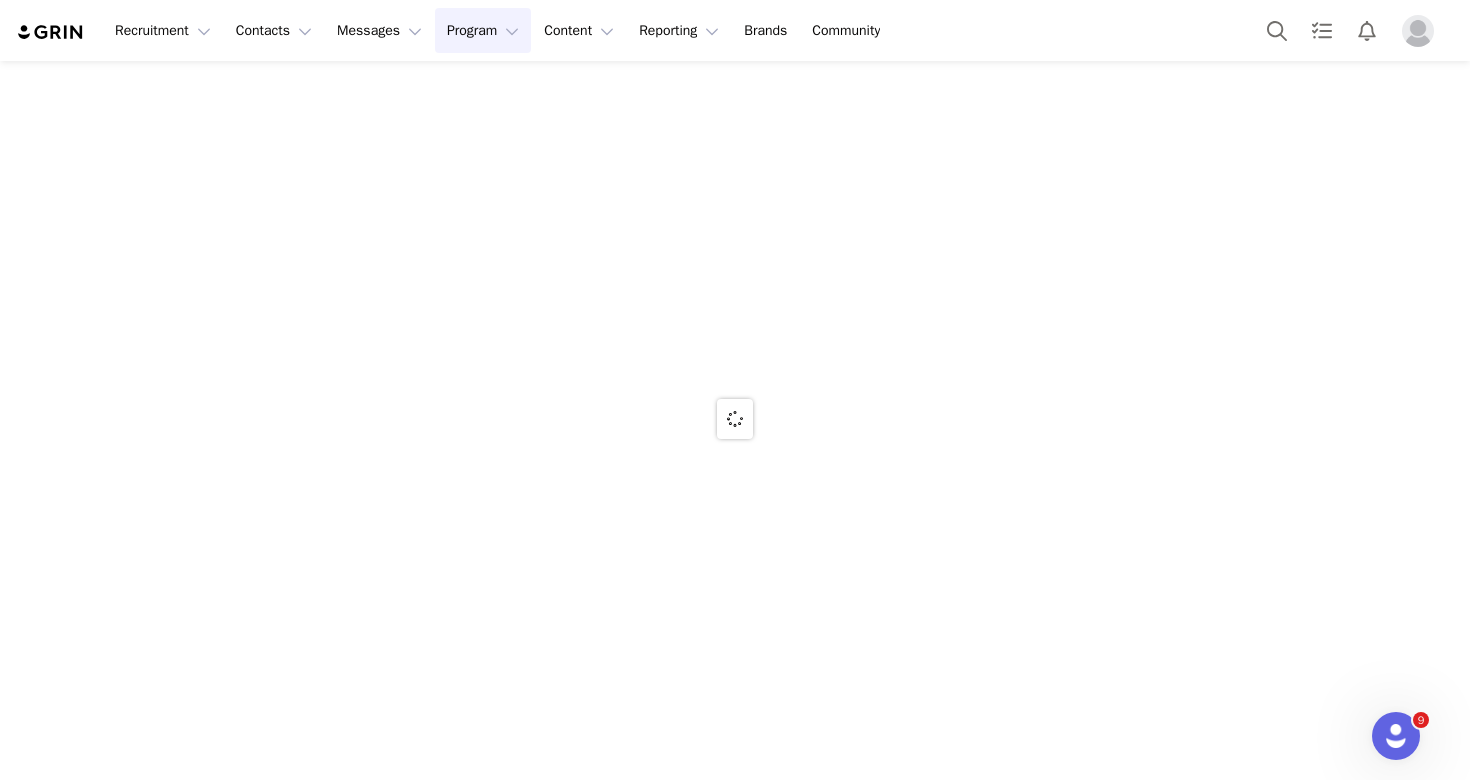scroll, scrollTop: 0, scrollLeft: 0, axis: both 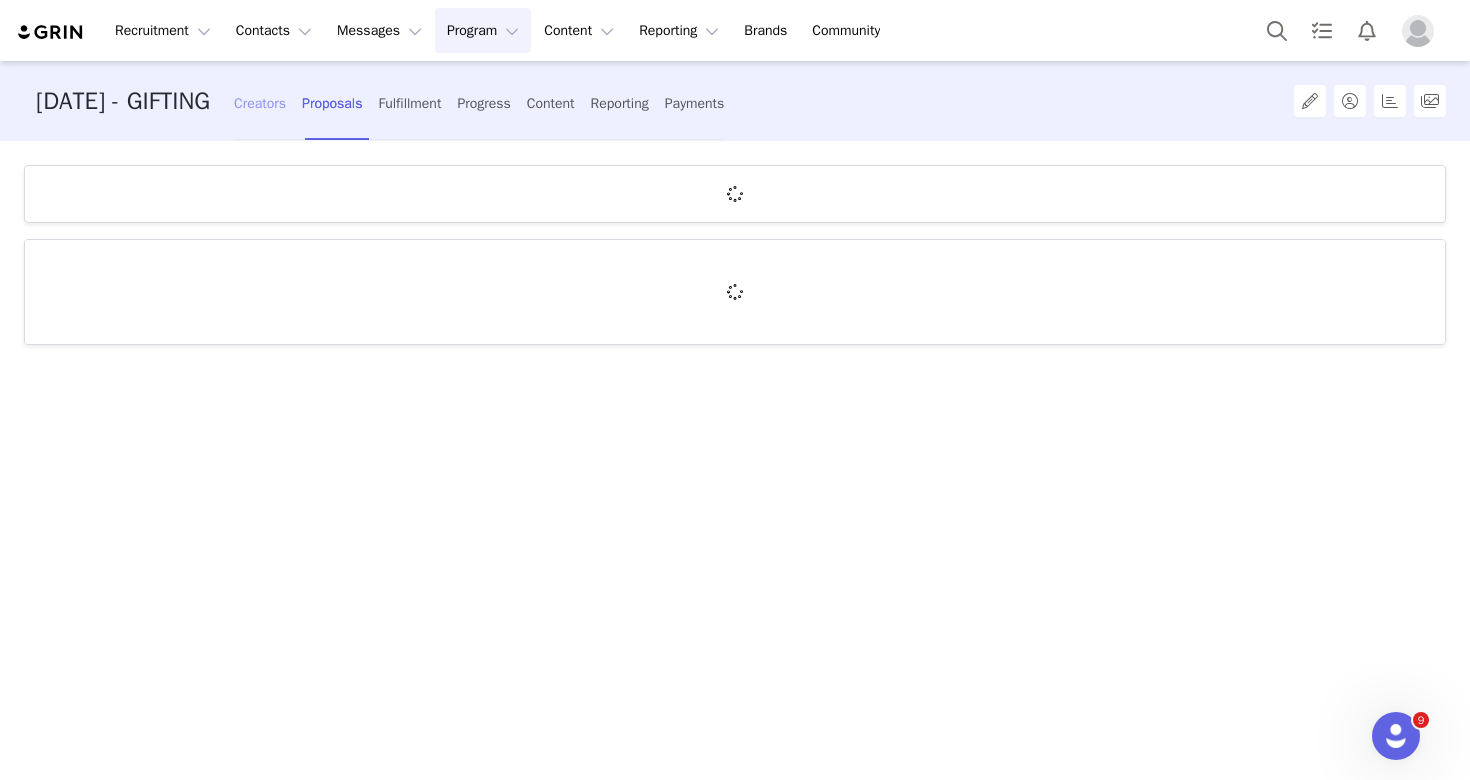 click on "Creators" at bounding box center [260, 103] 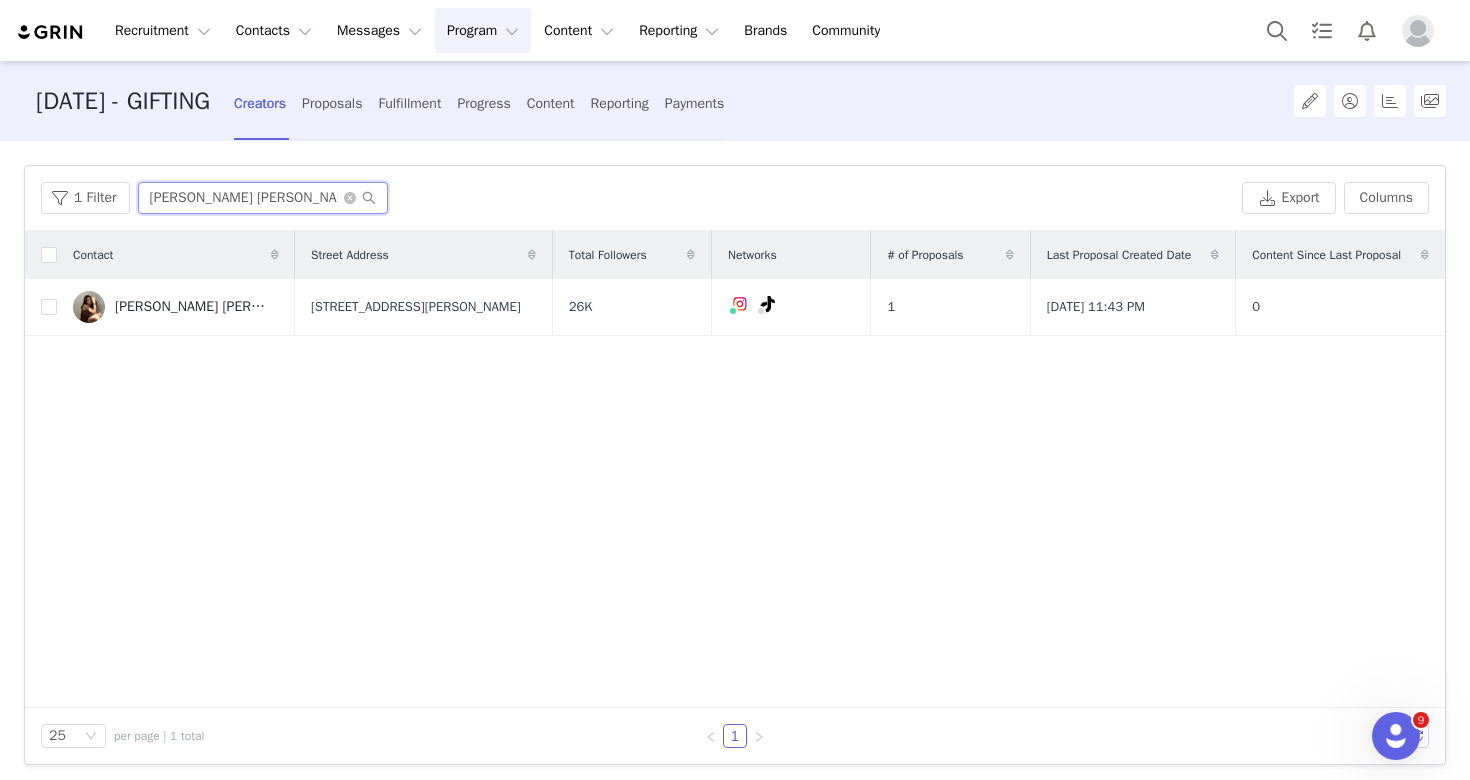 drag, startPoint x: 325, startPoint y: 203, endPoint x: 171, endPoint y: 202, distance: 154.00325 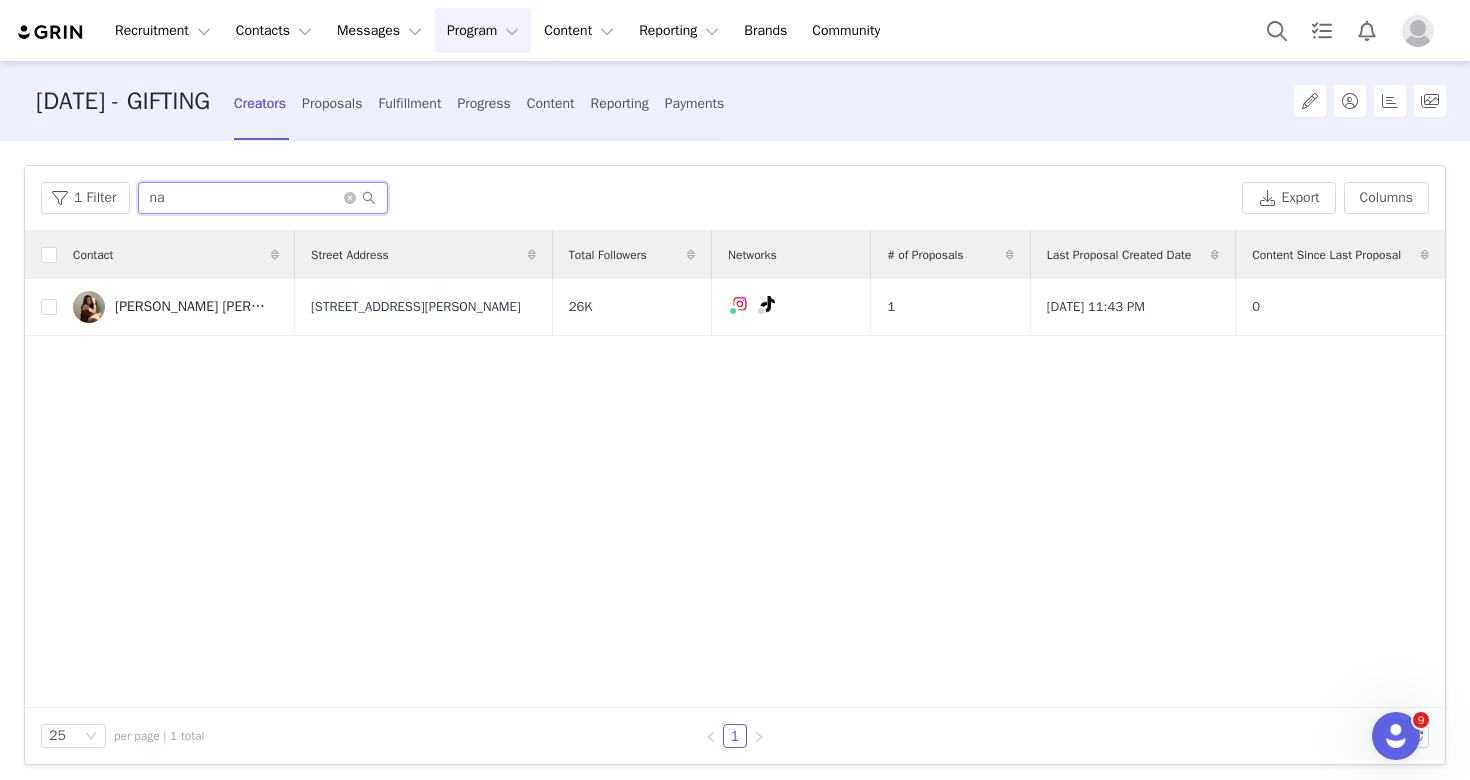 type on "n" 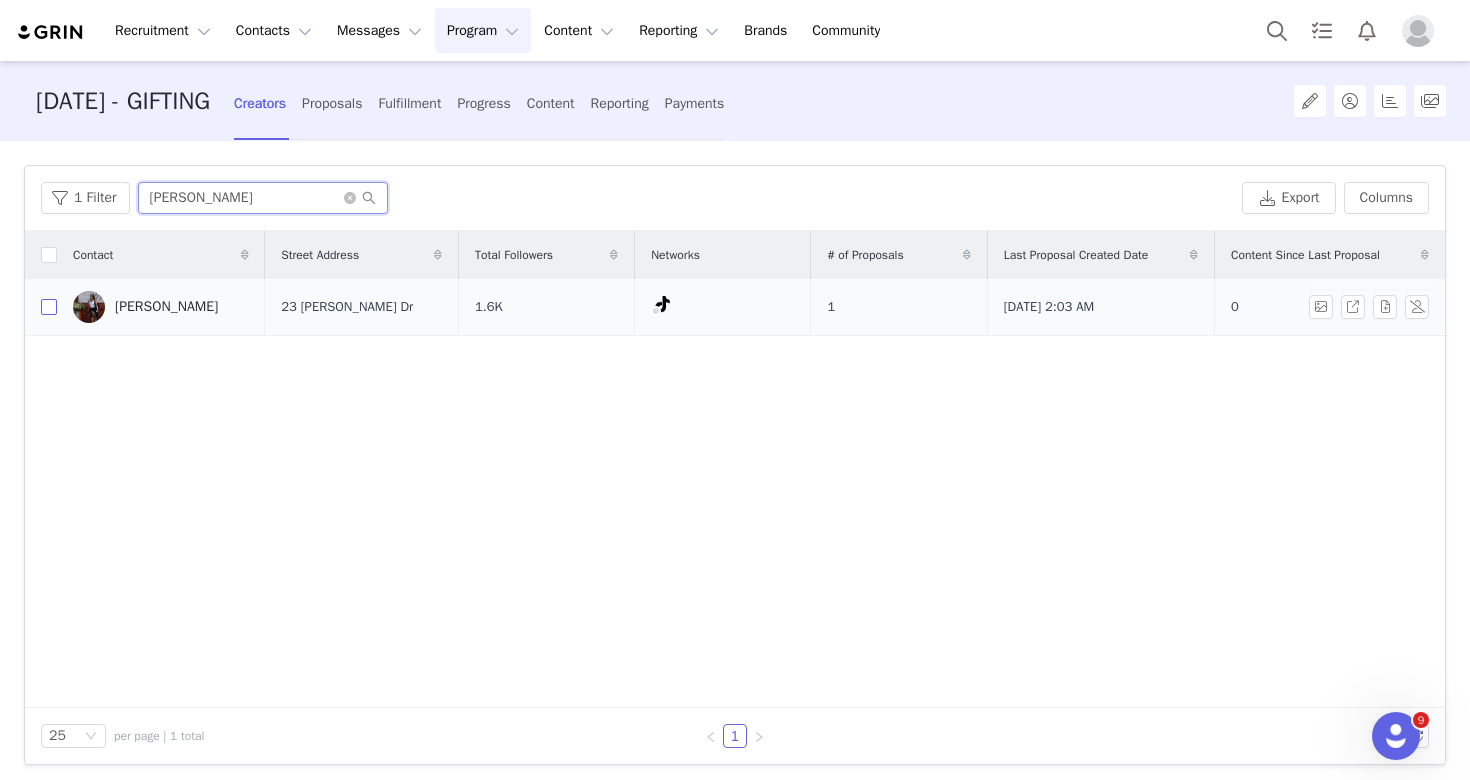 type on "emily" 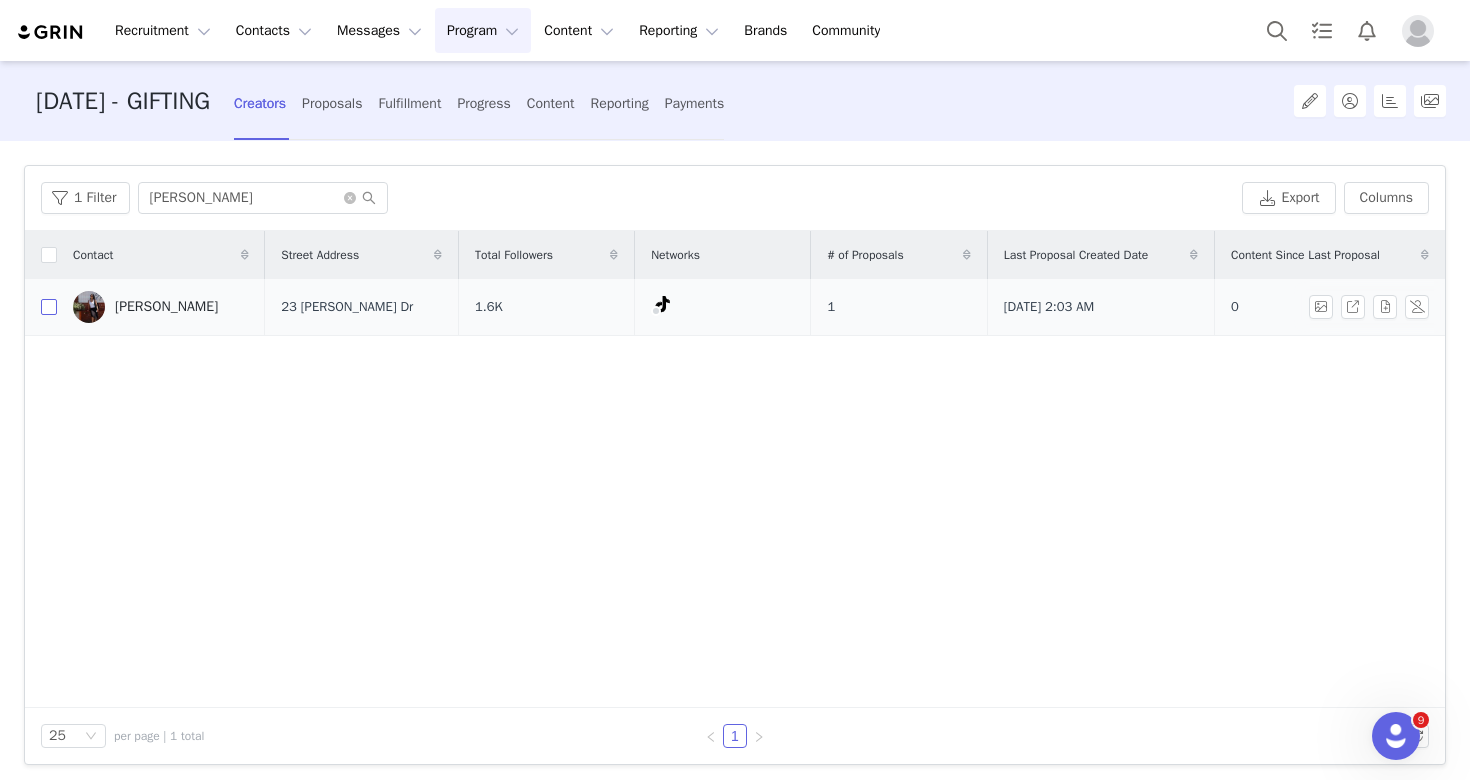 click at bounding box center [49, 307] 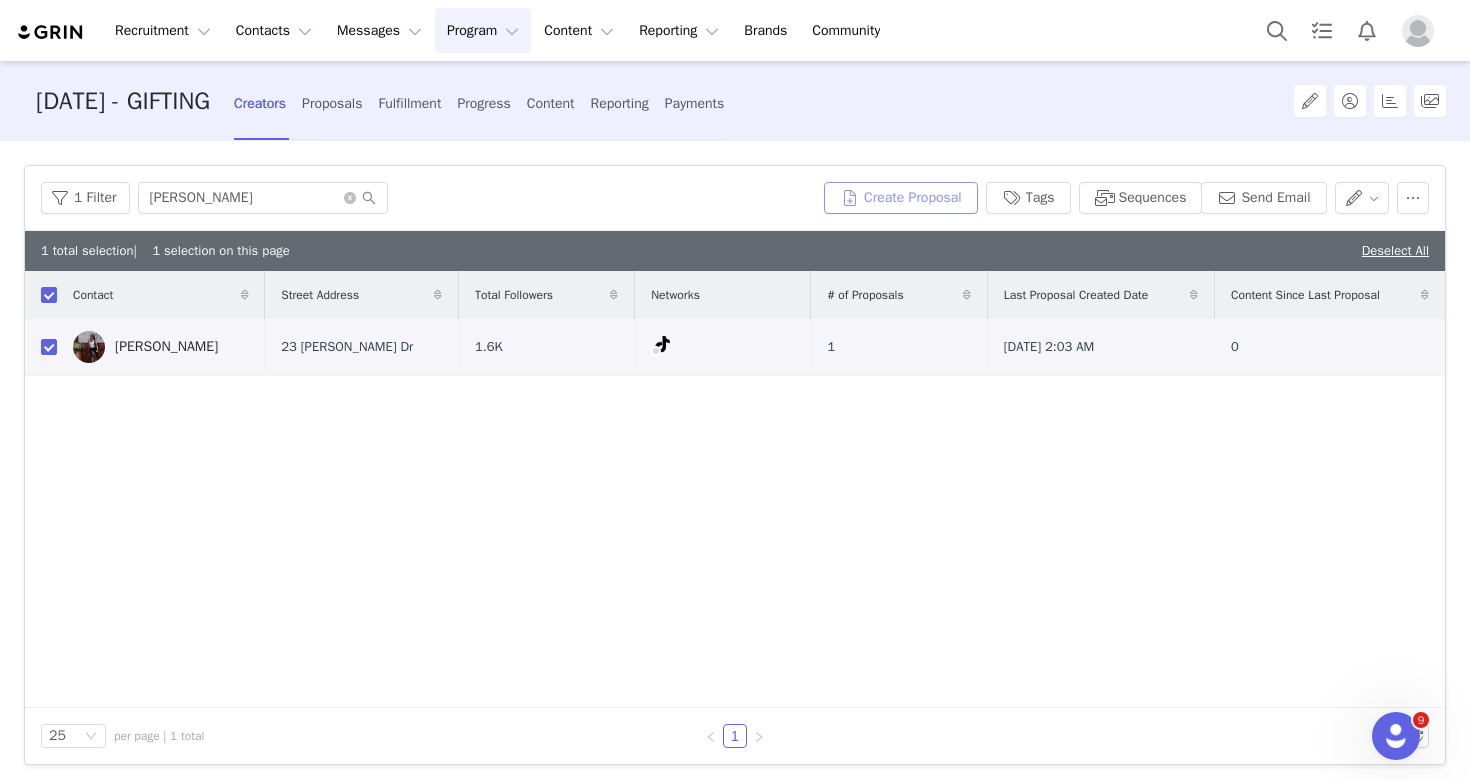 click on "Create Proposal" at bounding box center (901, 198) 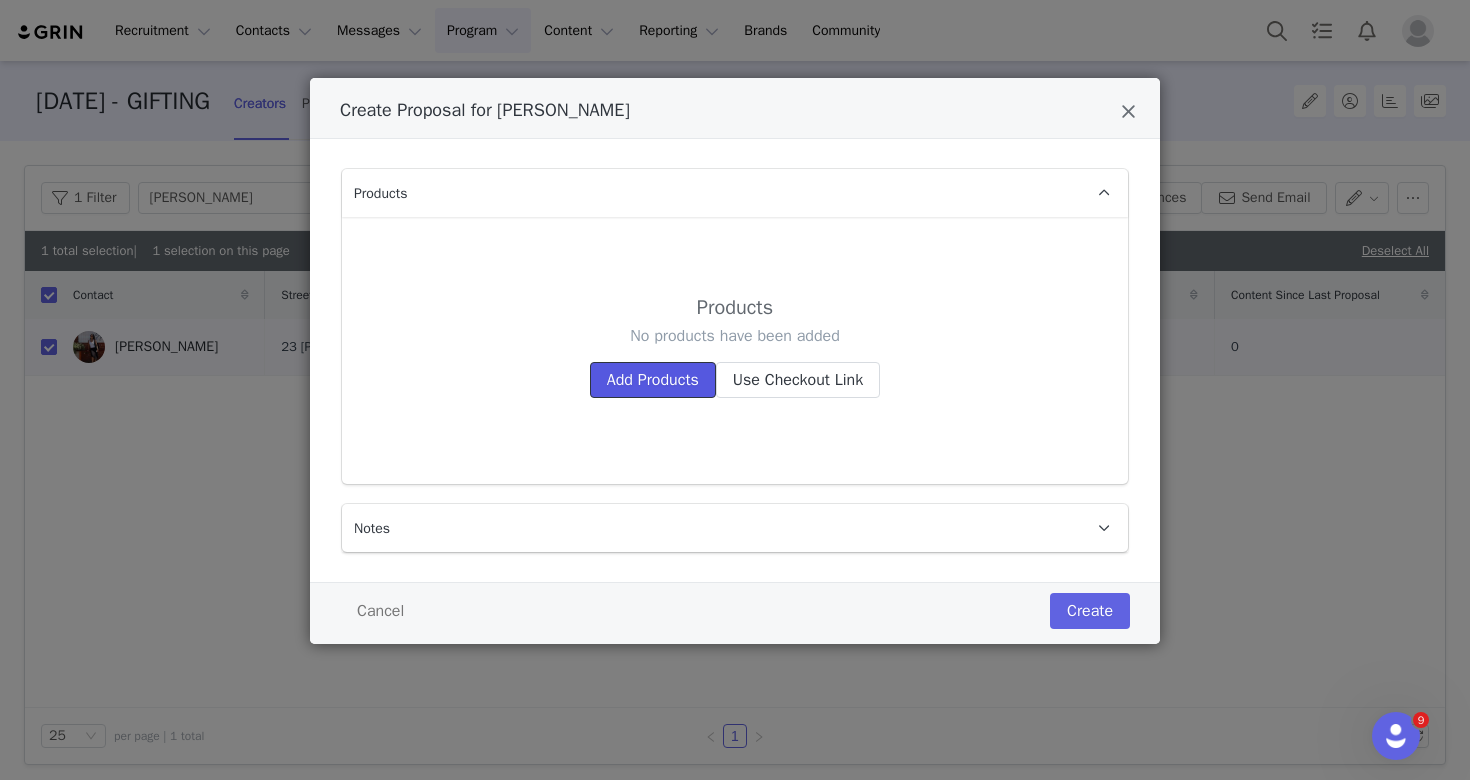 click on "Add Products" at bounding box center [653, 380] 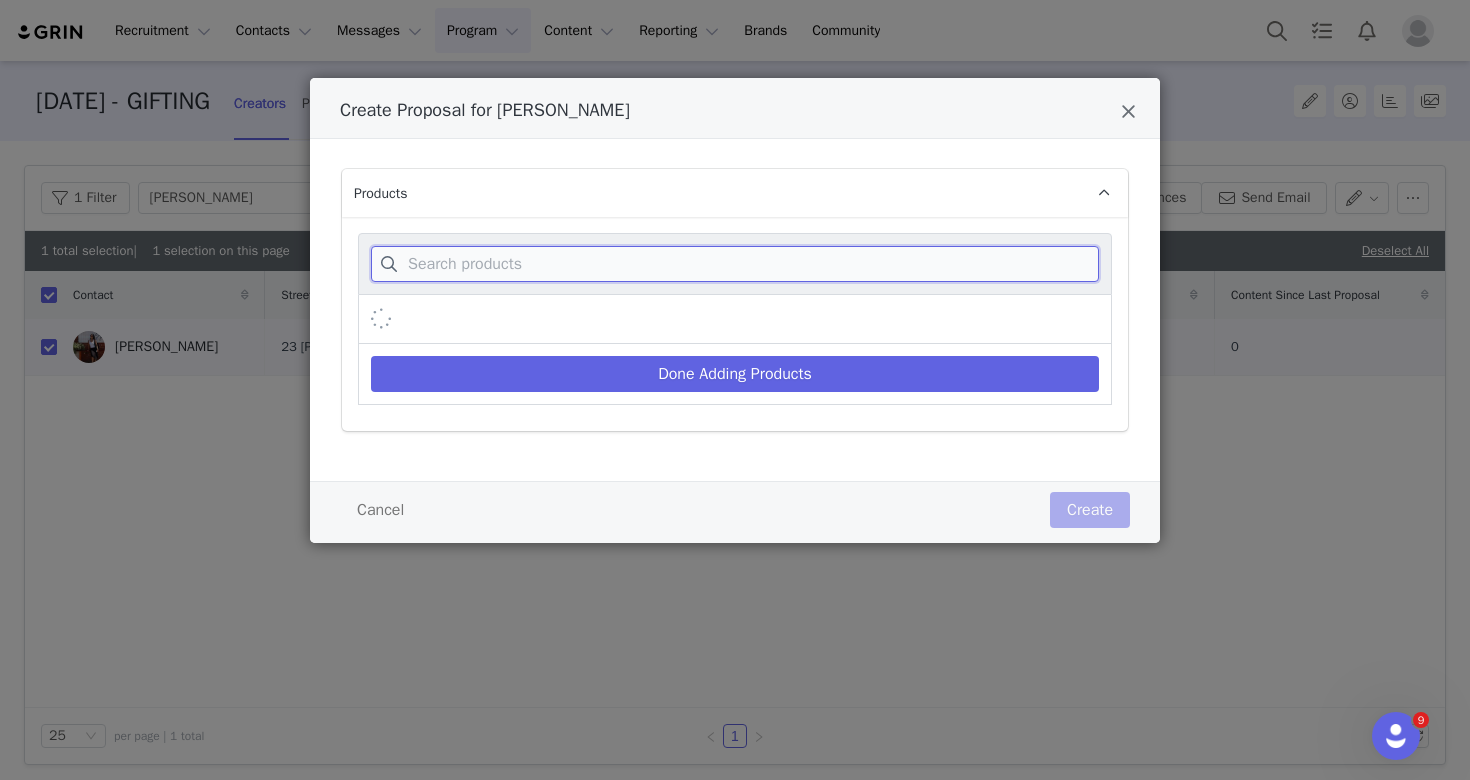click at bounding box center [735, 264] 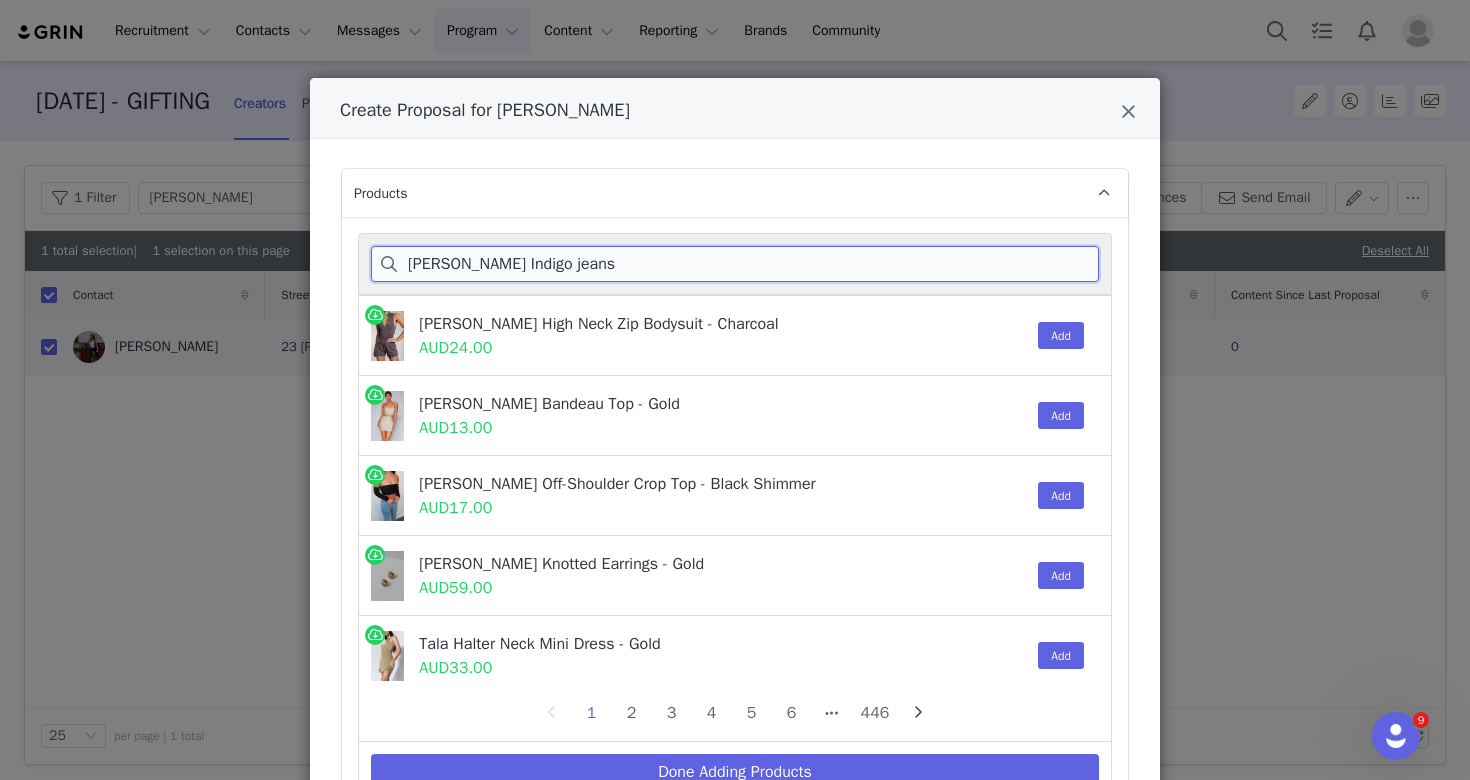 drag, startPoint x: 517, startPoint y: 269, endPoint x: 690, endPoint y: 269, distance: 173 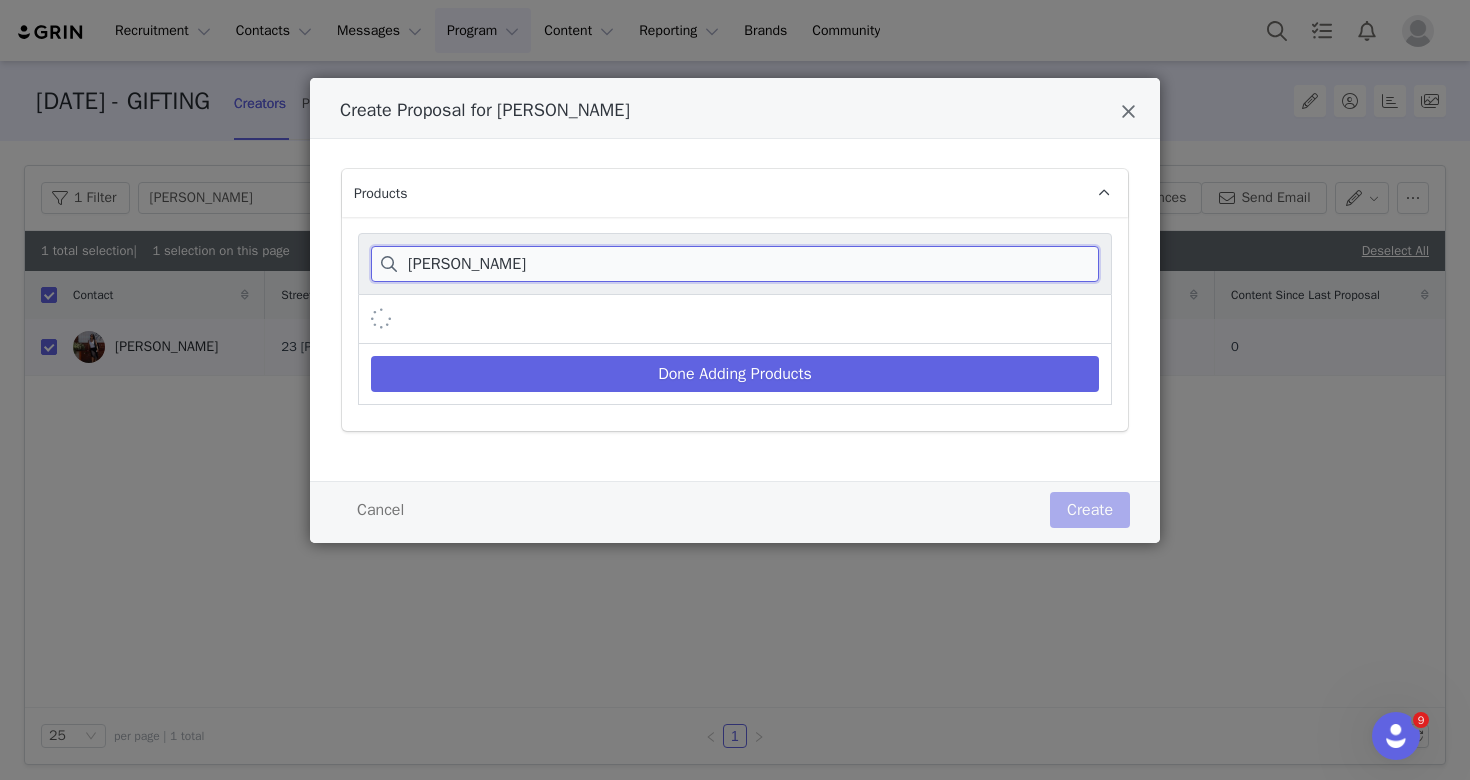 drag, startPoint x: 470, startPoint y: 262, endPoint x: 588, endPoint y: 262, distance: 118 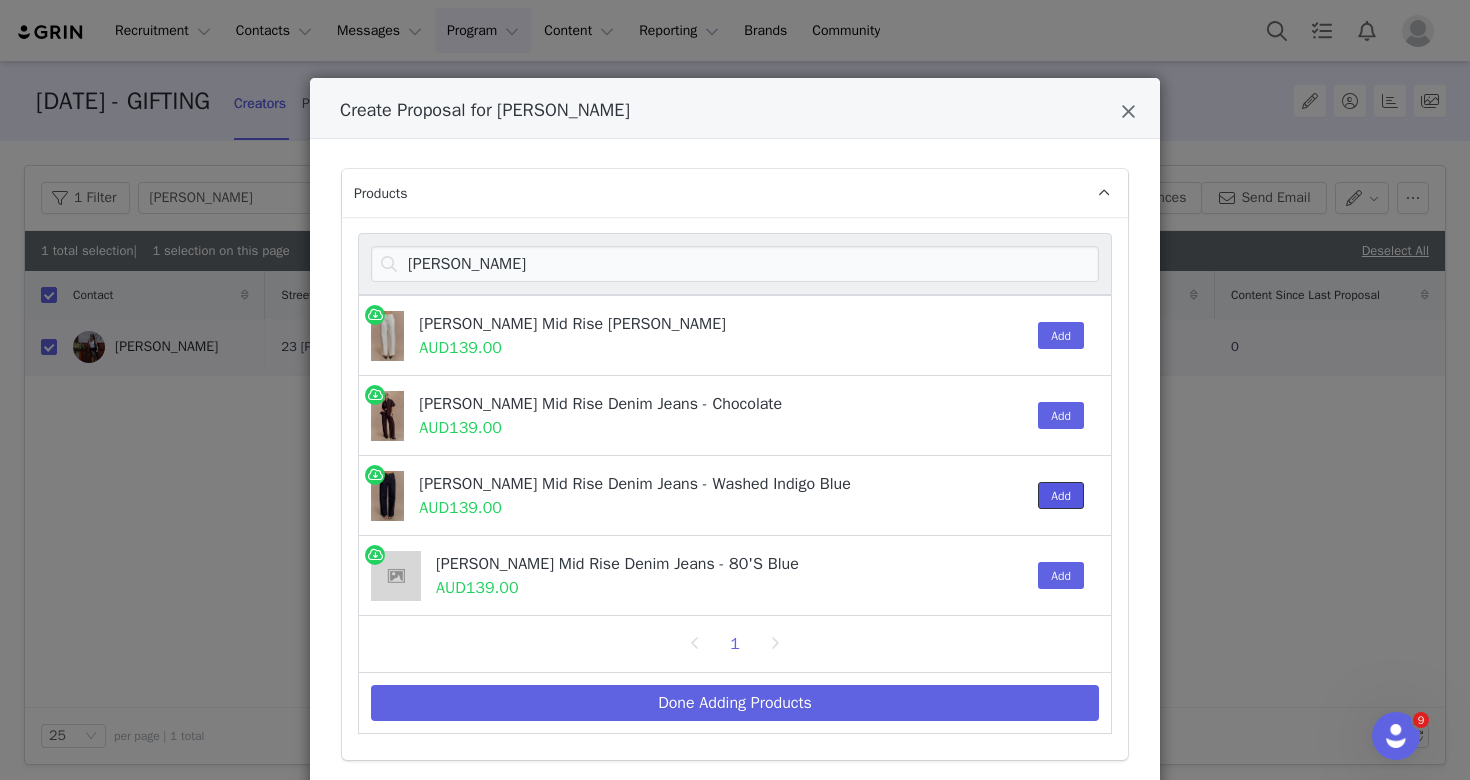 click on "Add" at bounding box center (1061, 495) 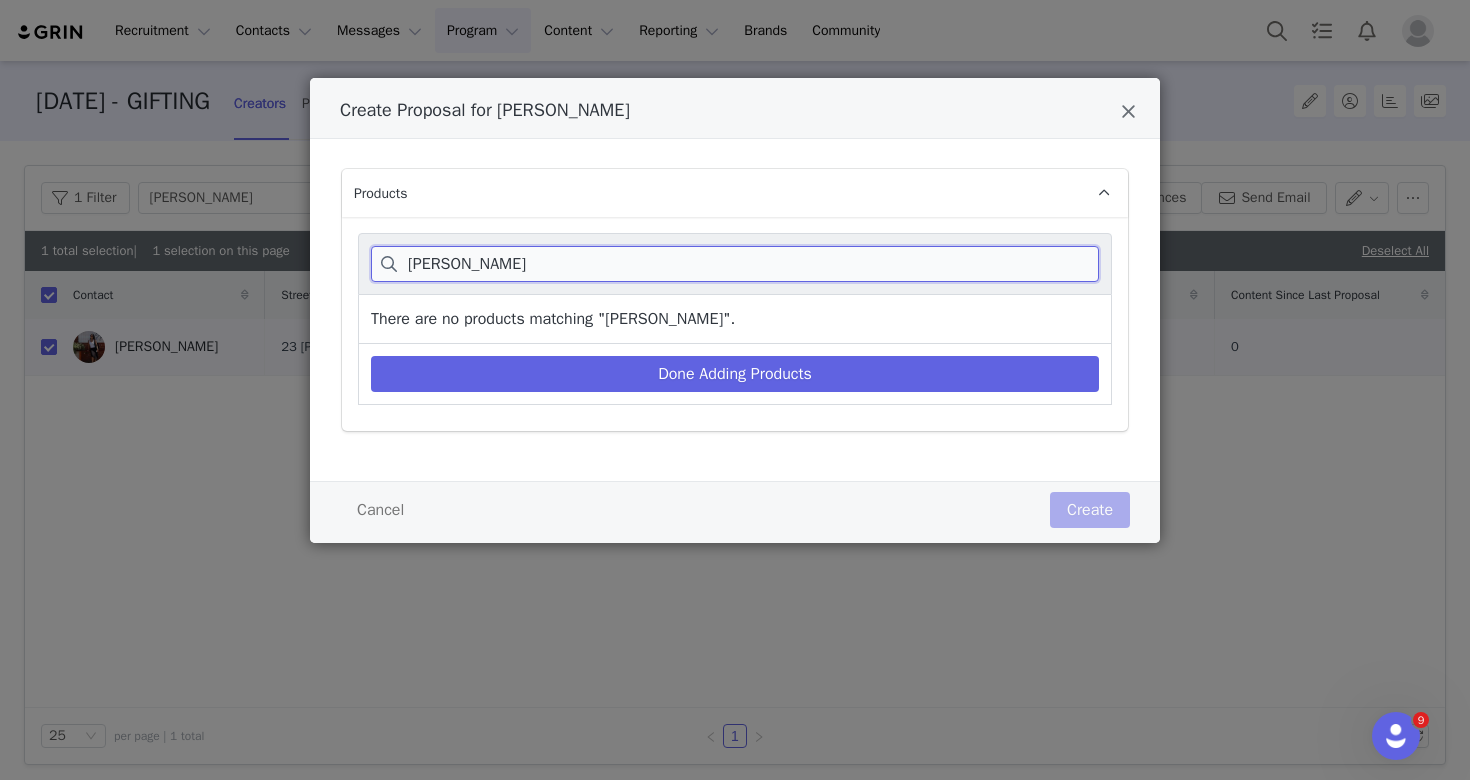 click on "Mannon" at bounding box center (735, 264) 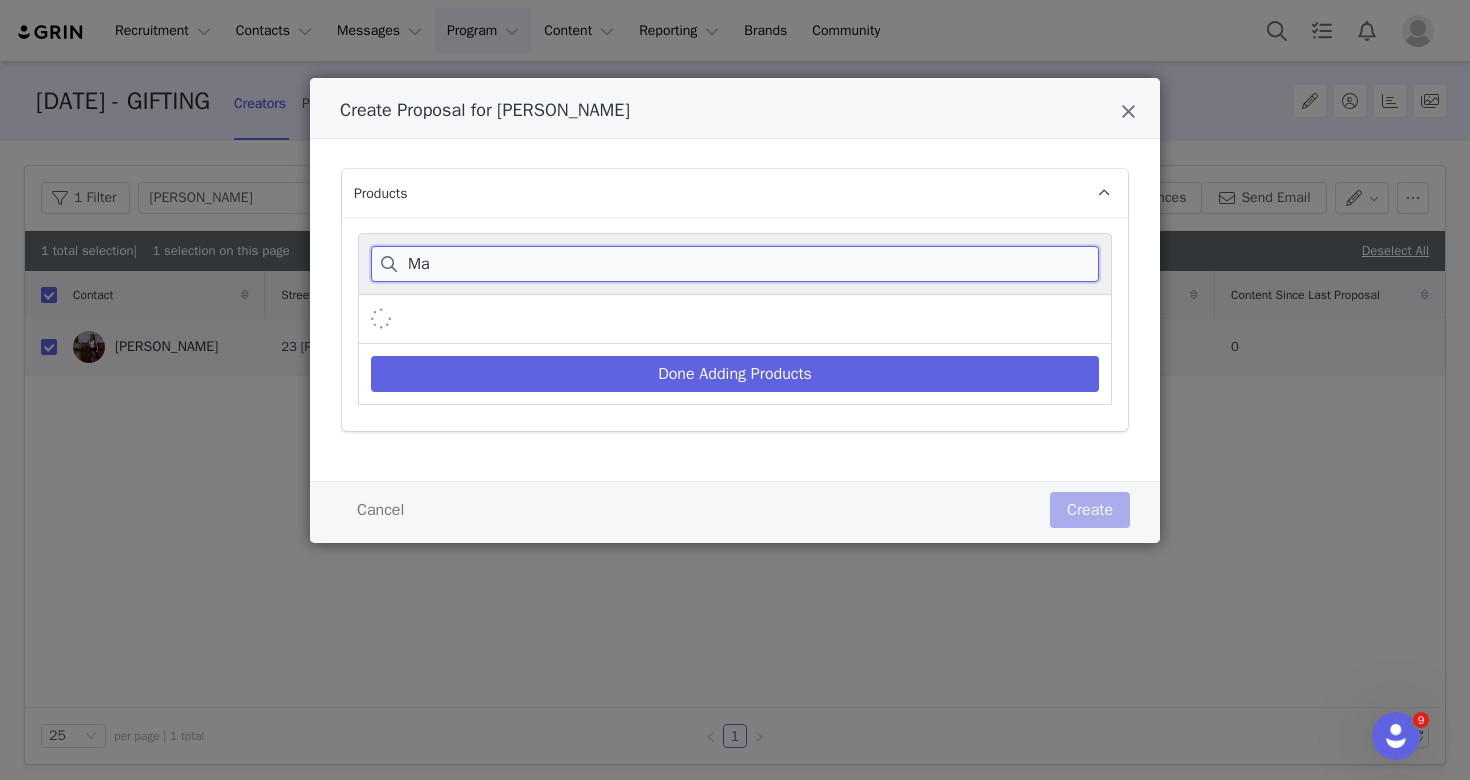 type on "M" 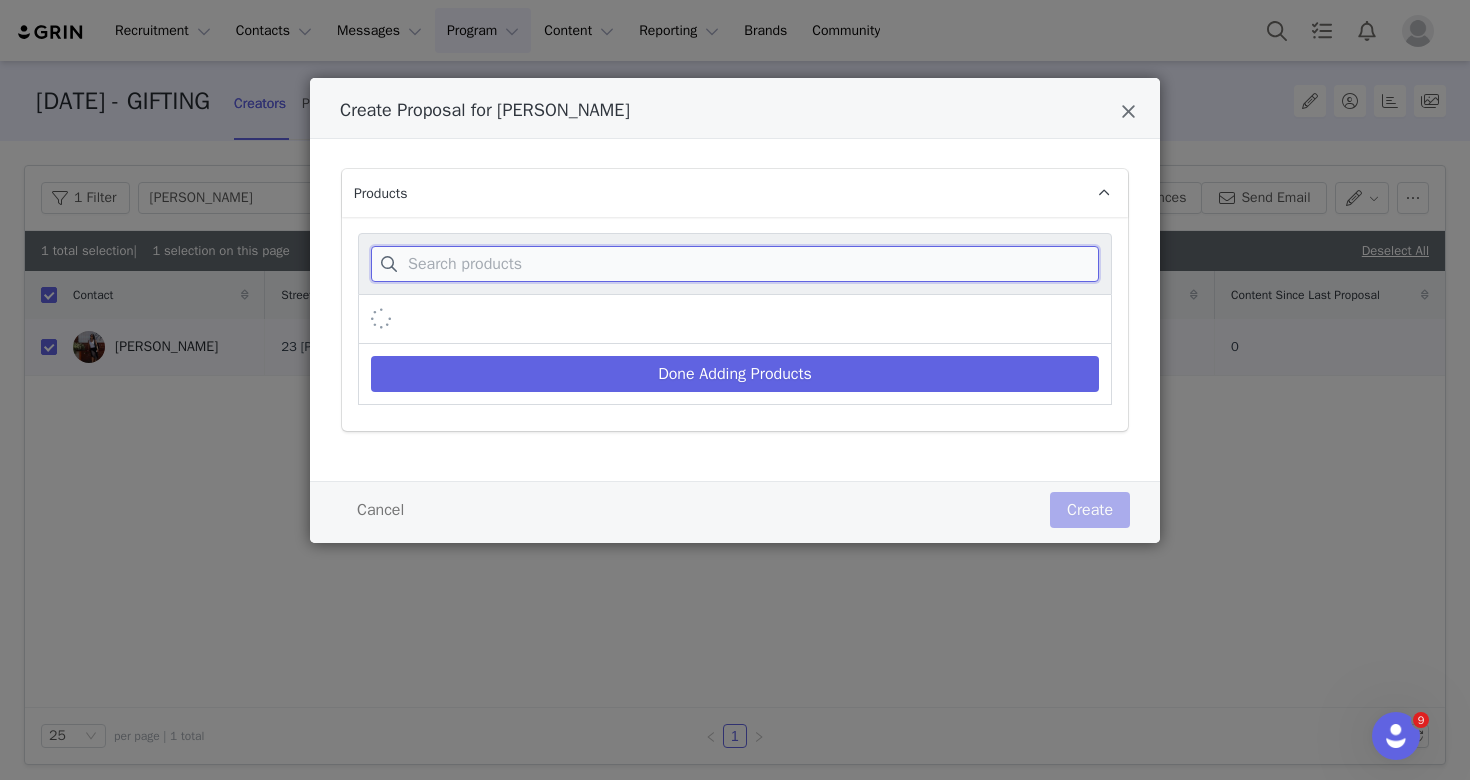 paste on "Isabella top" 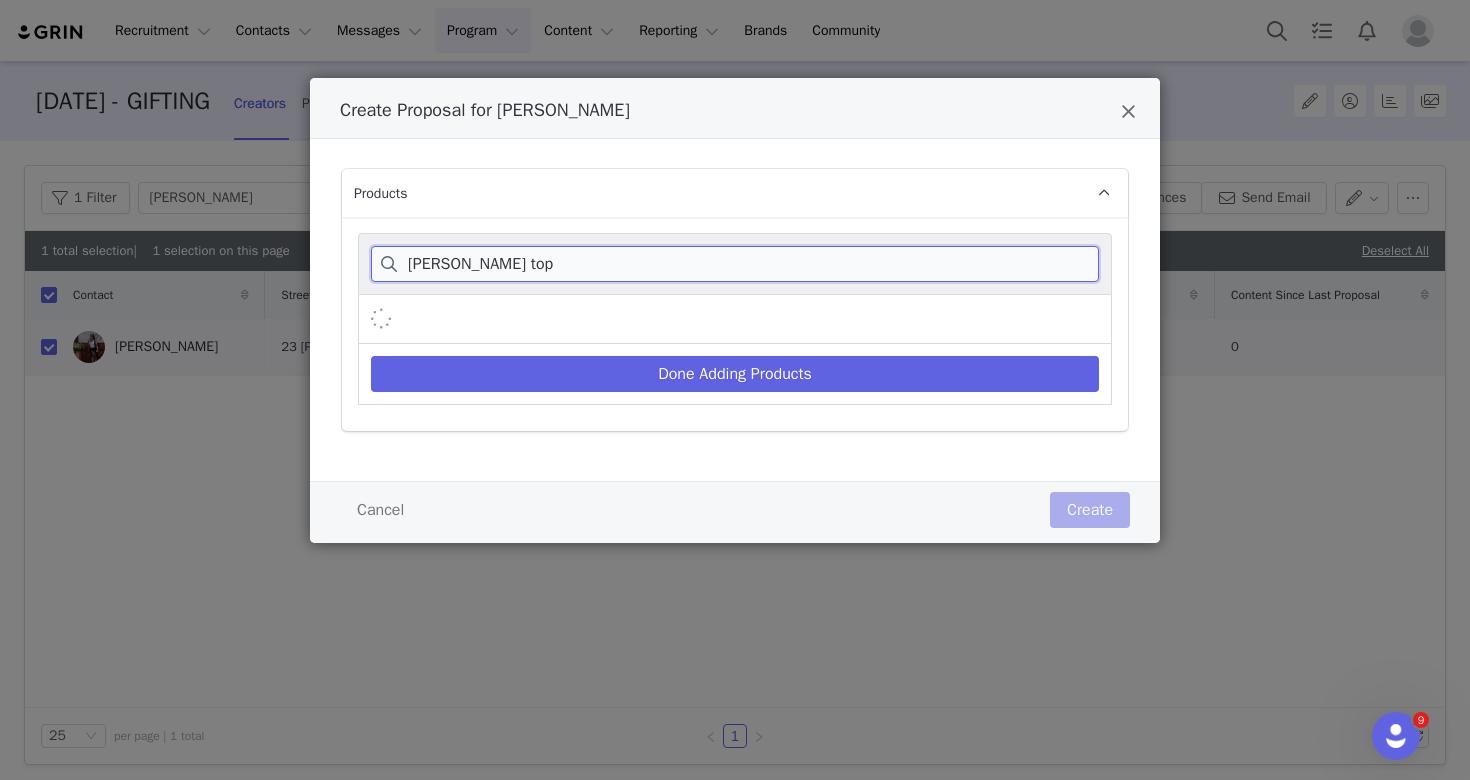 click on "Isabella top" at bounding box center (735, 264) 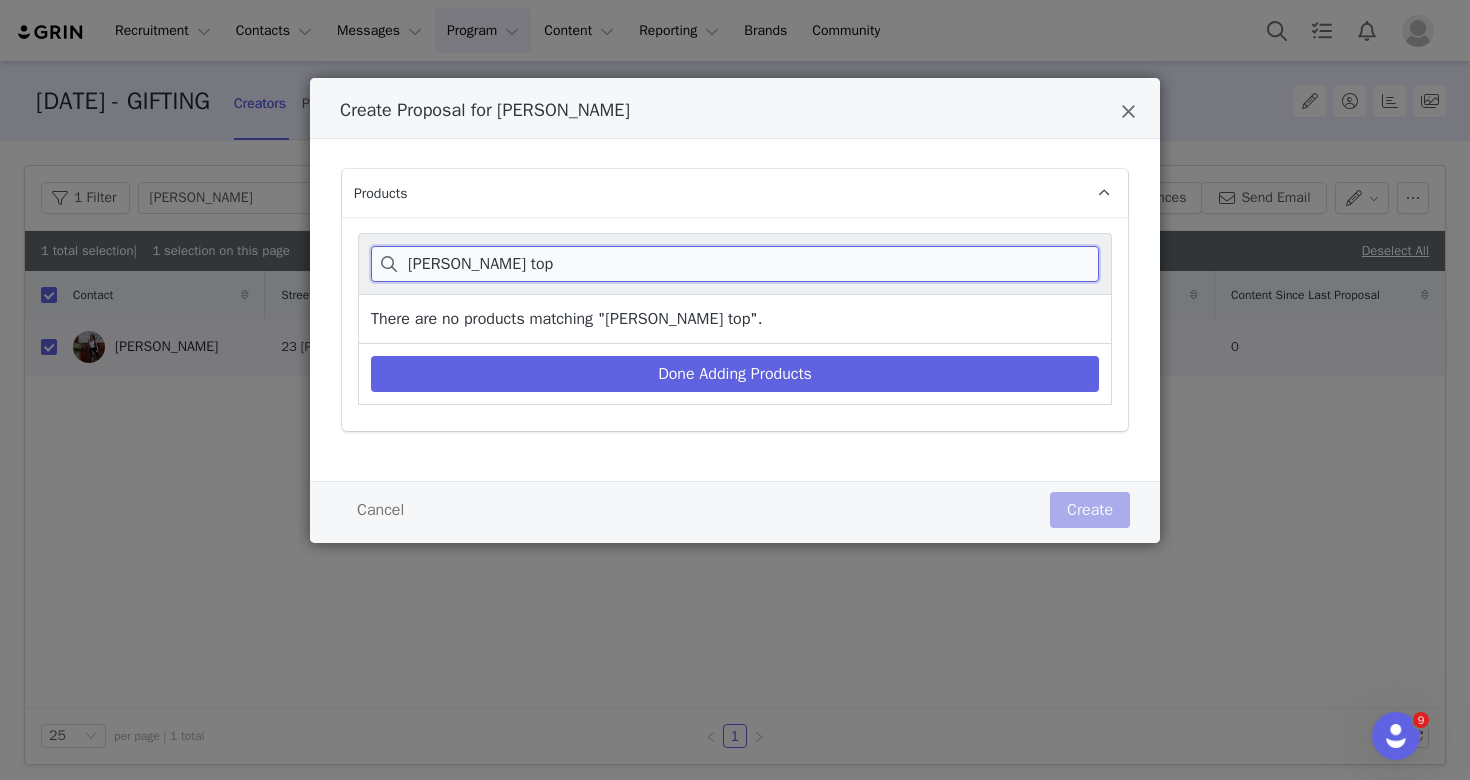 drag, startPoint x: 502, startPoint y: 267, endPoint x: 470, endPoint y: 267, distance: 32 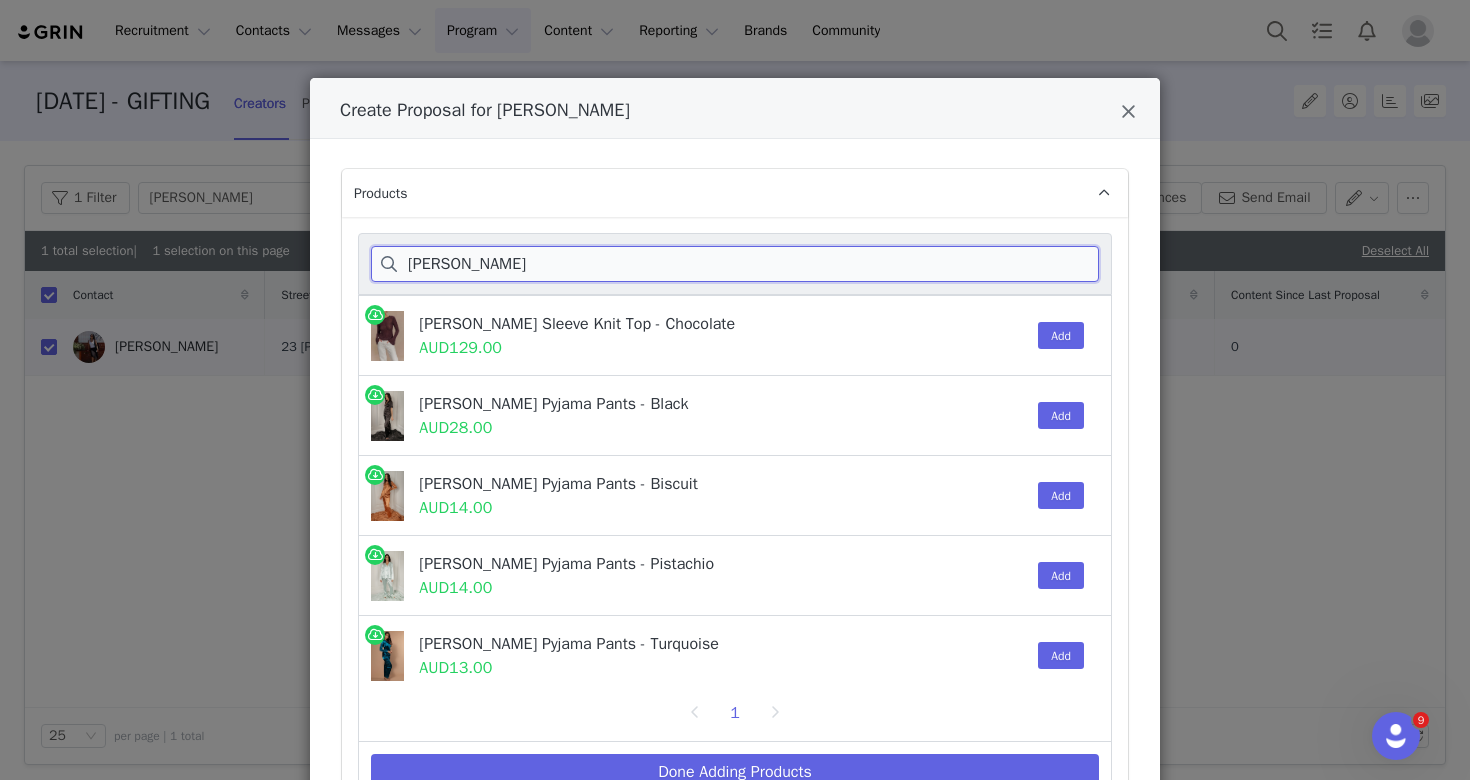 type on "Isabella" 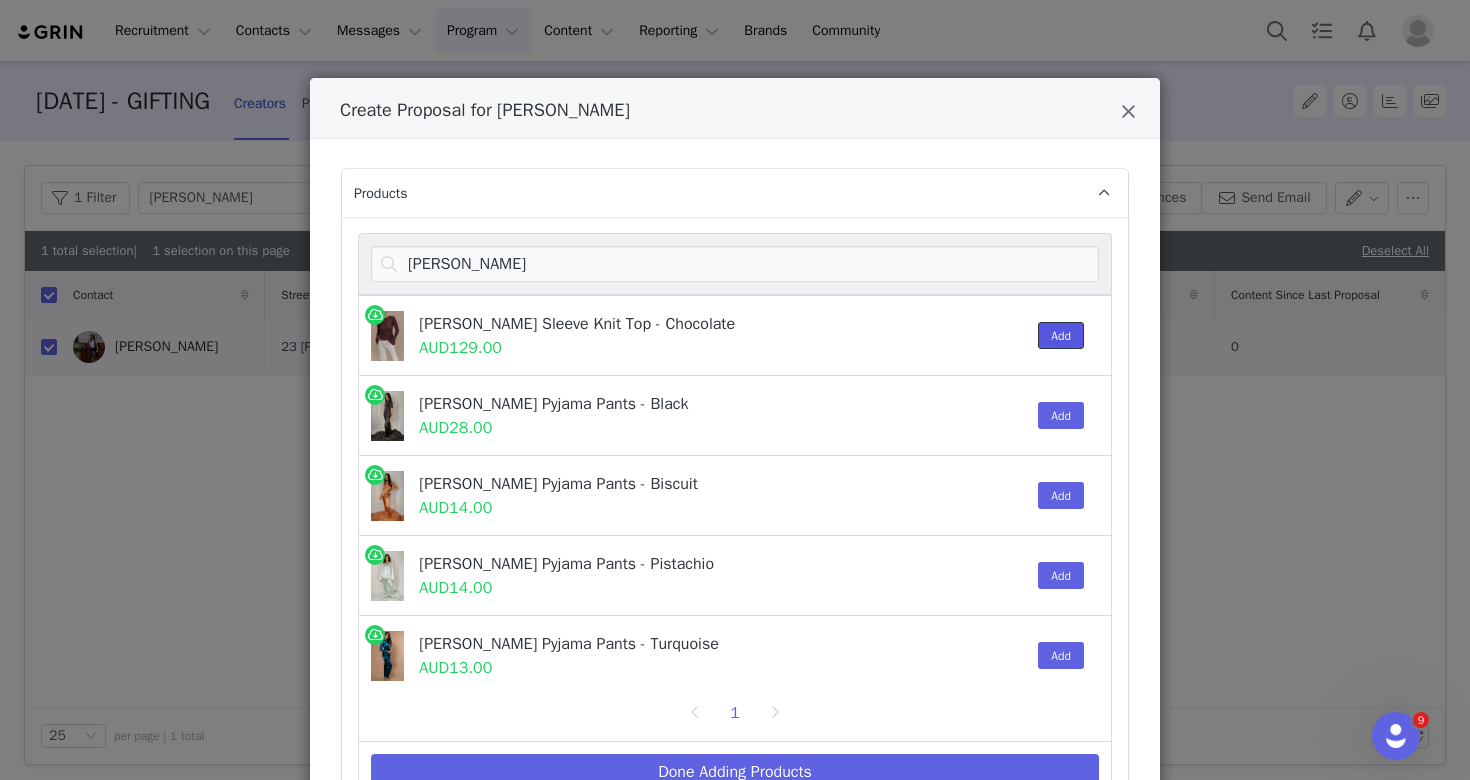 click on "Add" at bounding box center (1061, 335) 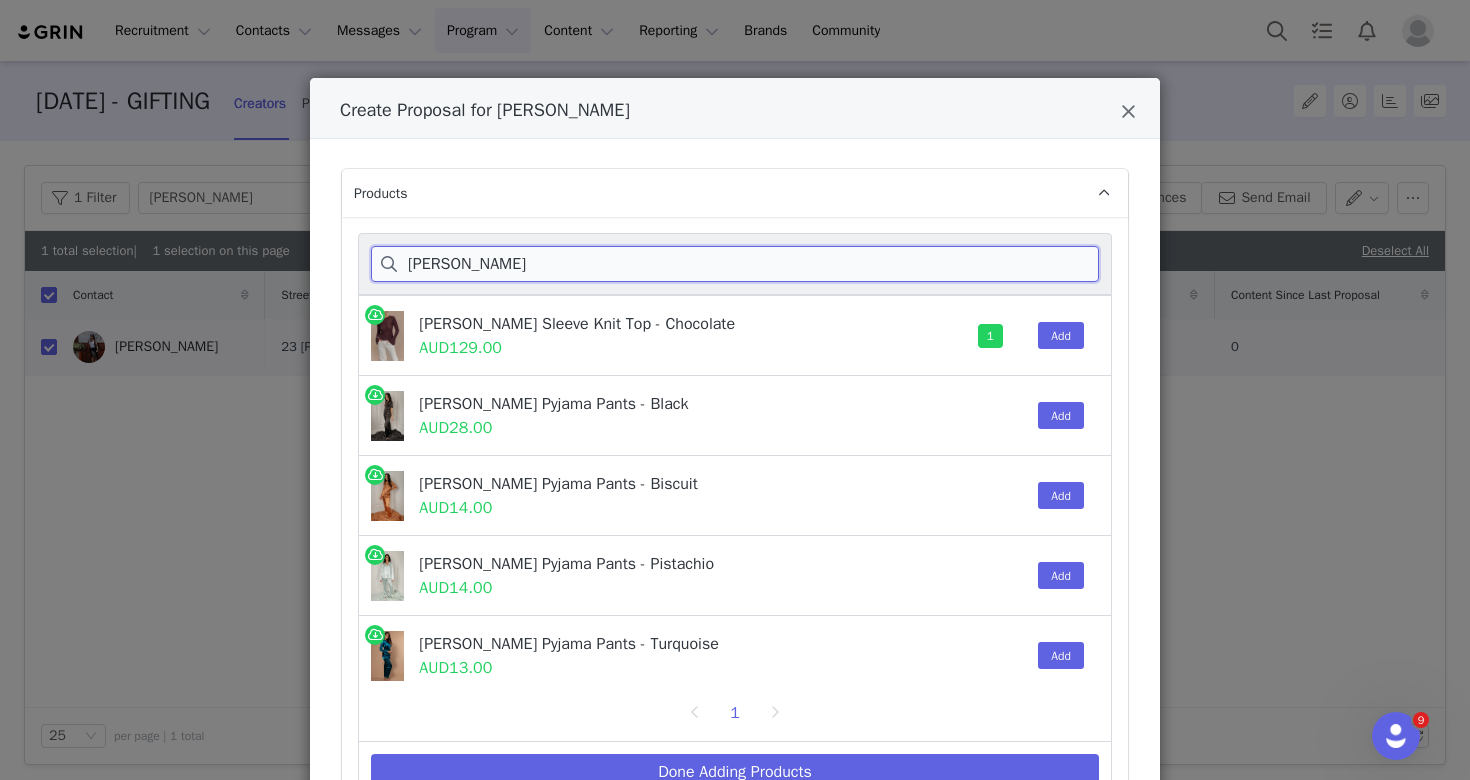 drag, startPoint x: 479, startPoint y: 269, endPoint x: 373, endPoint y: 260, distance: 106.381386 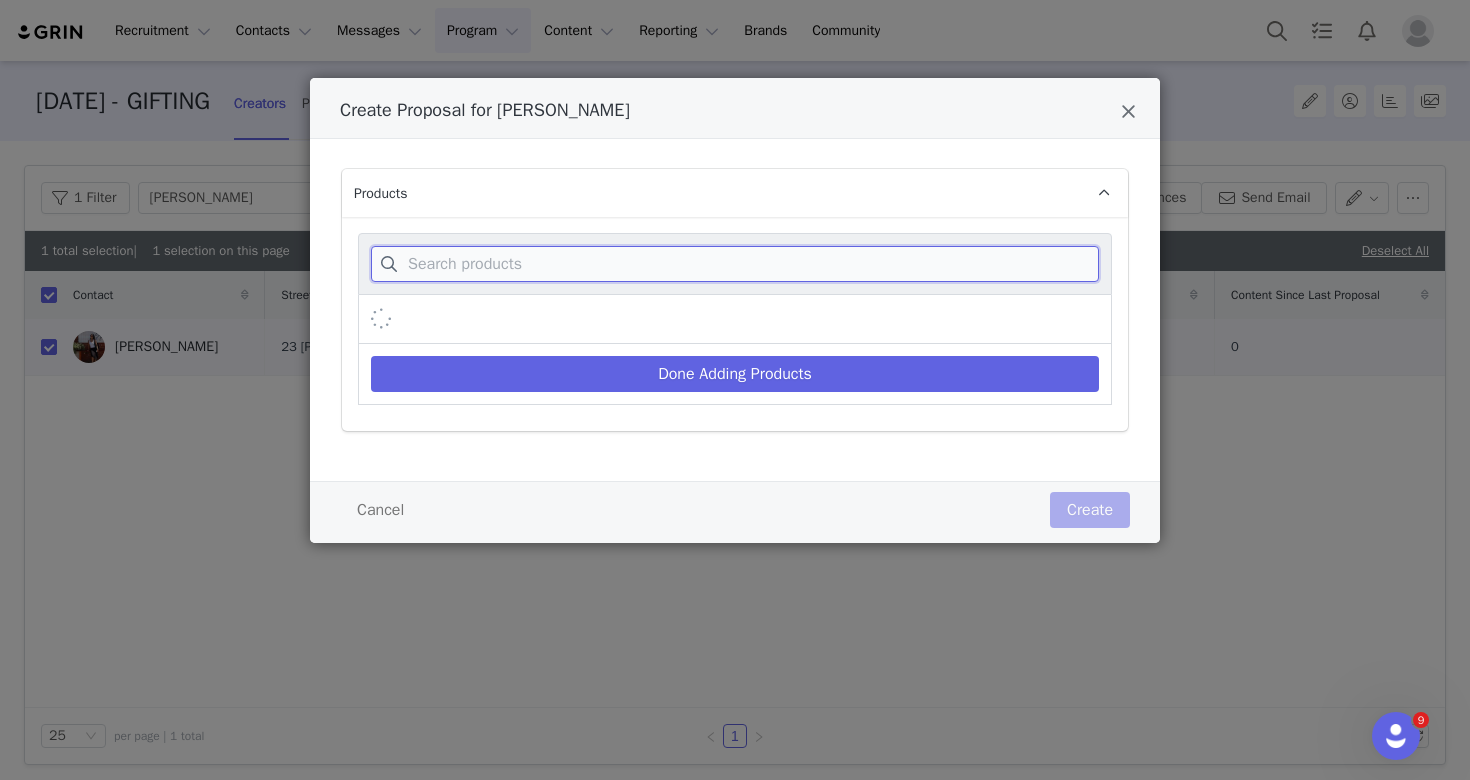 paste on "Ovina Halter dress" 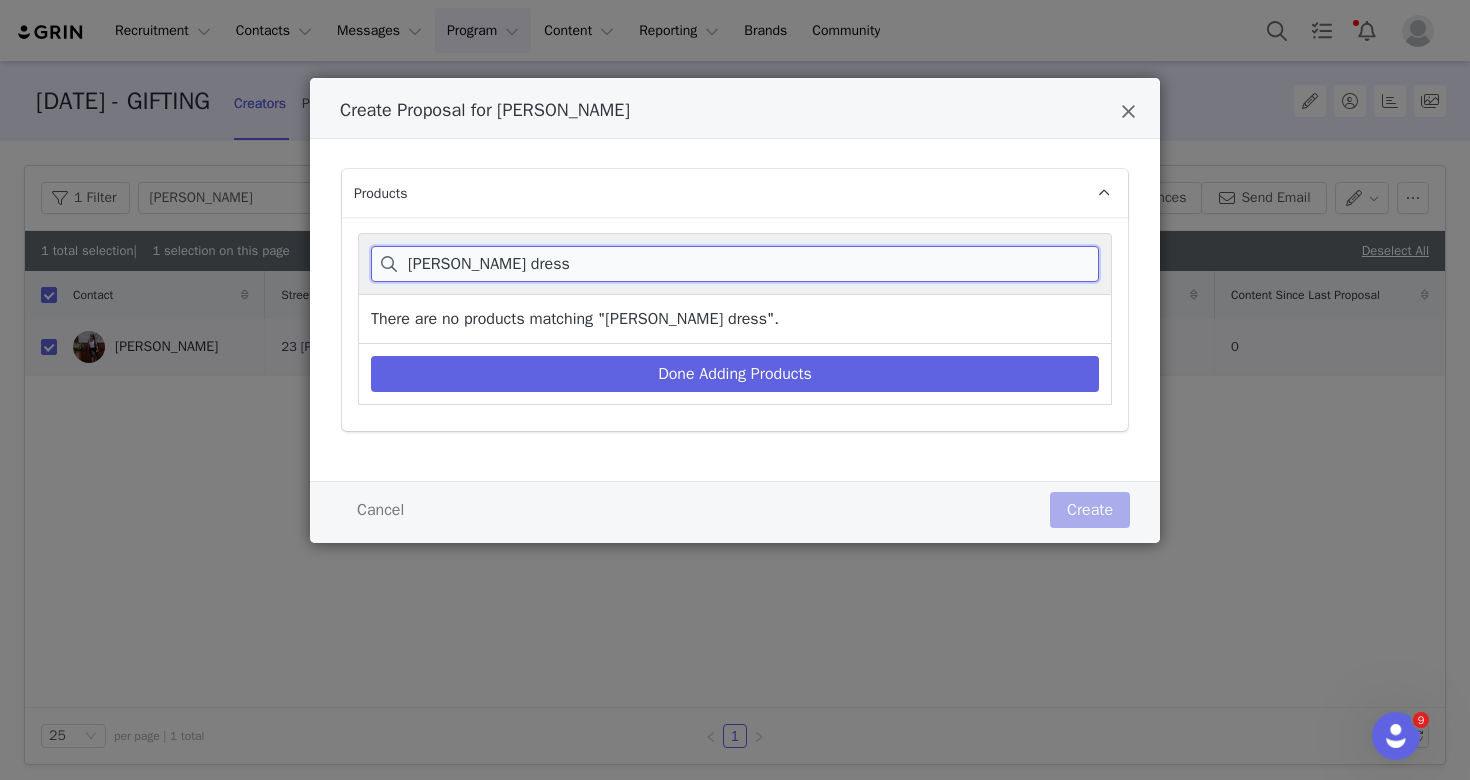 drag, startPoint x: 495, startPoint y: 263, endPoint x: 716, endPoint y: 261, distance: 221.00905 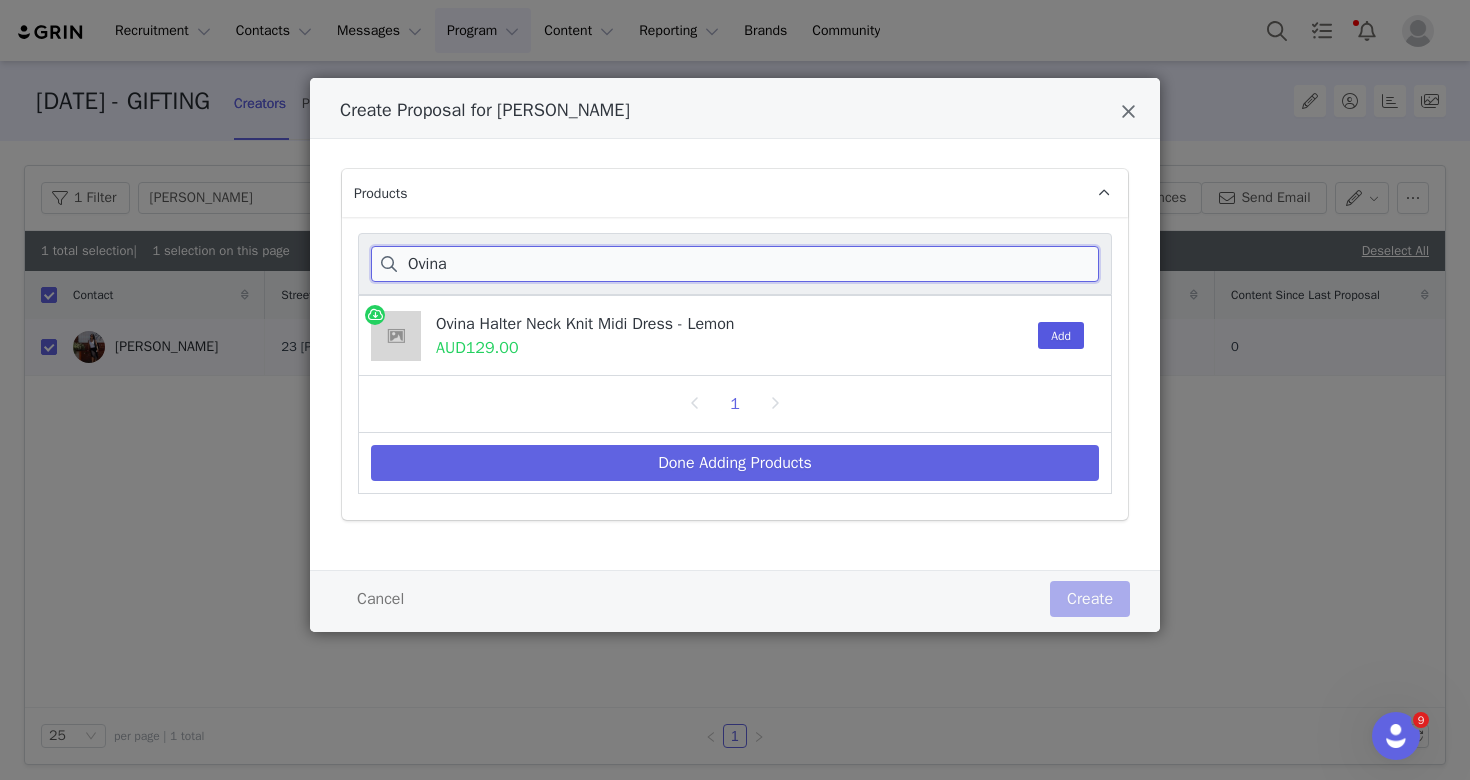 type on "Ovina" 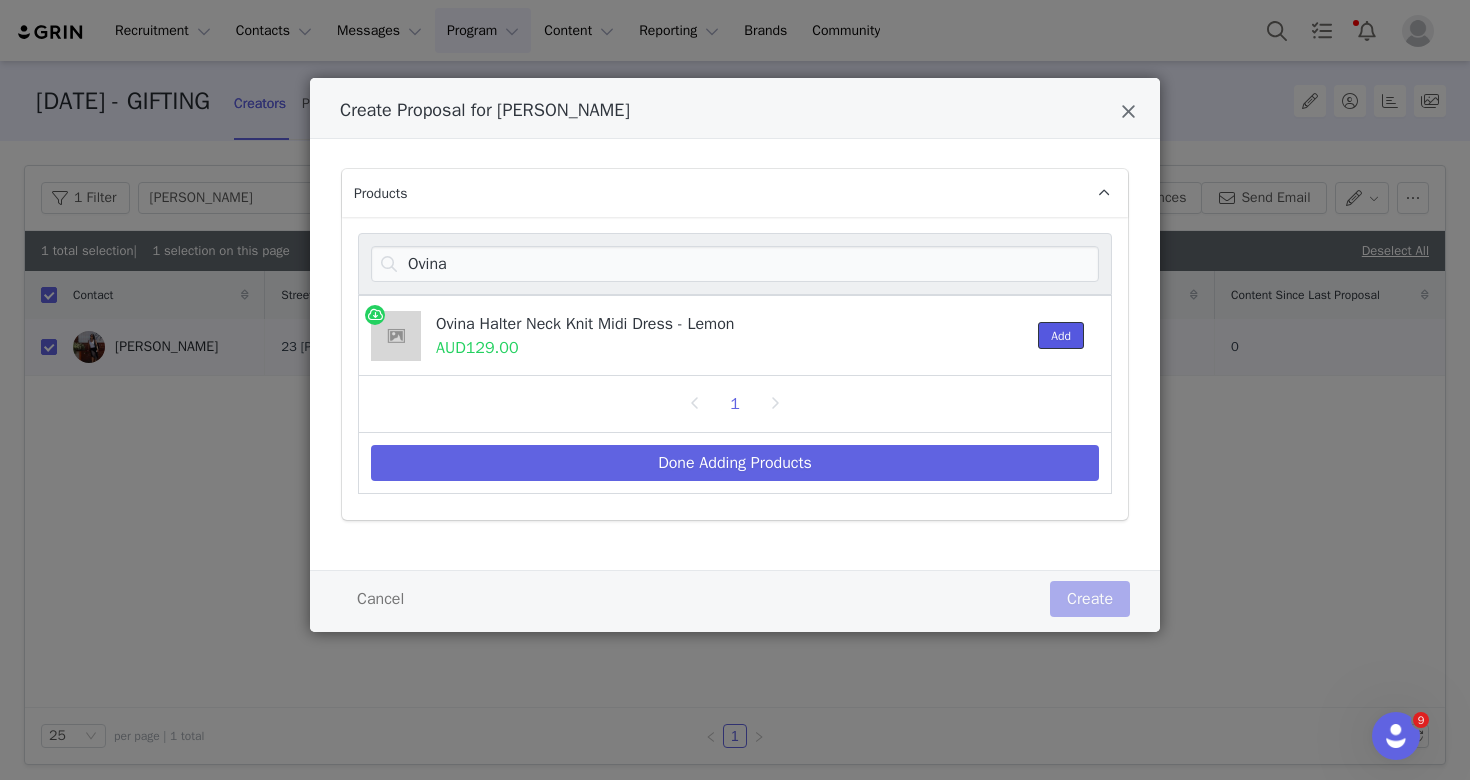 click on "Add" at bounding box center (1061, 335) 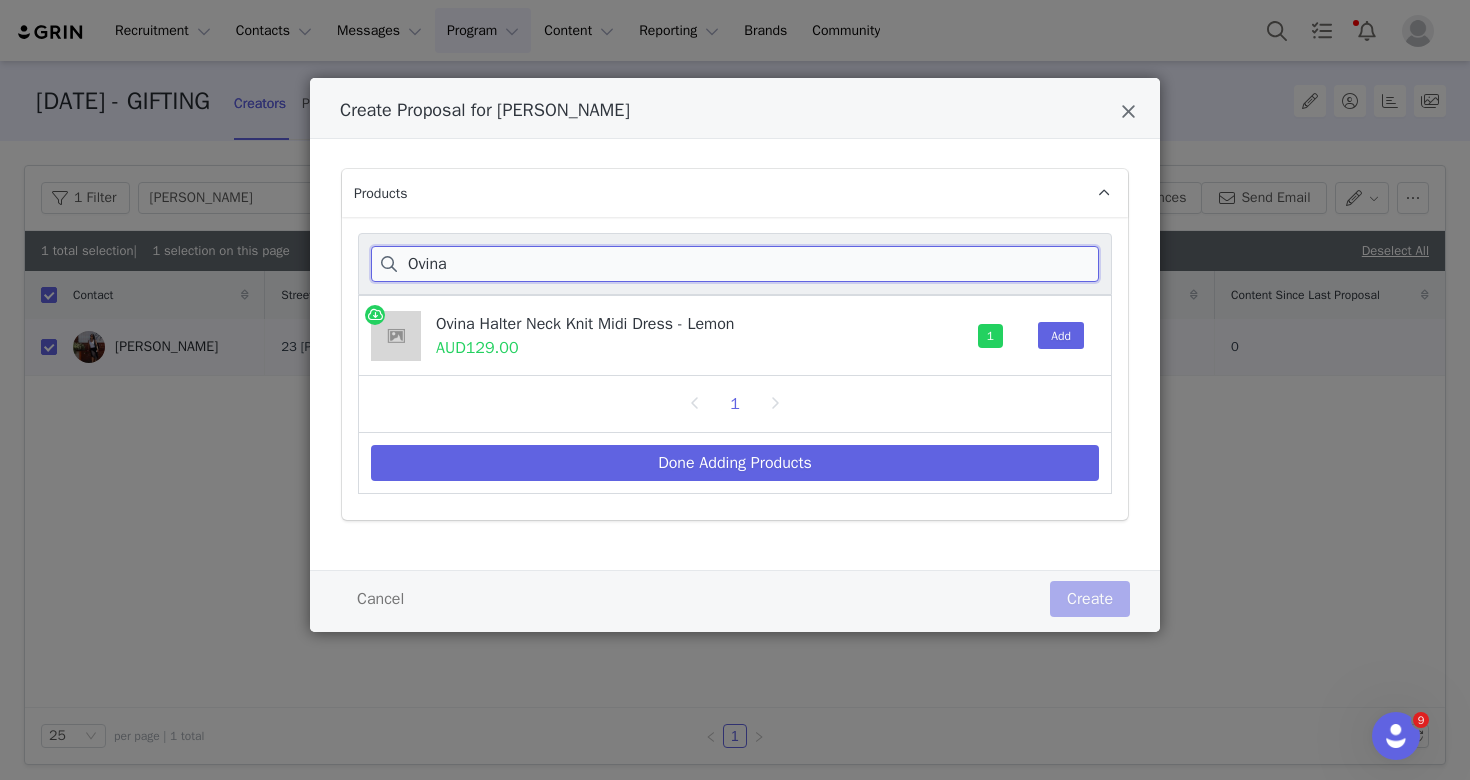 drag, startPoint x: 471, startPoint y: 266, endPoint x: 374, endPoint y: 263, distance: 97.04638 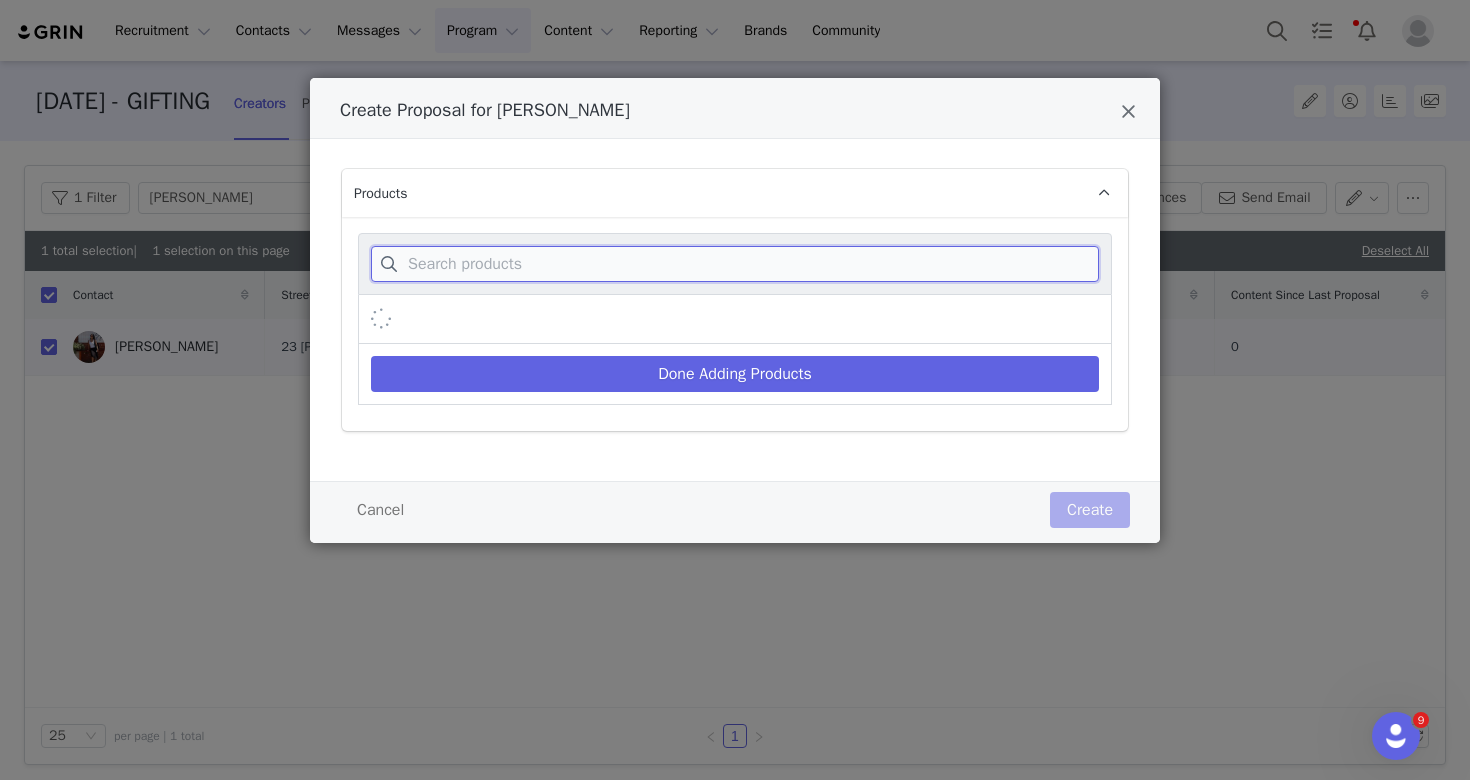 paste on "Calandra Maxi Skirt blue" 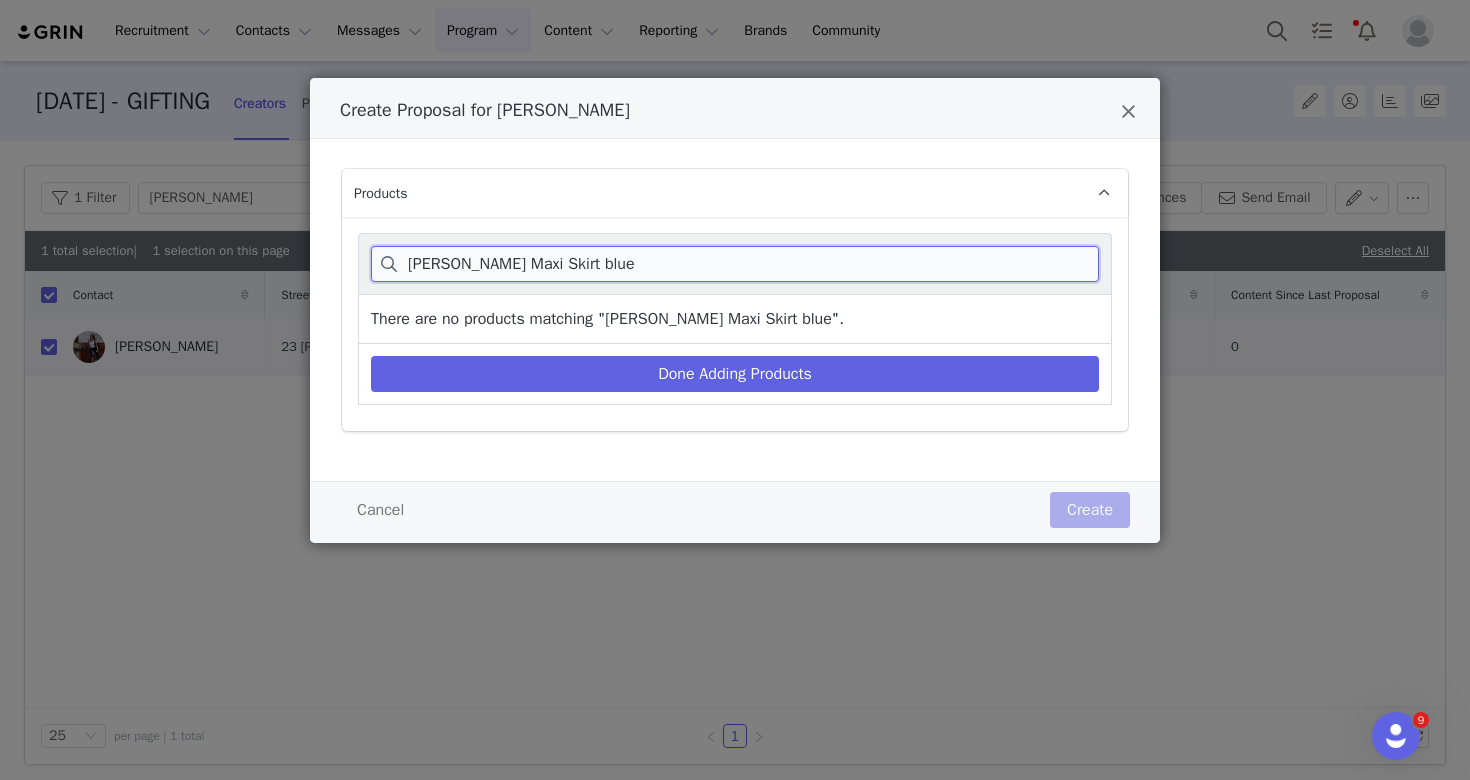 drag, startPoint x: 520, startPoint y: 267, endPoint x: 740, endPoint y: 251, distance: 220.58105 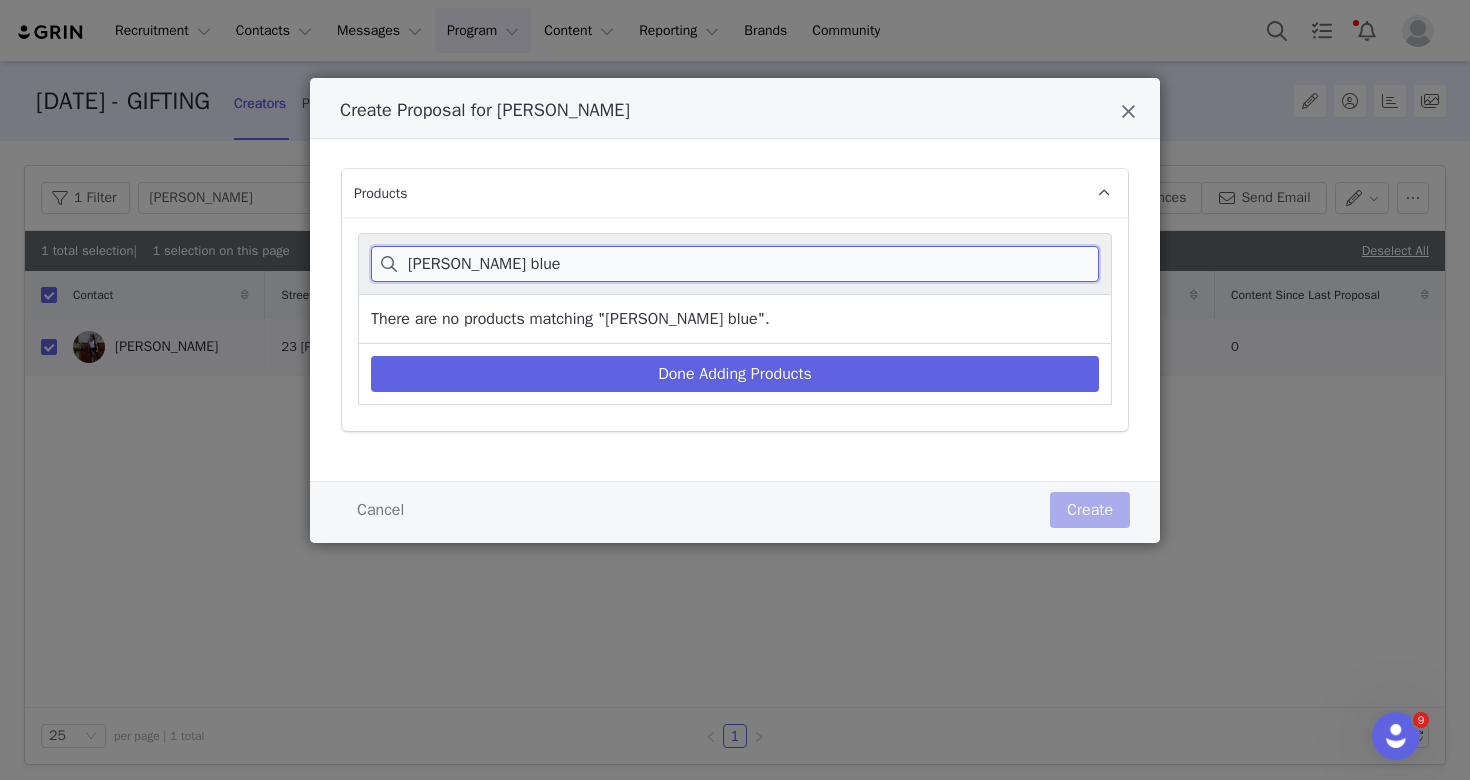 drag, startPoint x: 483, startPoint y: 262, endPoint x: 353, endPoint y: 241, distance: 131.68523 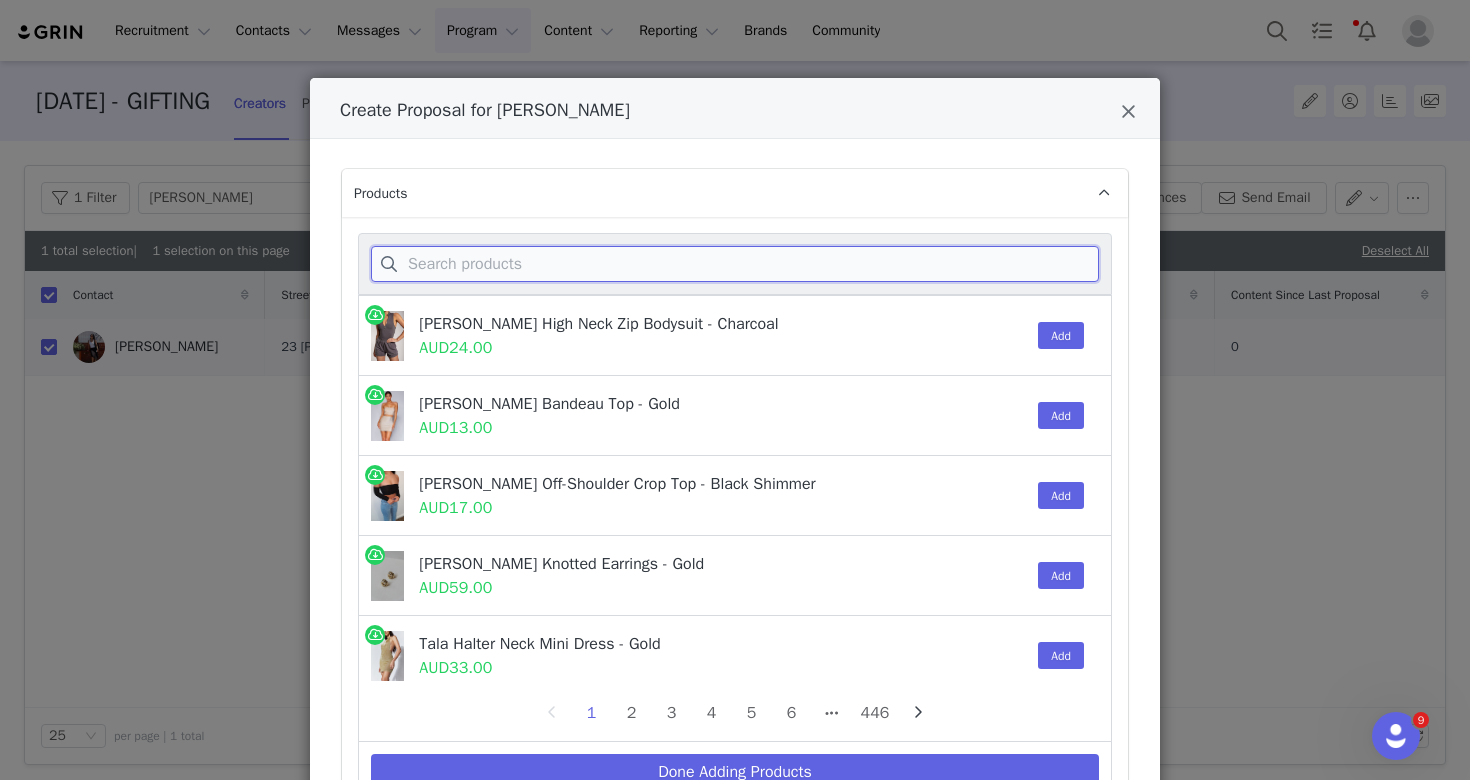 paste on "Calandra Maxi Skirt blue" 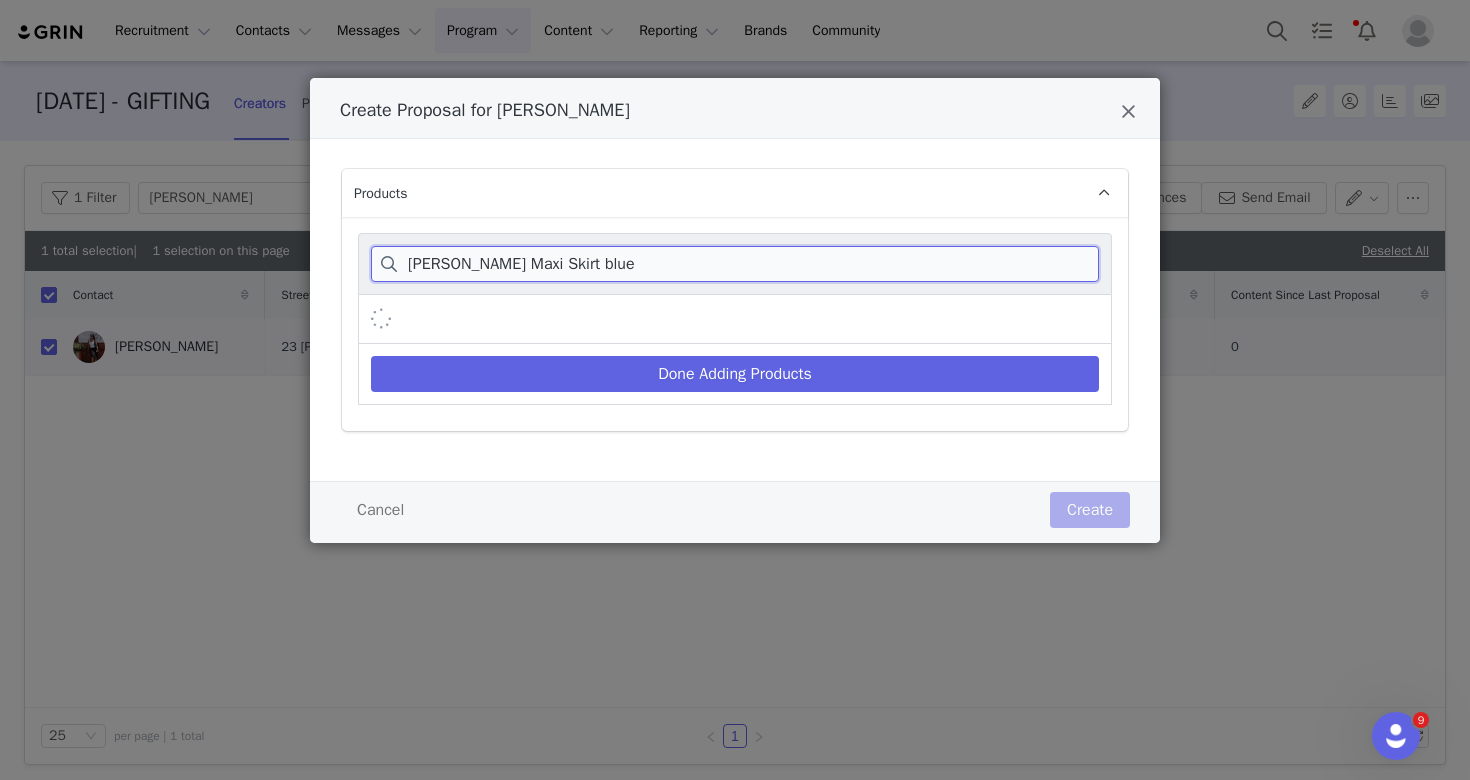 drag, startPoint x: 492, startPoint y: 275, endPoint x: 589, endPoint y: 275, distance: 97 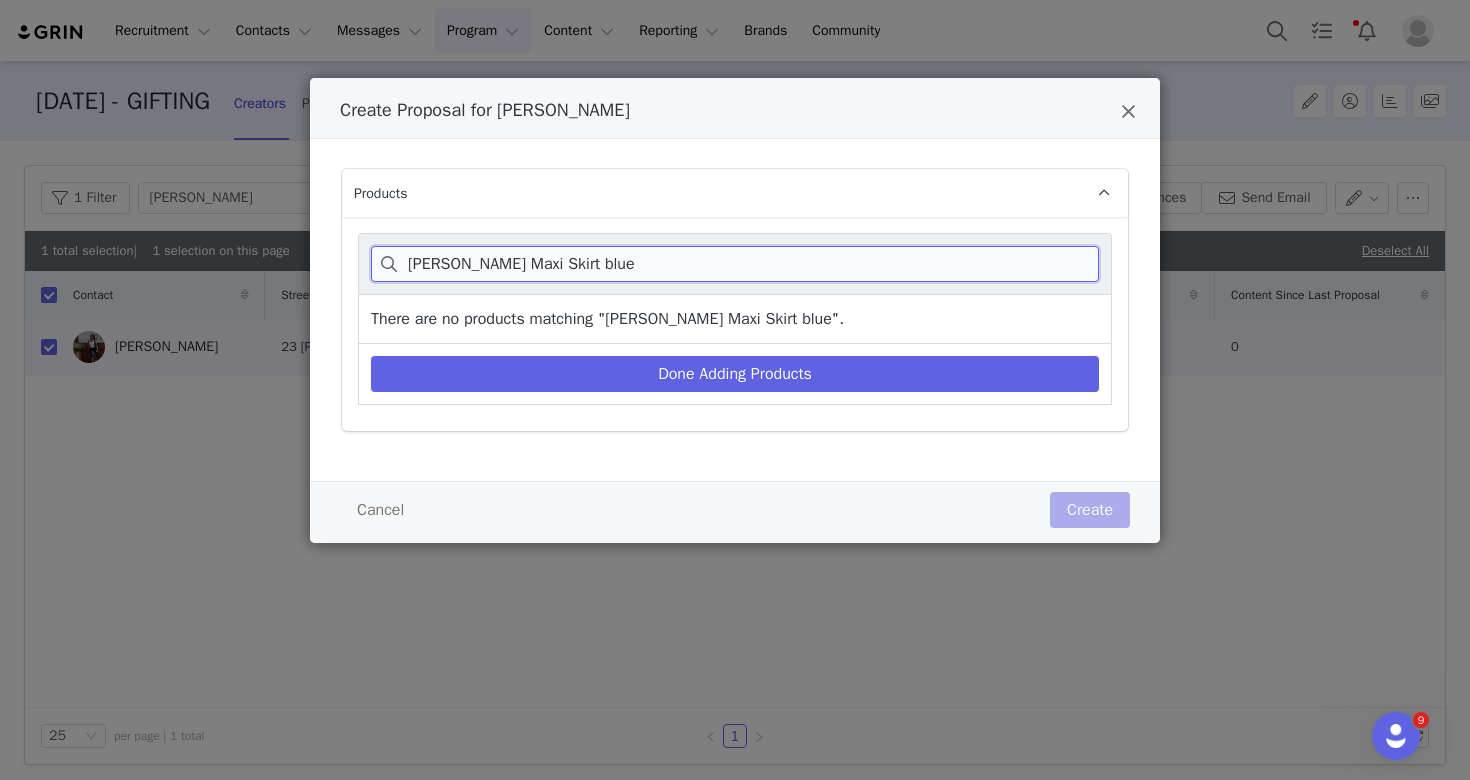 drag, startPoint x: 506, startPoint y: 270, endPoint x: 695, endPoint y: 269, distance: 189.00264 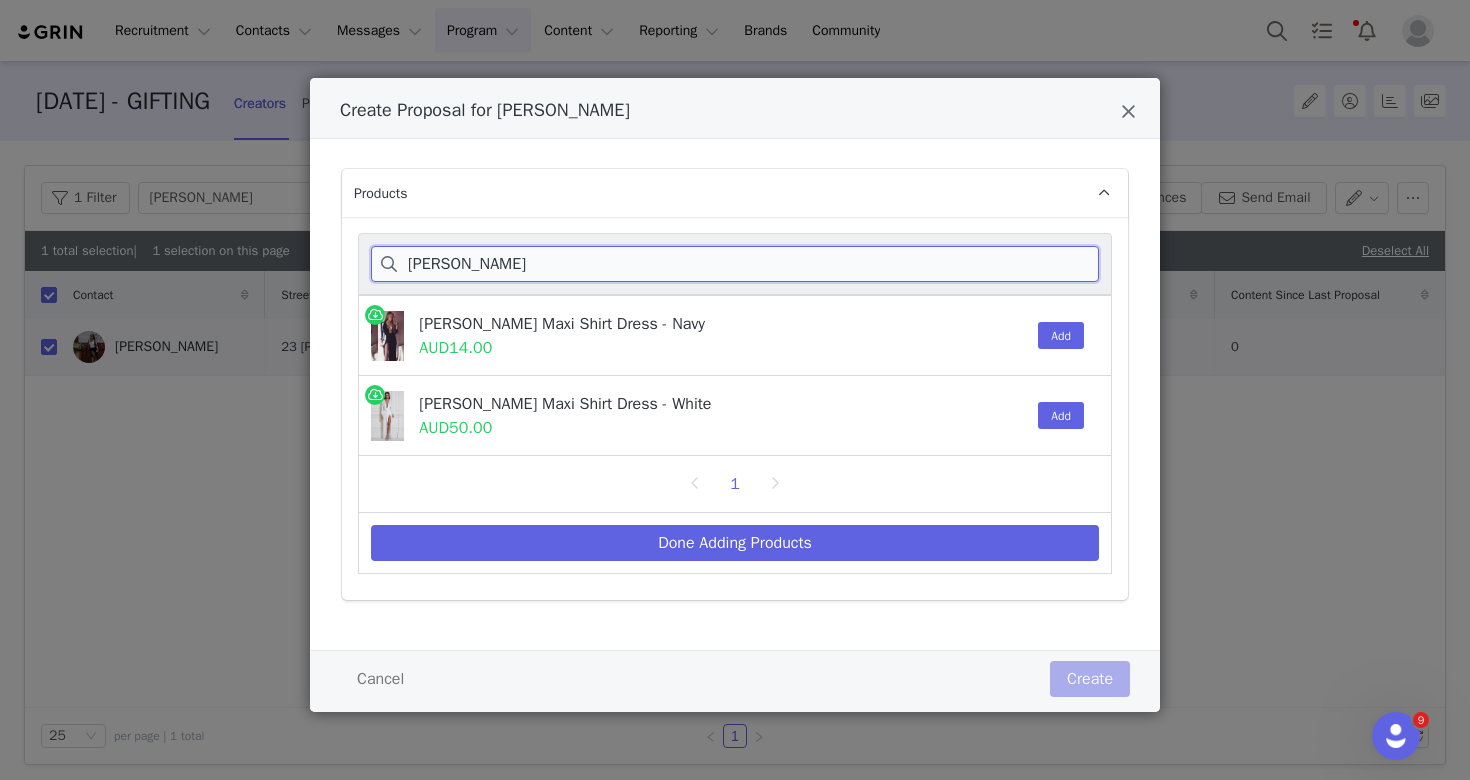 type on "Calandra Max" 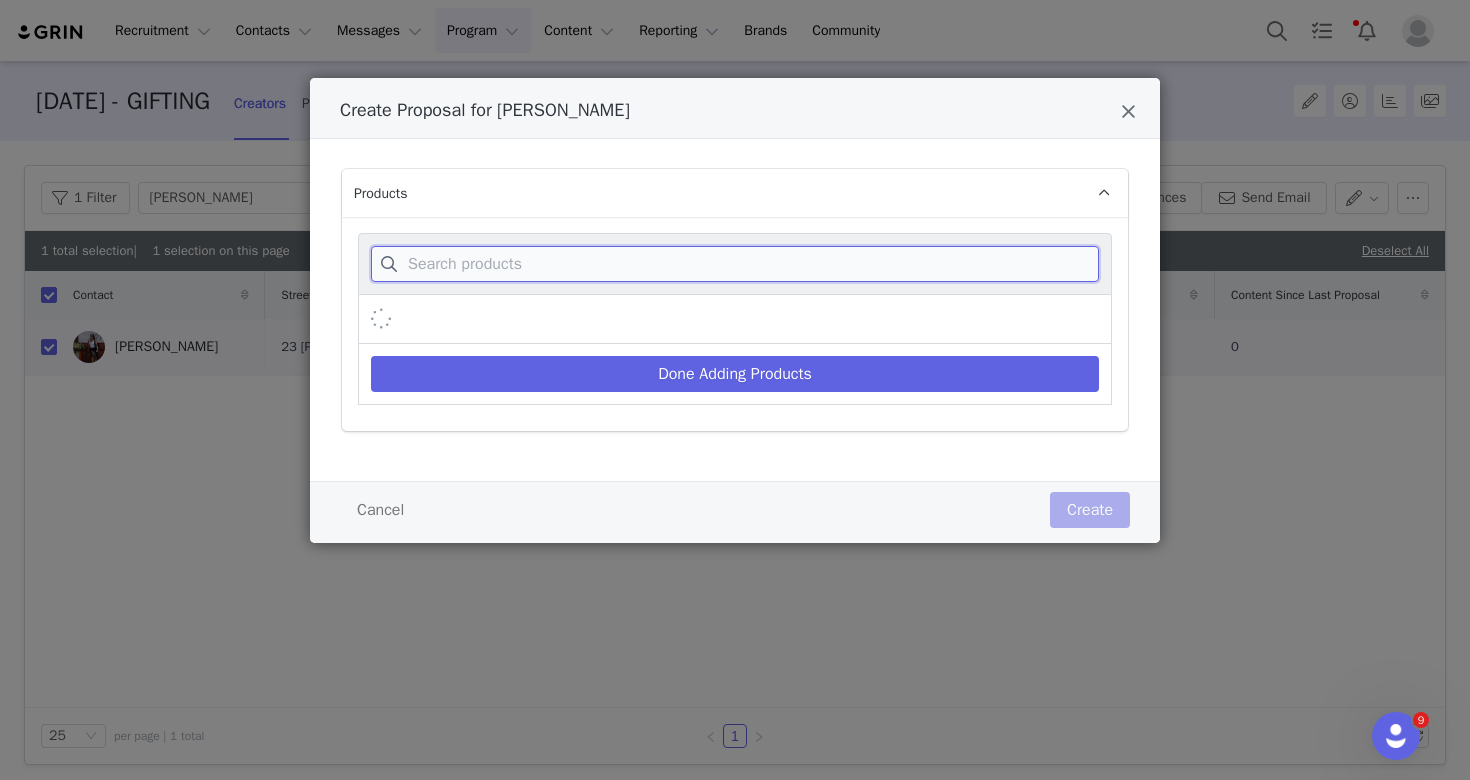 paste on "Calandra Slinky Maxi Skirt - Pale Blue" 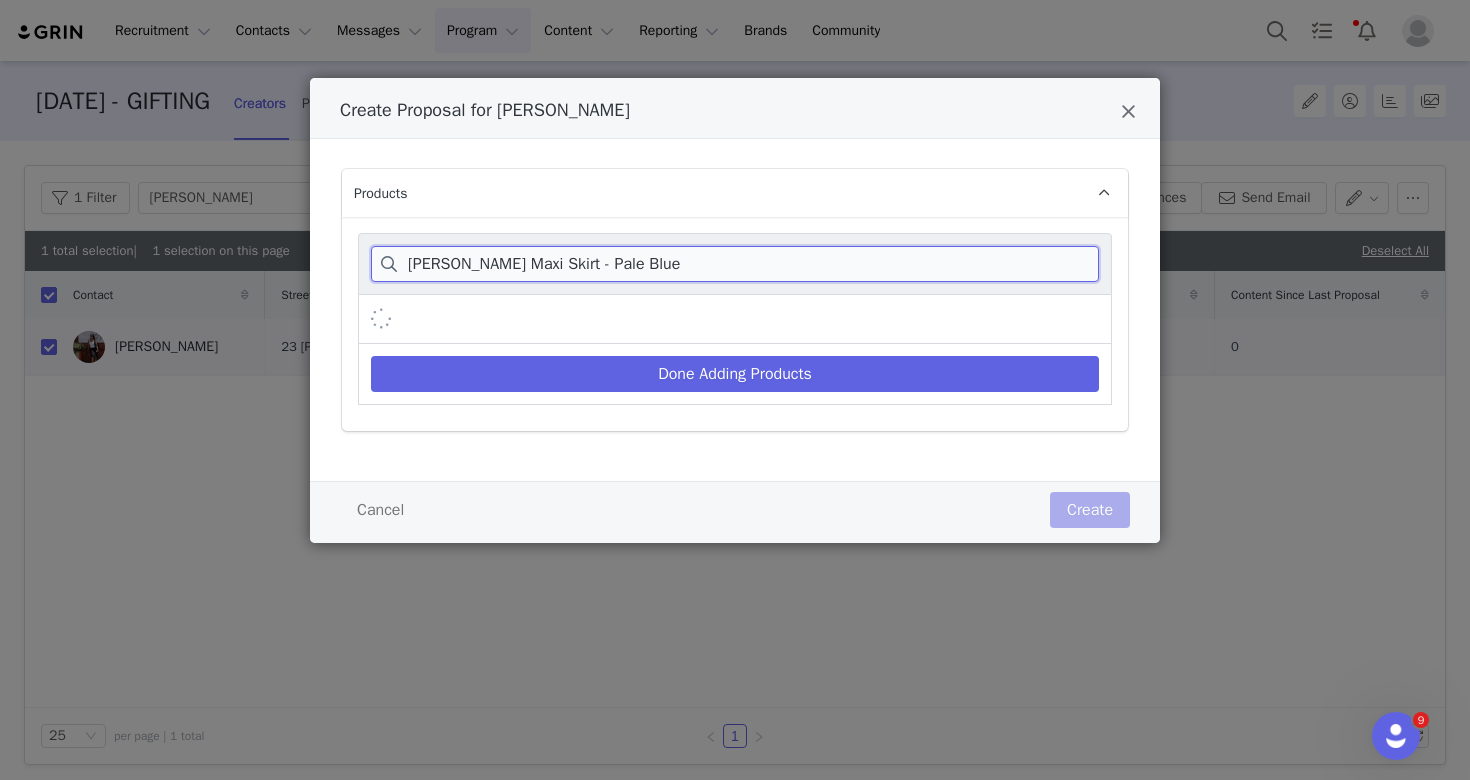 type on "Calandra Slinky Maxi Skirt - Pale Blue" 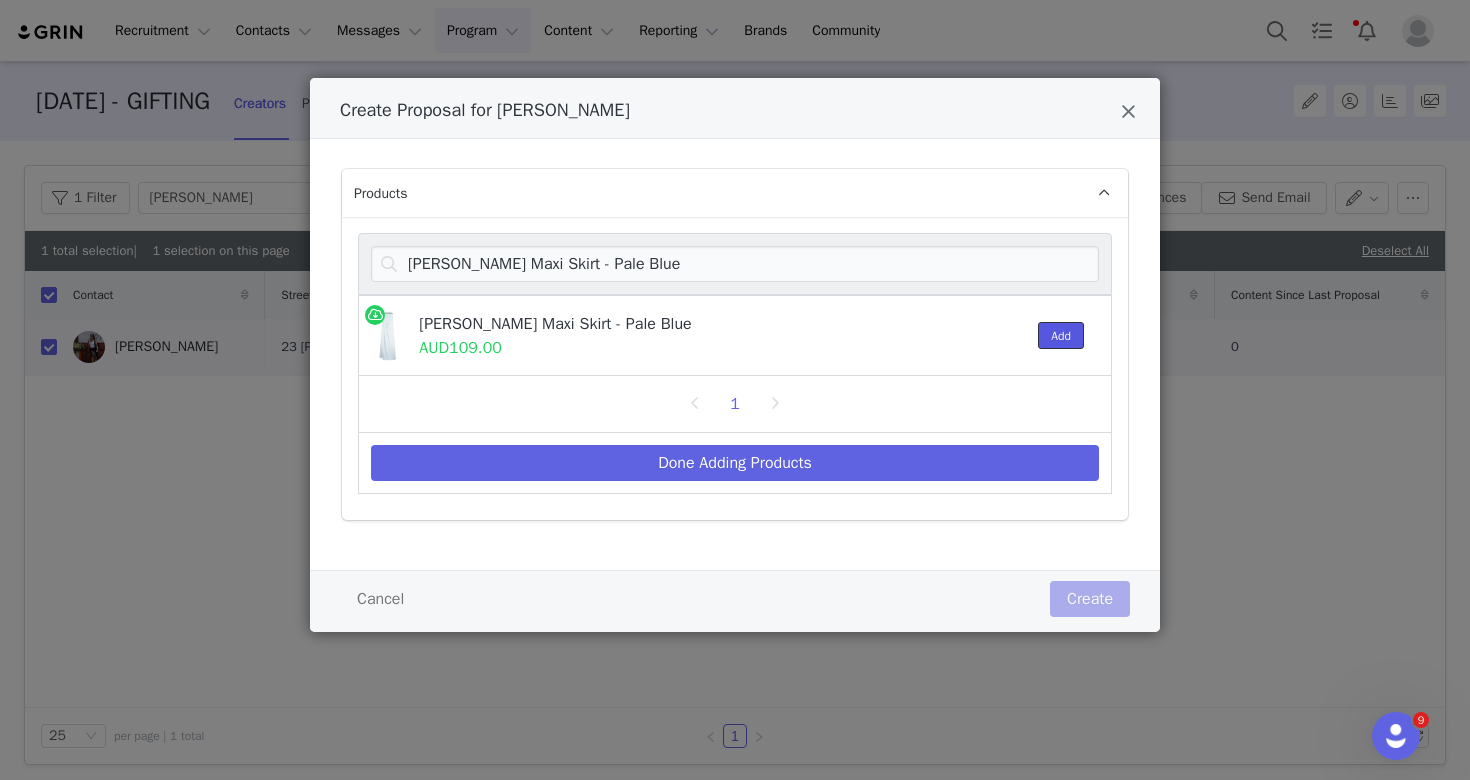 click on "Add" at bounding box center (1061, 335) 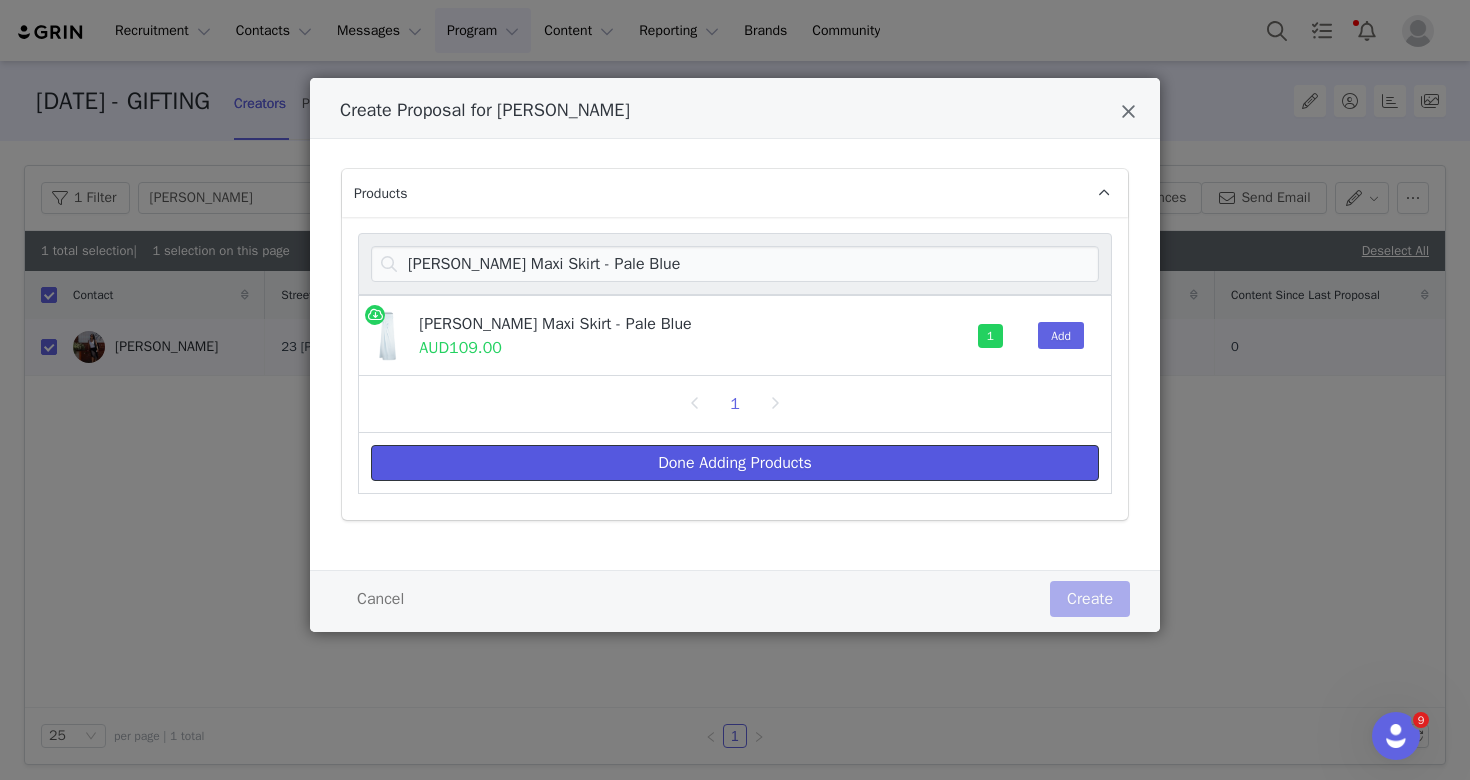 click on "Done Adding Products" at bounding box center (735, 463) 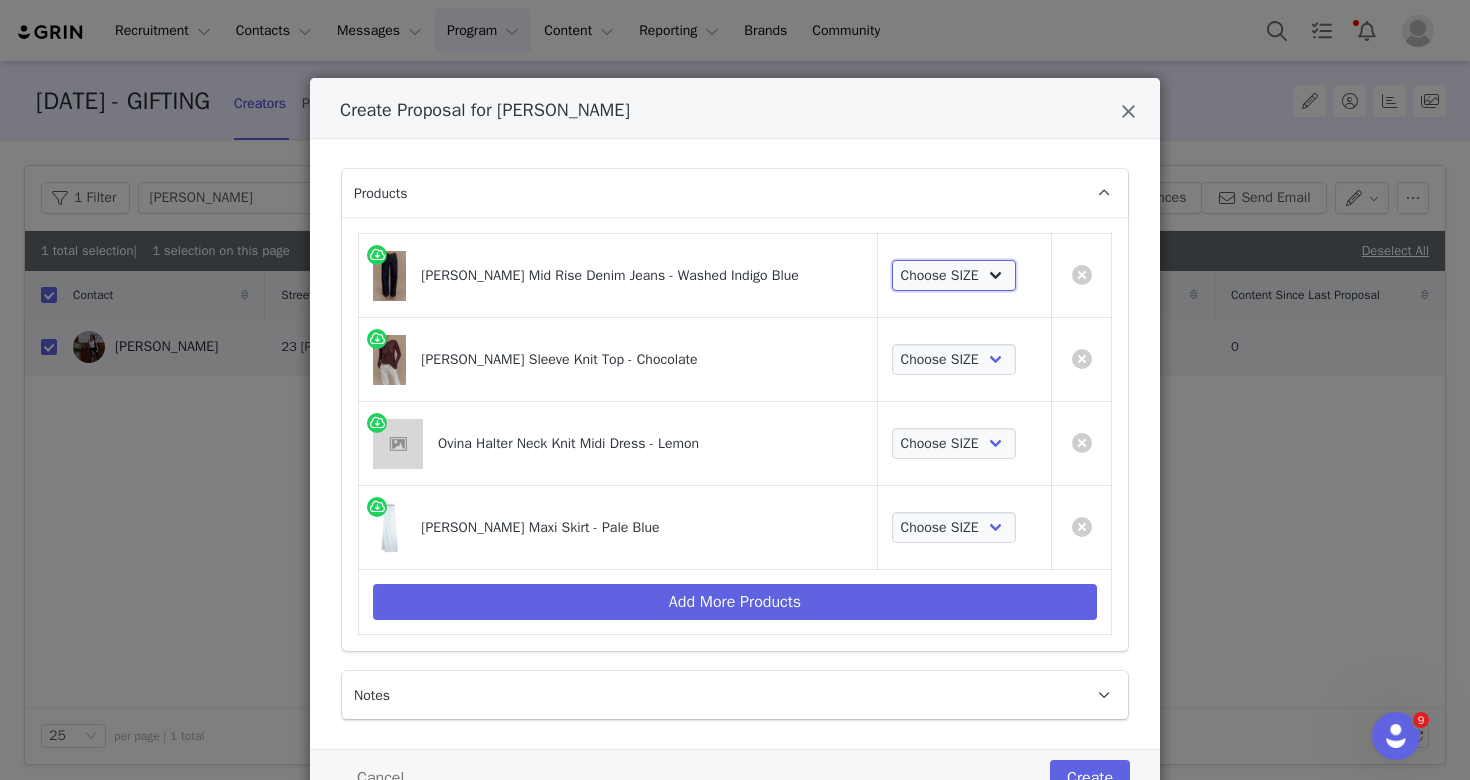 click on "Choose SIZE  4   6   7   8   9   10   11   12   14   16   18" at bounding box center (954, 276) 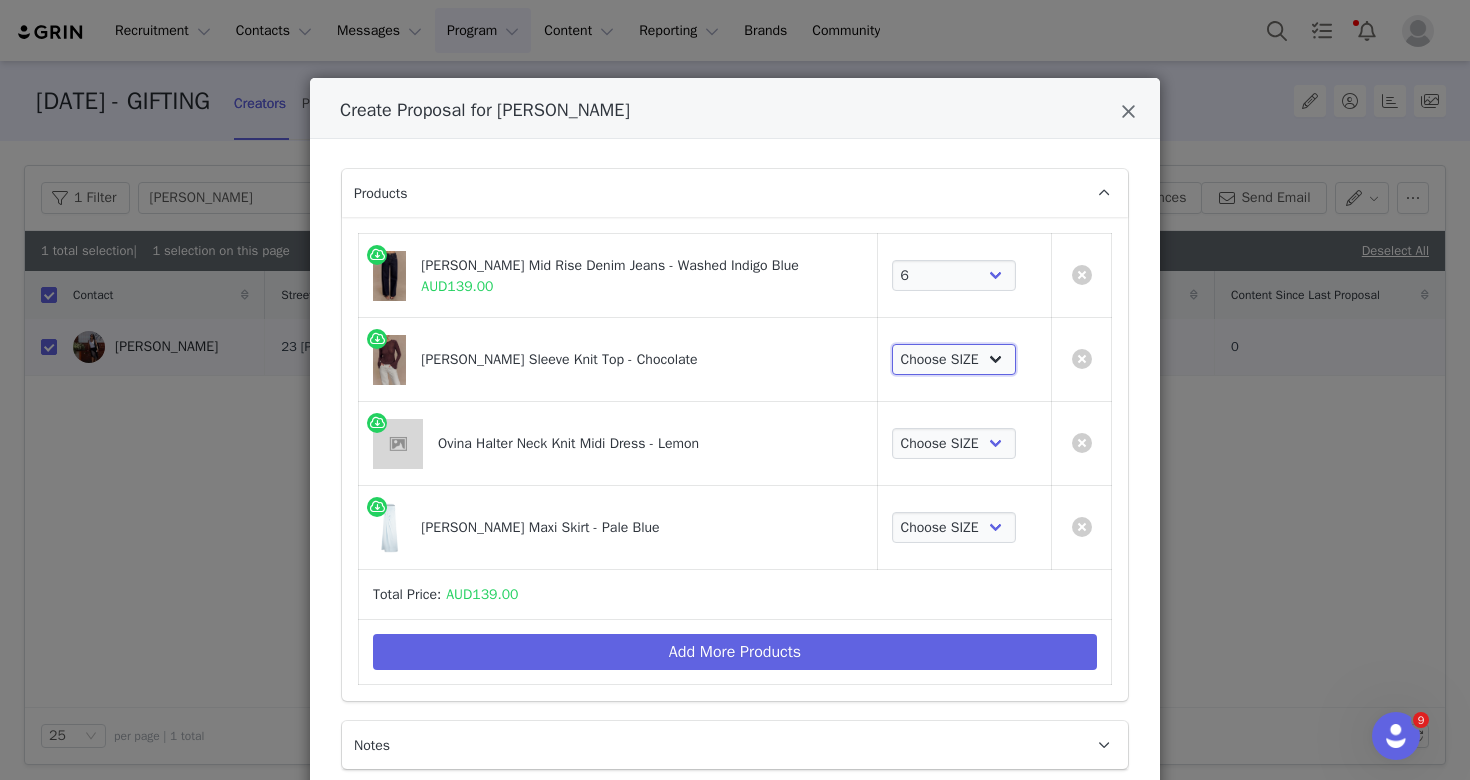 click on "Choose SIZE  XXS   XS   S   M   L   XL   XXL   3XL" at bounding box center [954, 360] 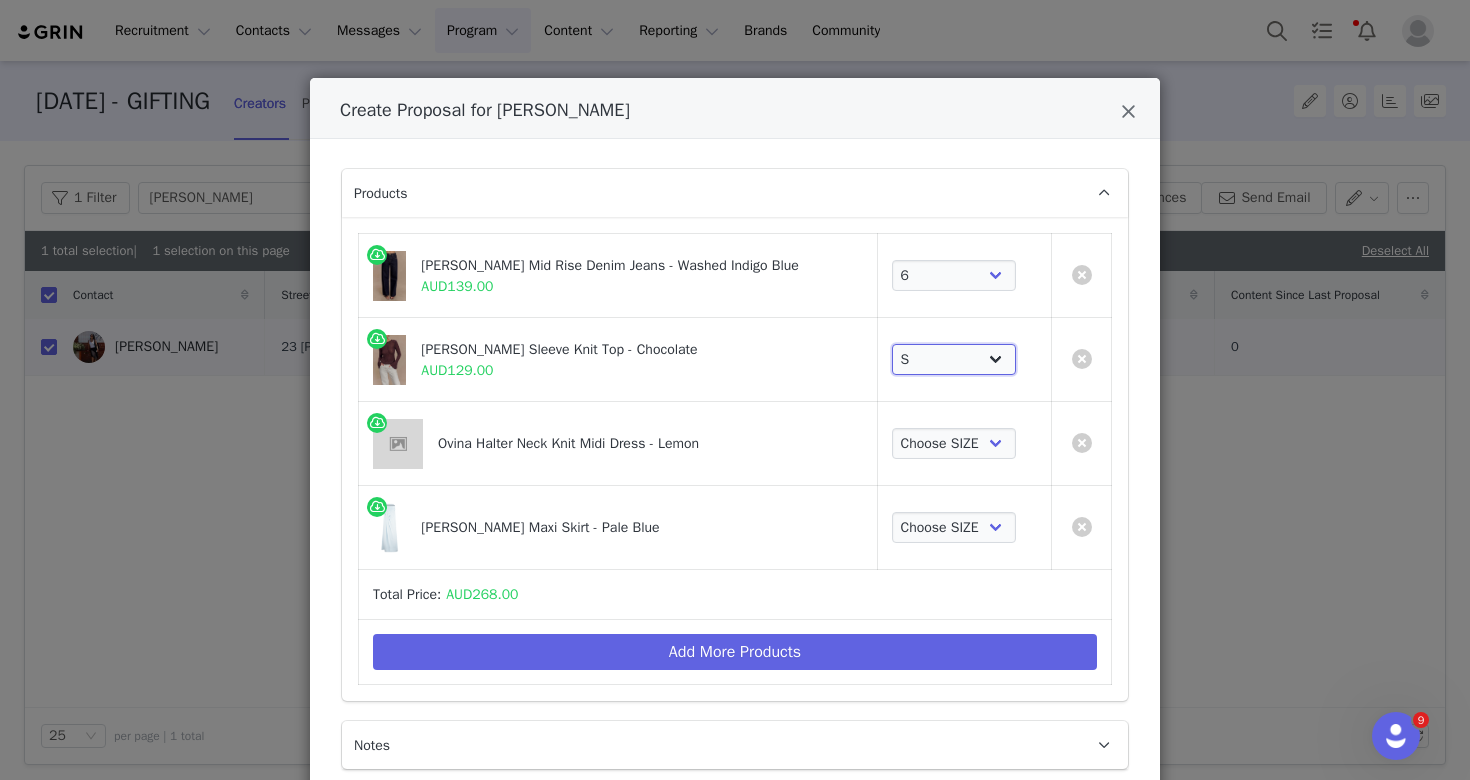 click on "Choose SIZE  XXS   XS   S   M   L   XL   XXL   3XL" at bounding box center (954, 360) 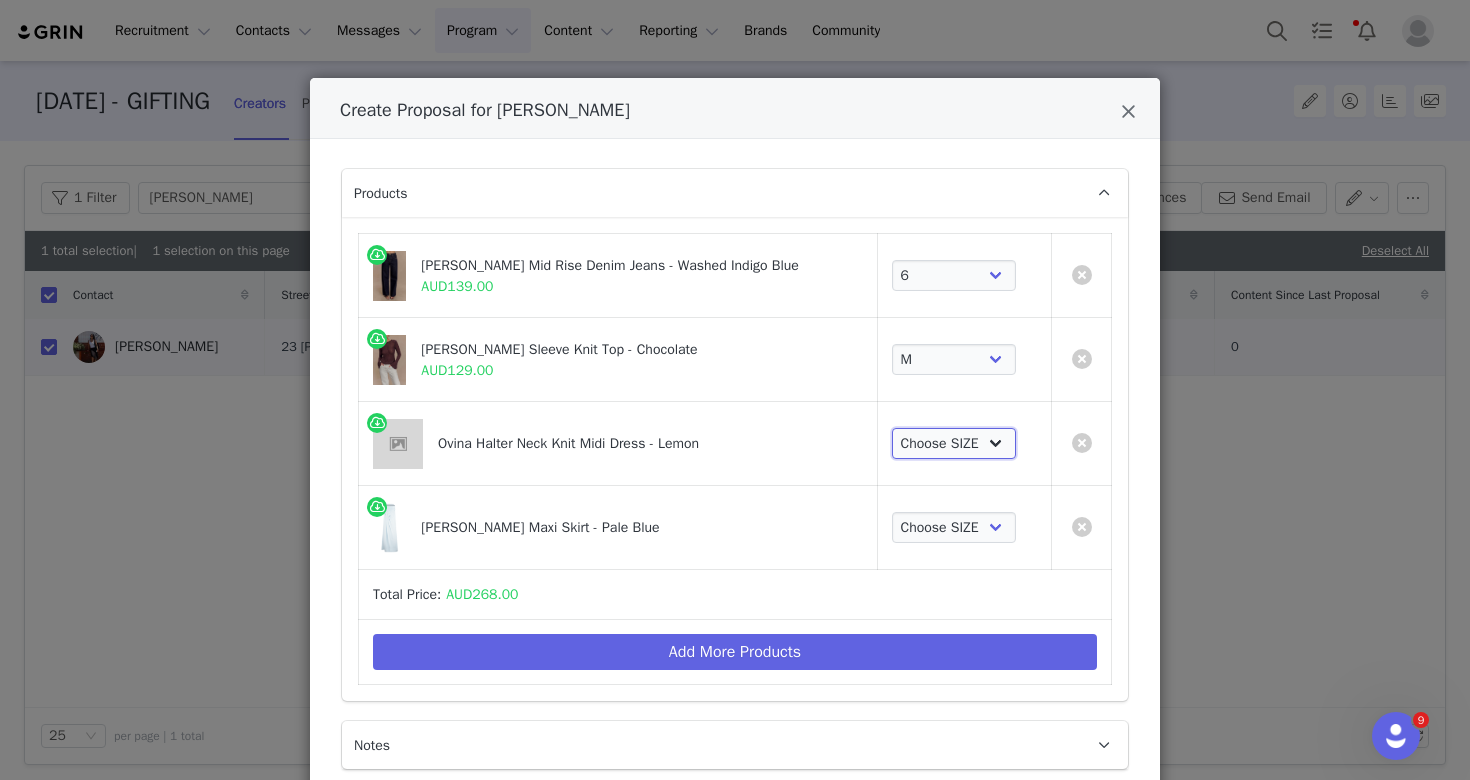 click on "Choose SIZE  XXS   XS   S   M   L   XL   XXL   3XL" at bounding box center (954, 444) 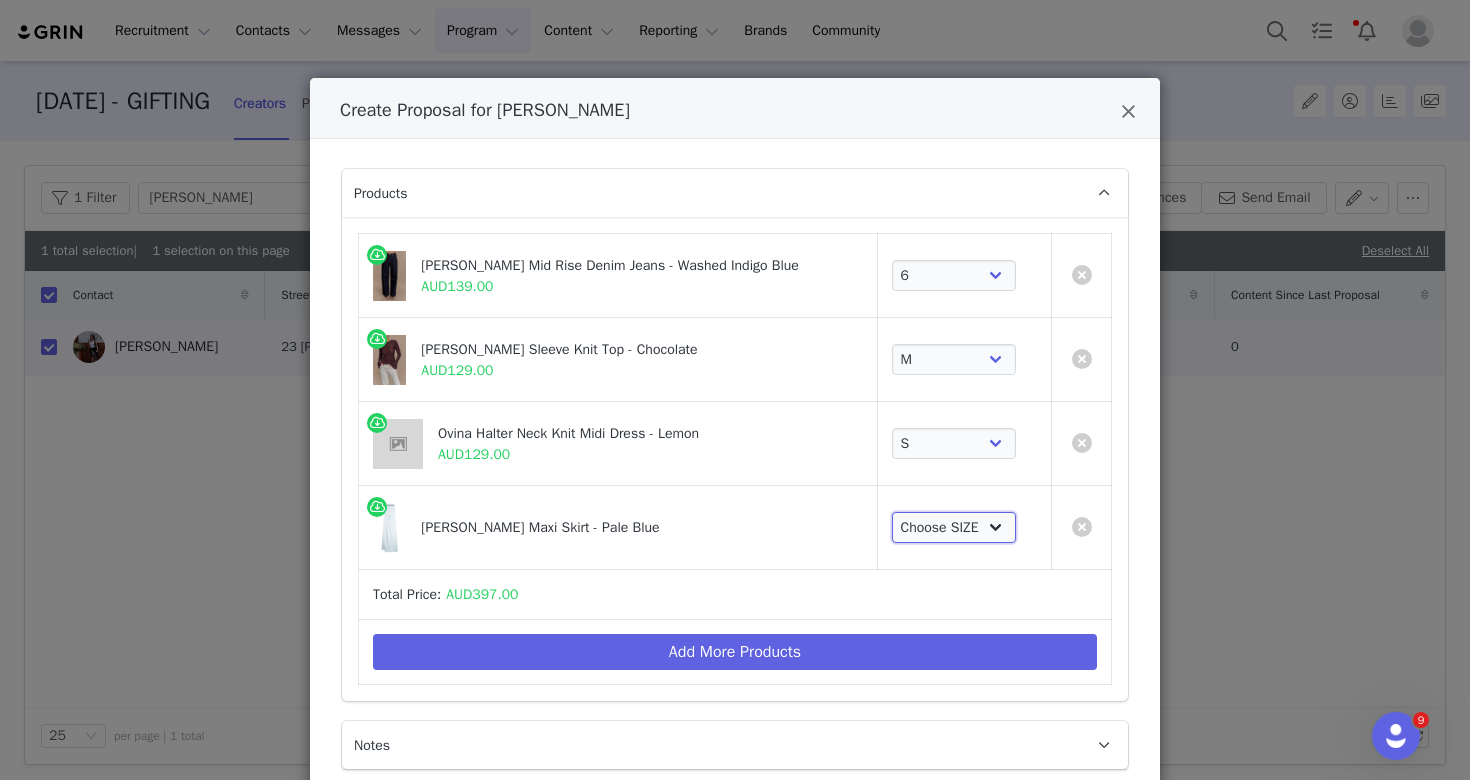 click on "Choose SIZE  XXS   XS   S   M   L   XL   XXL   3XL" at bounding box center (954, 528) 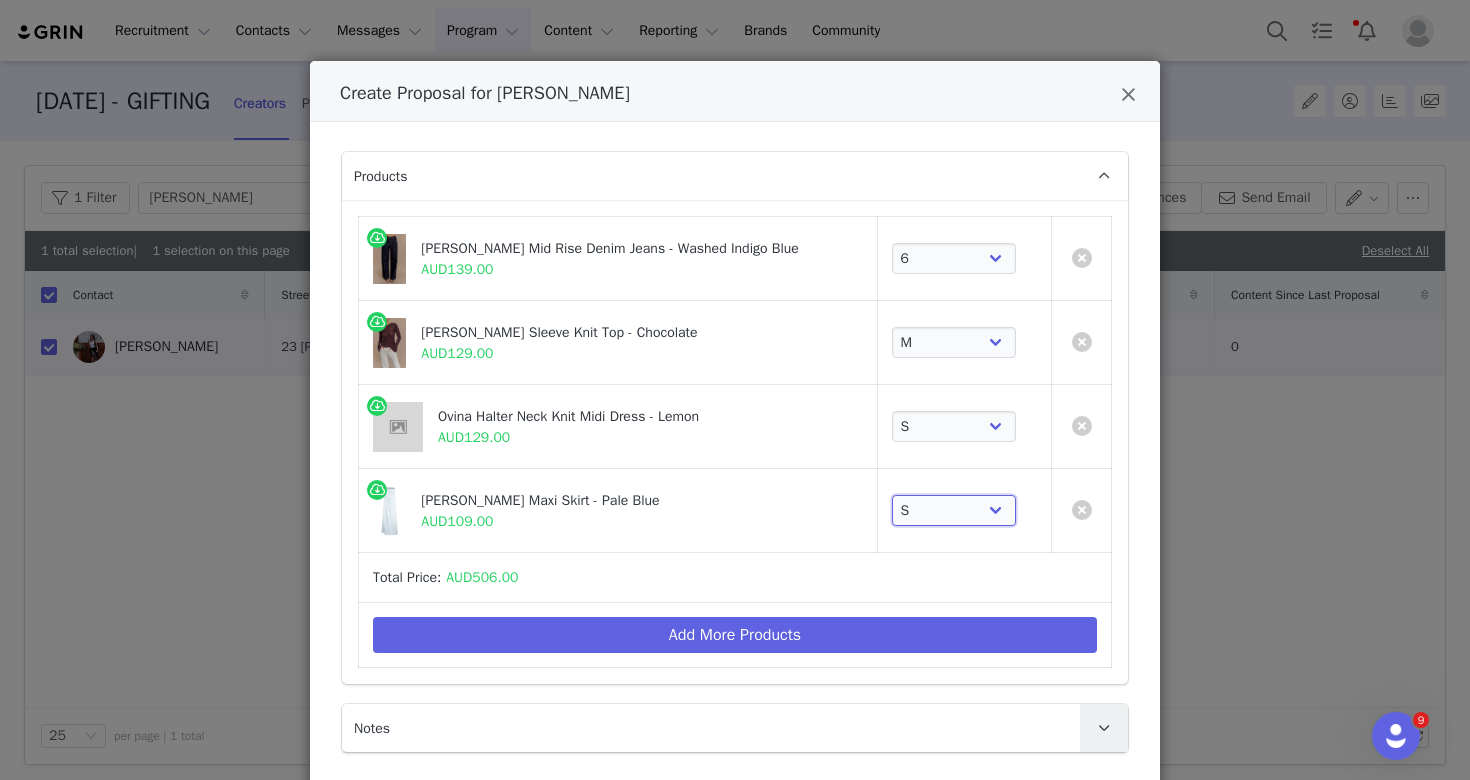 scroll, scrollTop: 131, scrollLeft: 0, axis: vertical 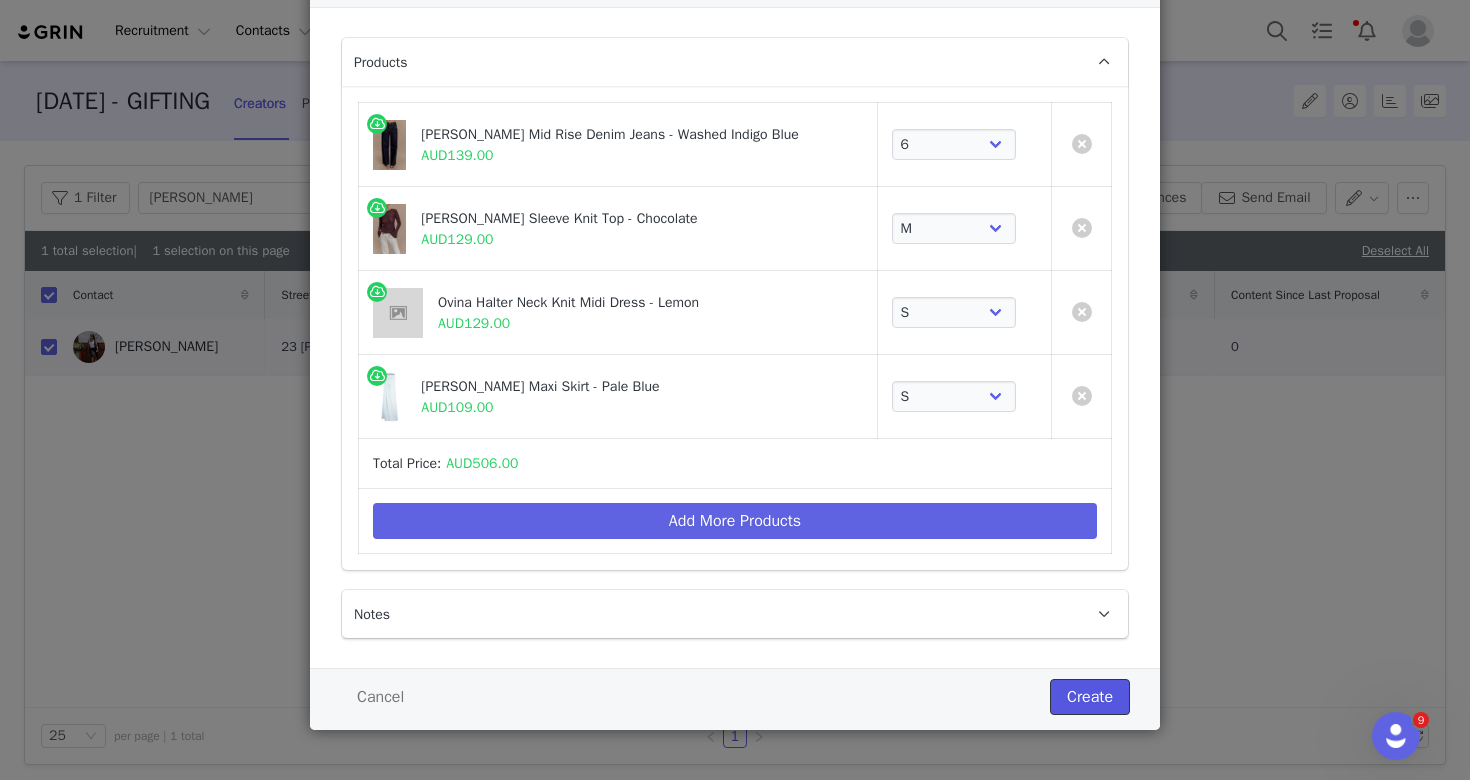 click on "Create" at bounding box center (1090, 697) 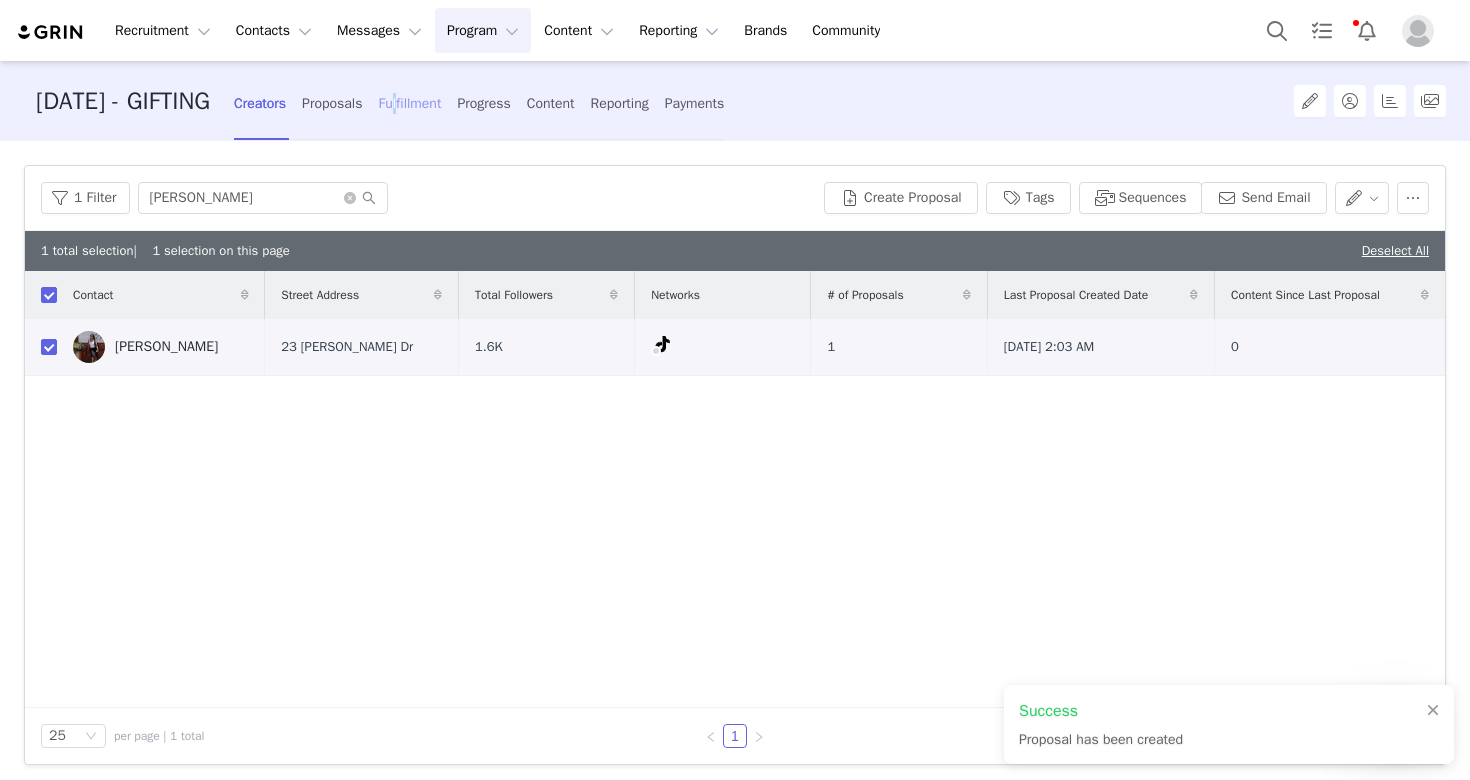 click on "Fulfillment" at bounding box center [409, 103] 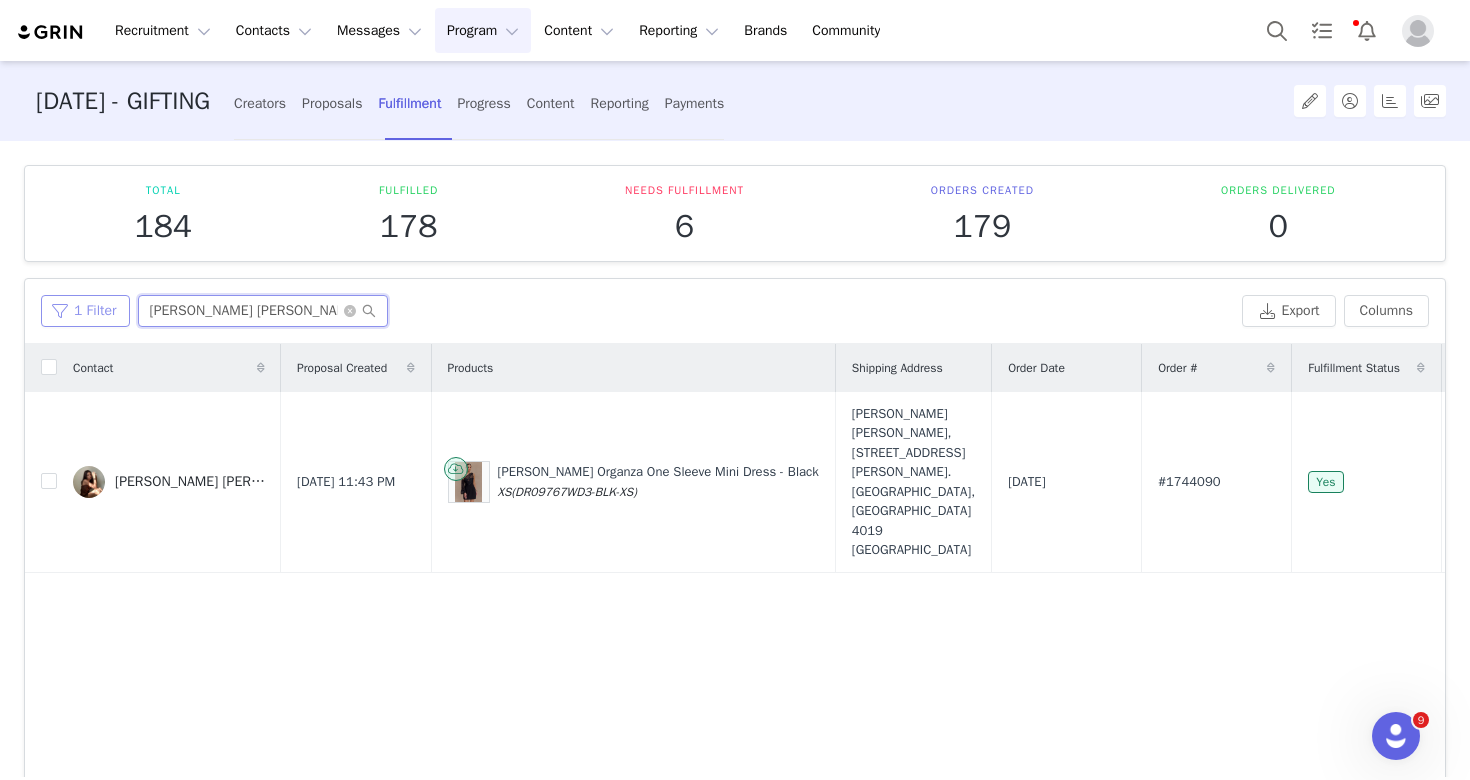 drag, startPoint x: 258, startPoint y: 305, endPoint x: 96, endPoint y: 298, distance: 162.15117 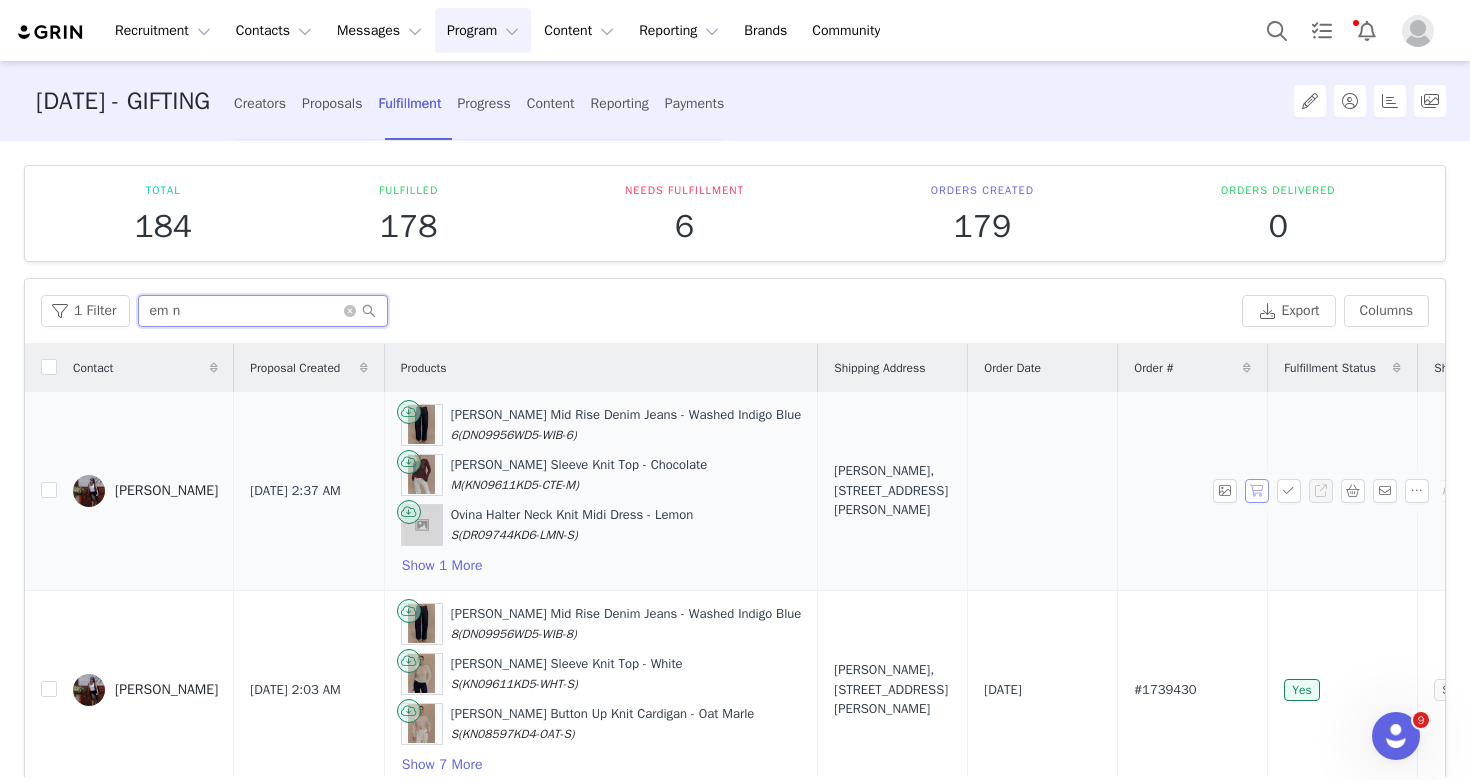 type on "em n" 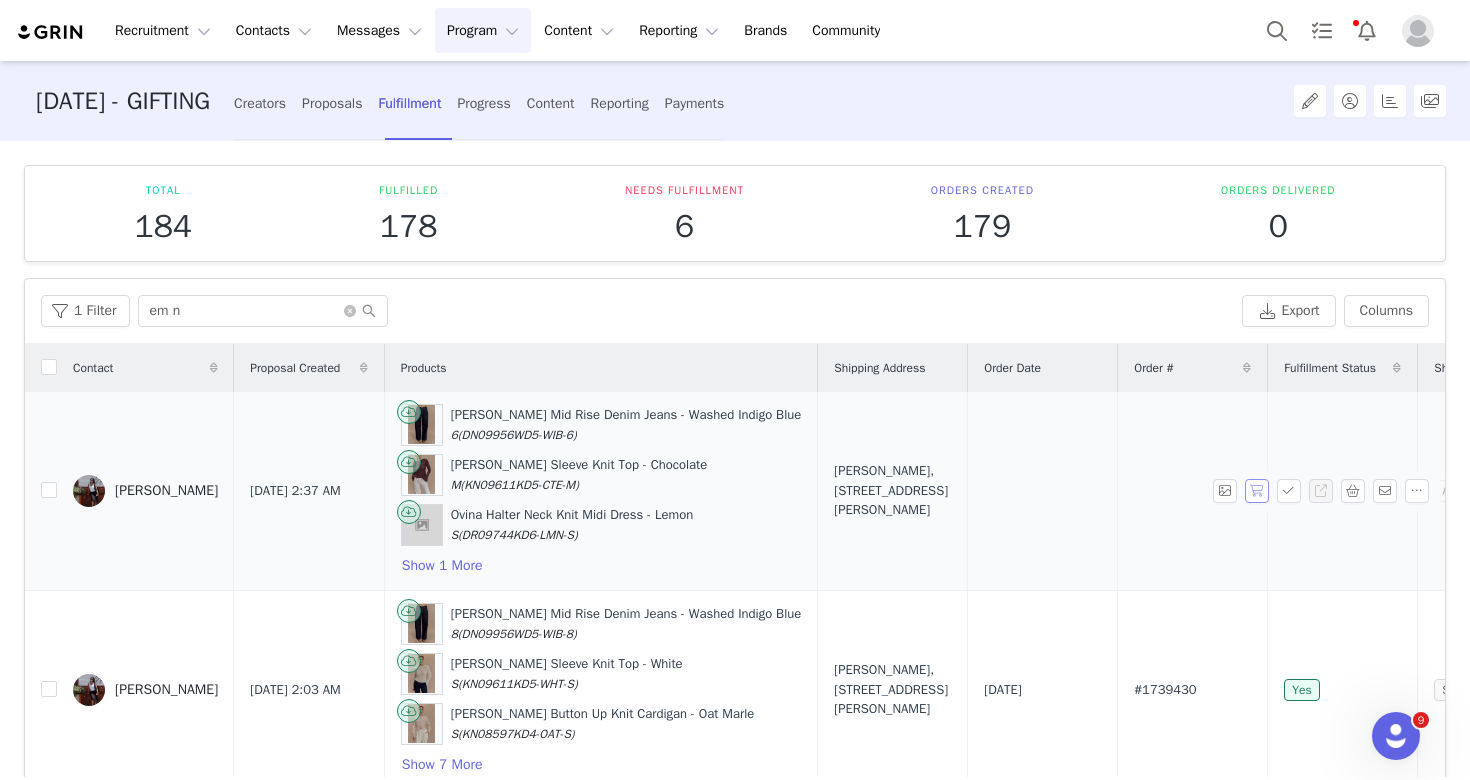 click at bounding box center (1257, 491) 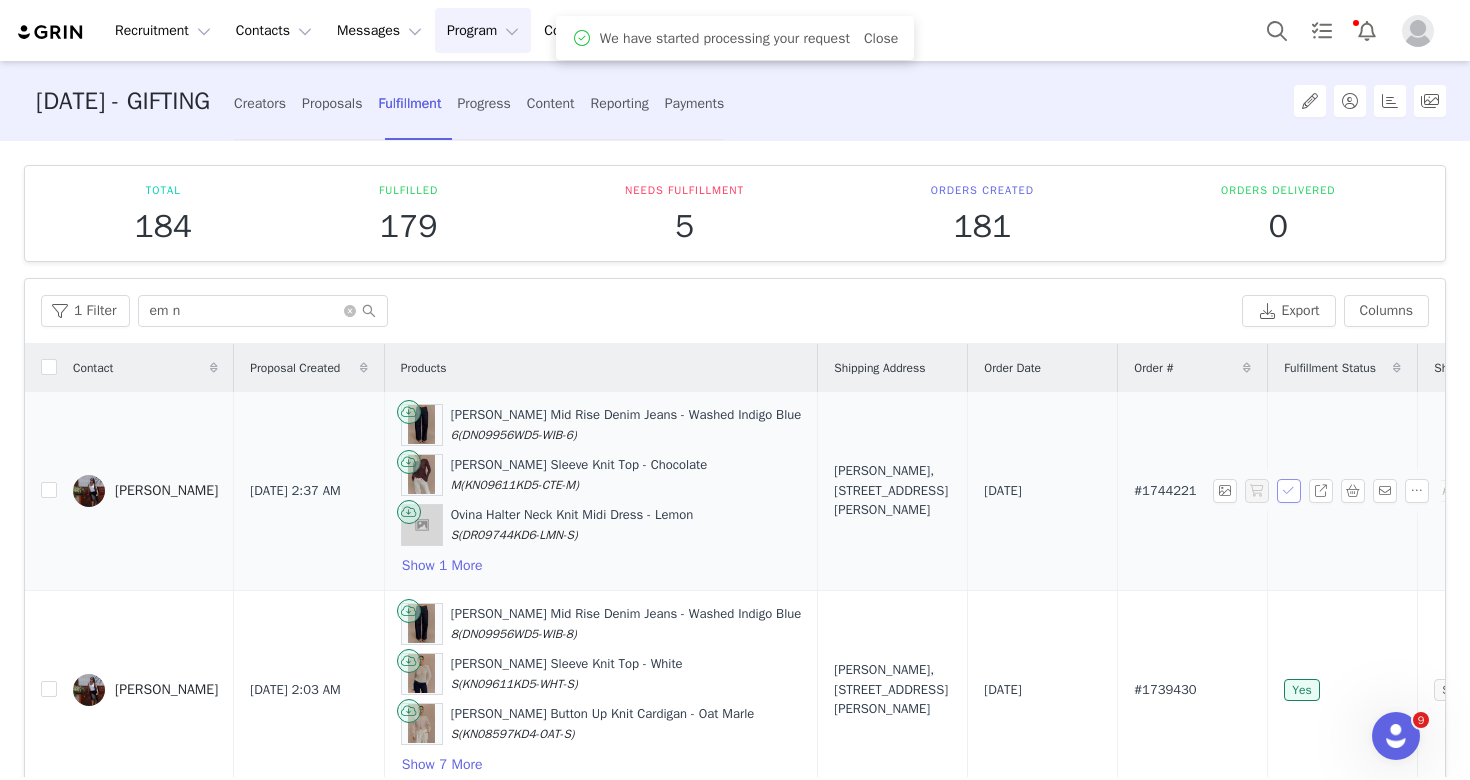 click at bounding box center (1289, 491) 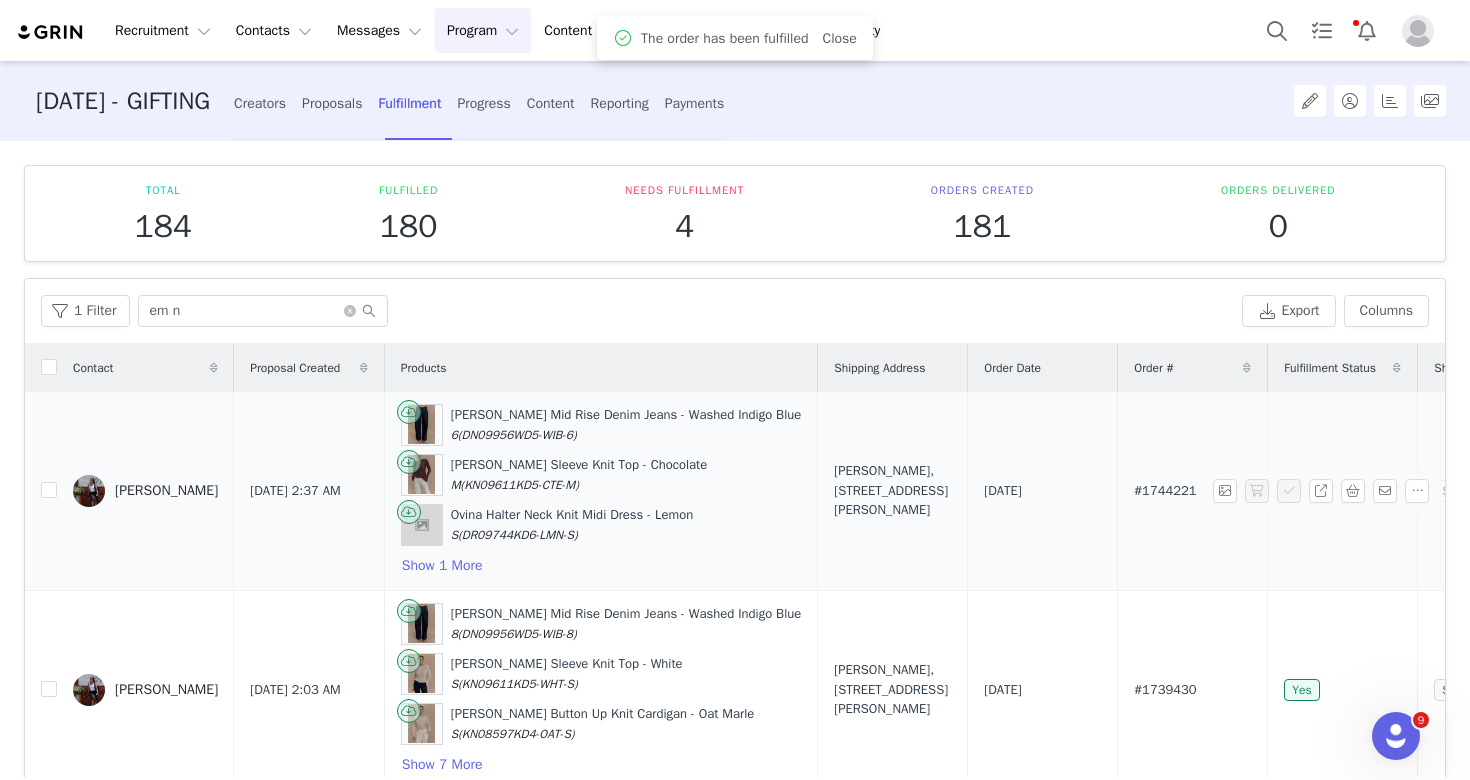 drag, startPoint x: 614, startPoint y: 464, endPoint x: 419, endPoint y: 465, distance: 195.00256 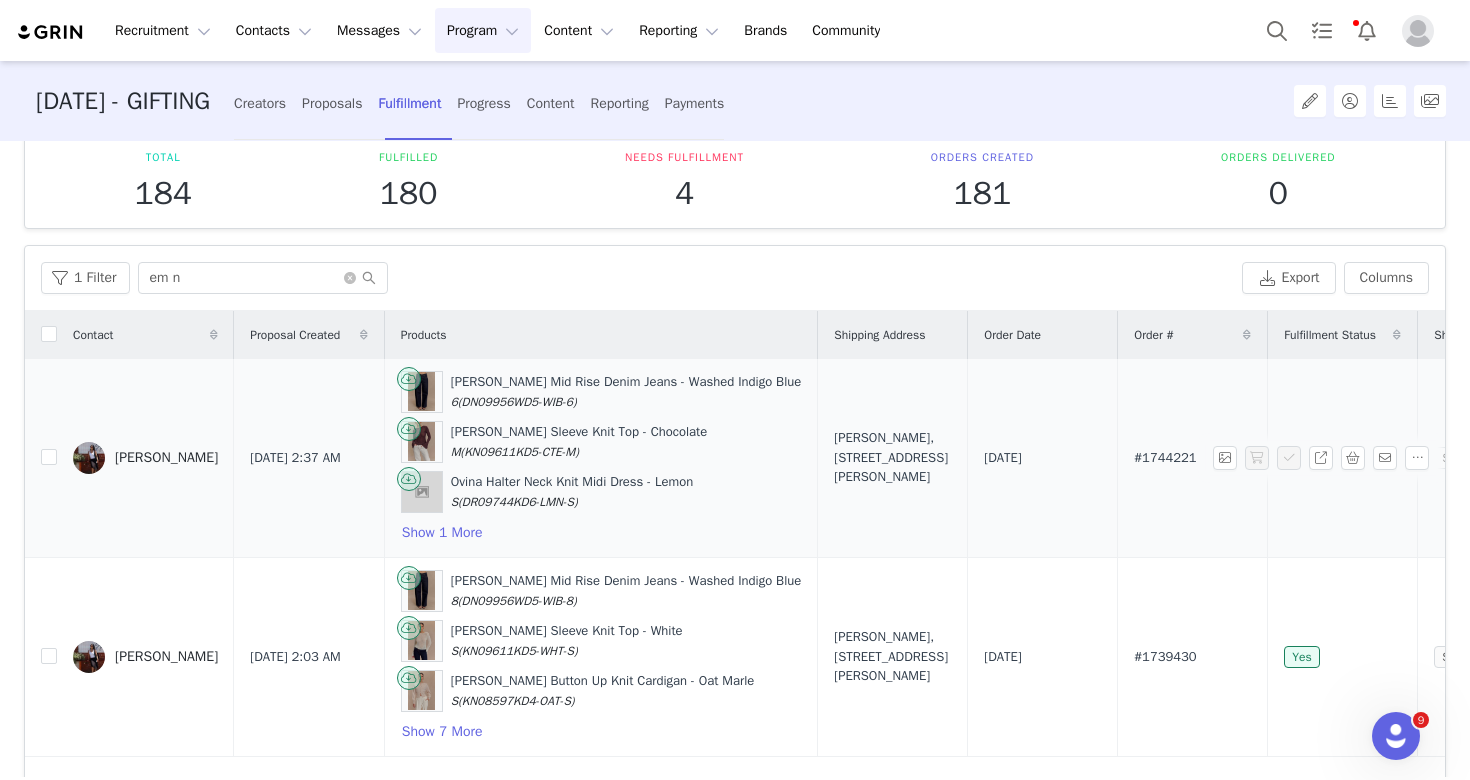 scroll, scrollTop: 39, scrollLeft: 0, axis: vertical 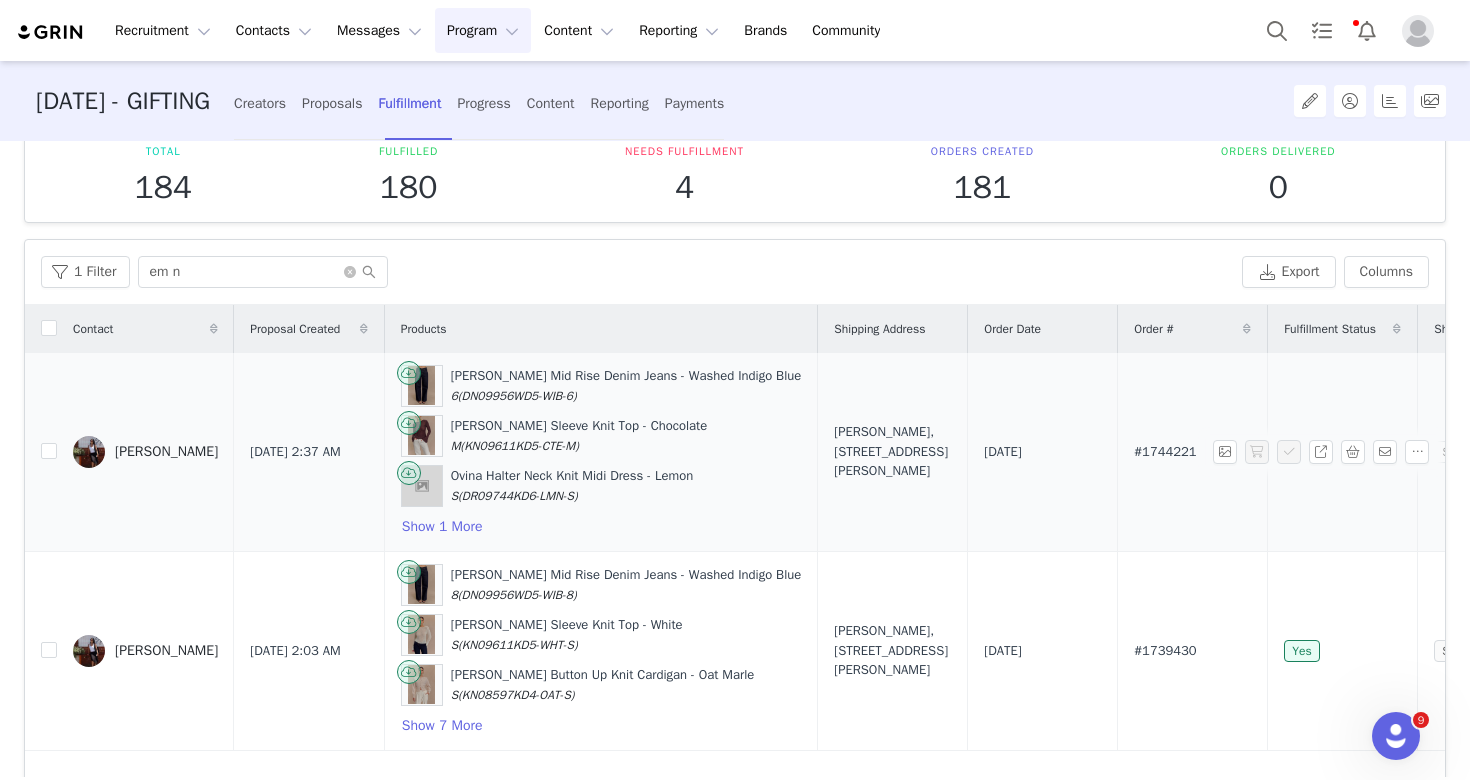 drag, startPoint x: 843, startPoint y: 498, endPoint x: 768, endPoint y: 401, distance: 122.61321 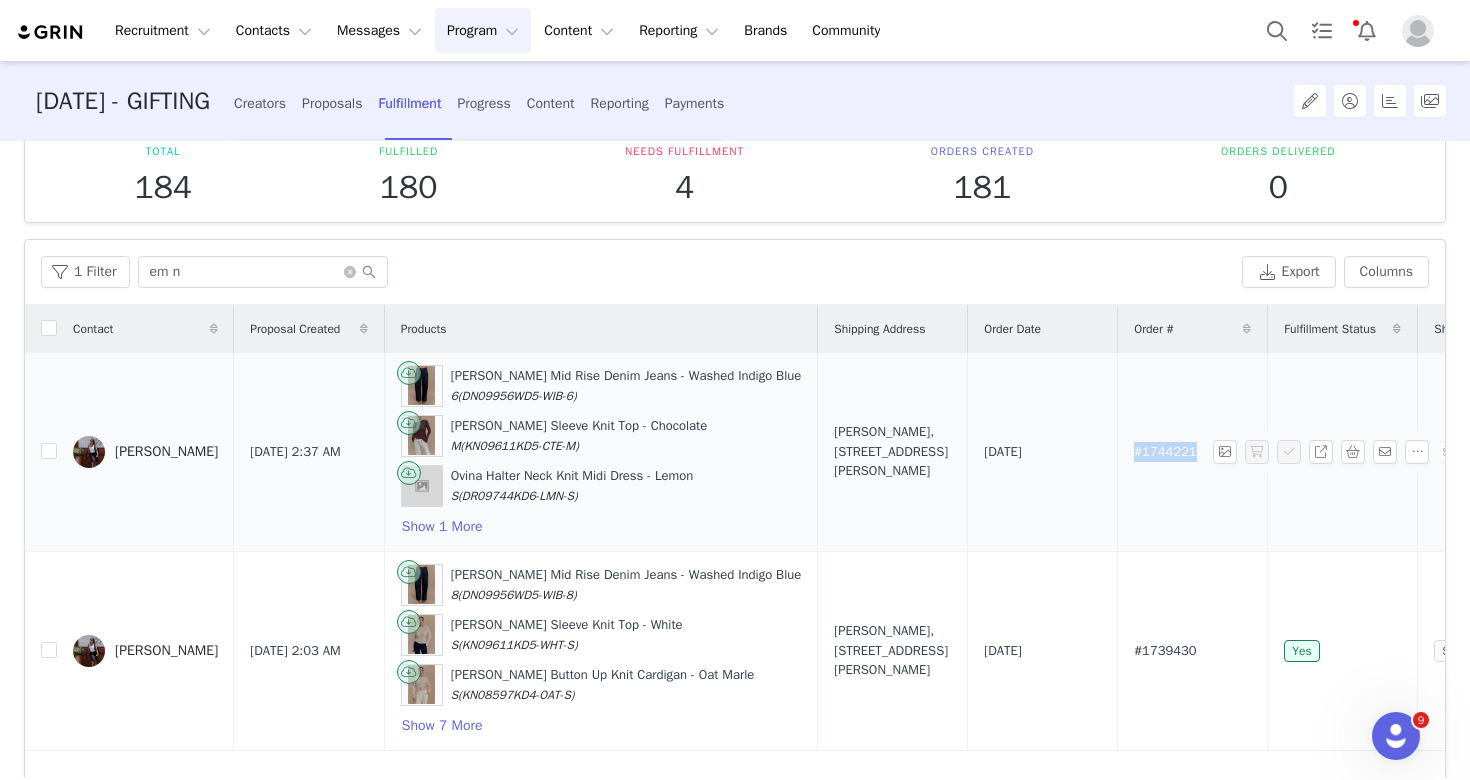 drag, startPoint x: 1150, startPoint y: 457, endPoint x: 1074, endPoint y: 457, distance: 76 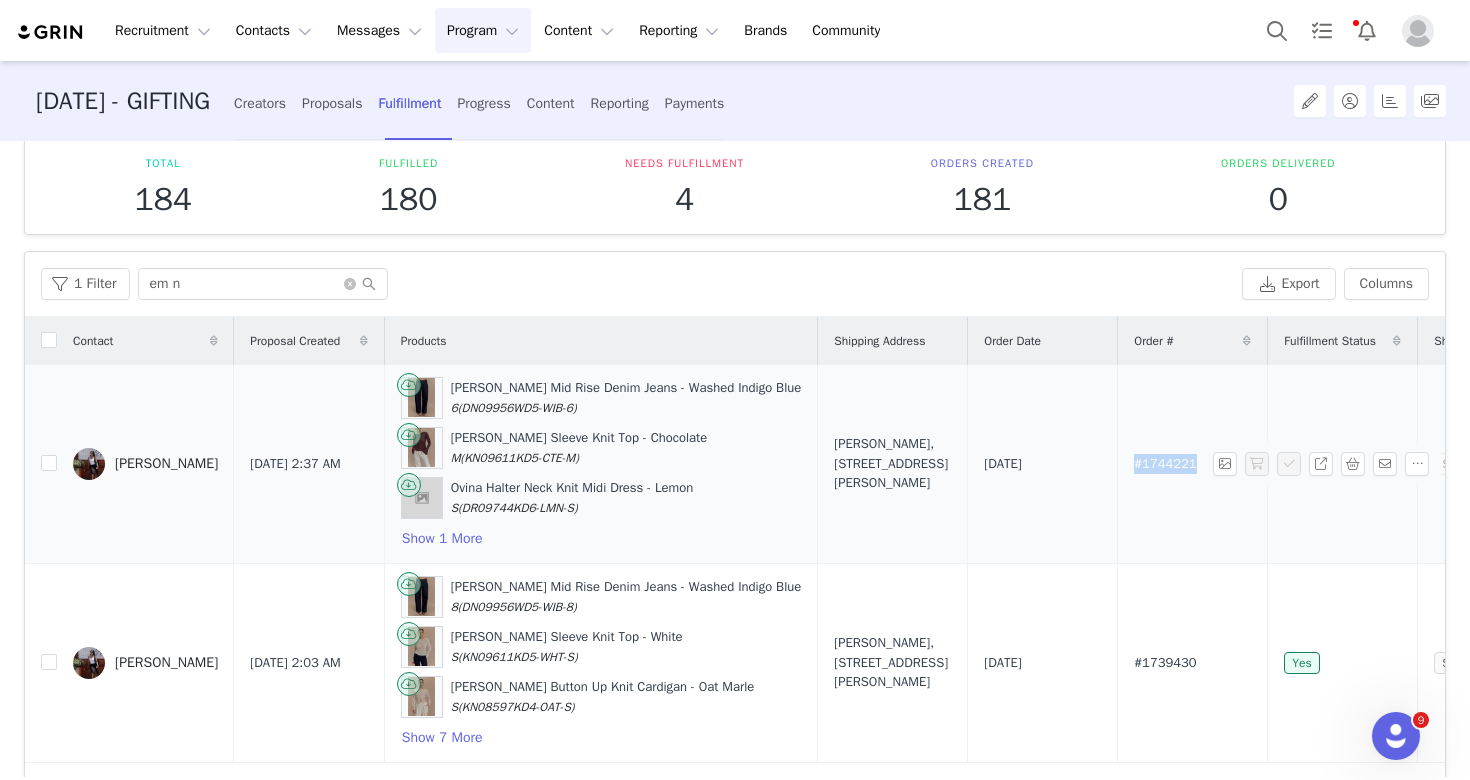 scroll, scrollTop: 26, scrollLeft: 0, axis: vertical 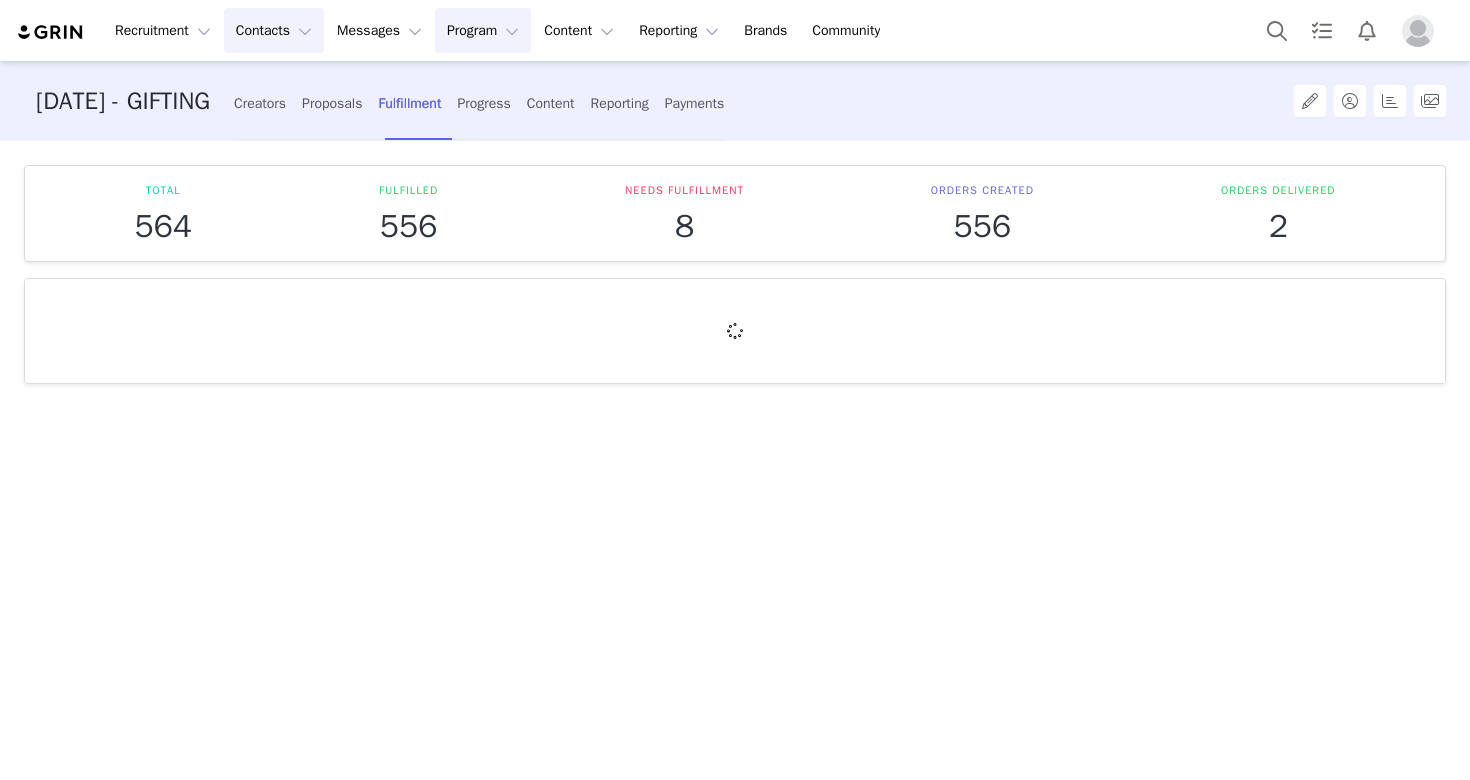 click on "Contacts Contacts" at bounding box center (274, 30) 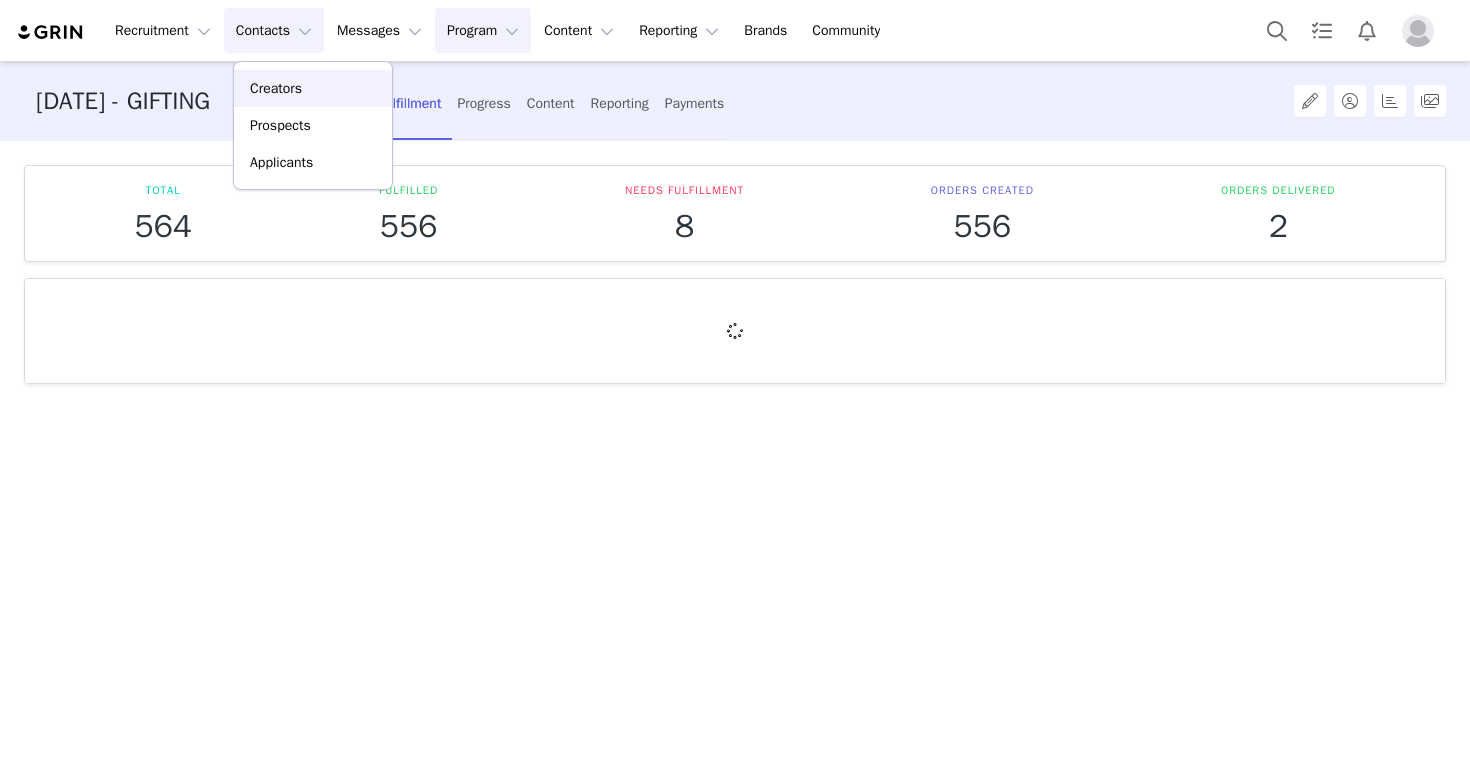 click on "Creators" at bounding box center (313, 88) 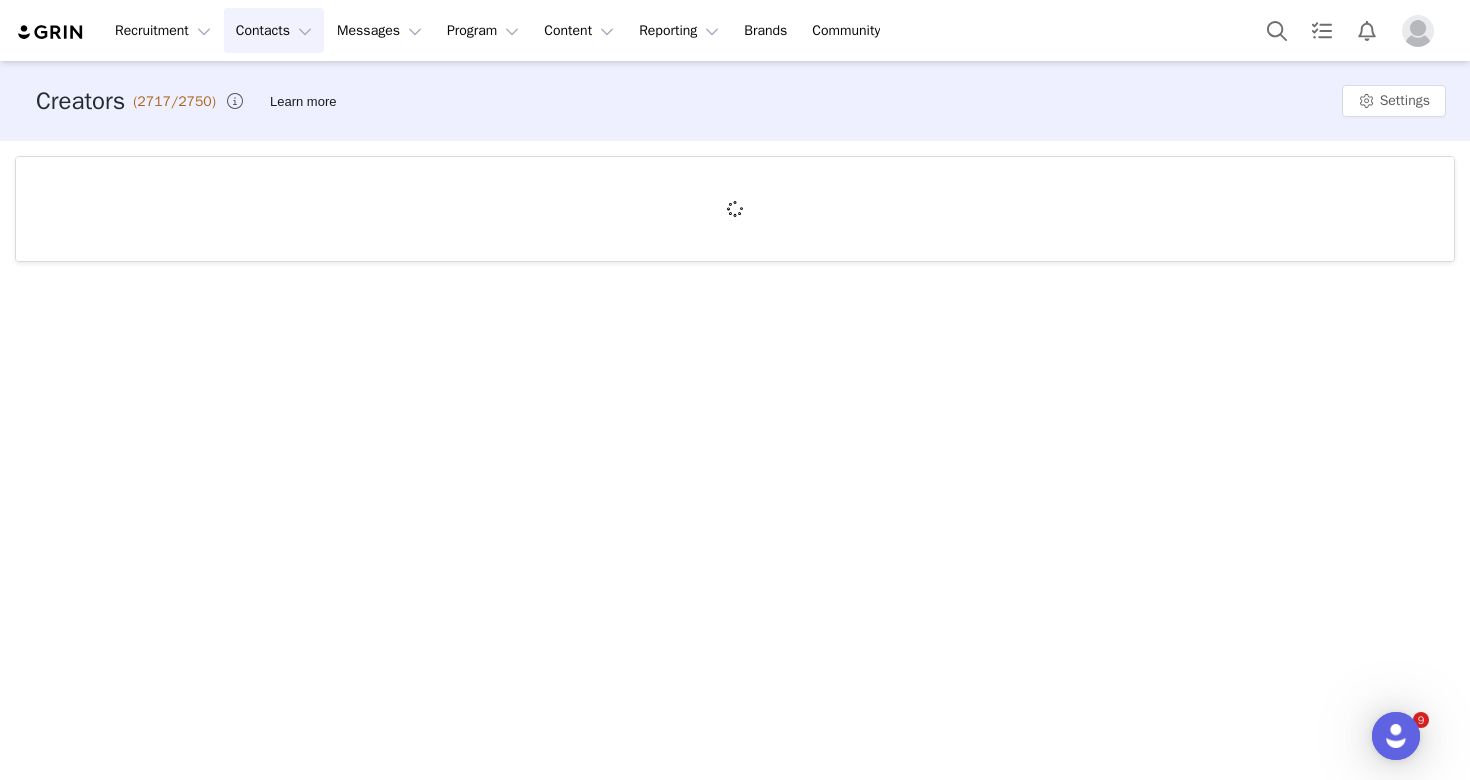 scroll, scrollTop: 0, scrollLeft: 0, axis: both 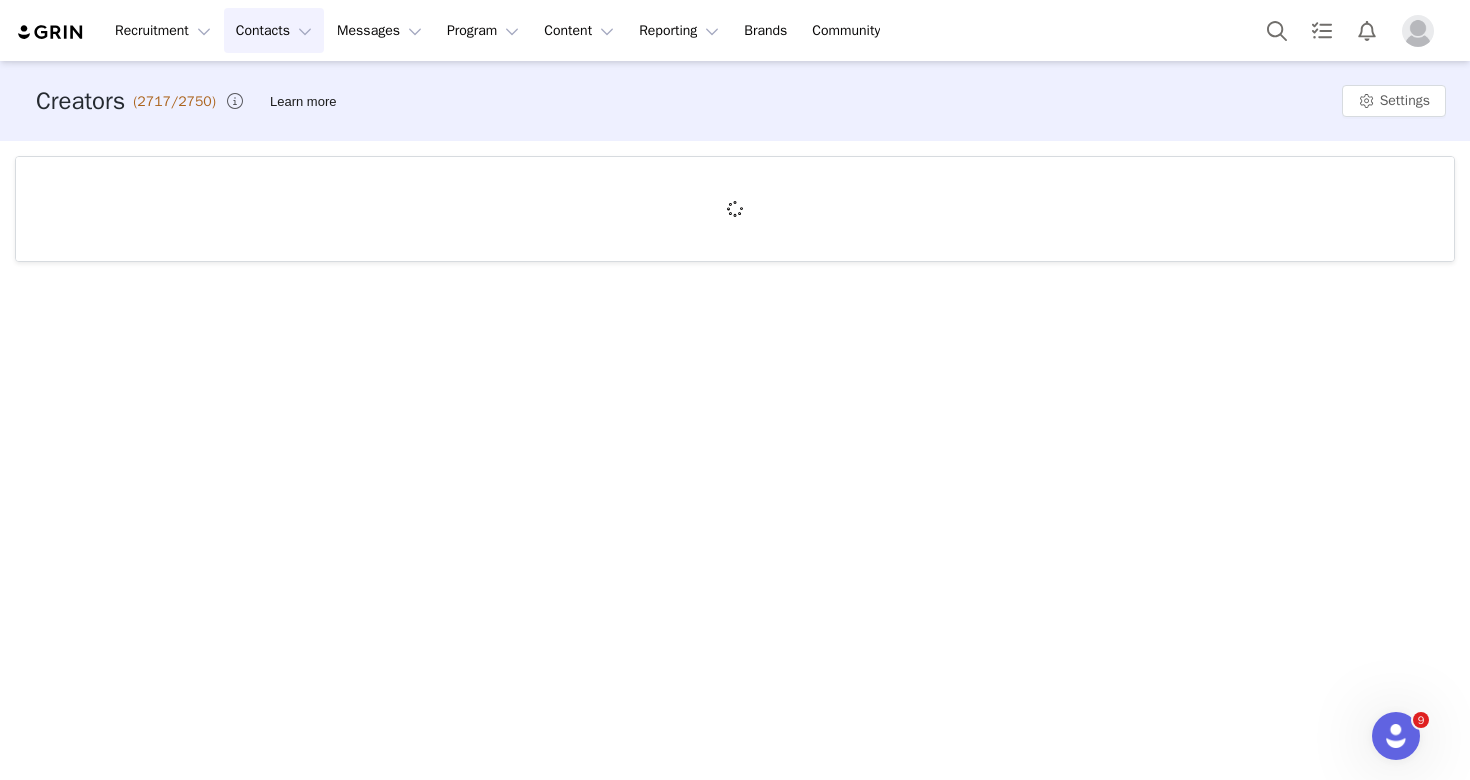 click on "Contacts Contacts" at bounding box center [274, 30] 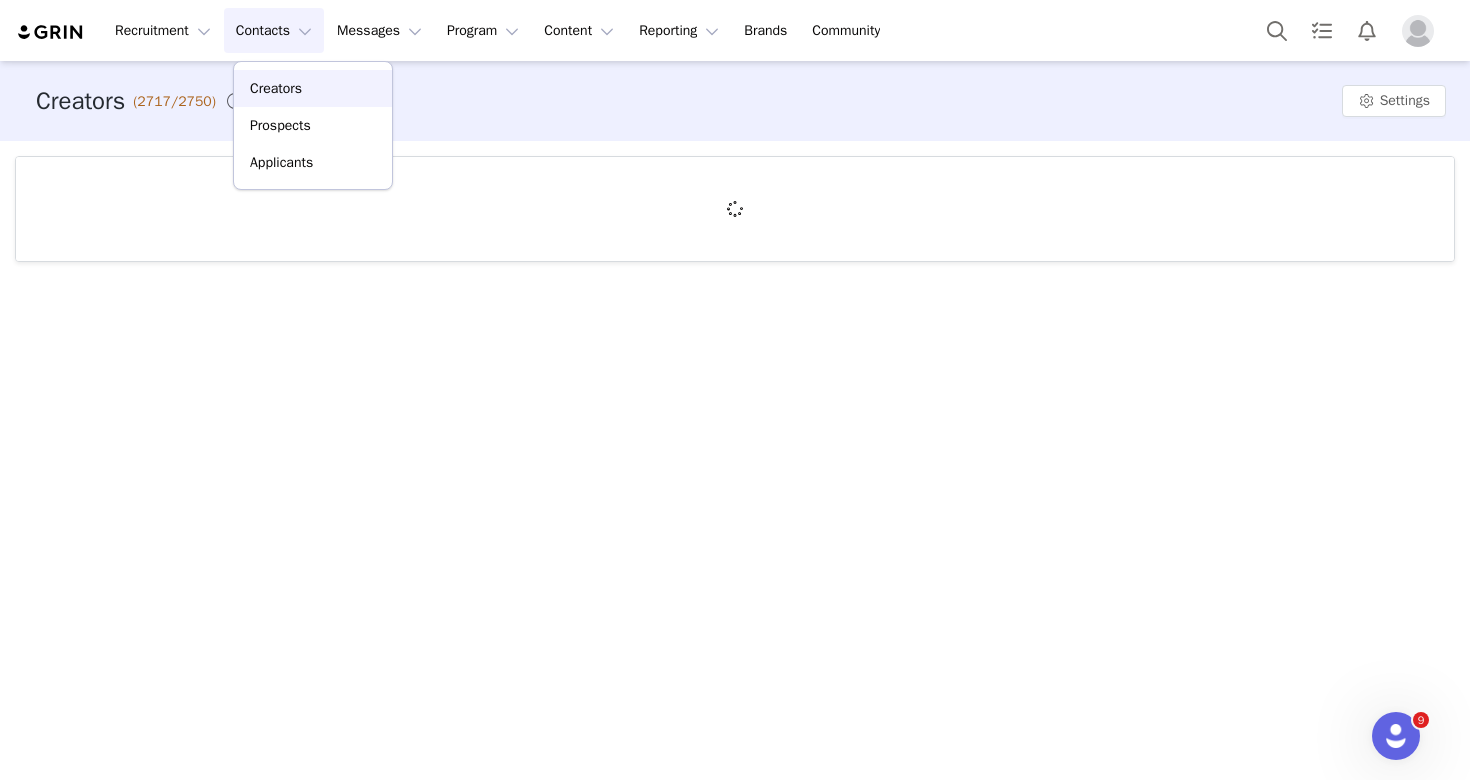 click on "Creators" at bounding box center [276, 88] 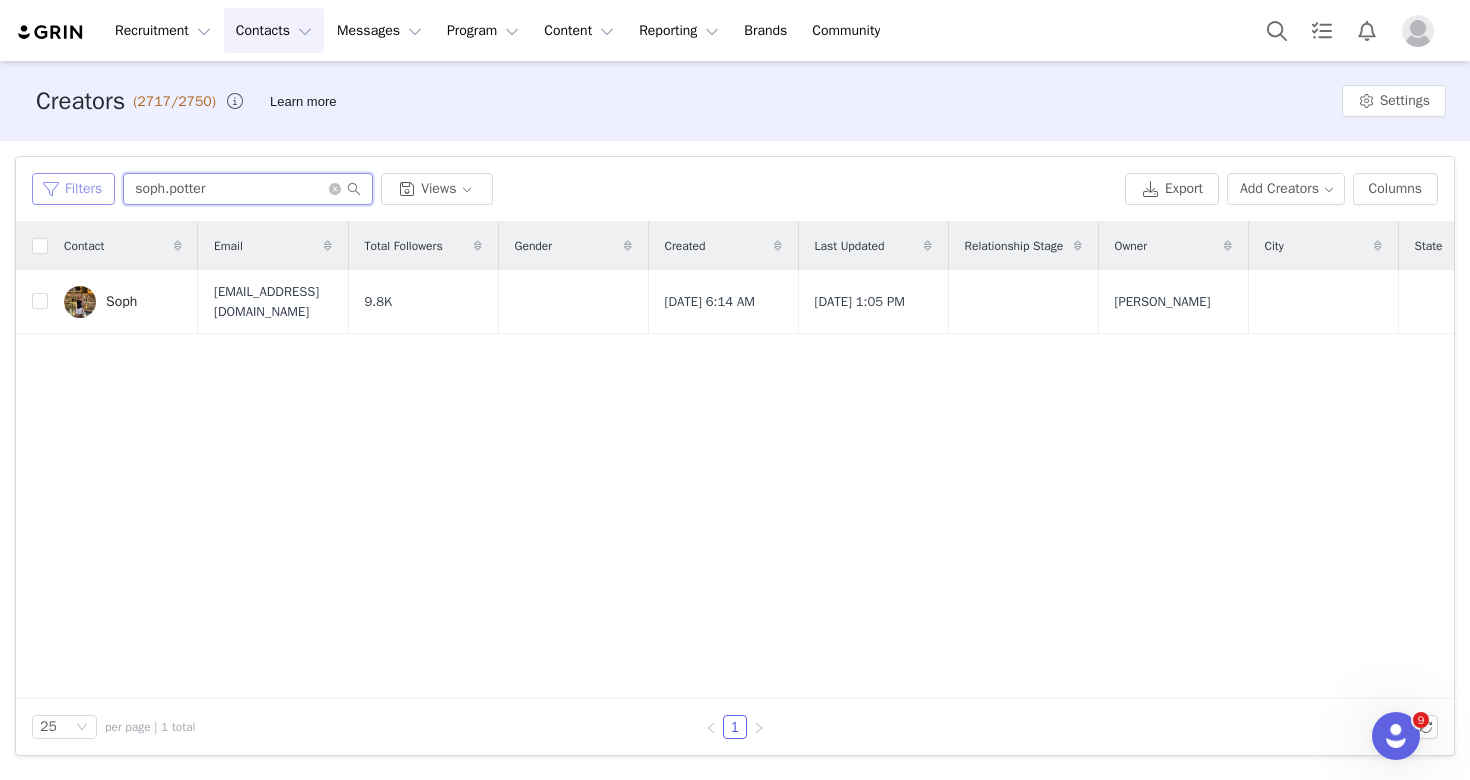 drag, startPoint x: 247, startPoint y: 184, endPoint x: 97, endPoint y: 181, distance: 150.03 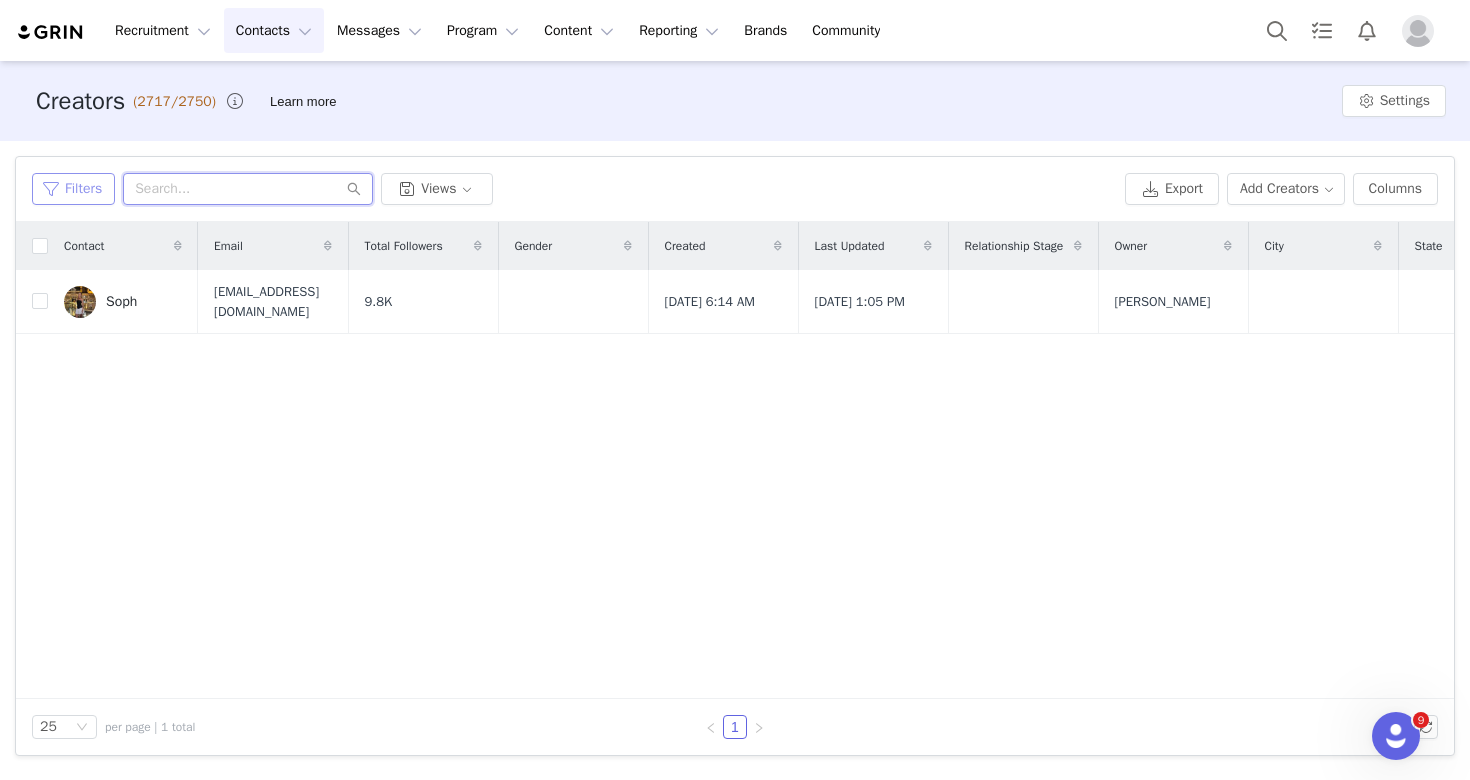 paste on "[PERSON_NAME]" 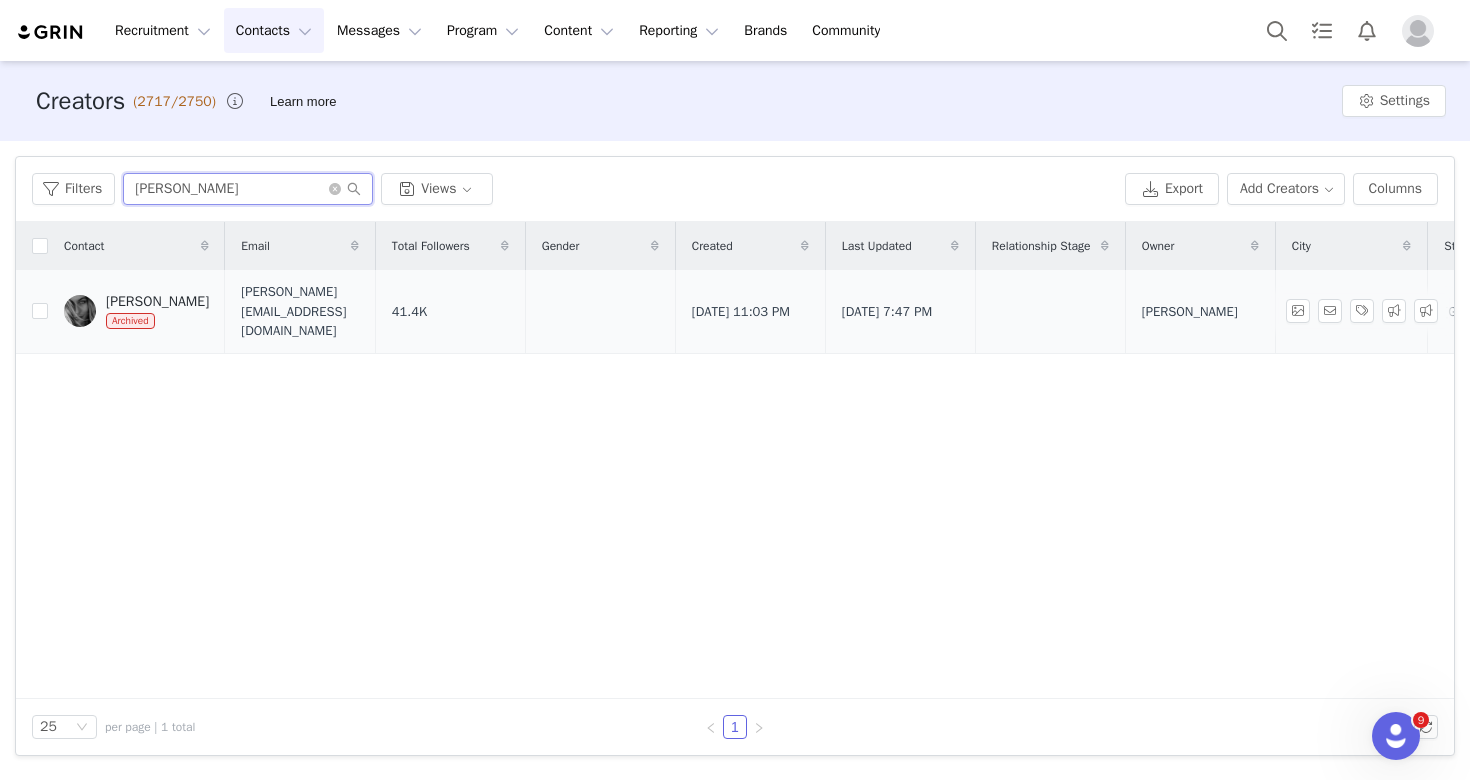 type on "[PERSON_NAME]" 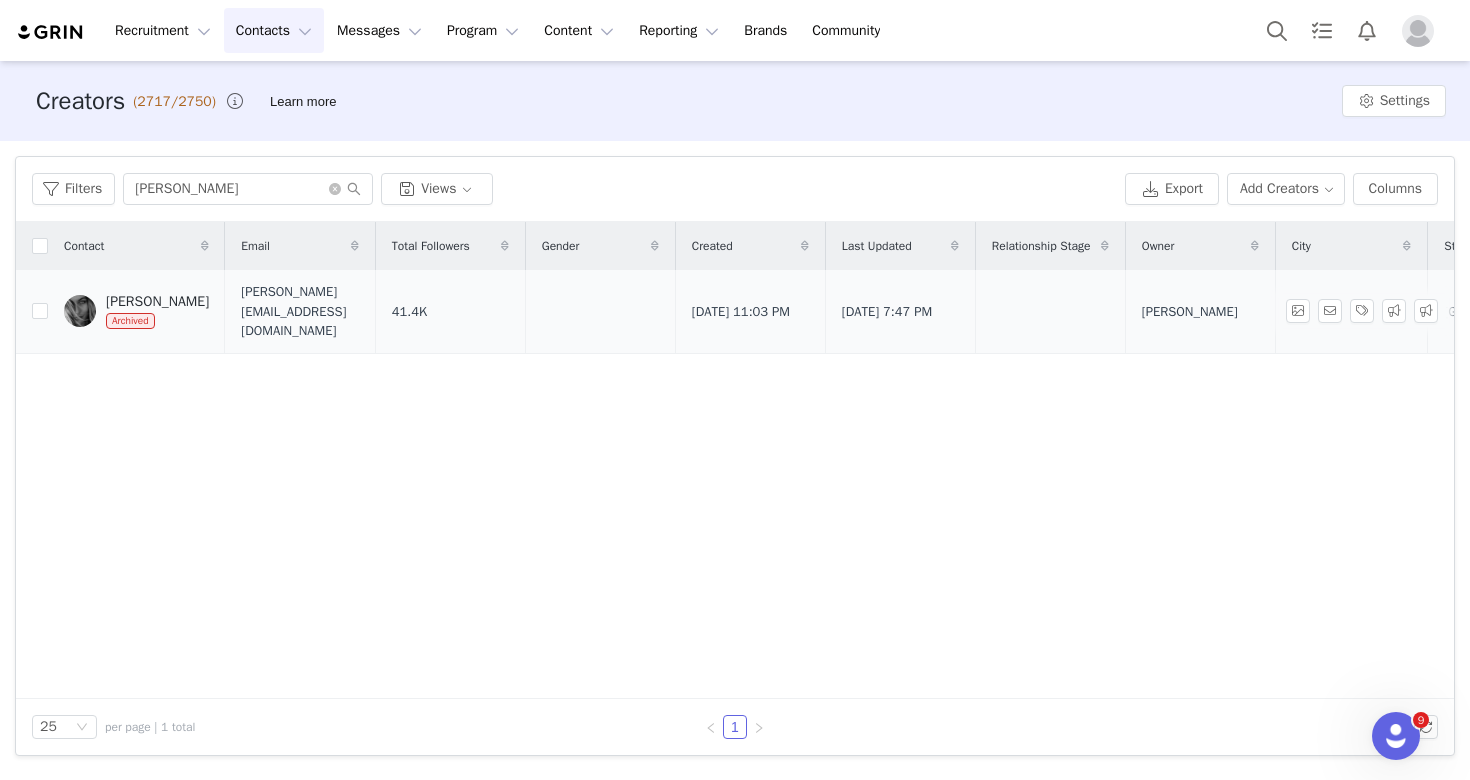 click on "[PERSON_NAME]" at bounding box center (157, 302) 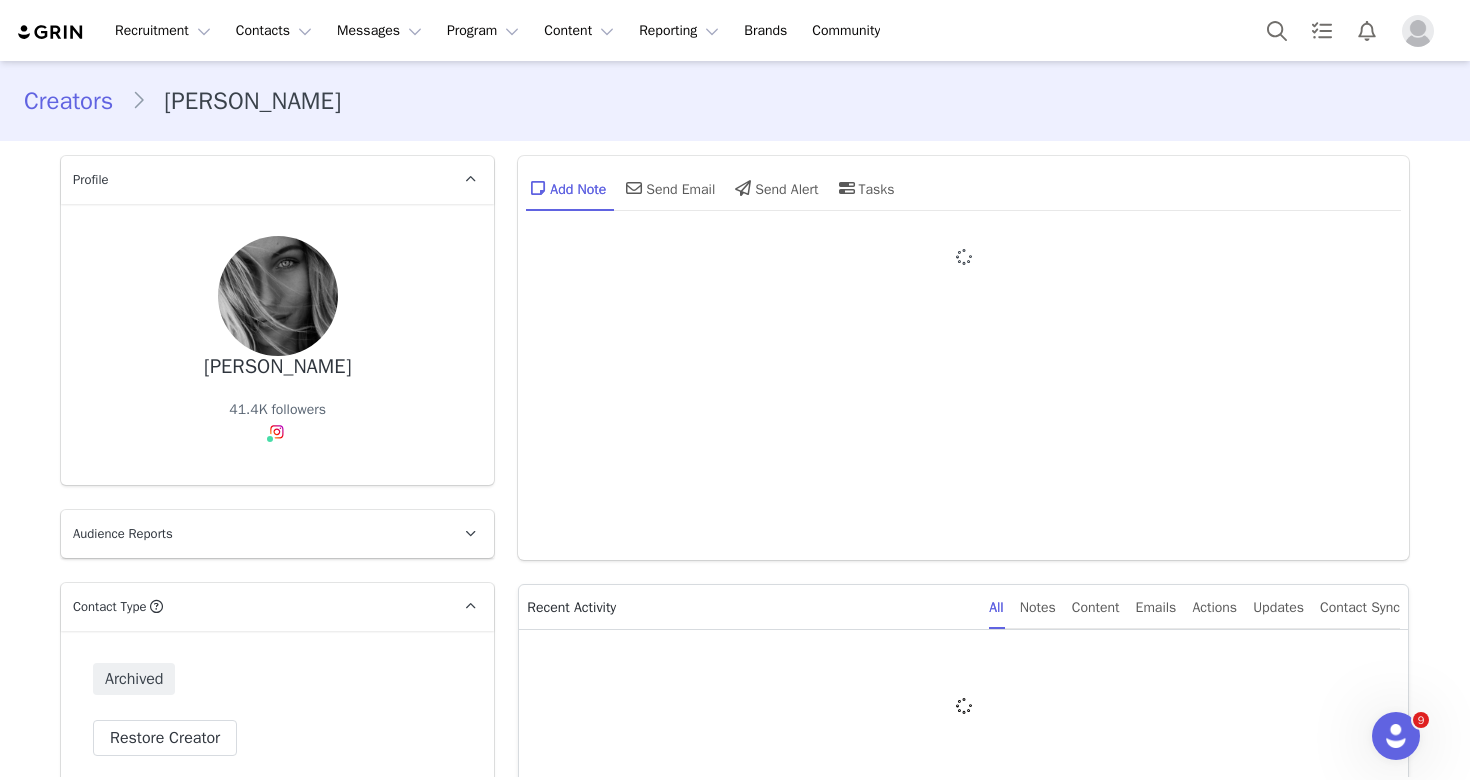 type on "+1 ([GEOGRAPHIC_DATA])" 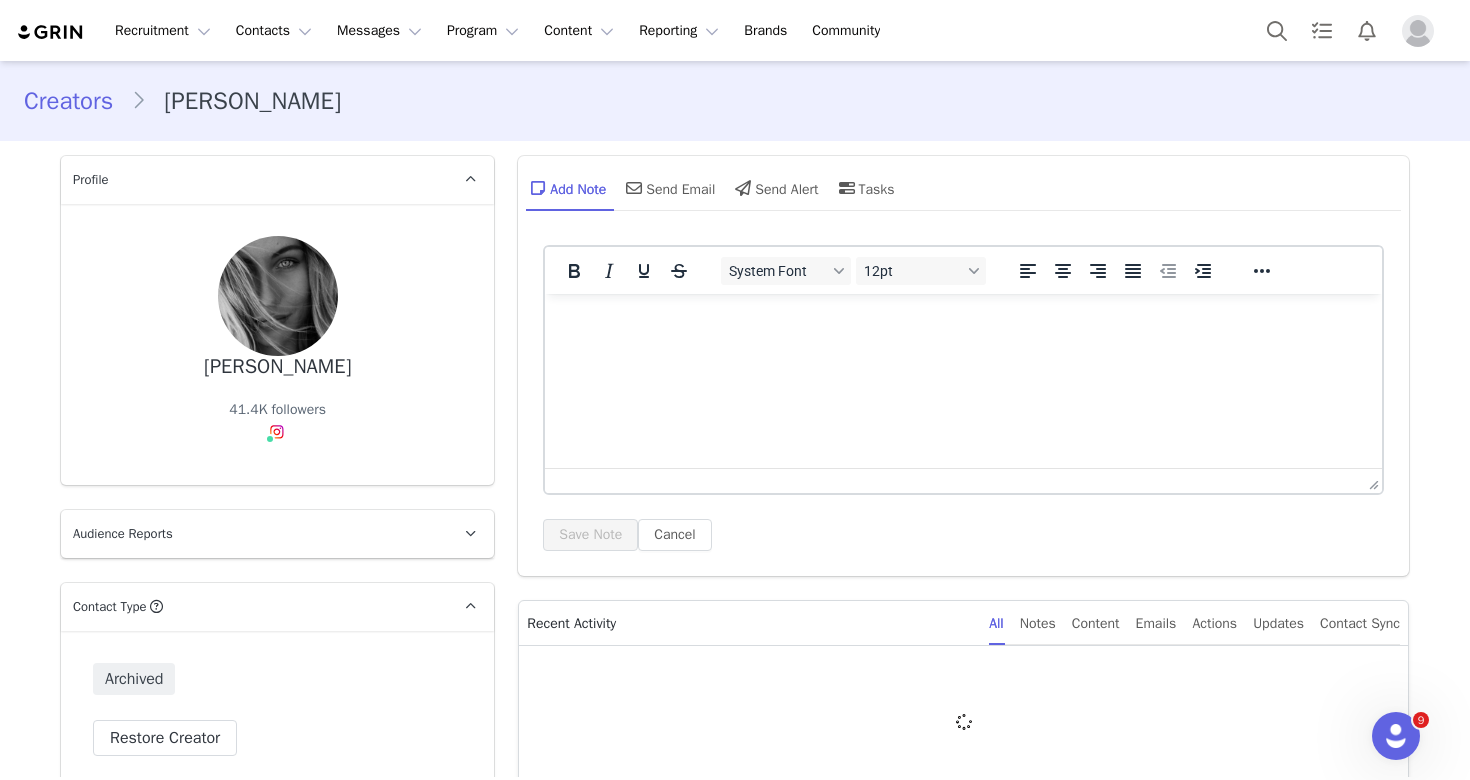 scroll, scrollTop: 0, scrollLeft: 0, axis: both 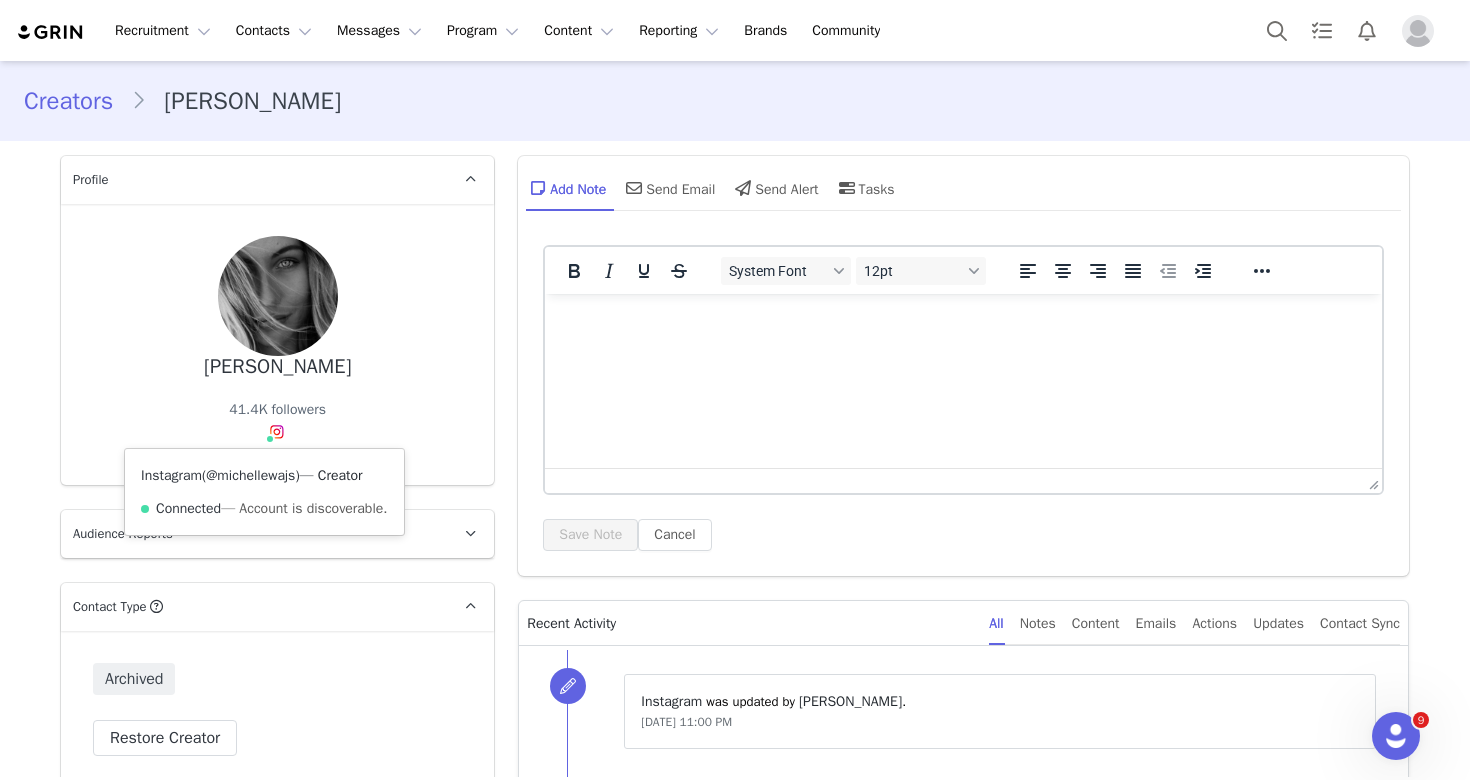 click on "@michellewajs" at bounding box center [250, 475] 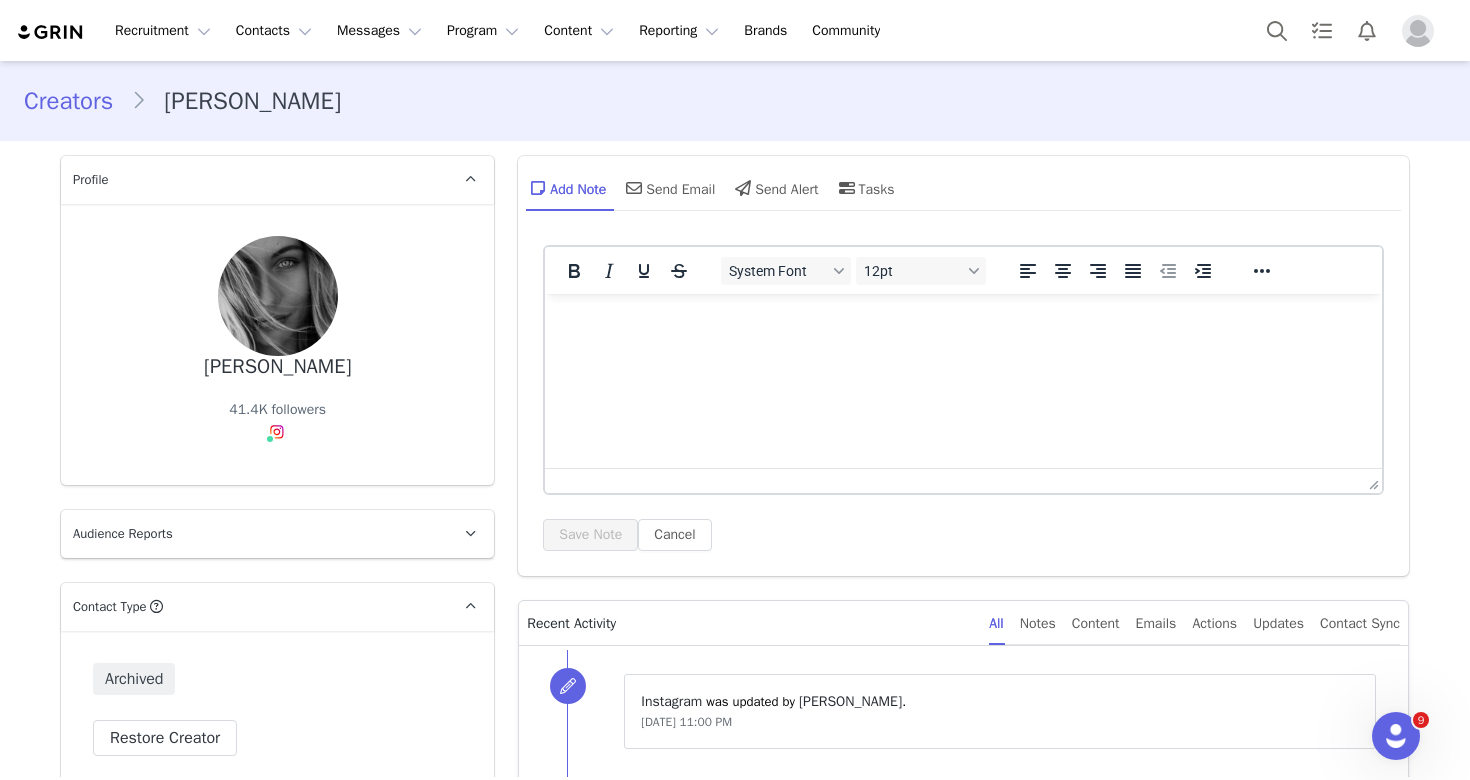 click on "[PERSON_NAME]      41.4K followers  Instagram  (   @[PERSON_NAME]   )   — Creator  Connected  — Account is discoverable." at bounding box center [277, 344] 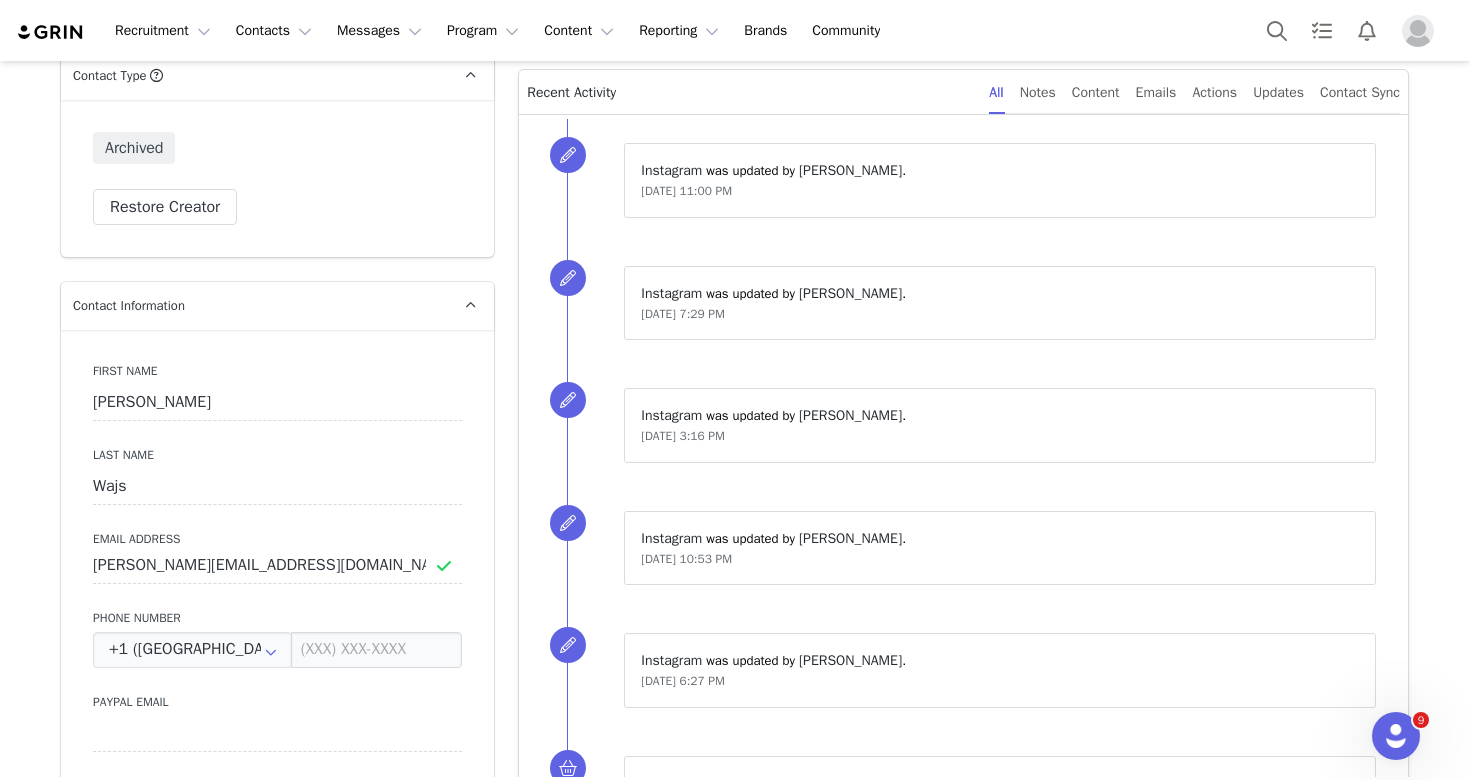 scroll, scrollTop: 319, scrollLeft: 0, axis: vertical 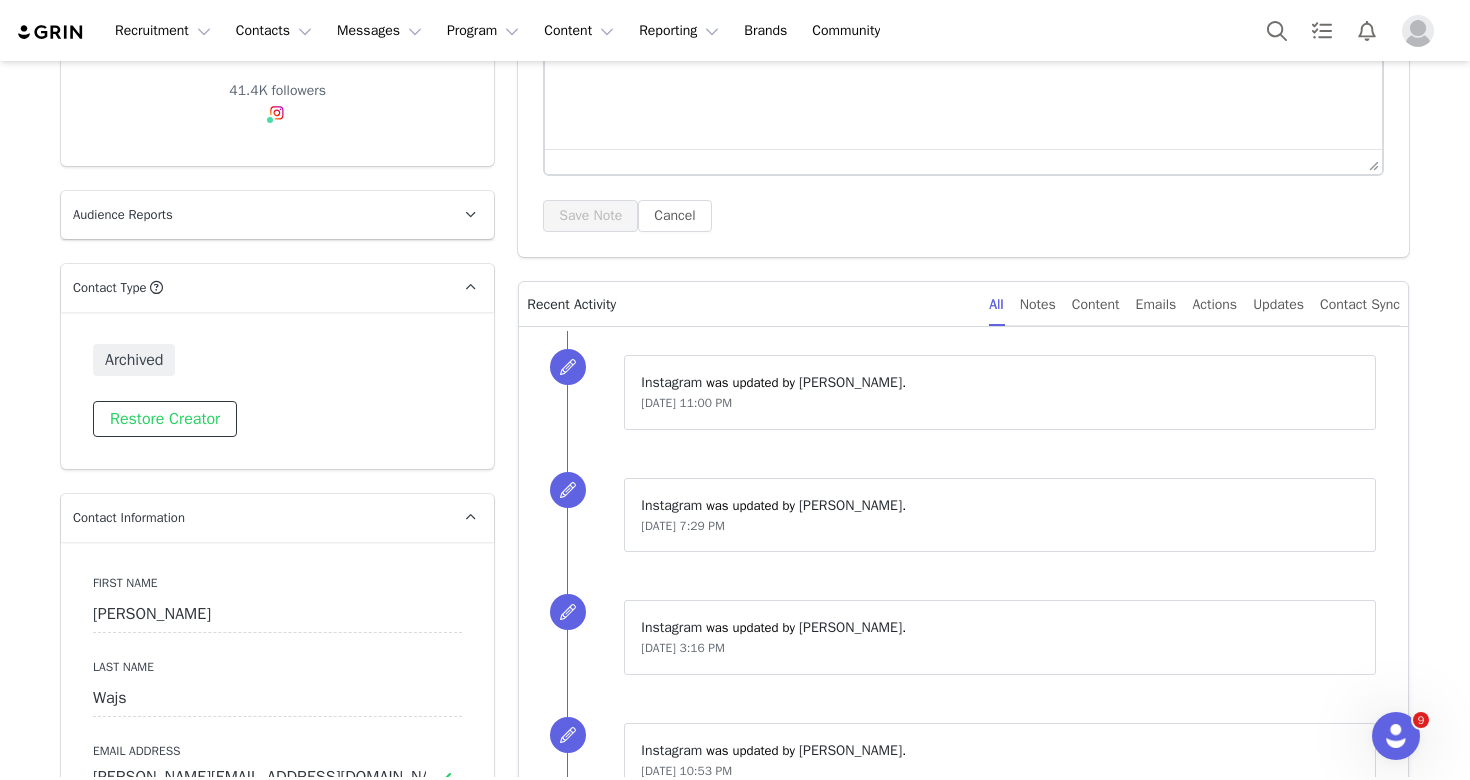 click on "Restore Creator" at bounding box center (165, 419) 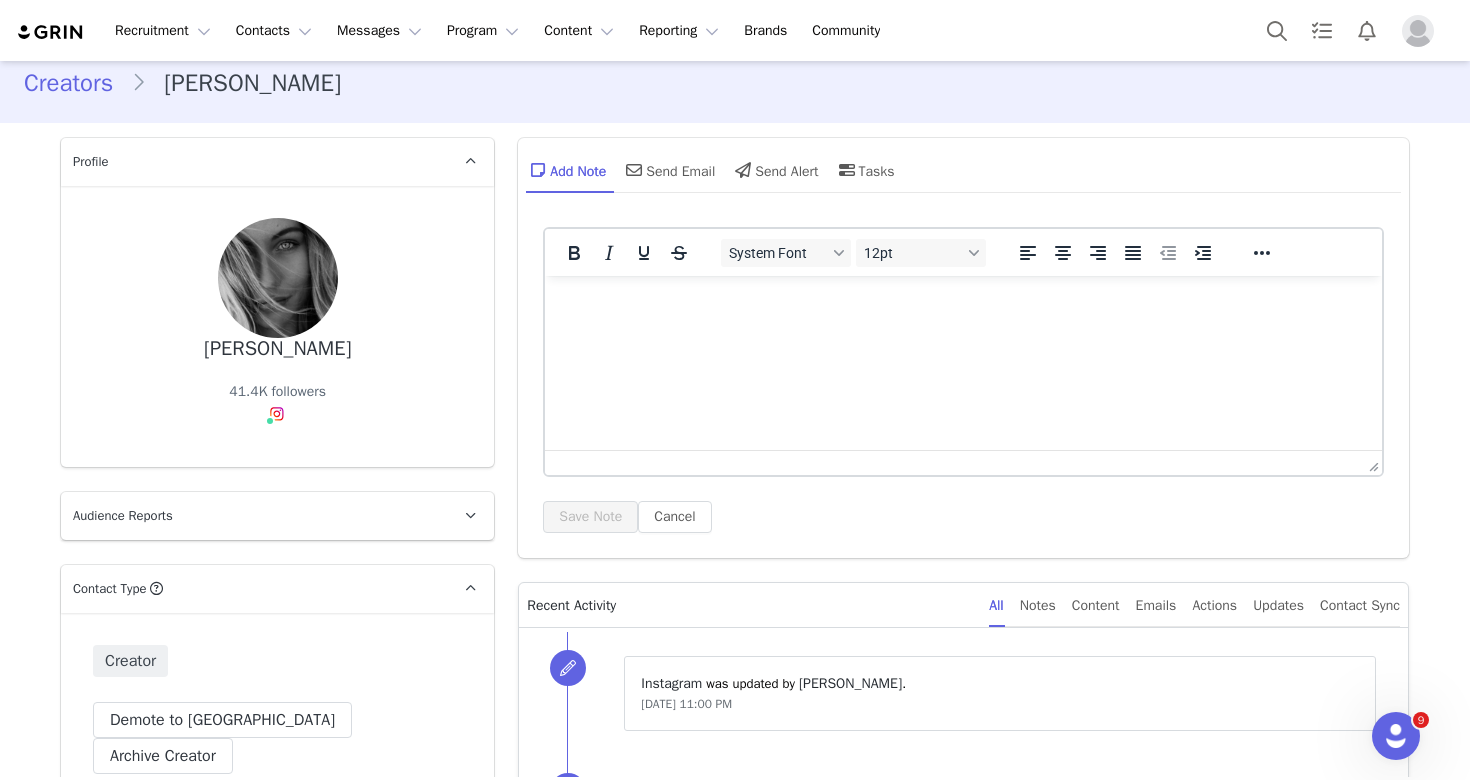 scroll, scrollTop: 20, scrollLeft: 0, axis: vertical 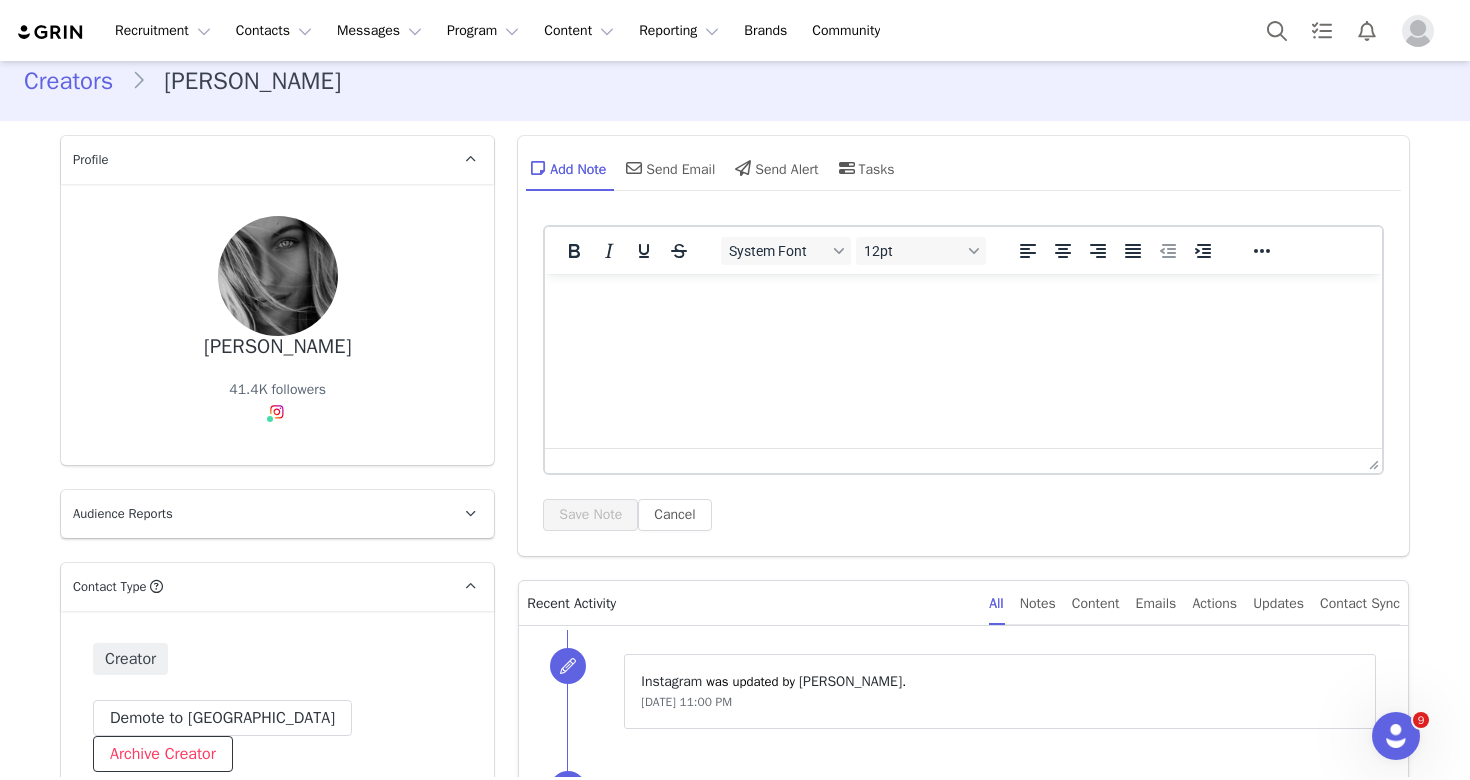 click on "Archive Creator" at bounding box center (163, 754) 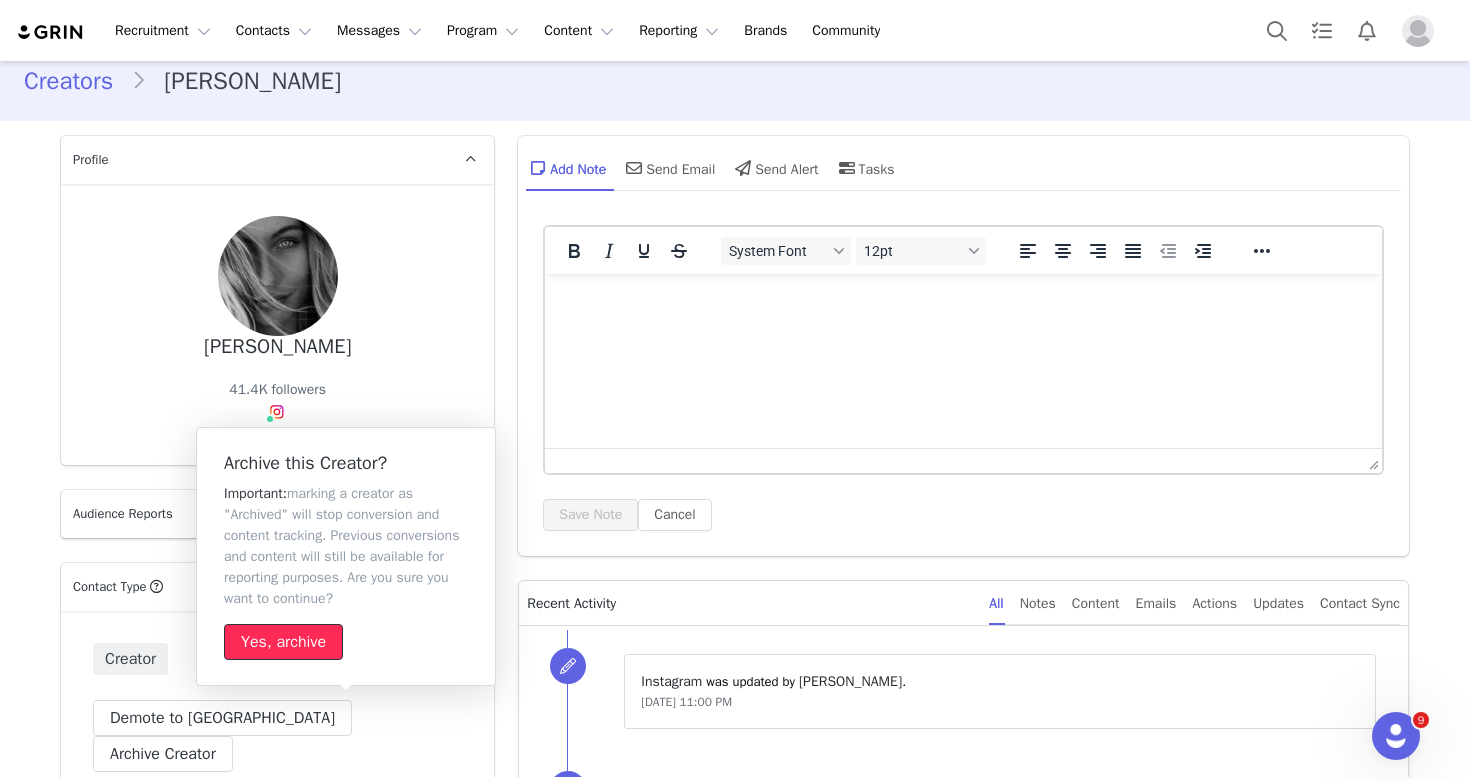 click on "Yes, archive" at bounding box center (283, 642) 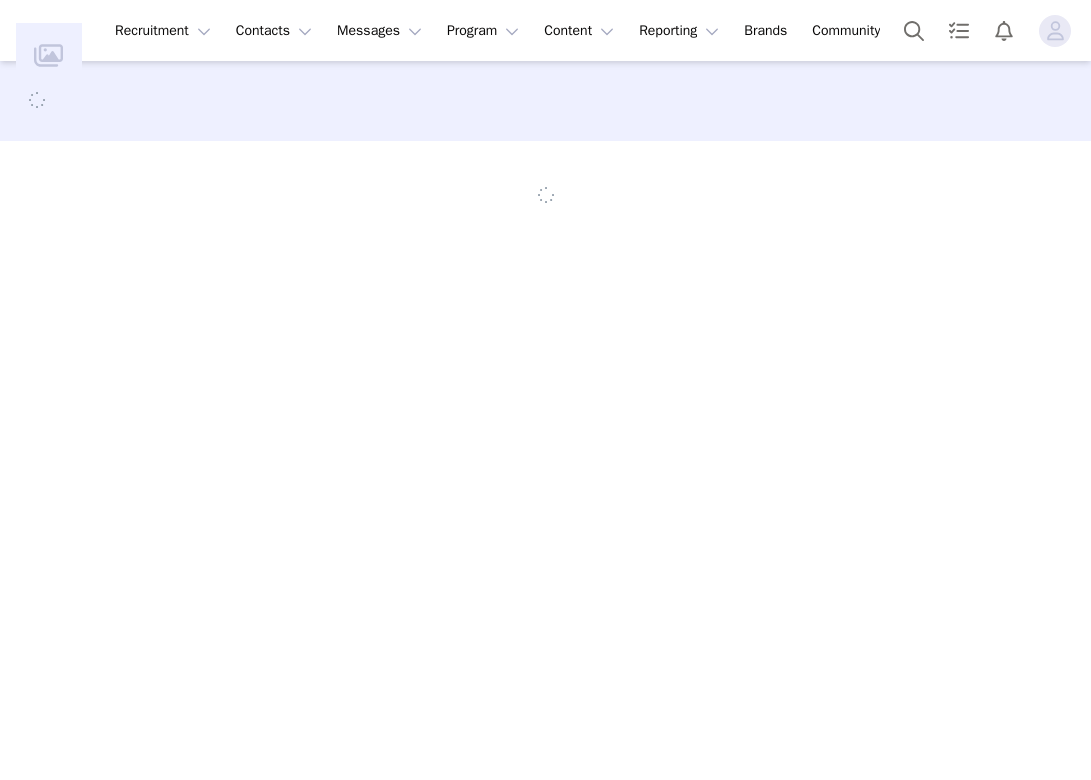 scroll, scrollTop: 0, scrollLeft: 0, axis: both 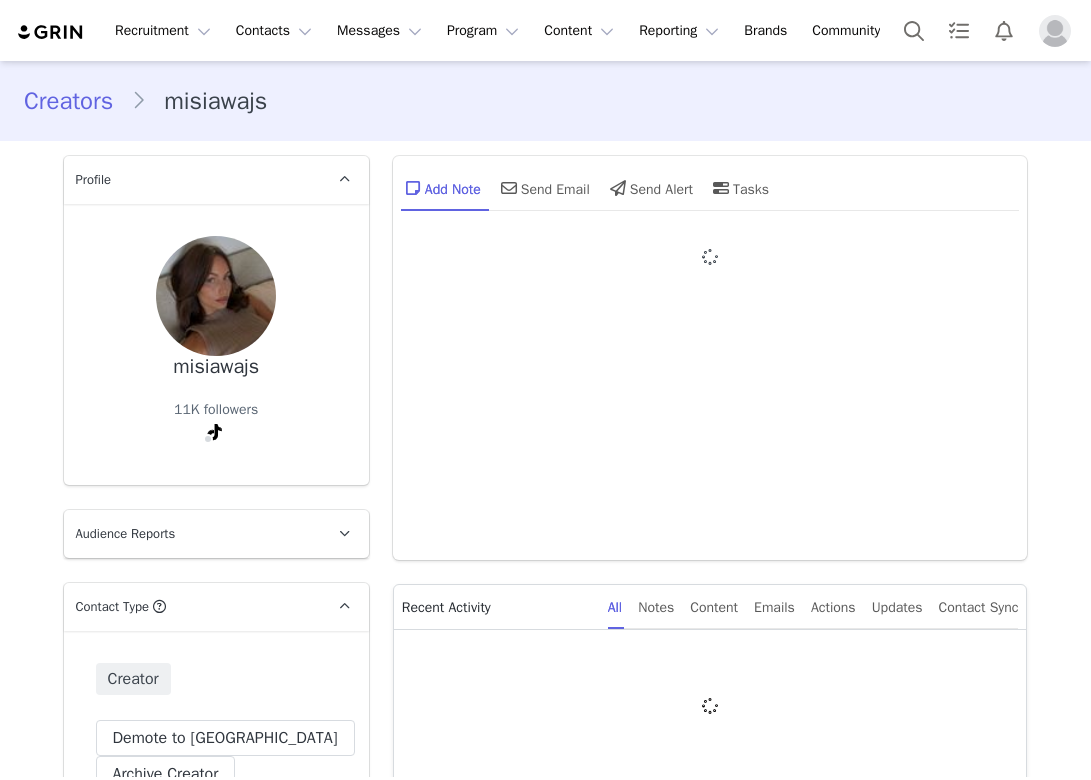 type on "+1 ([GEOGRAPHIC_DATA])" 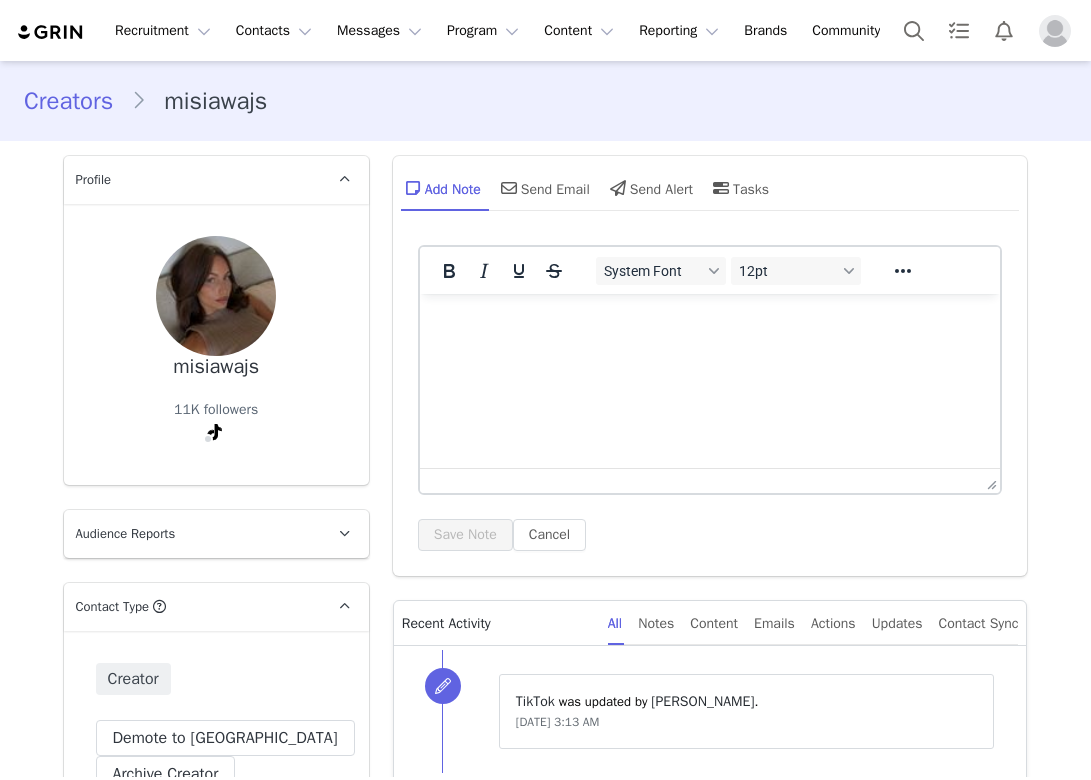 scroll, scrollTop: 0, scrollLeft: 0, axis: both 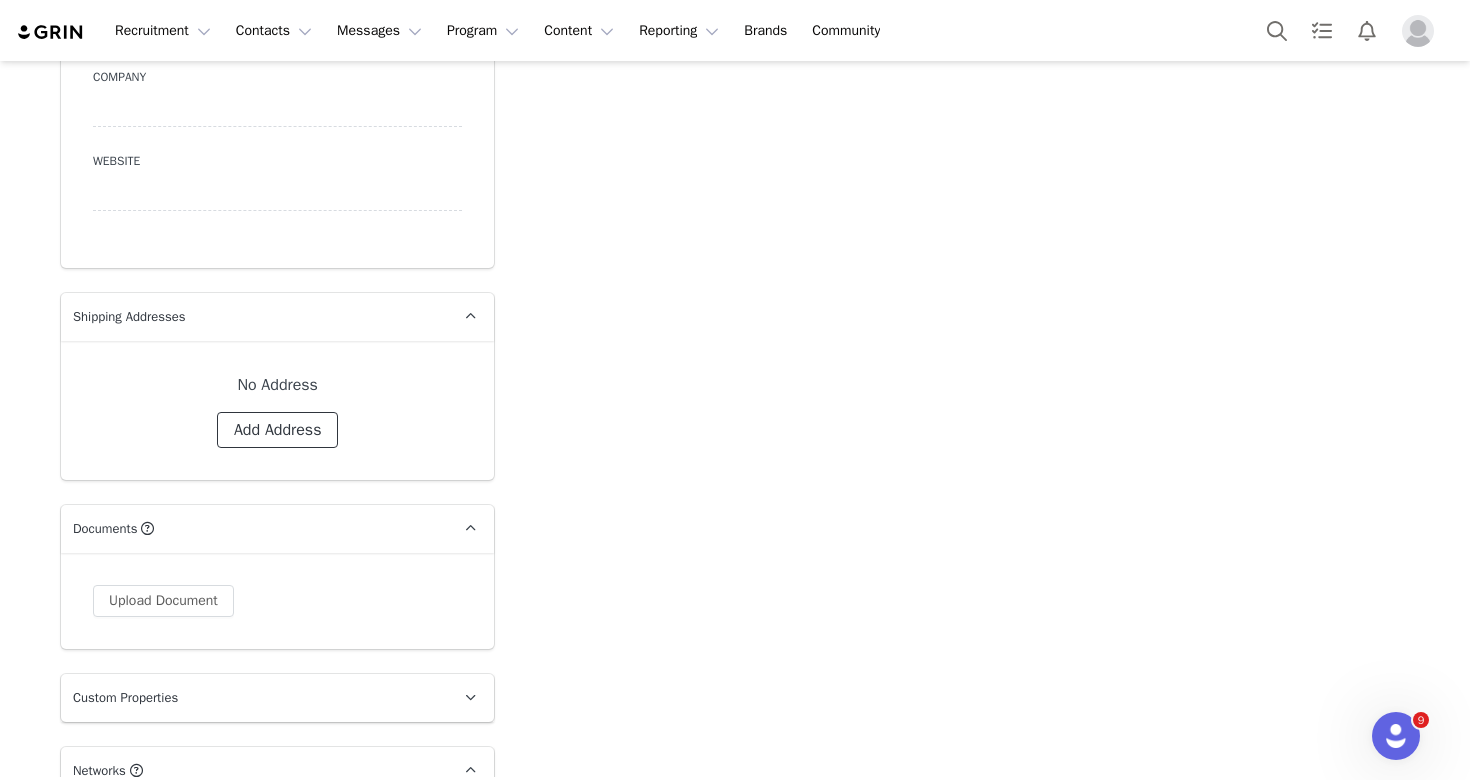 click on "Add Address" at bounding box center (278, 430) 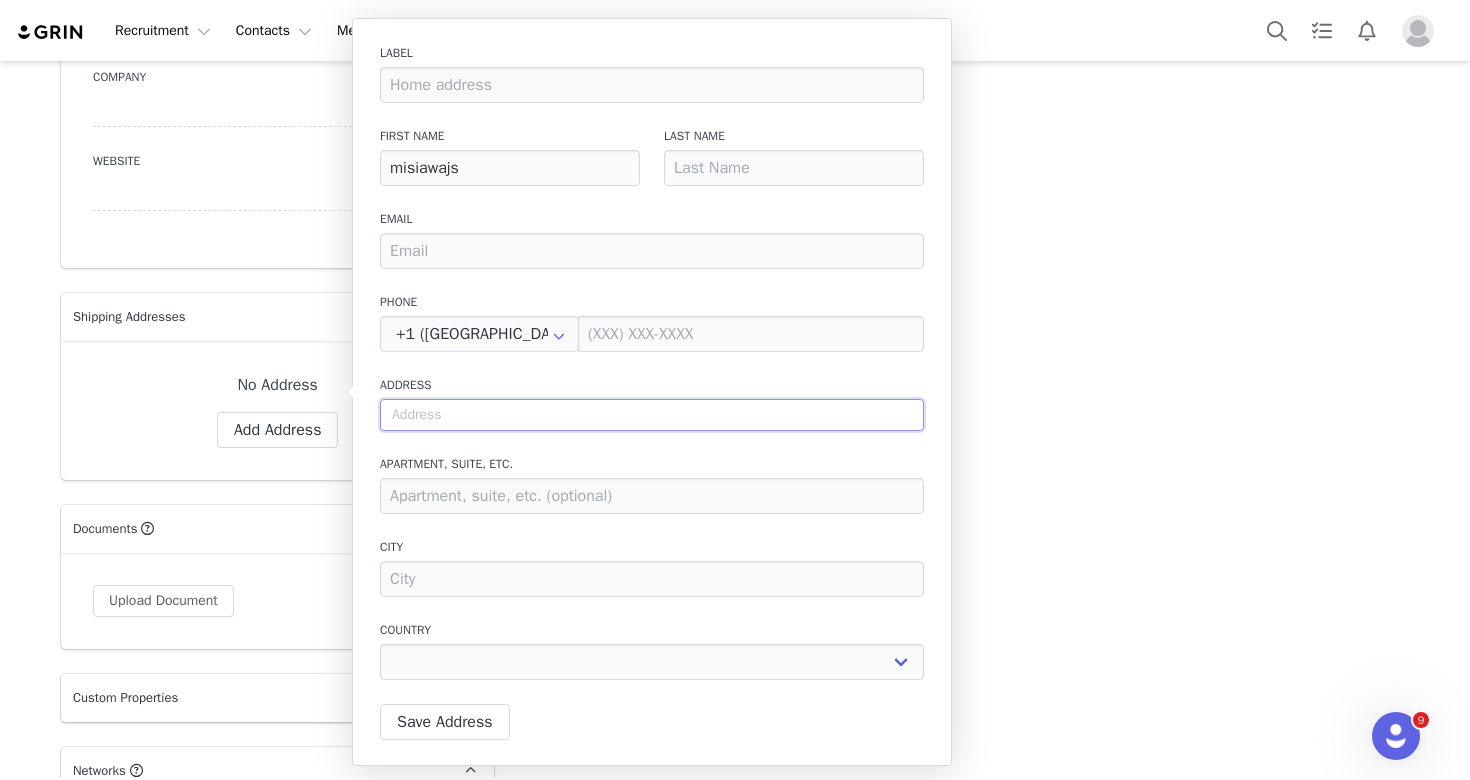 click at bounding box center [652, 415] 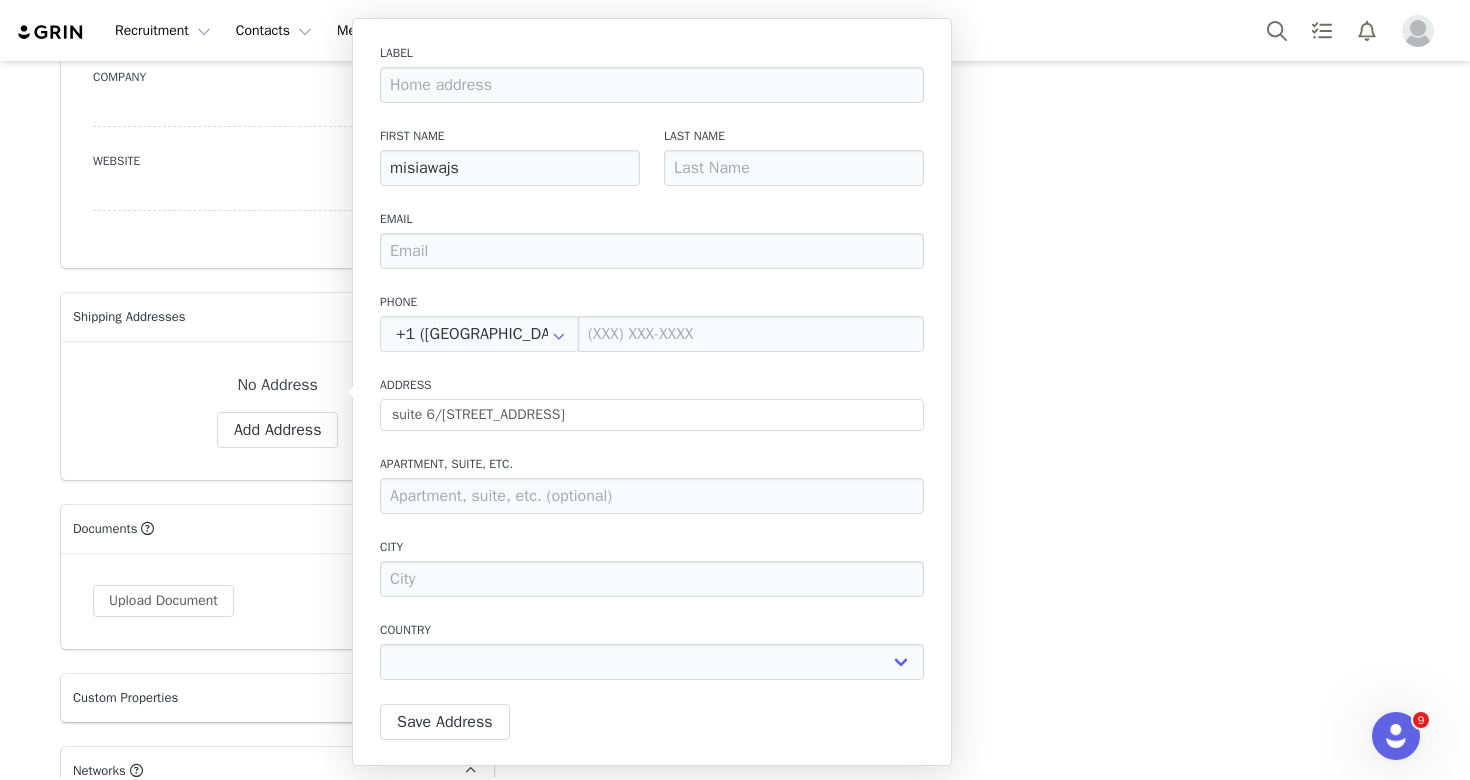 type on "2172 Gold Coast Hwy" 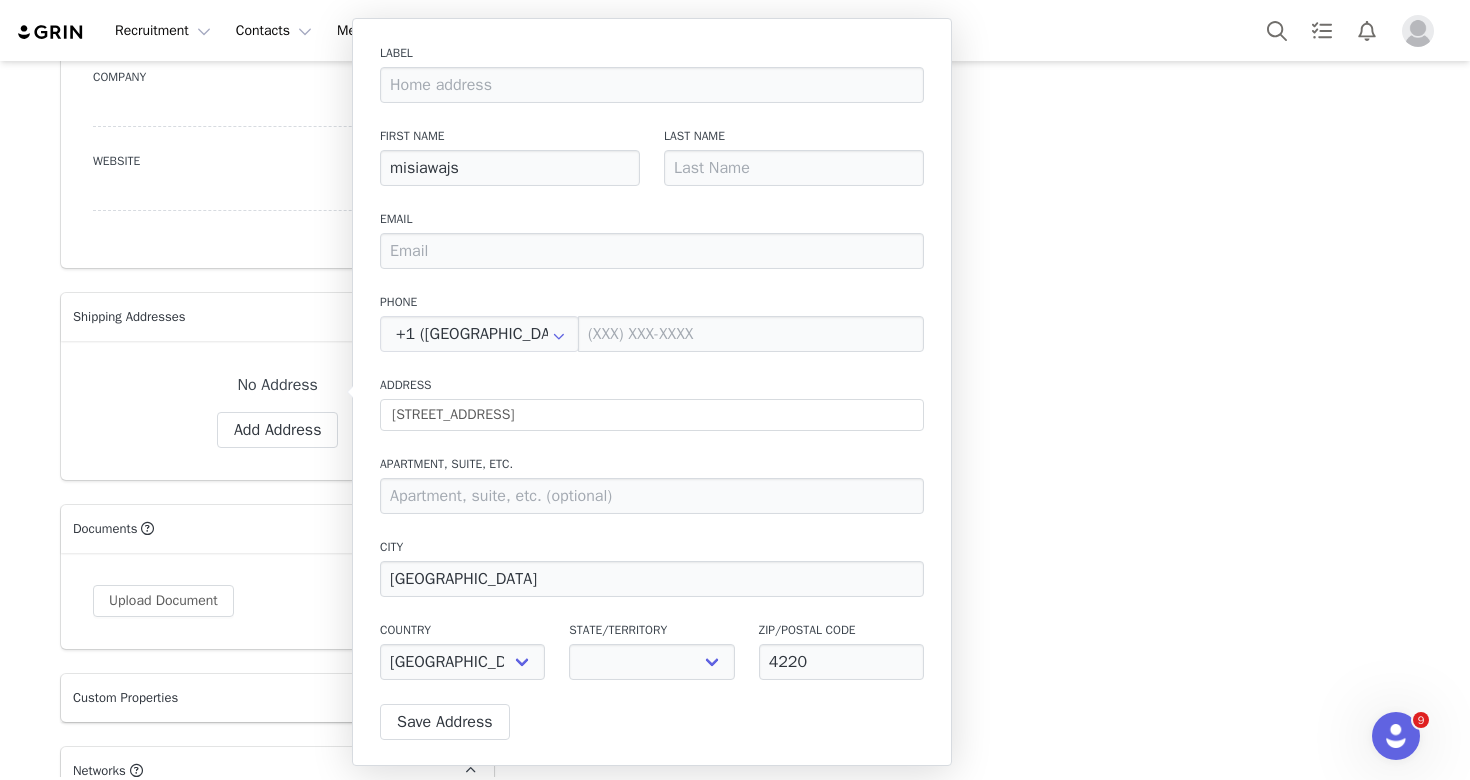 select on "[object Object]" 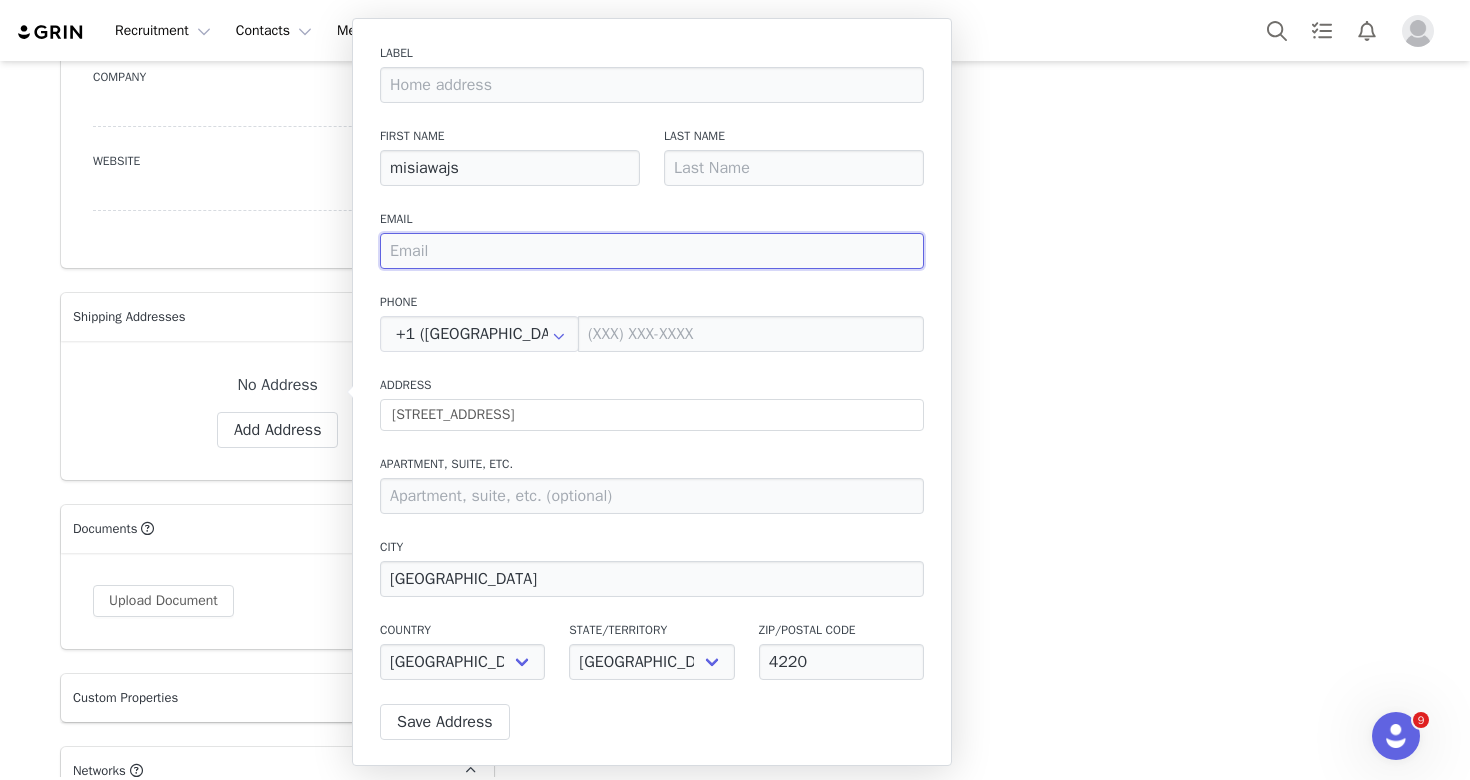 click at bounding box center [652, 251] 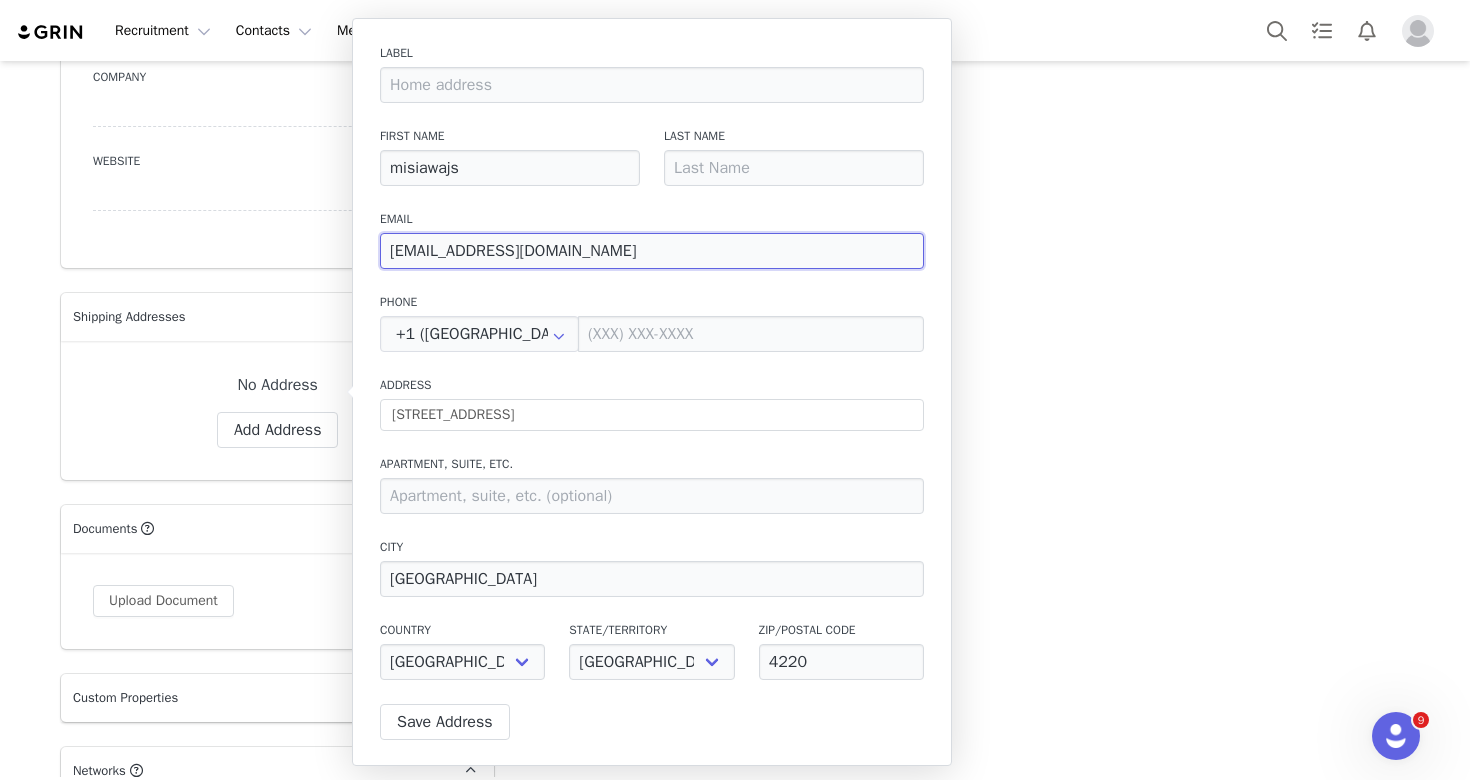 type on "wajsmichelle@gmail.com" 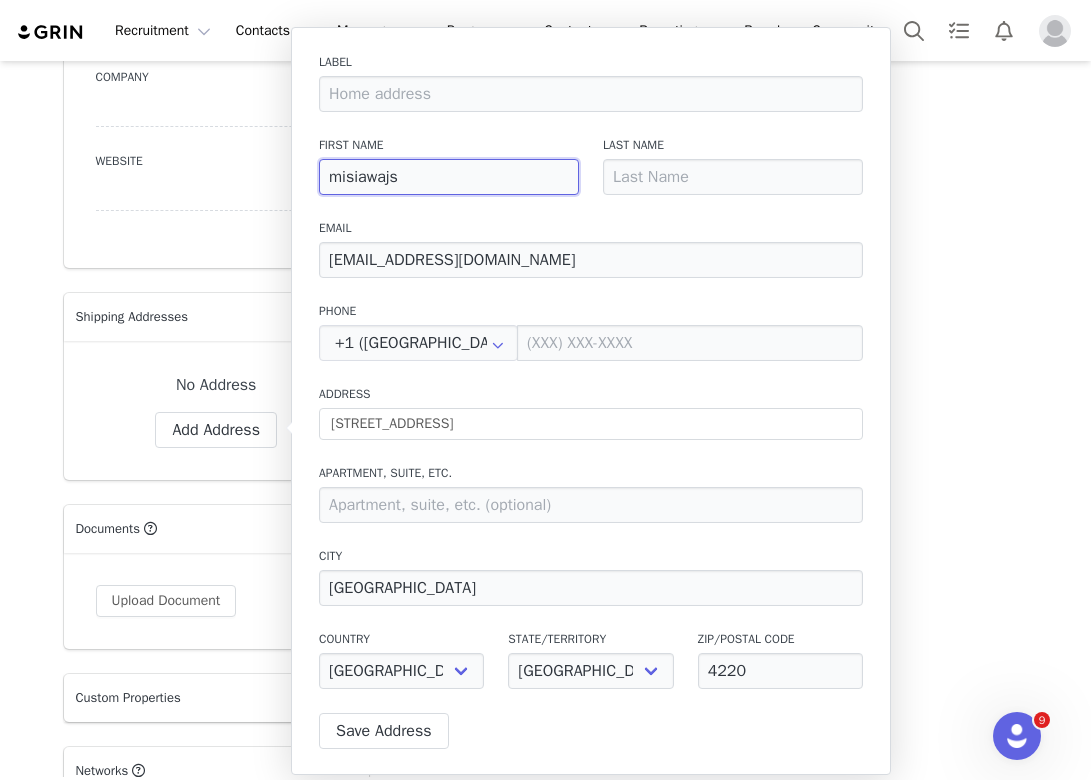 drag, startPoint x: 412, startPoint y: 184, endPoint x: 274, endPoint y: 180, distance: 138.05795 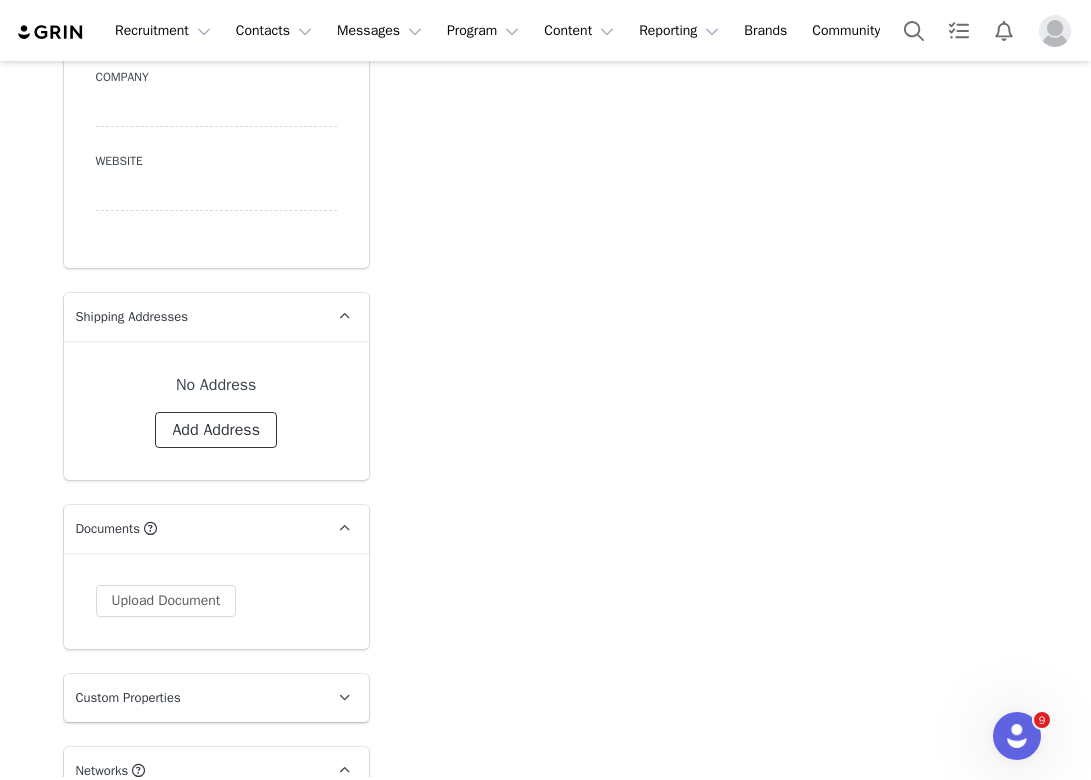 click on "Add Address" at bounding box center (216, 430) 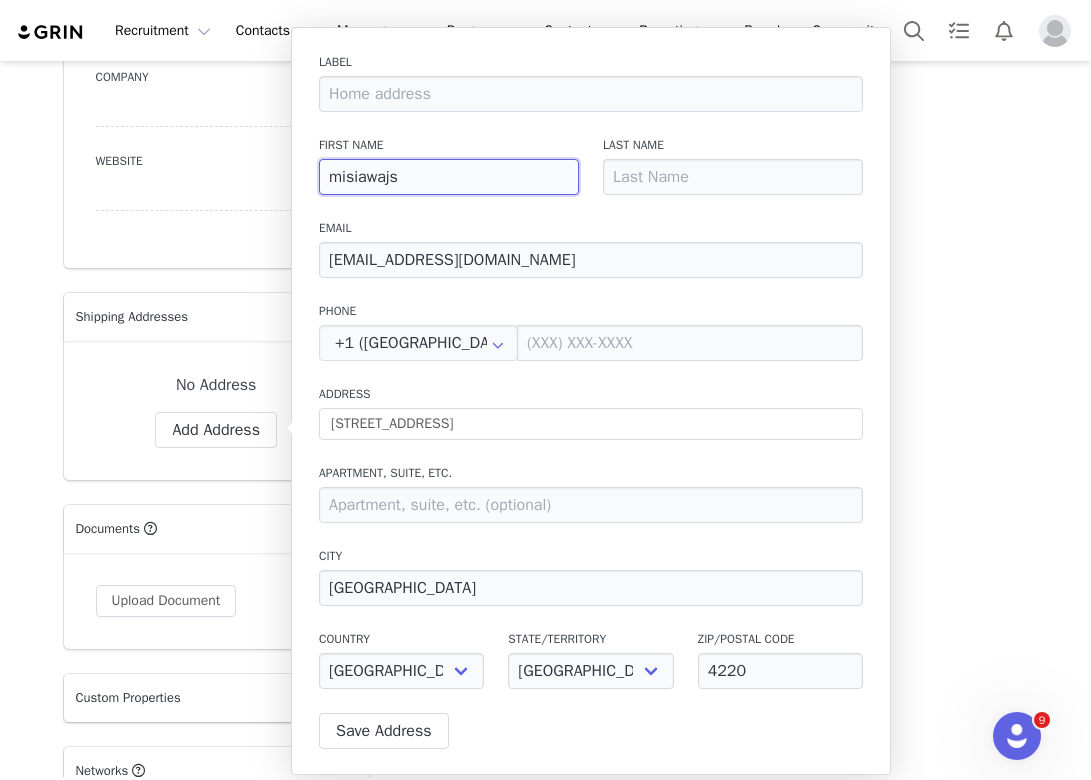 click on "misiawajs" at bounding box center [449, 177] 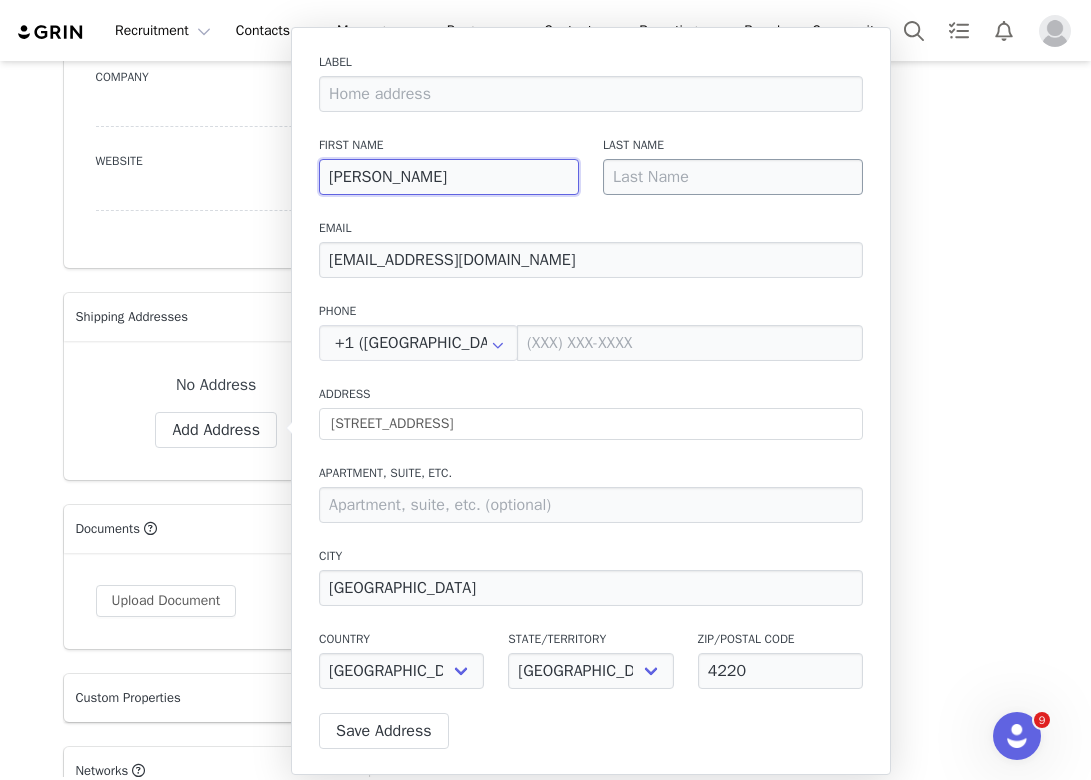 type on "michelle" 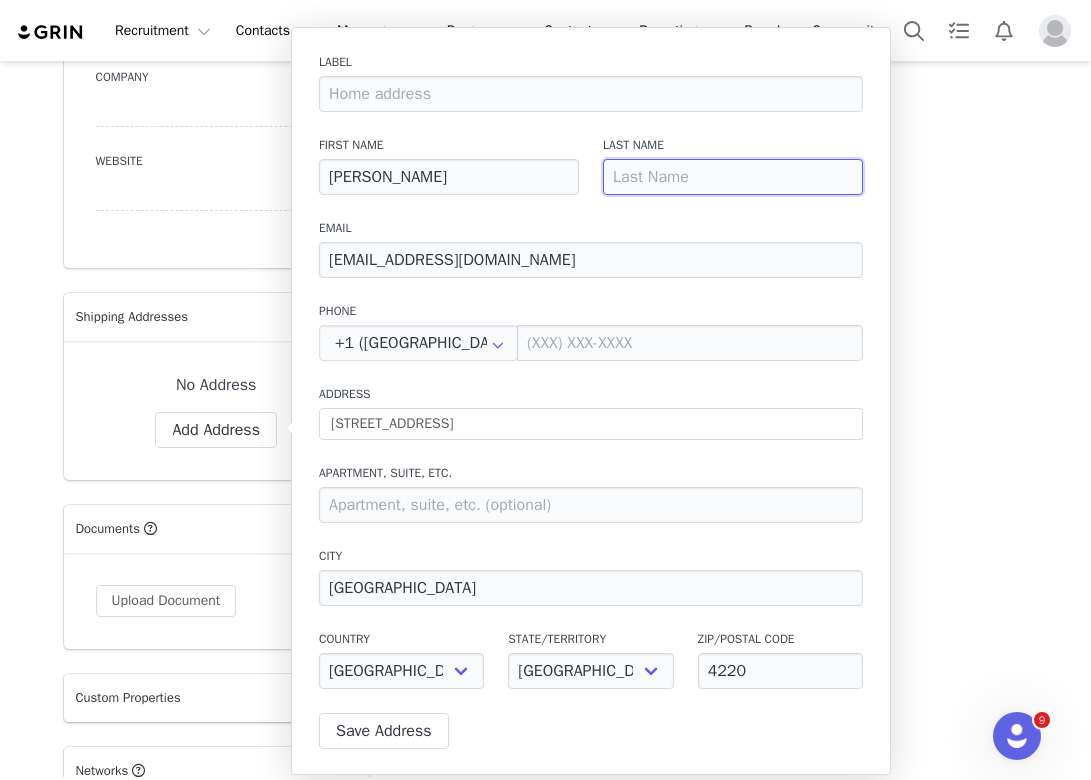 click at bounding box center [733, 177] 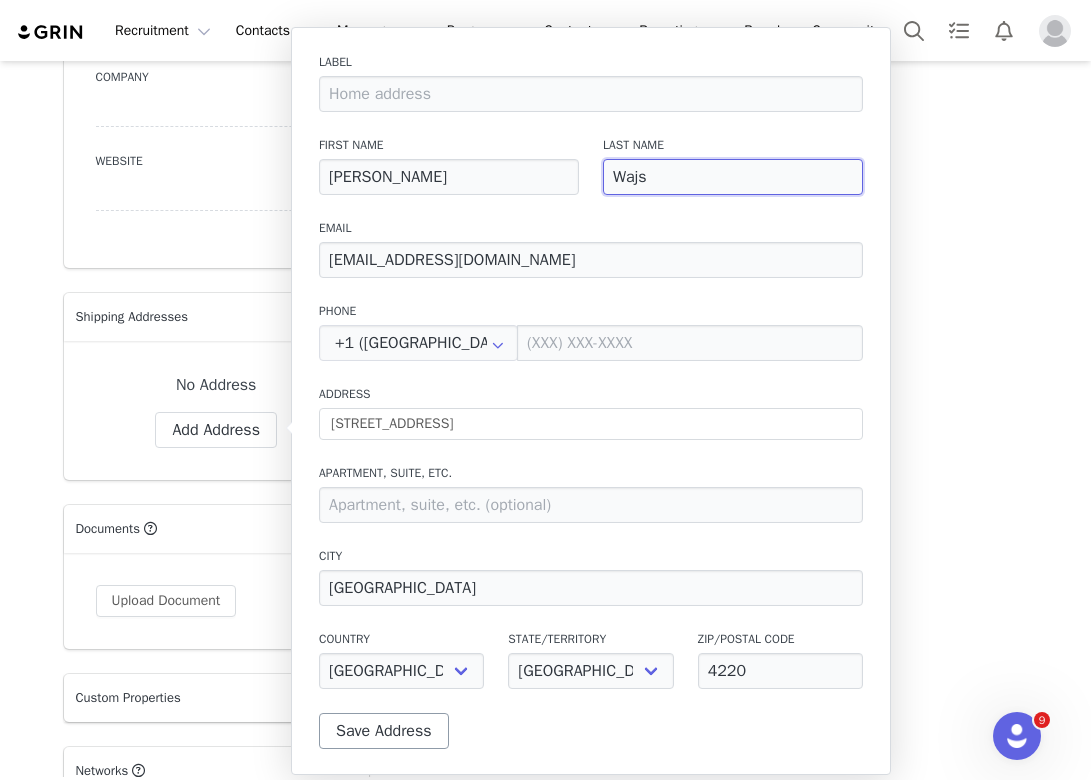 type on "Wajs" 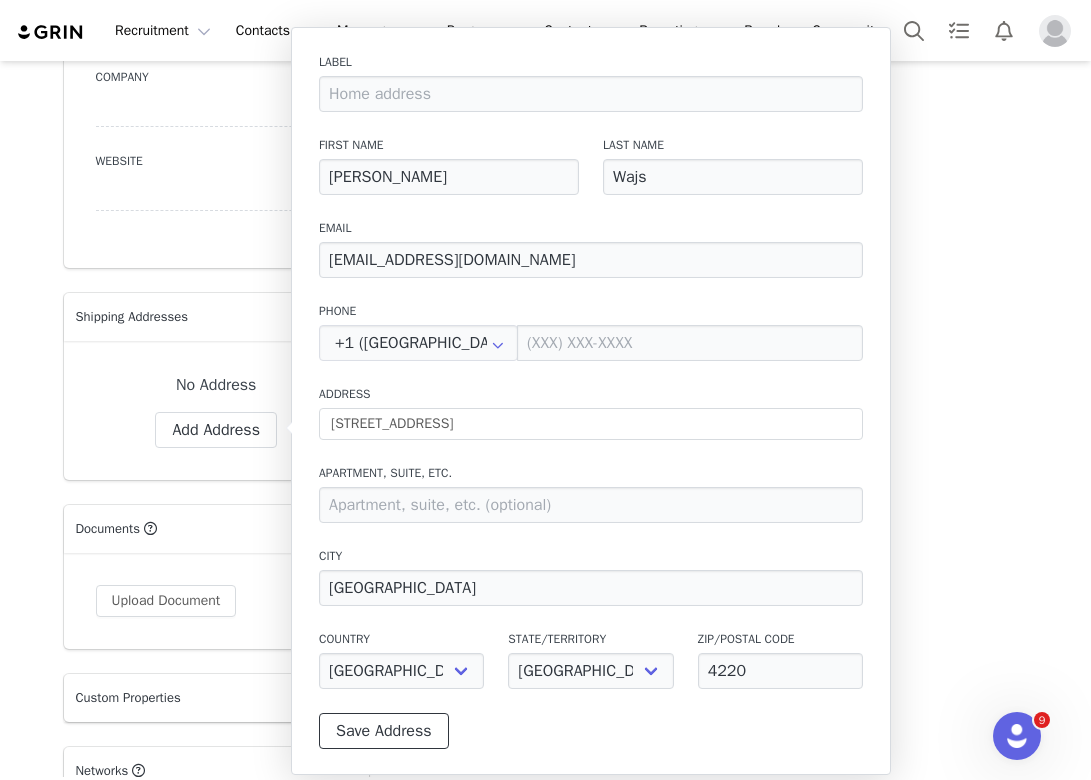 click on "Save Address" at bounding box center [384, 731] 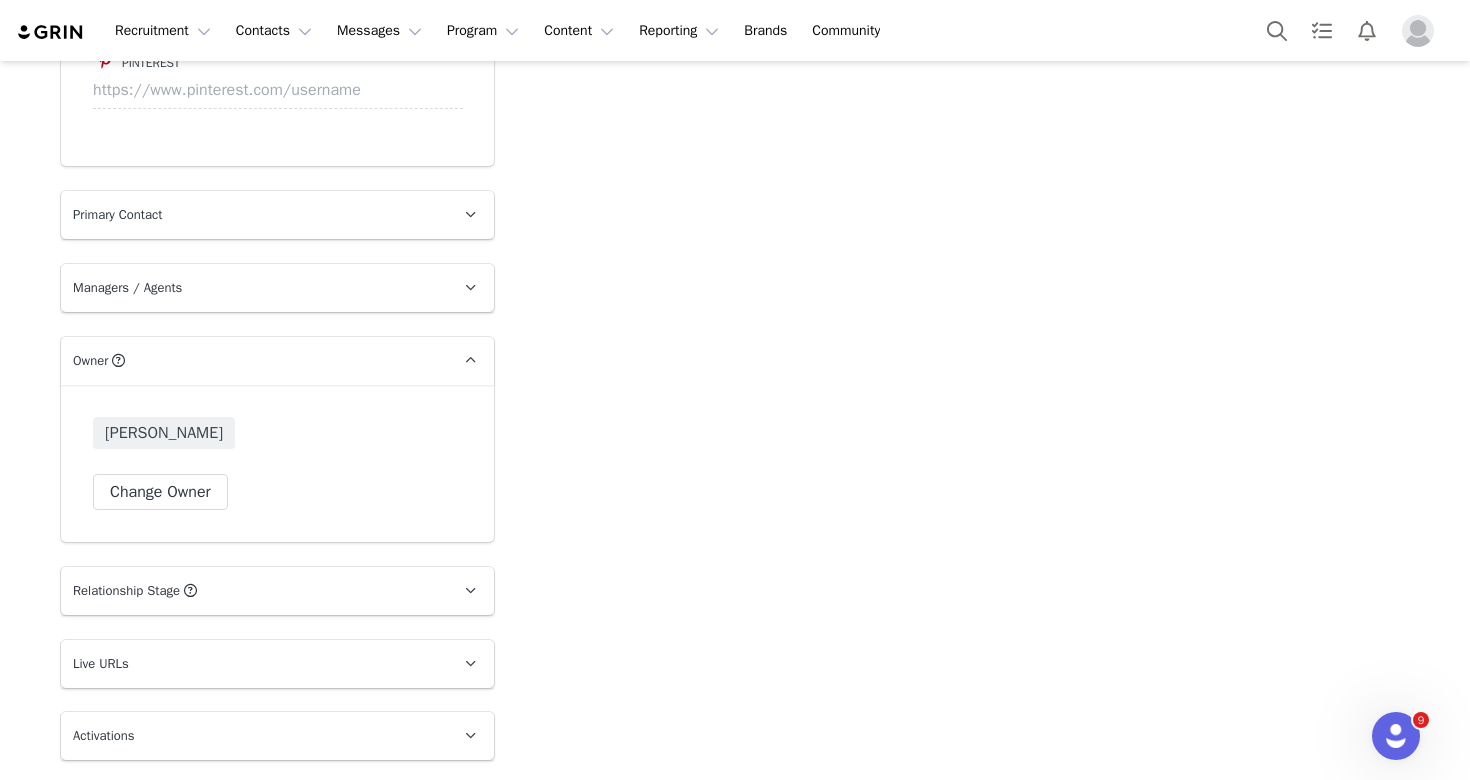 scroll, scrollTop: 3227, scrollLeft: 0, axis: vertical 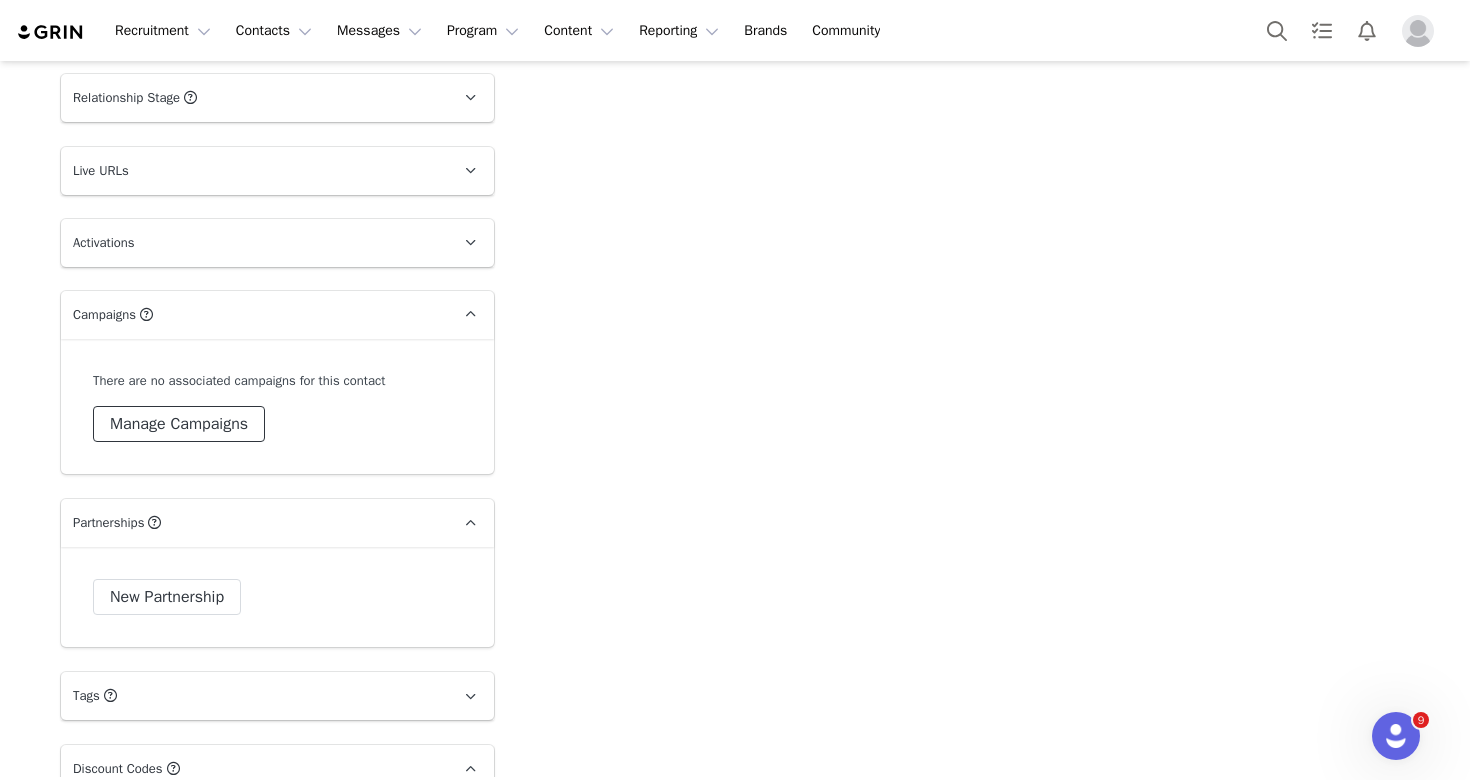 click on "Manage Campaigns" at bounding box center [179, 424] 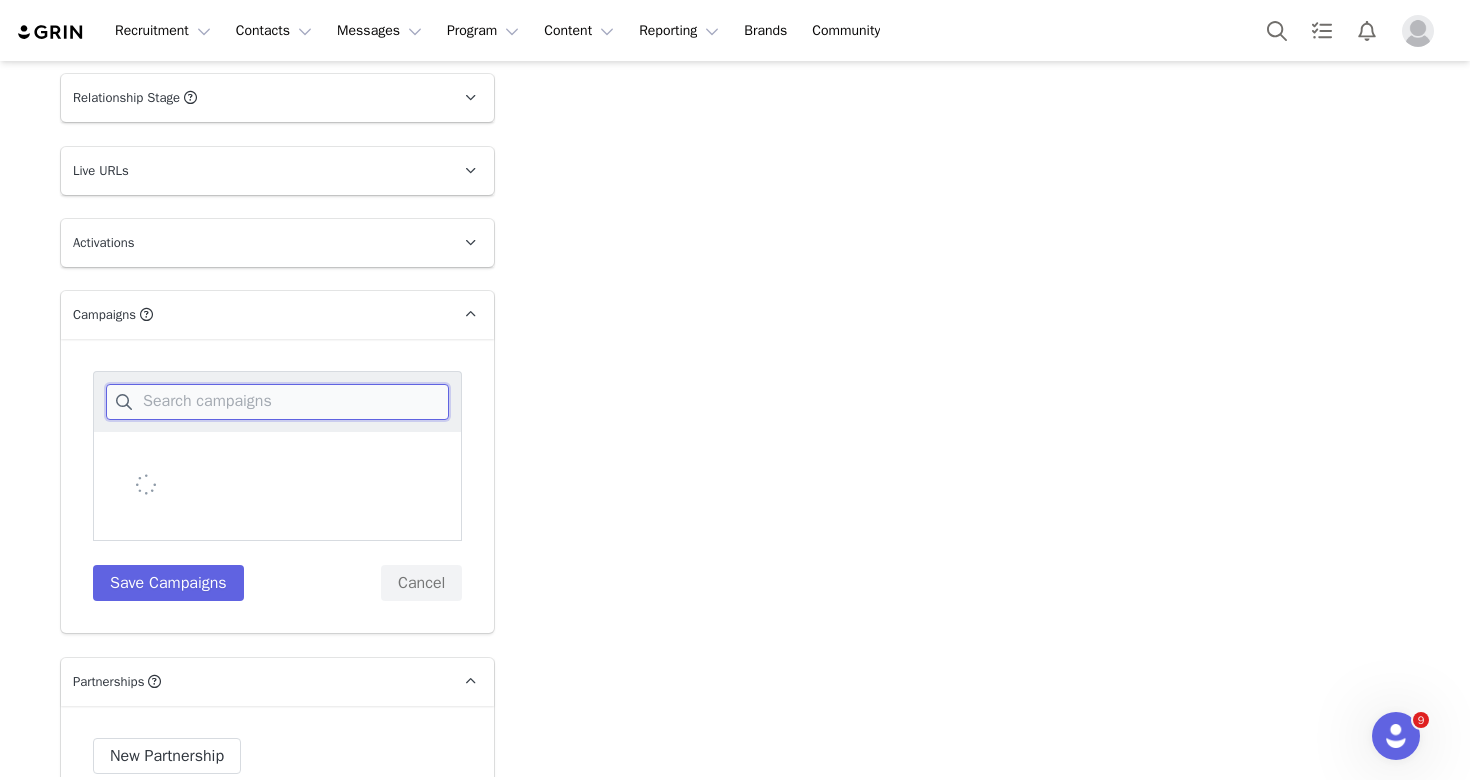 click at bounding box center (277, 402) 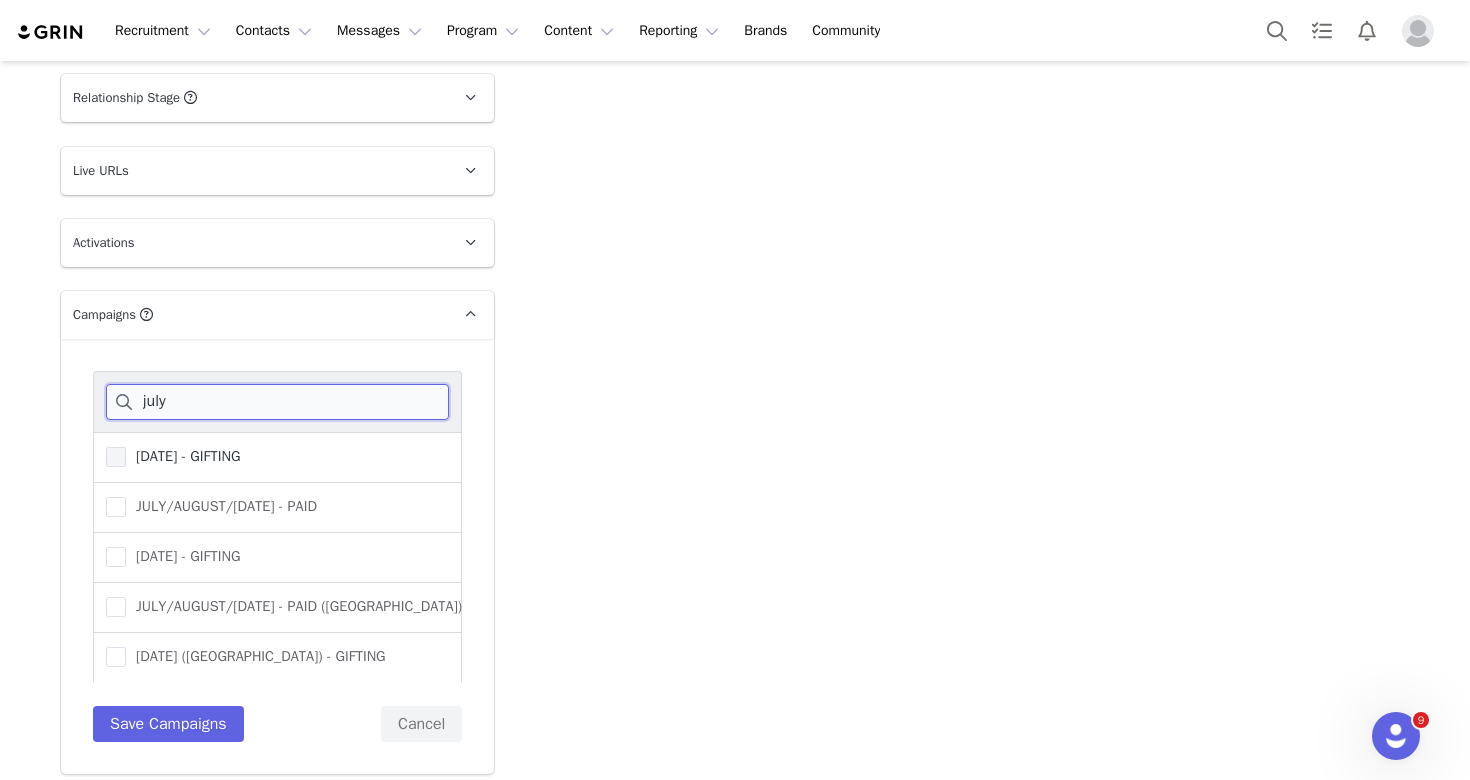type on "july" 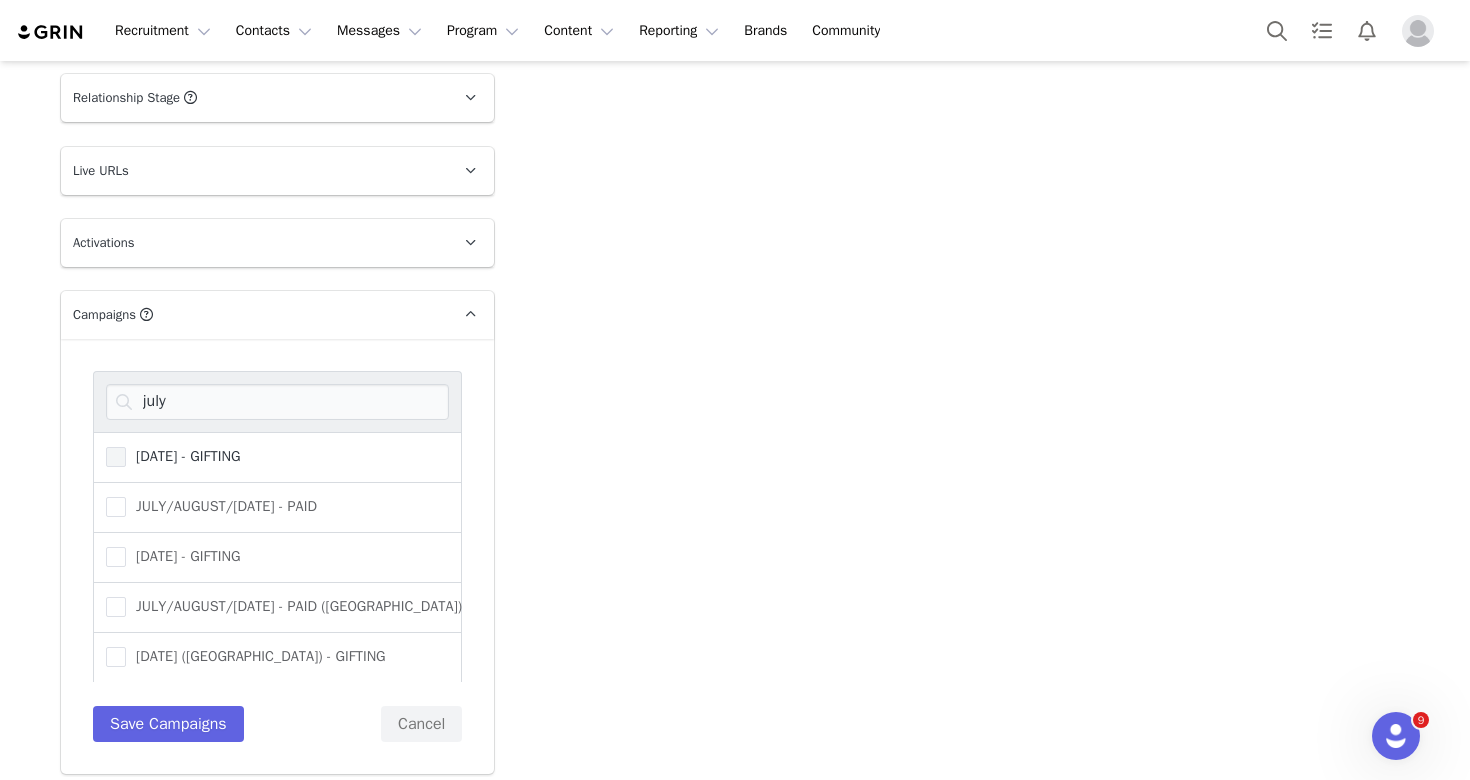 click on "[DATE] - GIFTING" at bounding box center [183, 456] 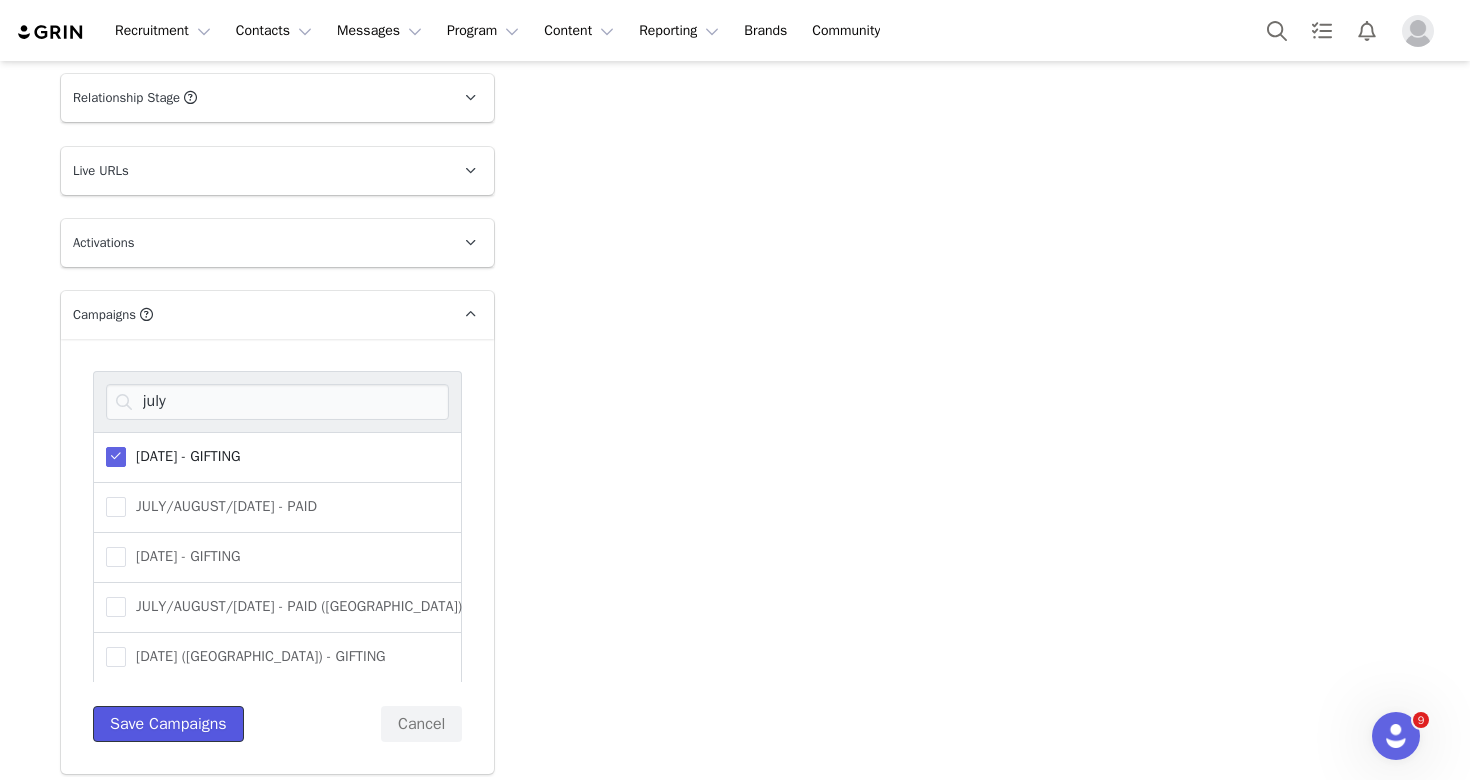 click on "Save Campaigns" at bounding box center [168, 724] 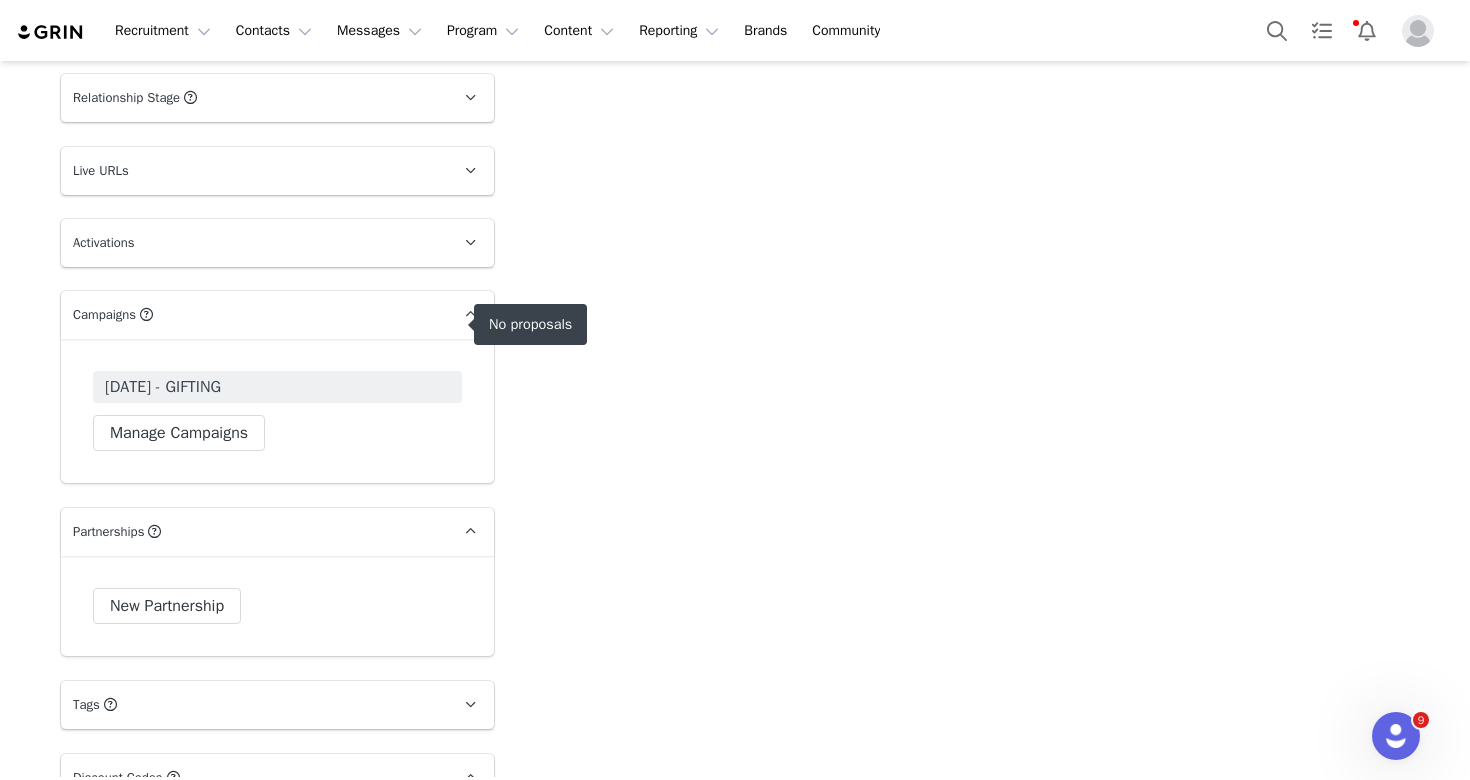 click on "[DATE] - GIFTING" at bounding box center (277, 387) 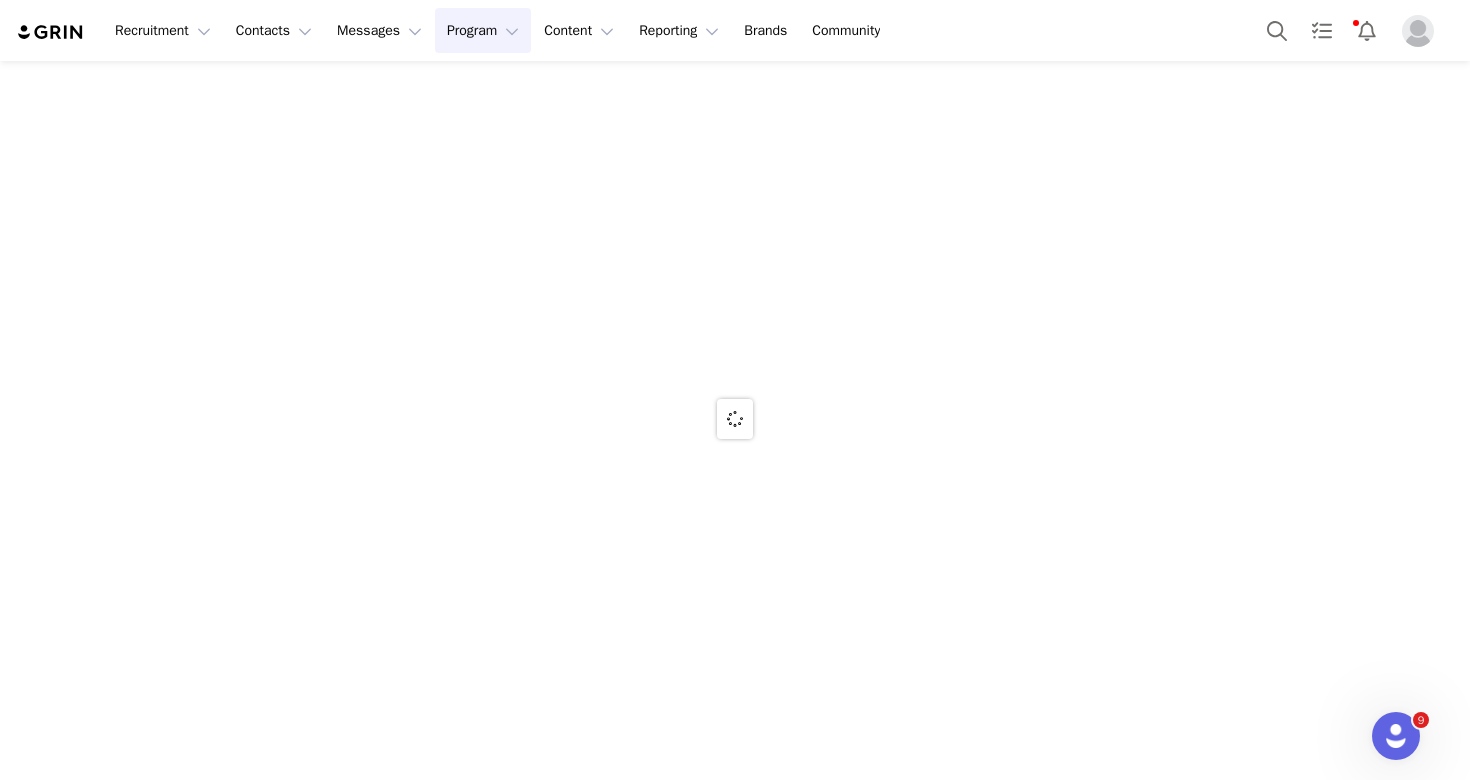 scroll, scrollTop: 0, scrollLeft: 0, axis: both 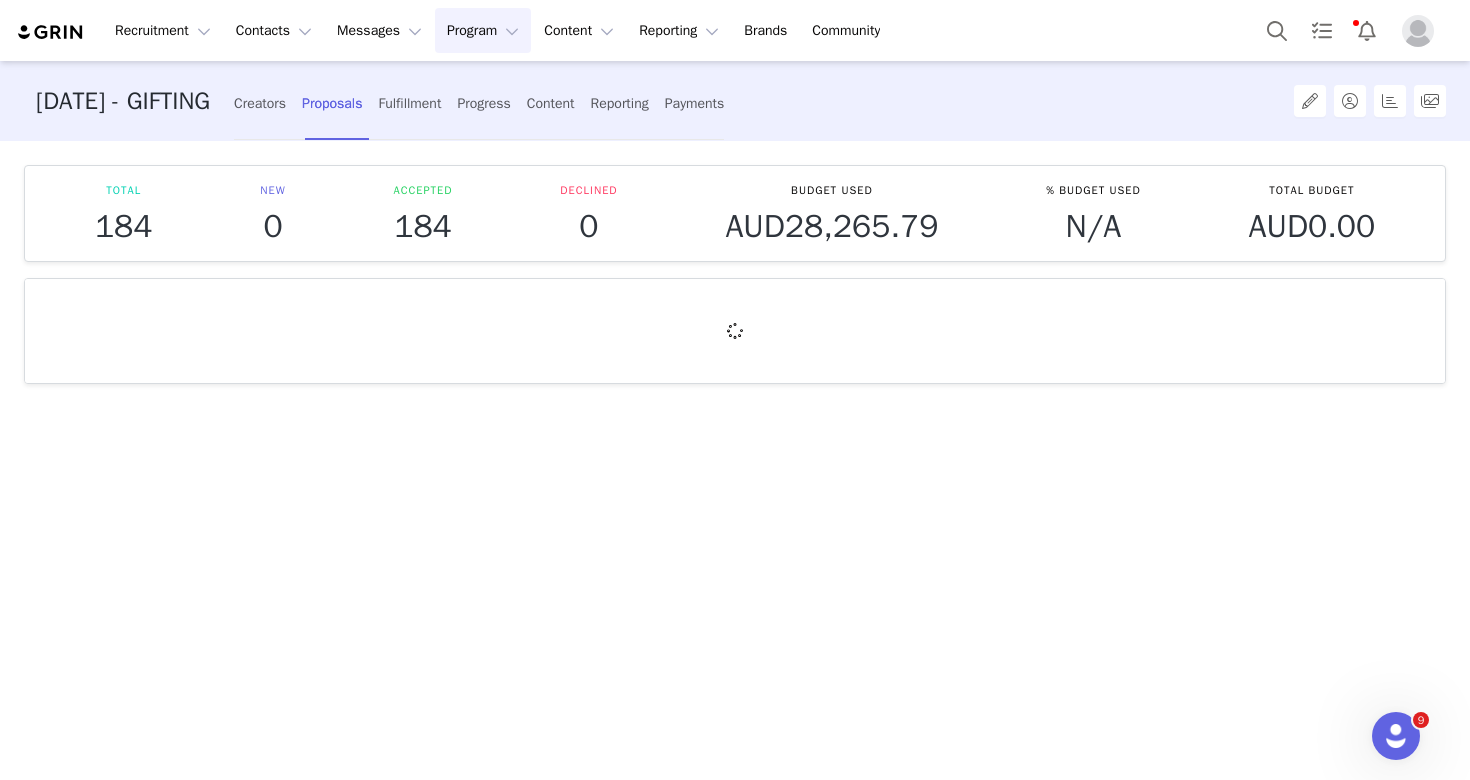 click on "Creators" at bounding box center (260, 103) 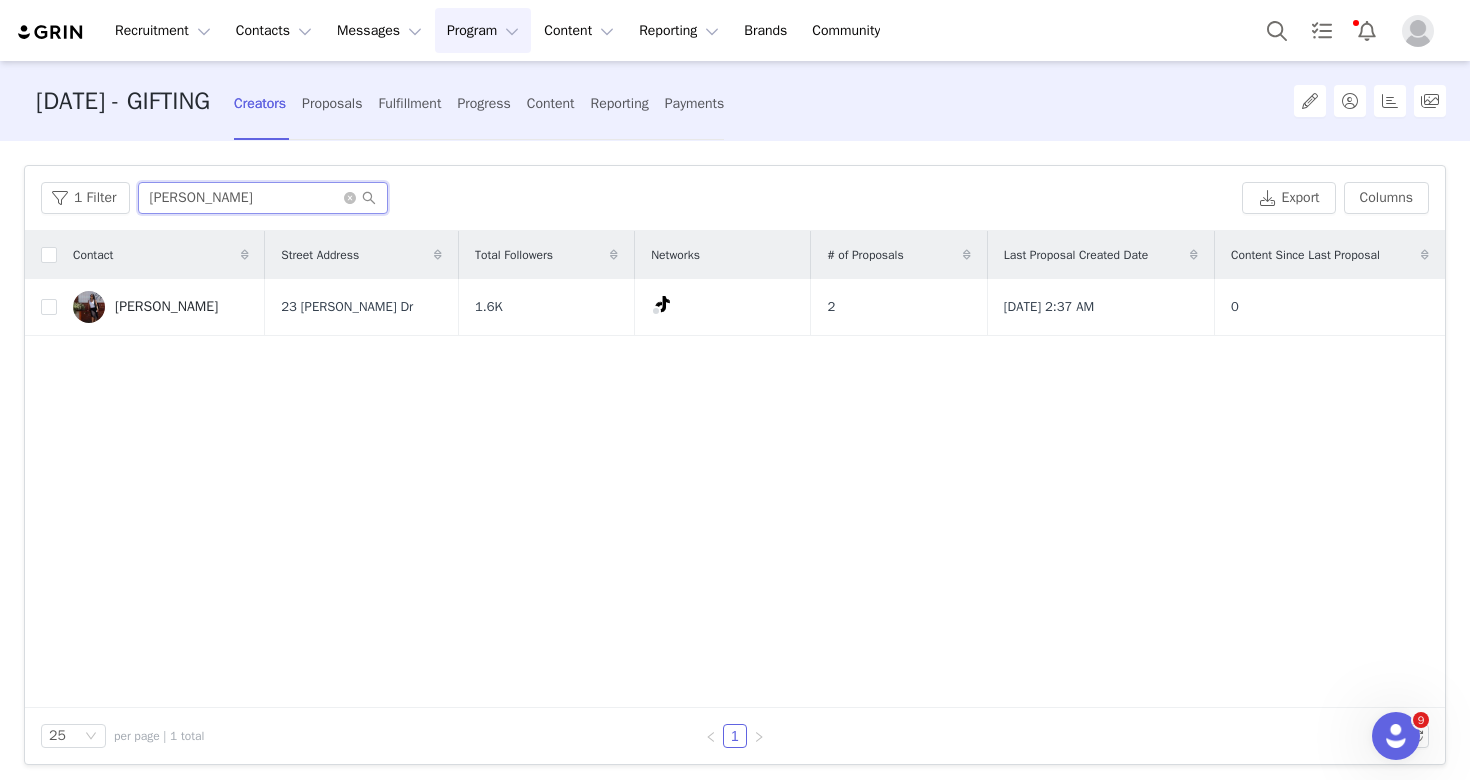 click on "emily" at bounding box center (263, 198) 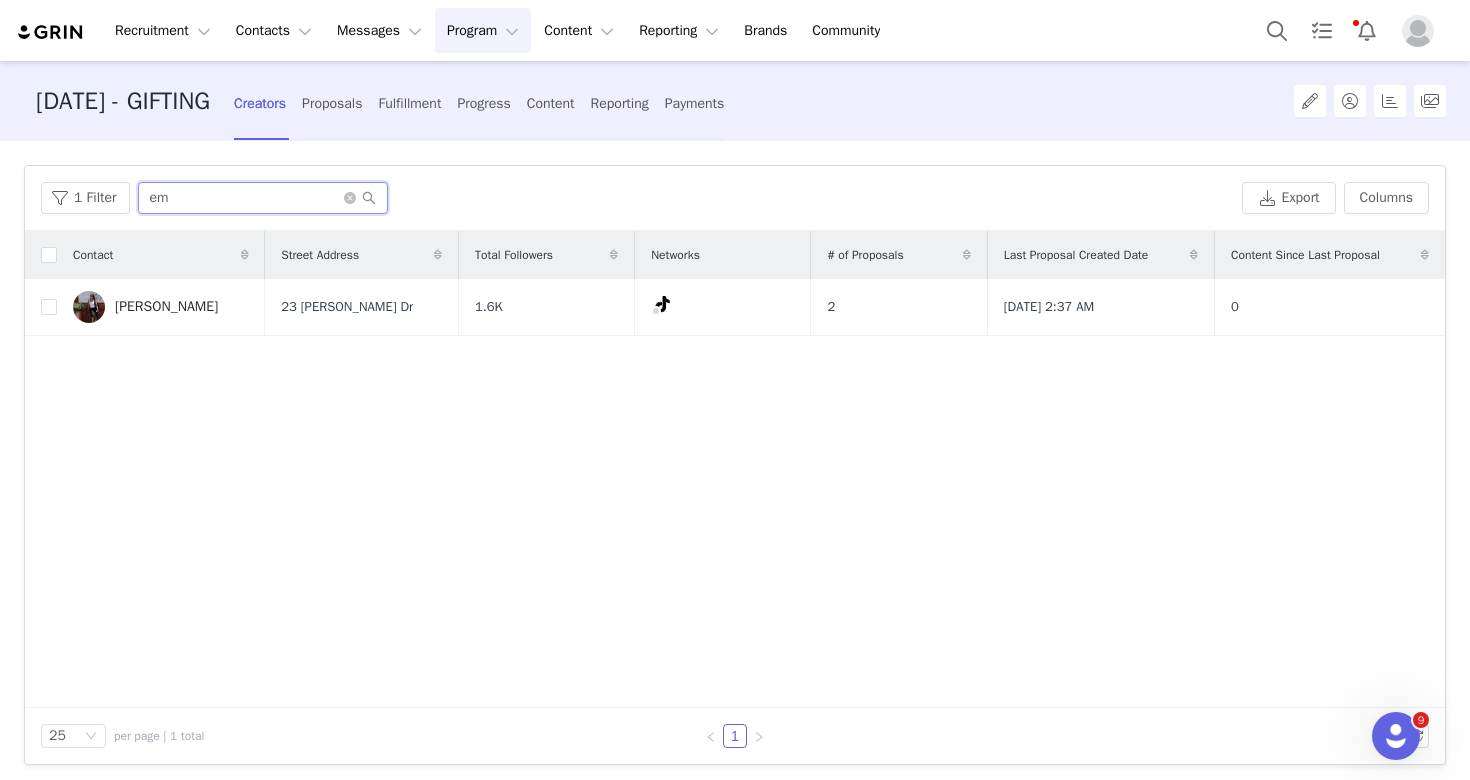 type on "e" 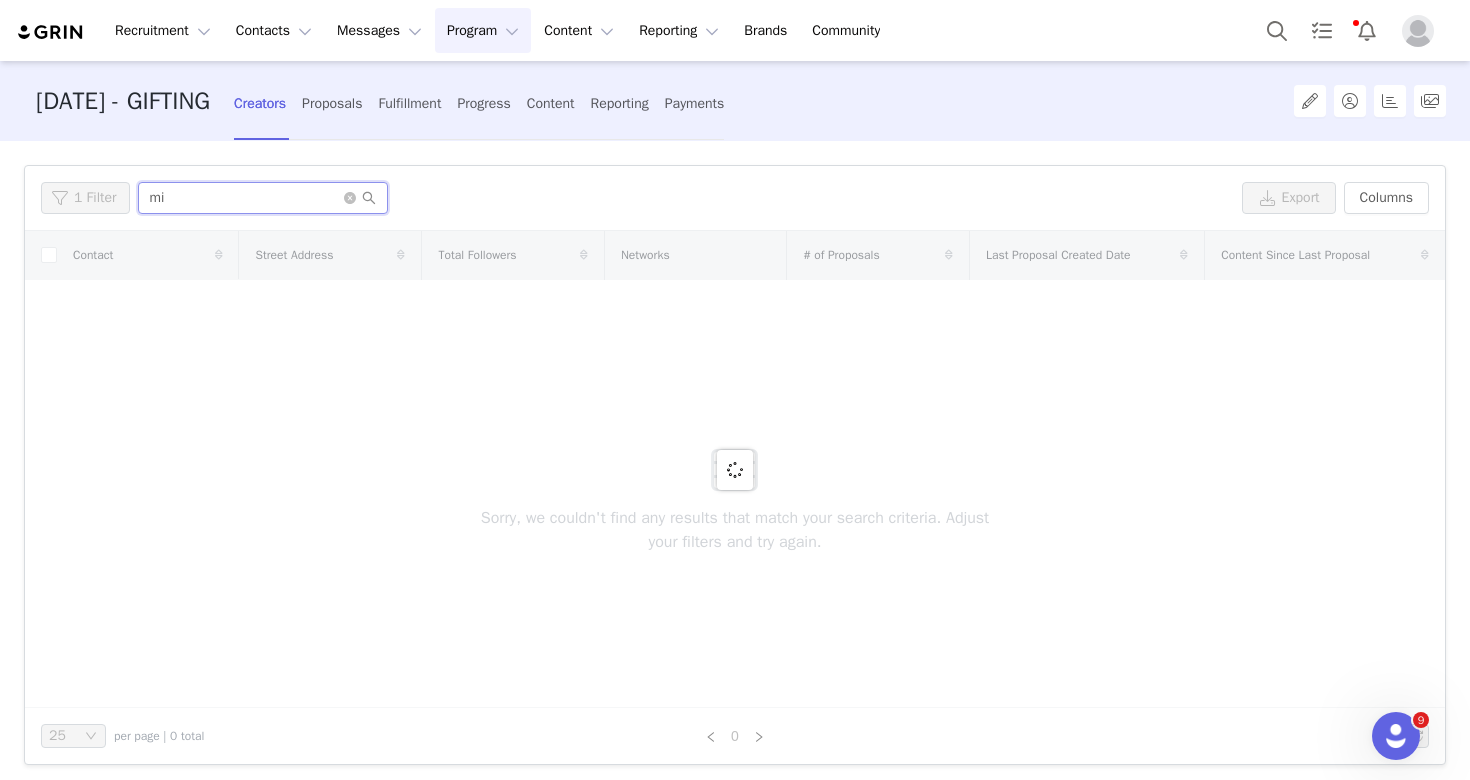type on "m" 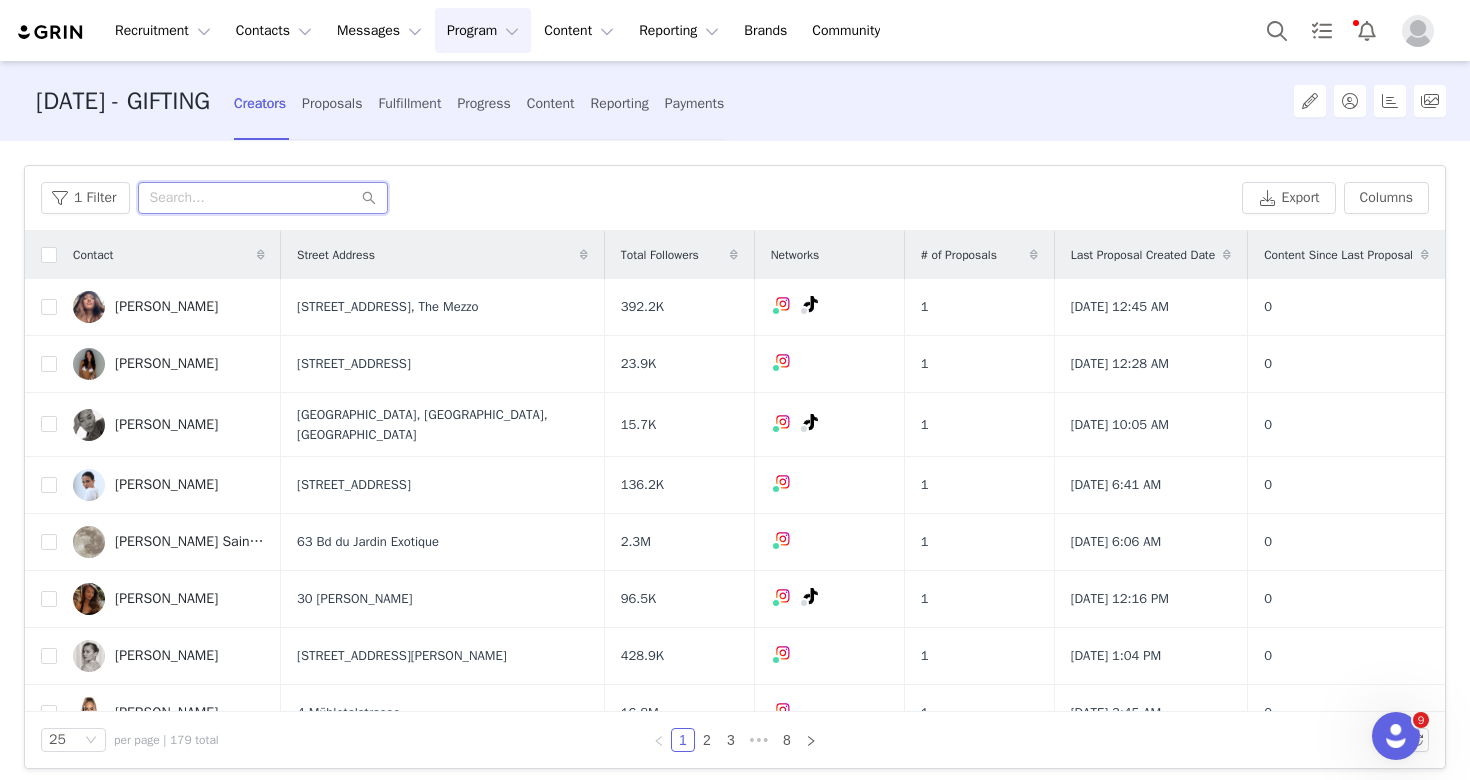 paste on "Michelle Wajs" 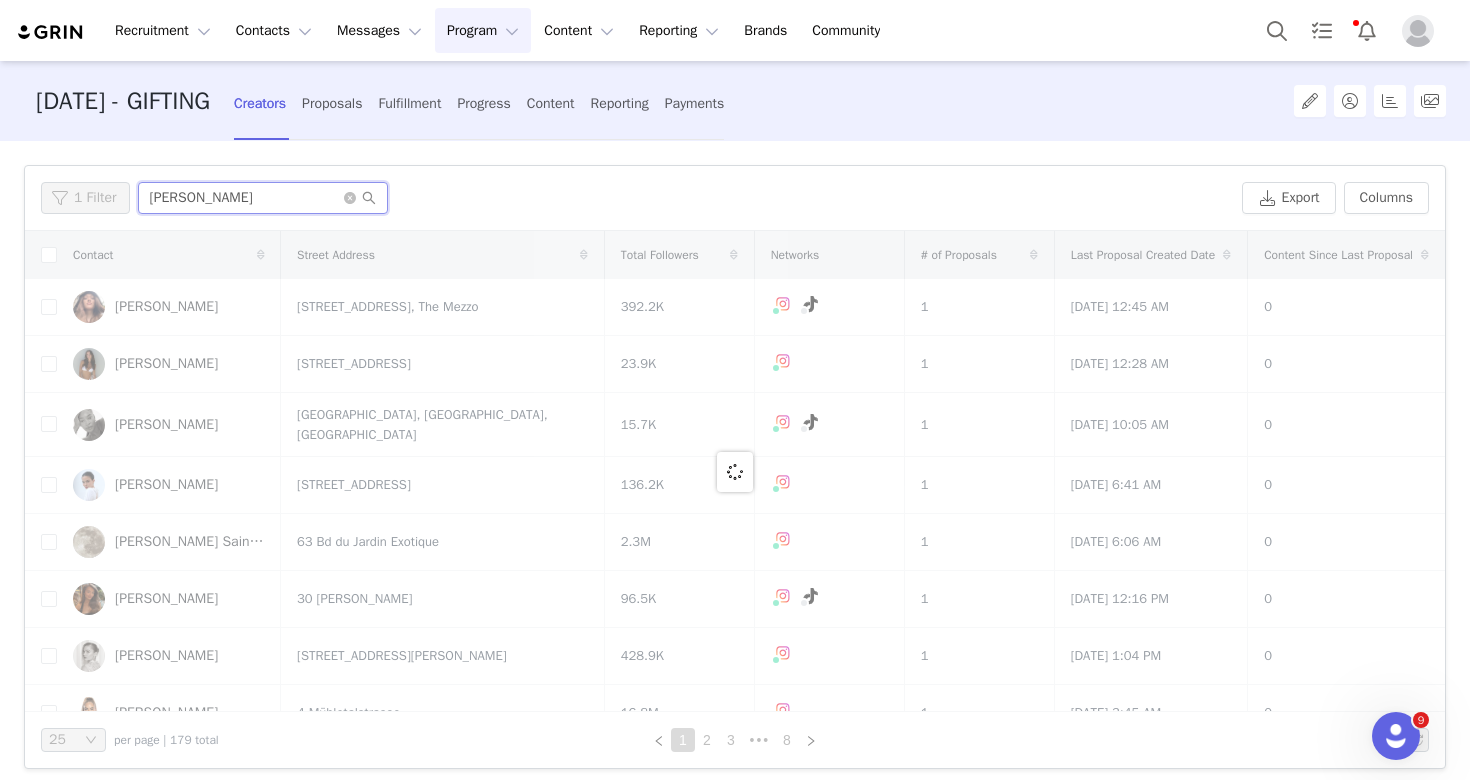 click on "Michelle Wajs" at bounding box center [263, 198] 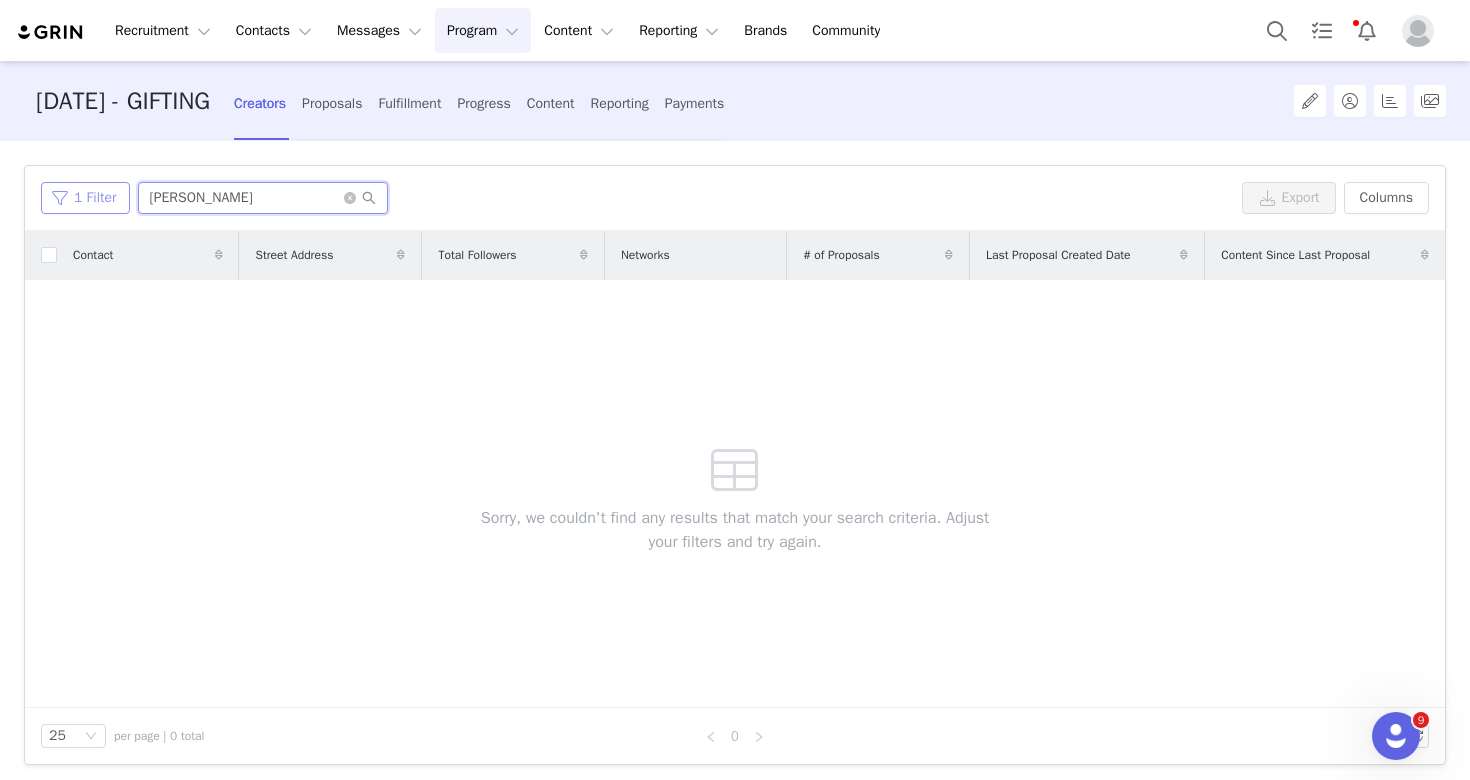 drag, startPoint x: 247, startPoint y: 199, endPoint x: 122, endPoint y: 197, distance: 125.016 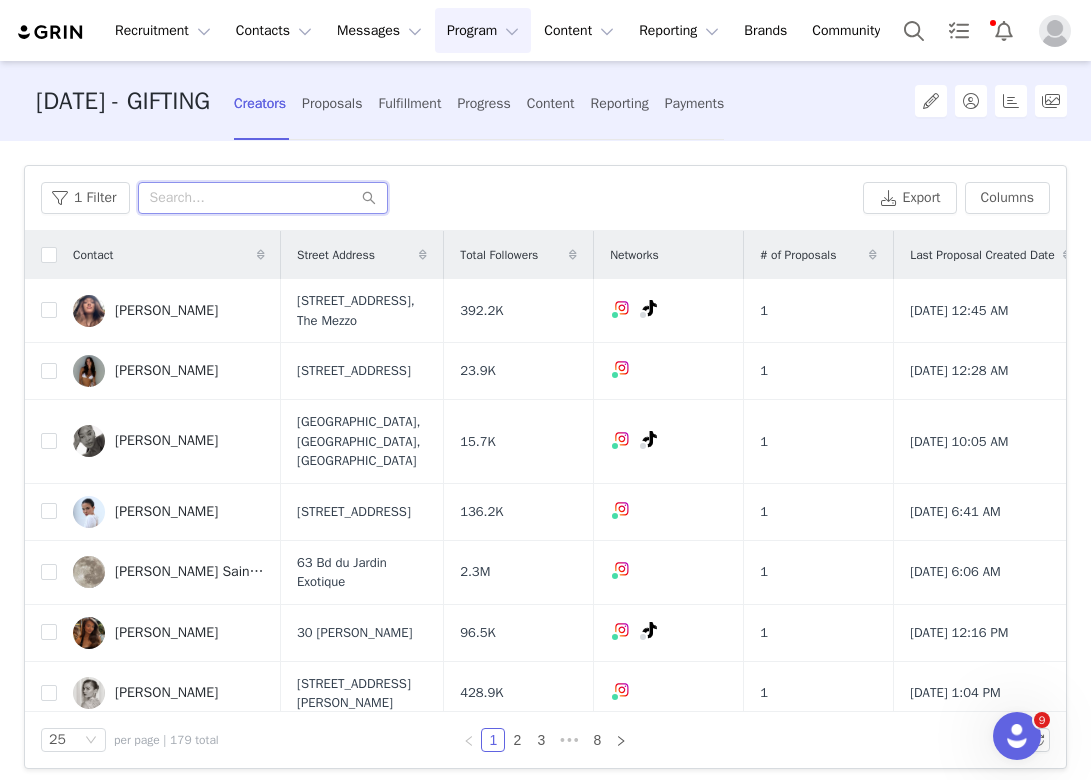 paste on "misiawajs" 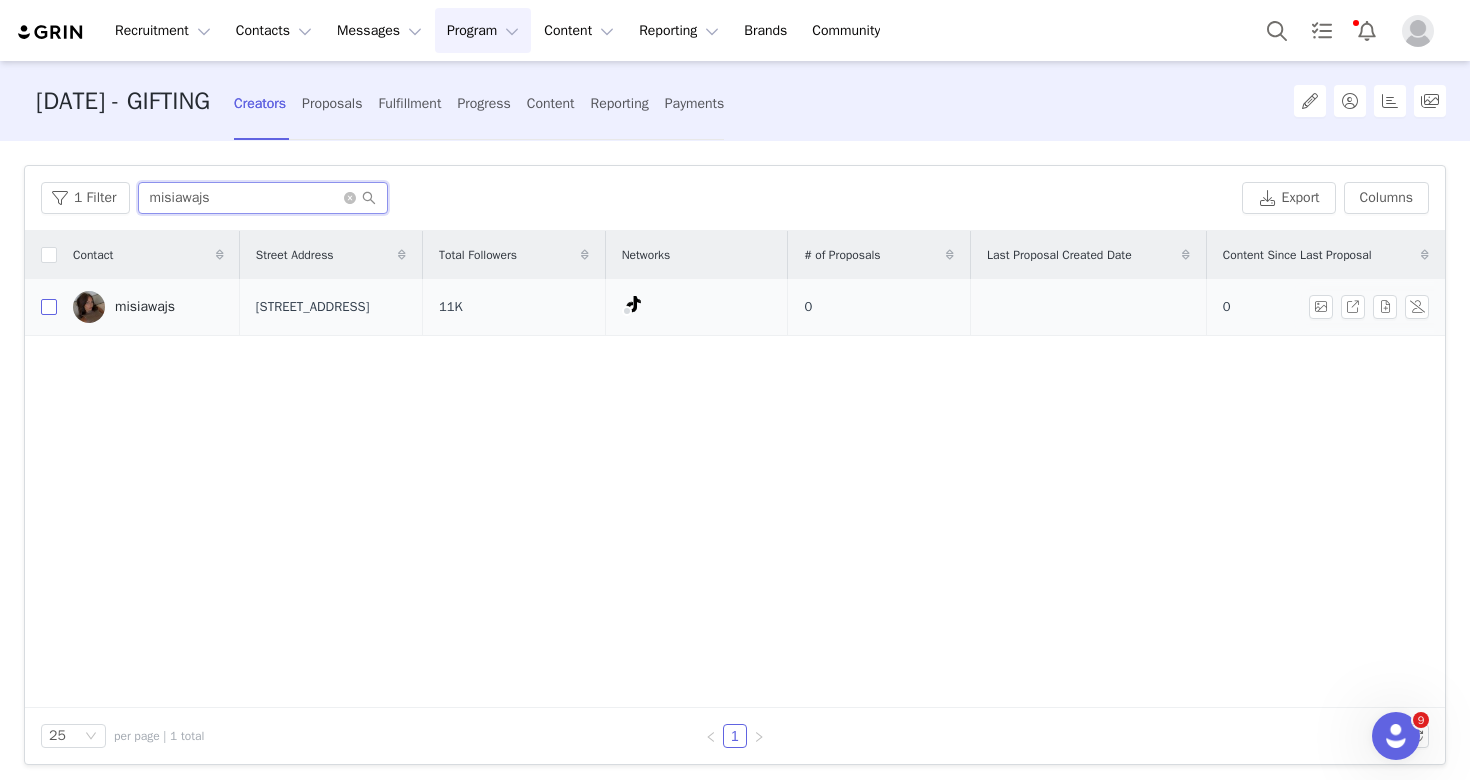 type on "misiawajs" 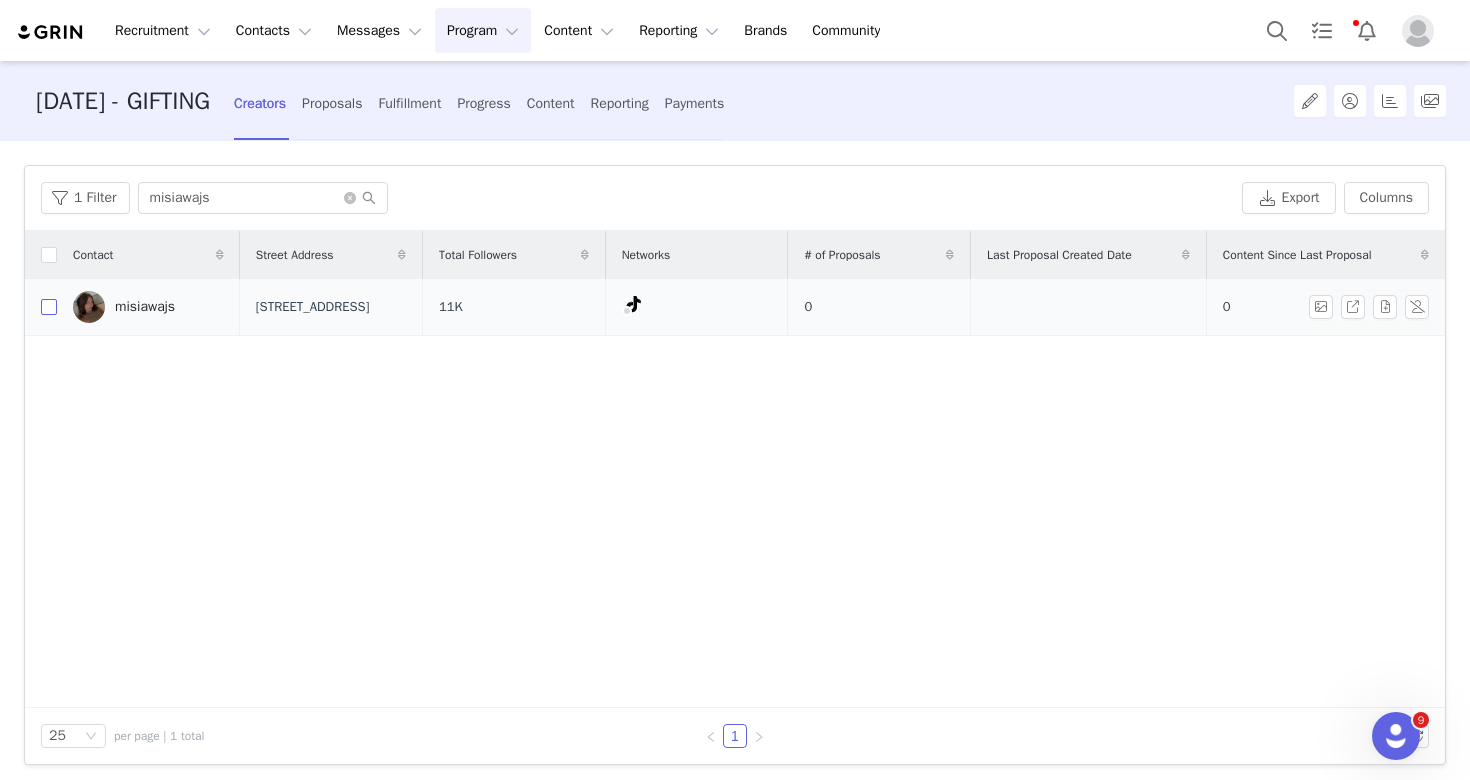 click at bounding box center (49, 307) 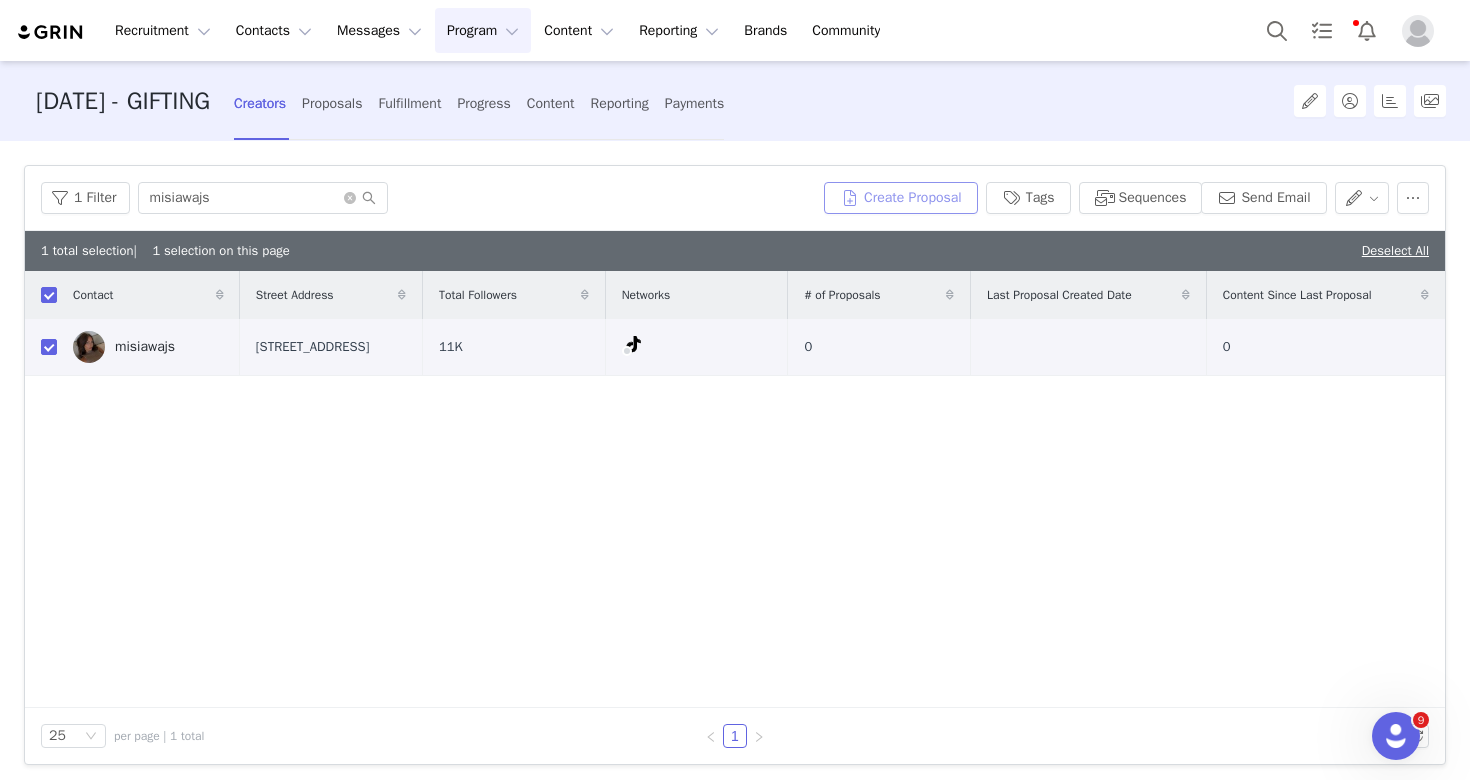 click on "Create Proposal" at bounding box center (901, 198) 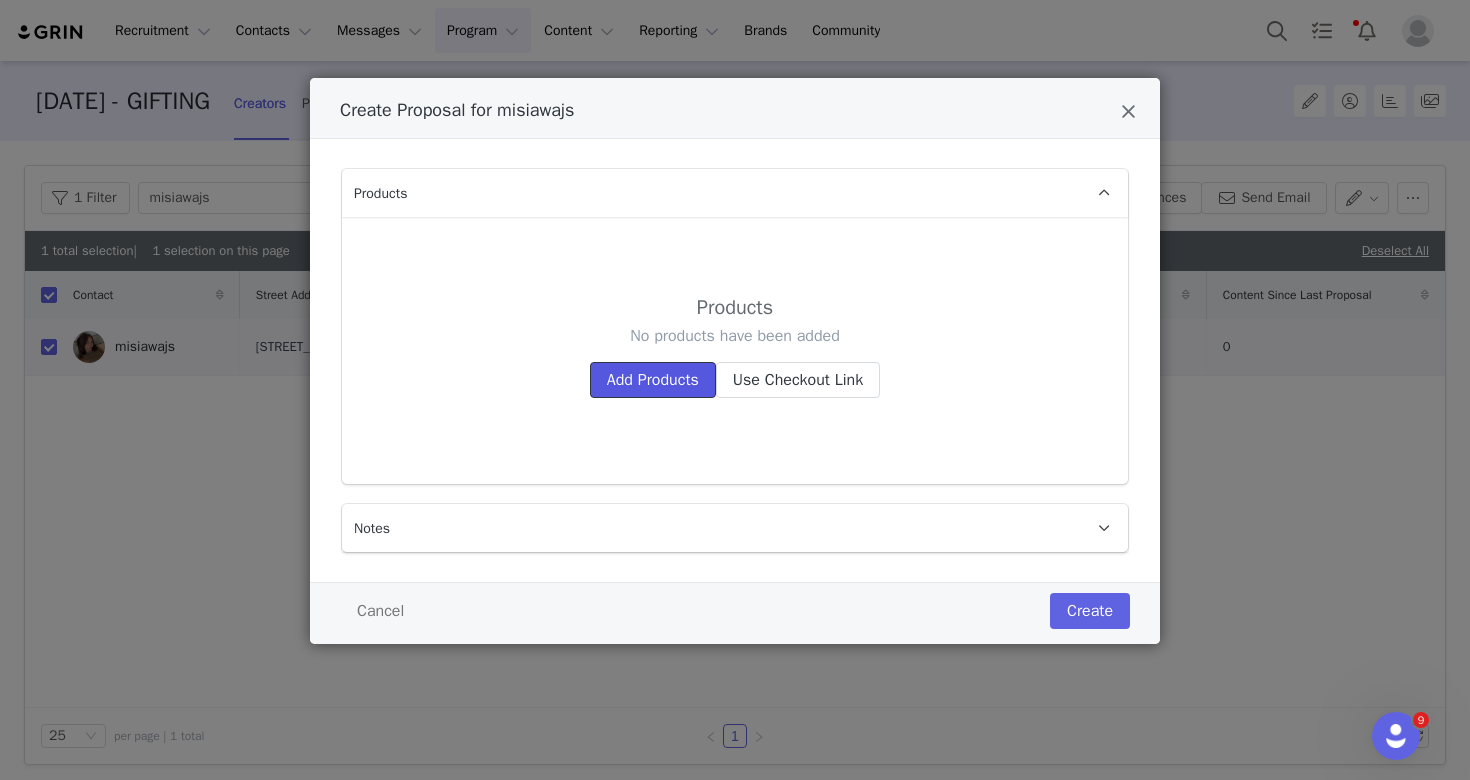 click on "Add Products" at bounding box center (653, 380) 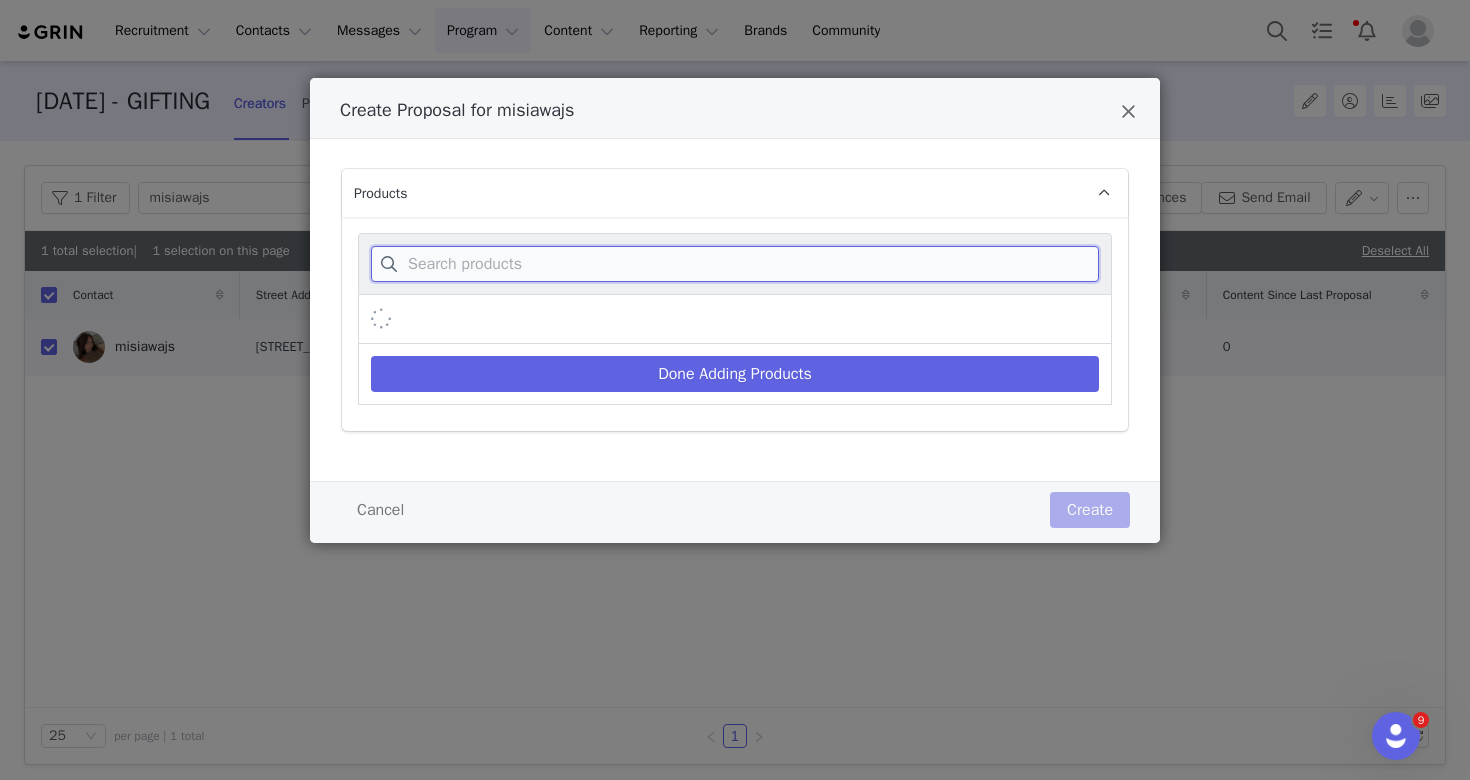 click at bounding box center [735, 264] 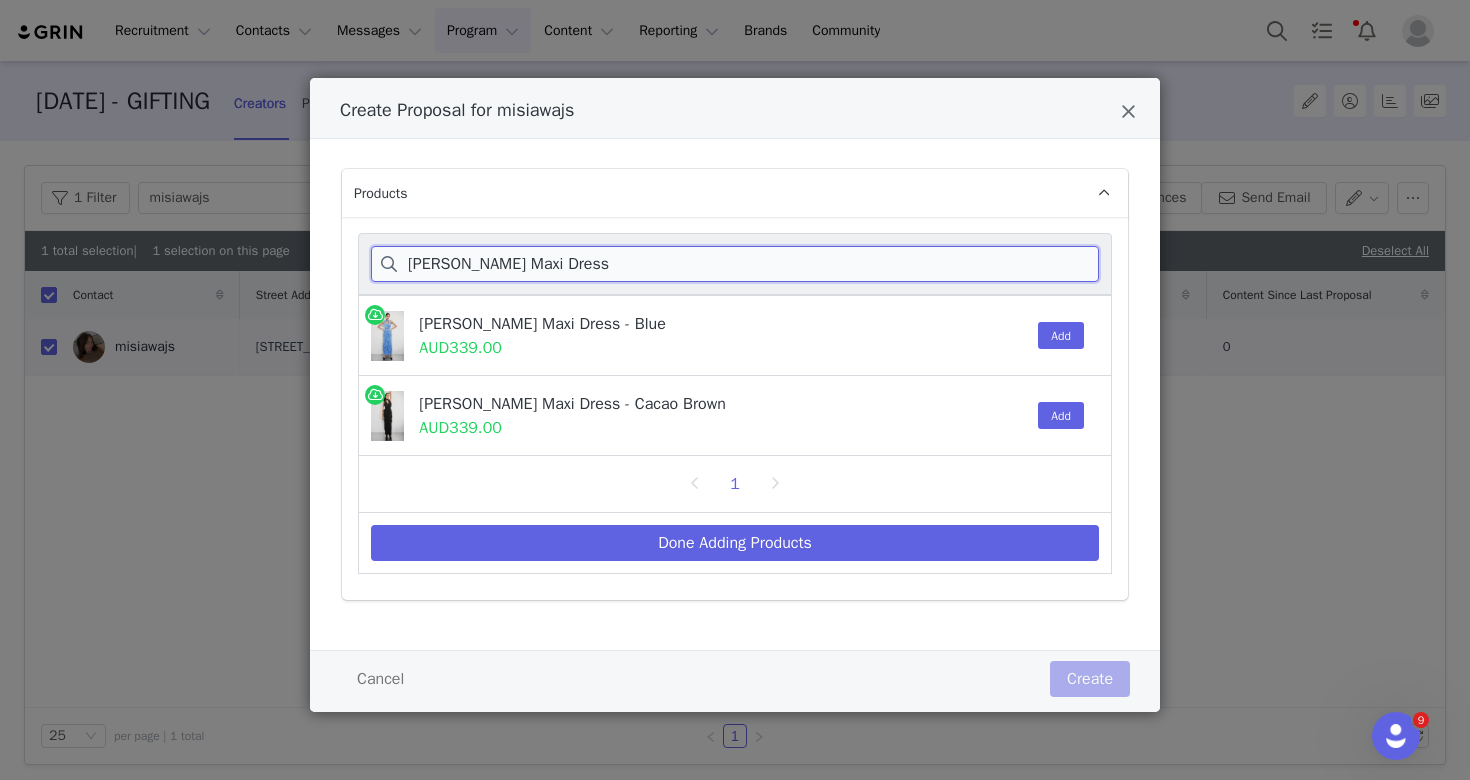 type on "Alex Chiffon Maxi Dress" 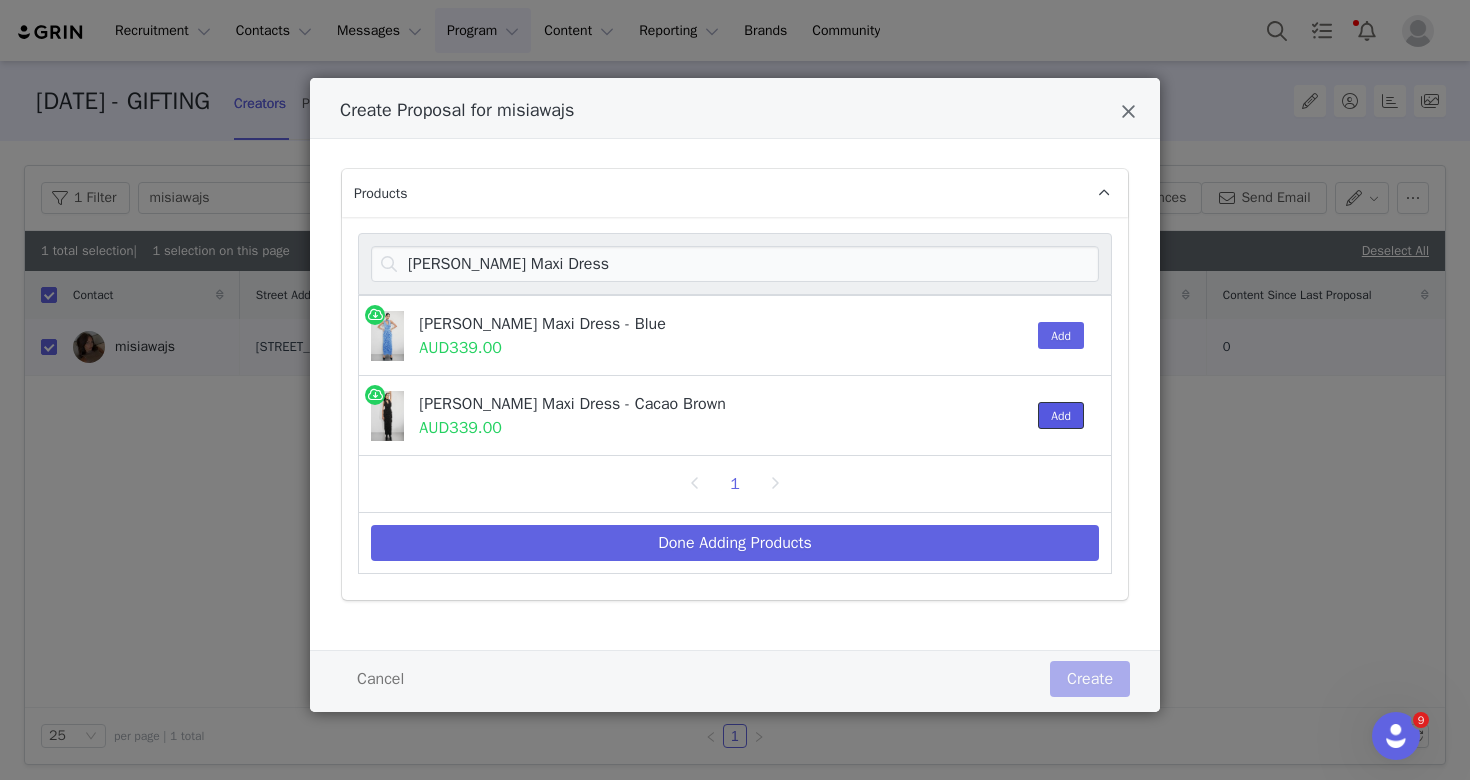 click on "Add" at bounding box center [1061, 415] 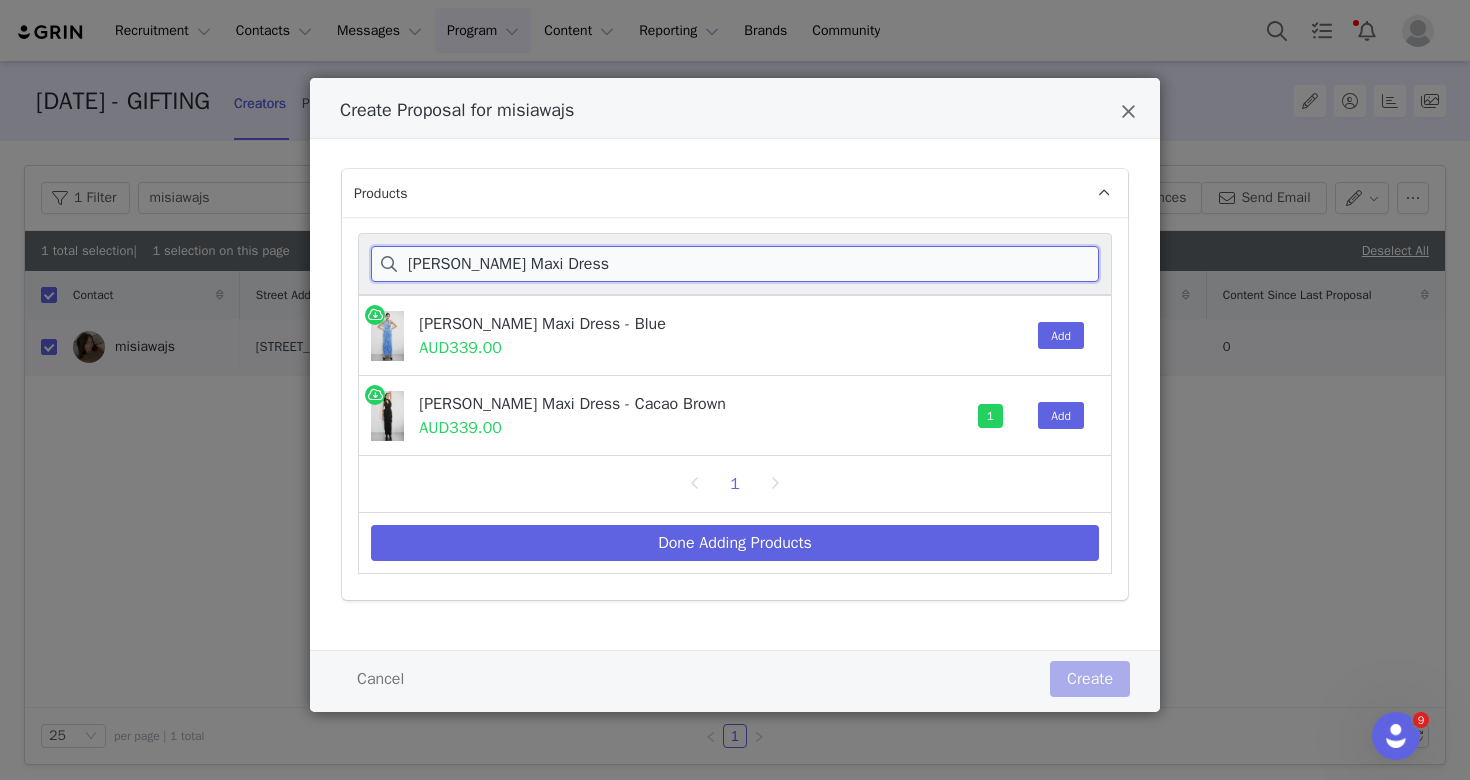 drag, startPoint x: 594, startPoint y: 271, endPoint x: 384, endPoint y: 270, distance: 210.00238 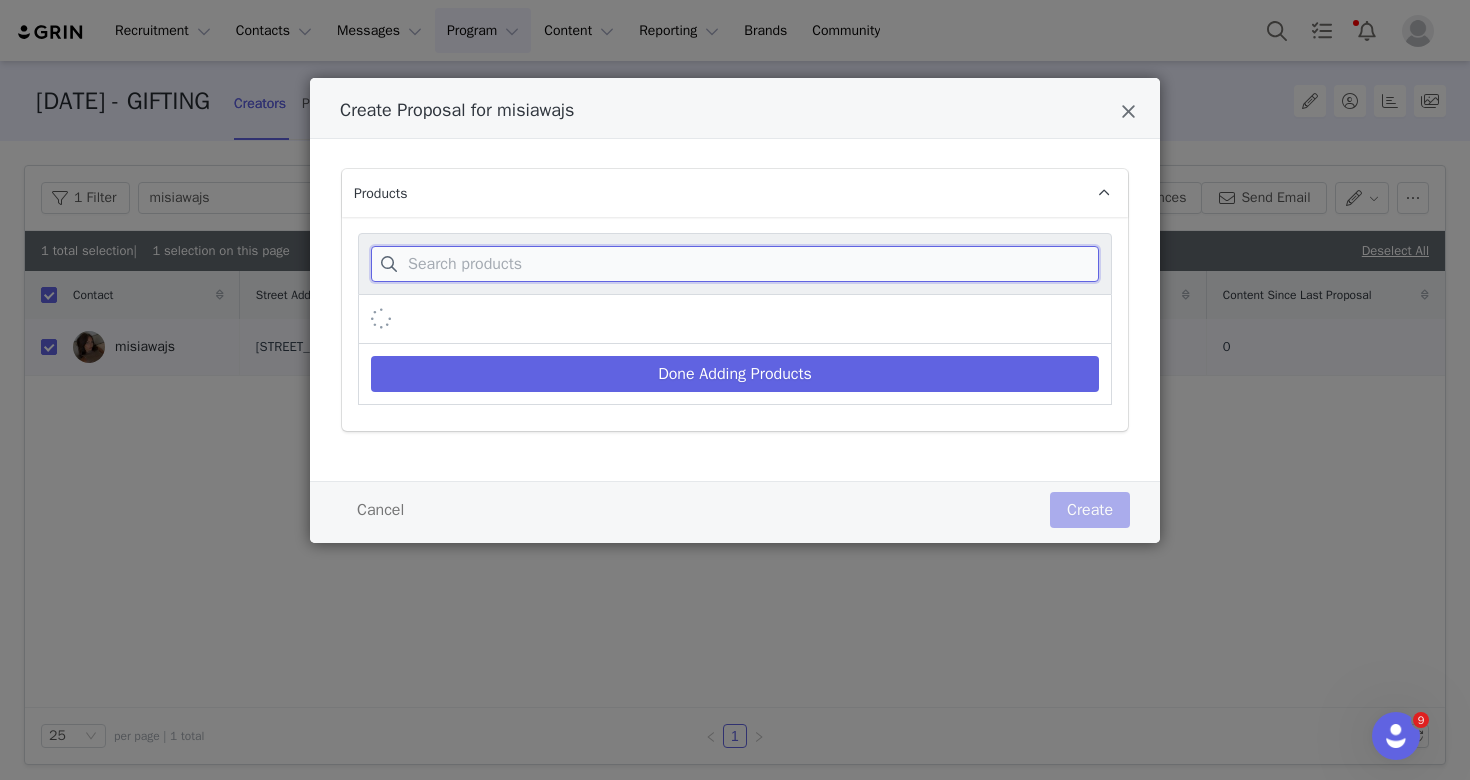paste on "Ramona Modal Tank Top with Hardware" 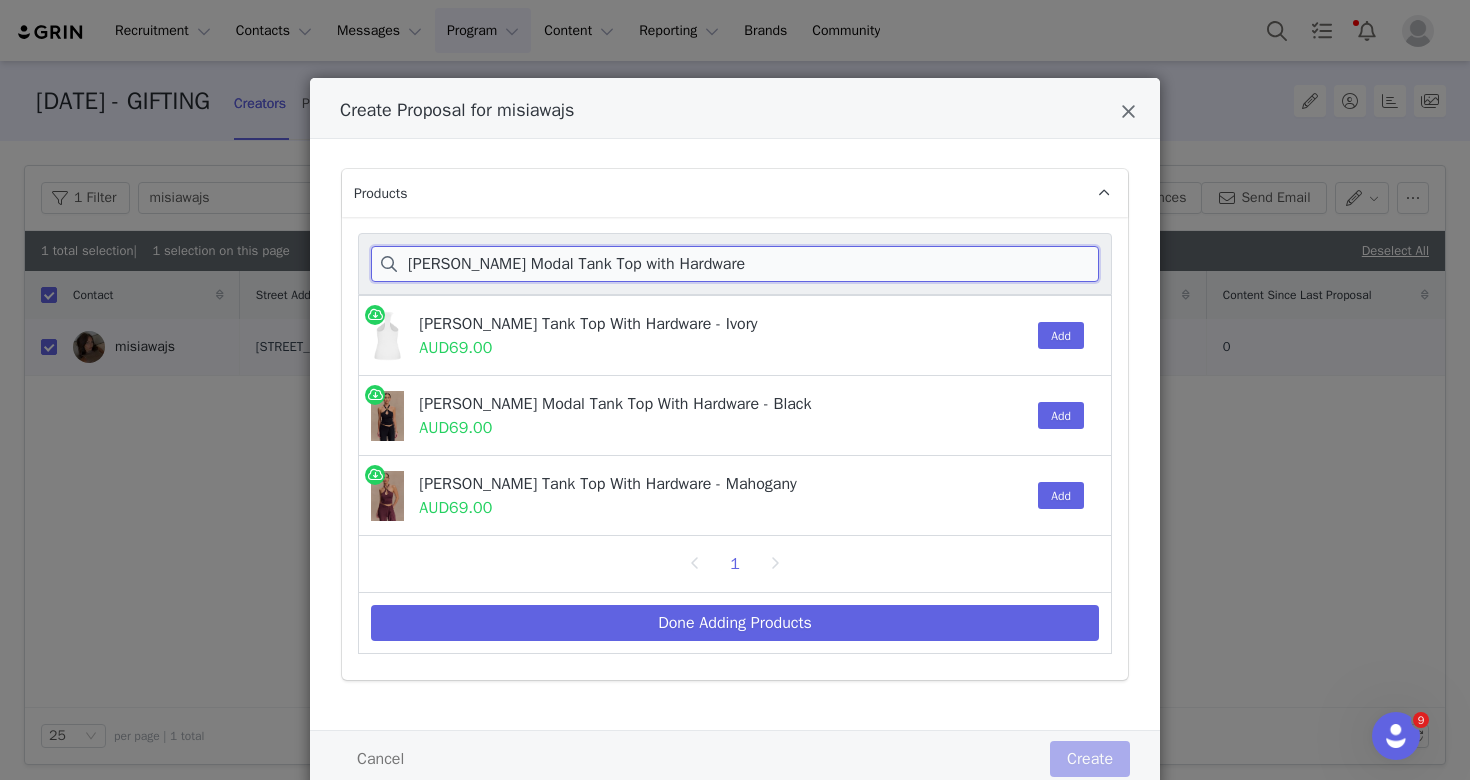 type on "Ramona Modal Tank Top with Hardware" 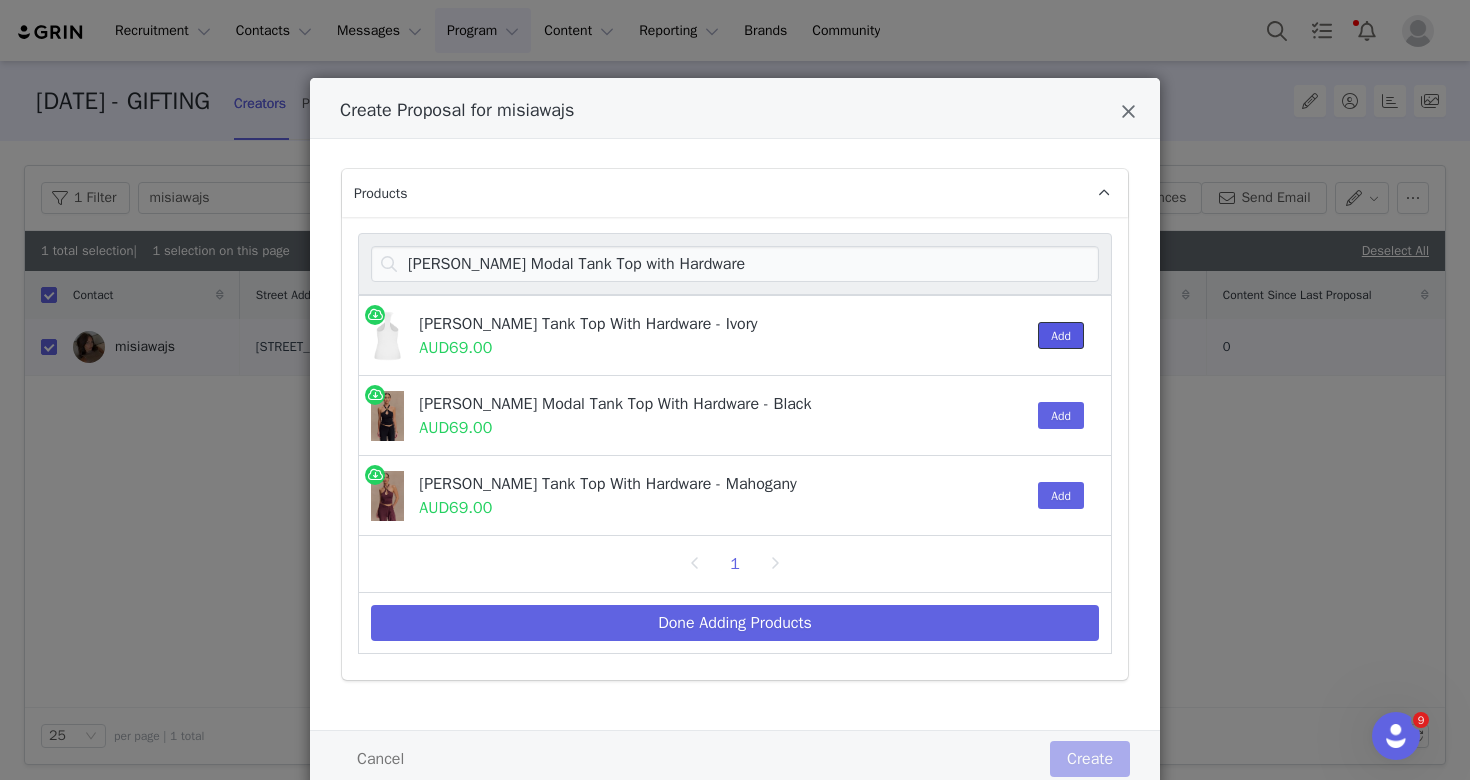 click on "Add" at bounding box center (1061, 335) 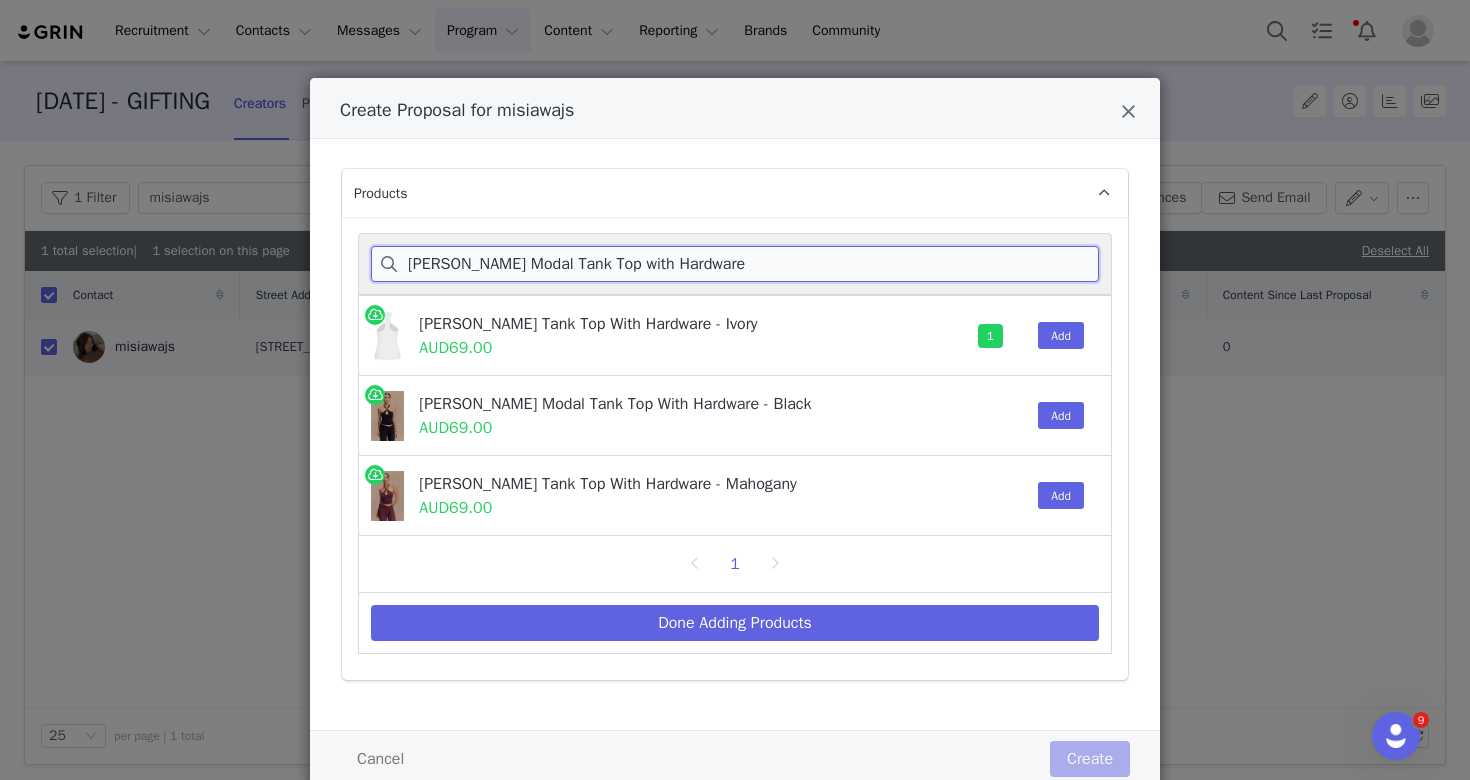 drag, startPoint x: 473, startPoint y: 267, endPoint x: 316, endPoint y: 267, distance: 157 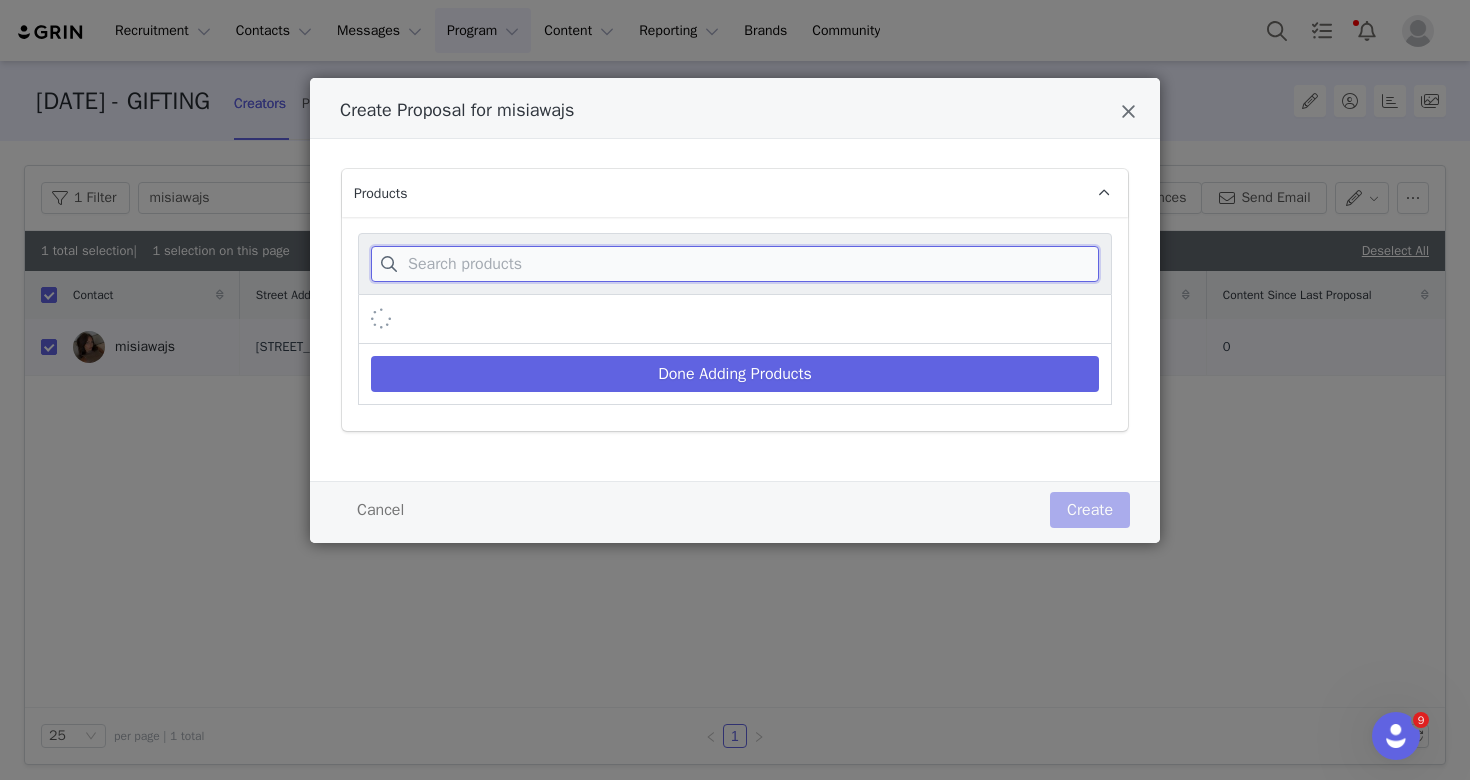 paste on "Callum Drawstring Pants" 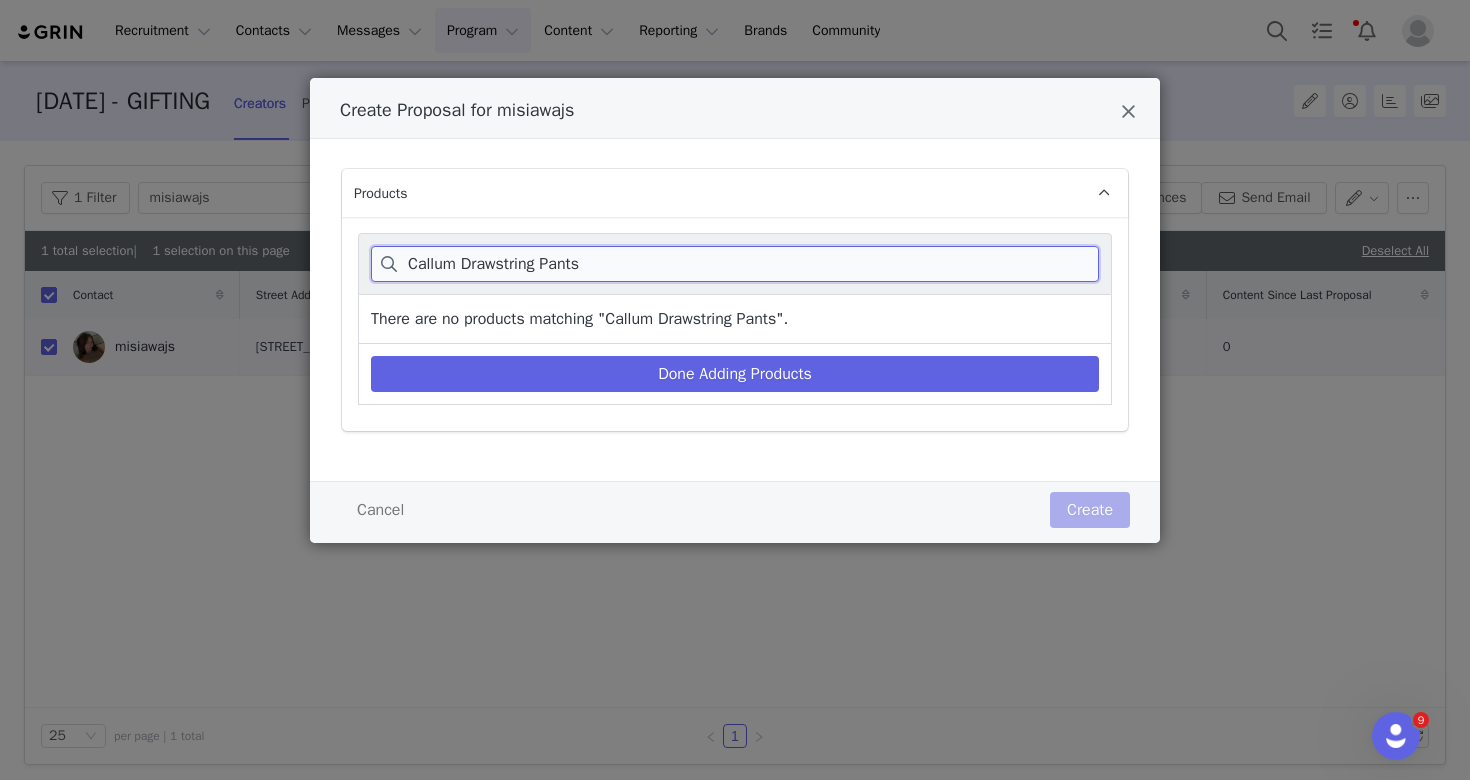 drag, startPoint x: 496, startPoint y: 274, endPoint x: 528, endPoint y: 274, distance: 32 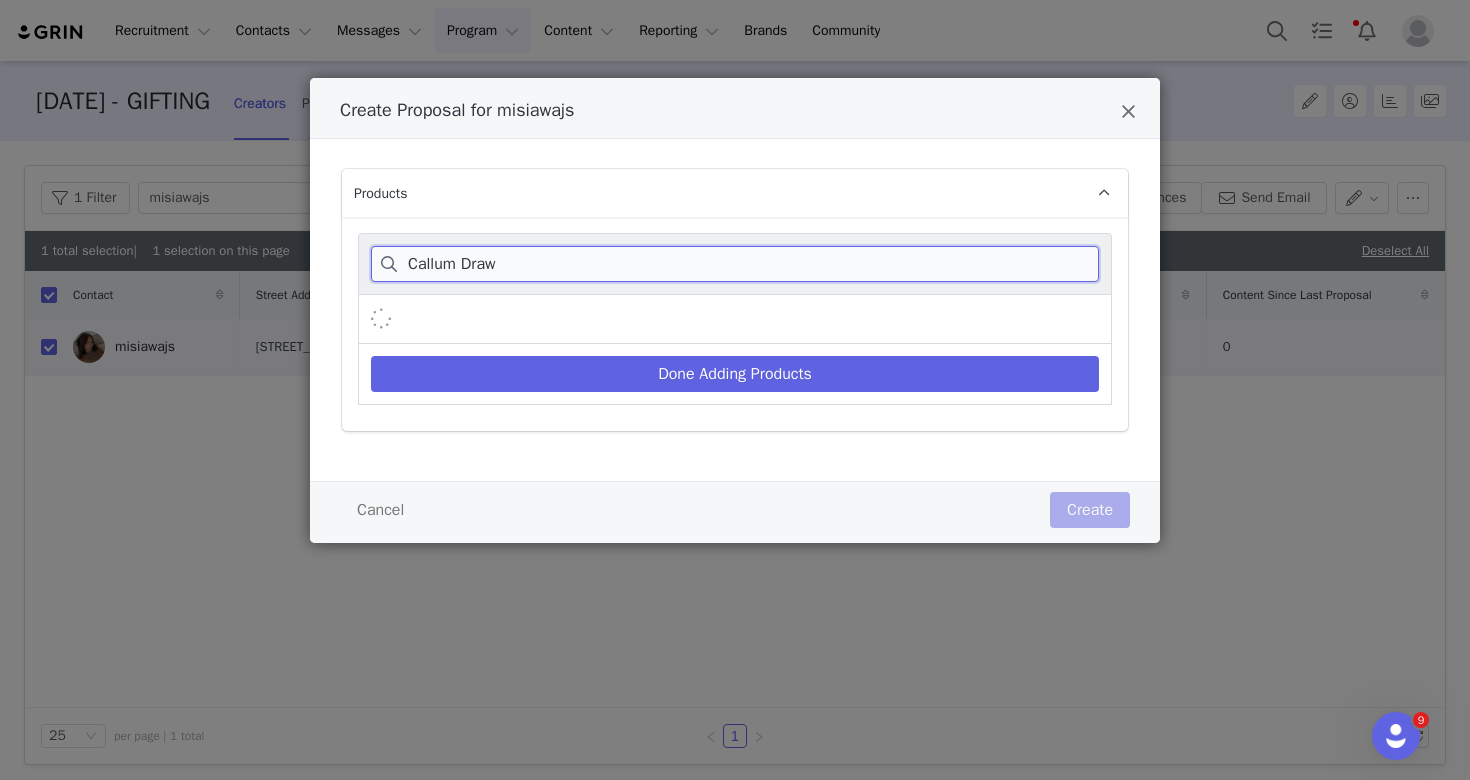 type on "Callum Draw" 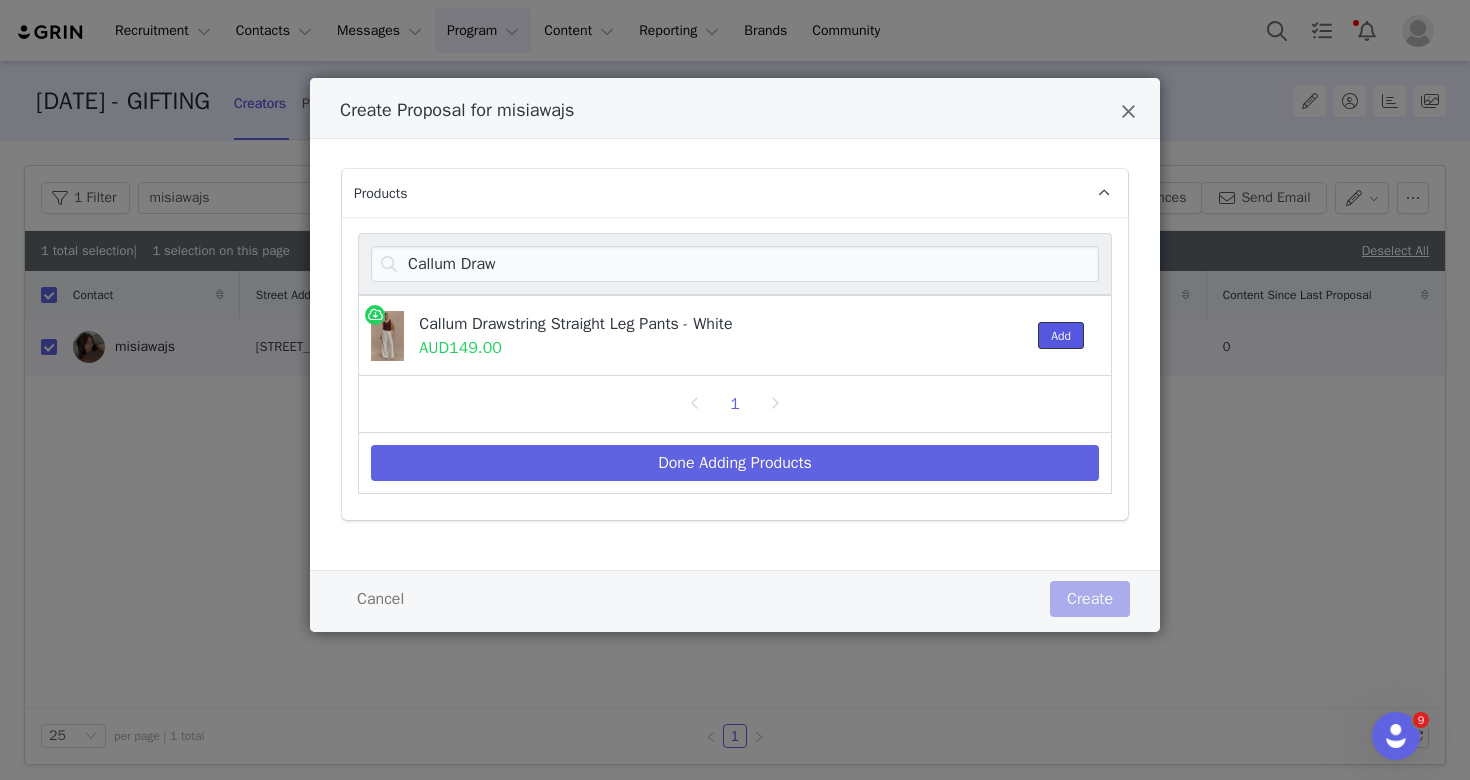 click on "Add" at bounding box center [1061, 335] 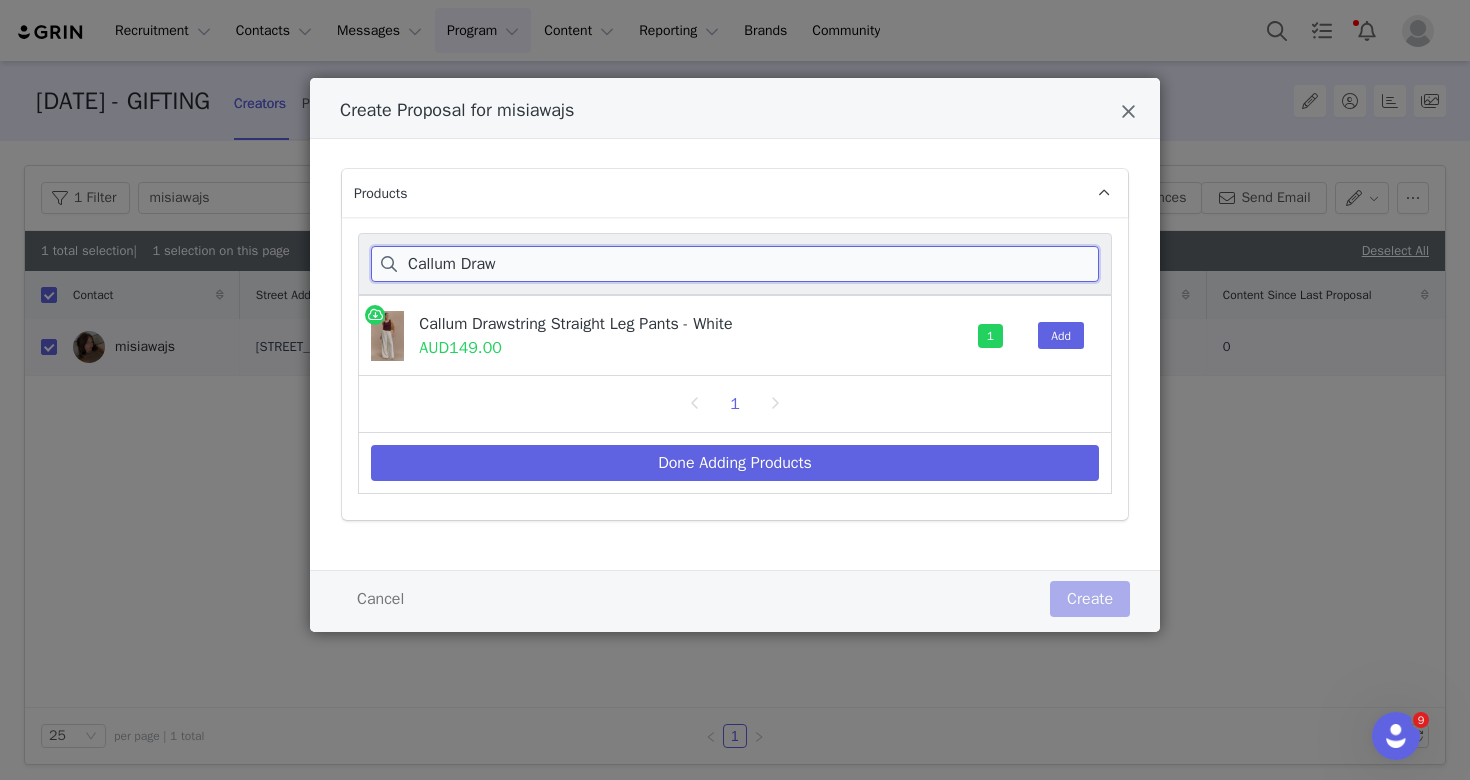 drag, startPoint x: 511, startPoint y: 271, endPoint x: 385, endPoint y: 257, distance: 126.77539 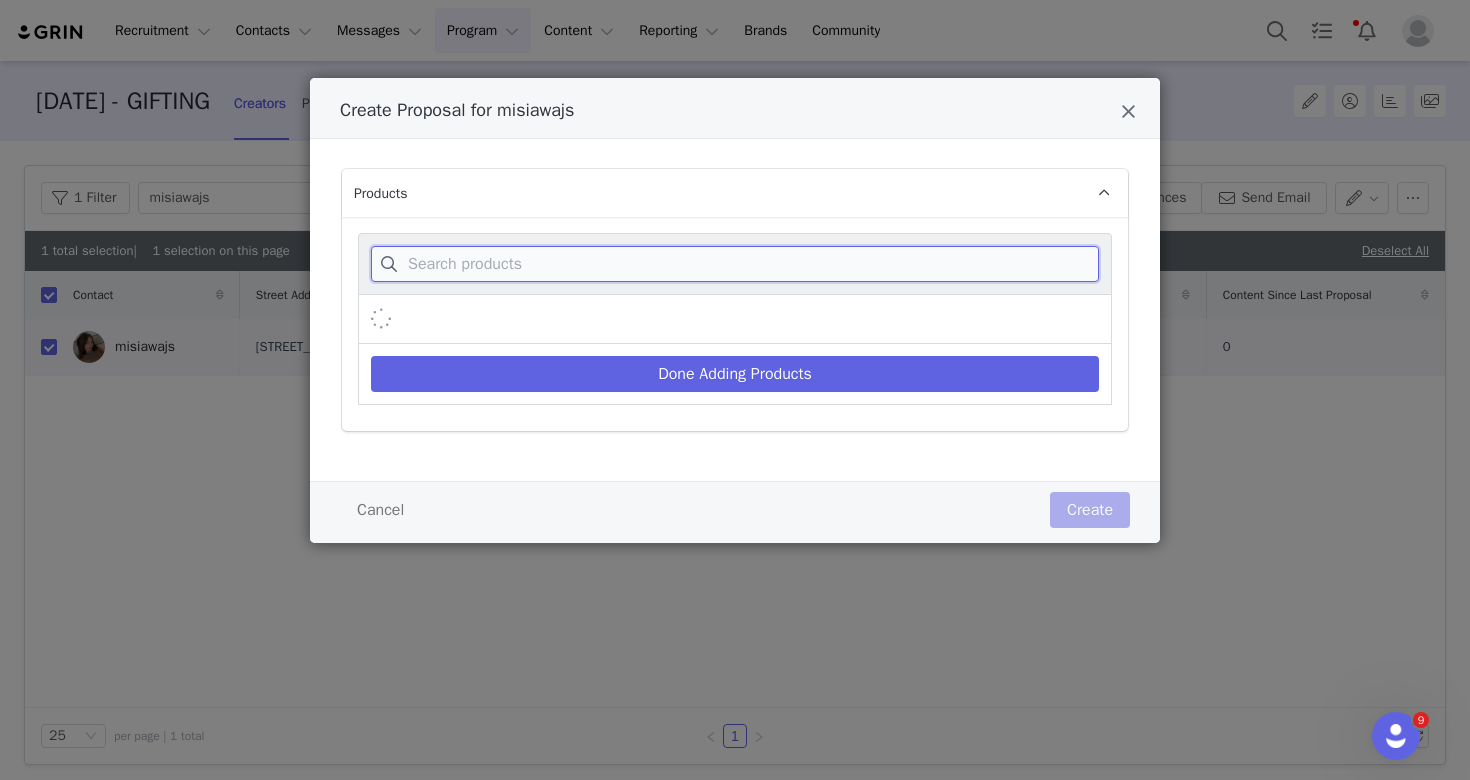 paste on "Maeva Scoop Tank Top" 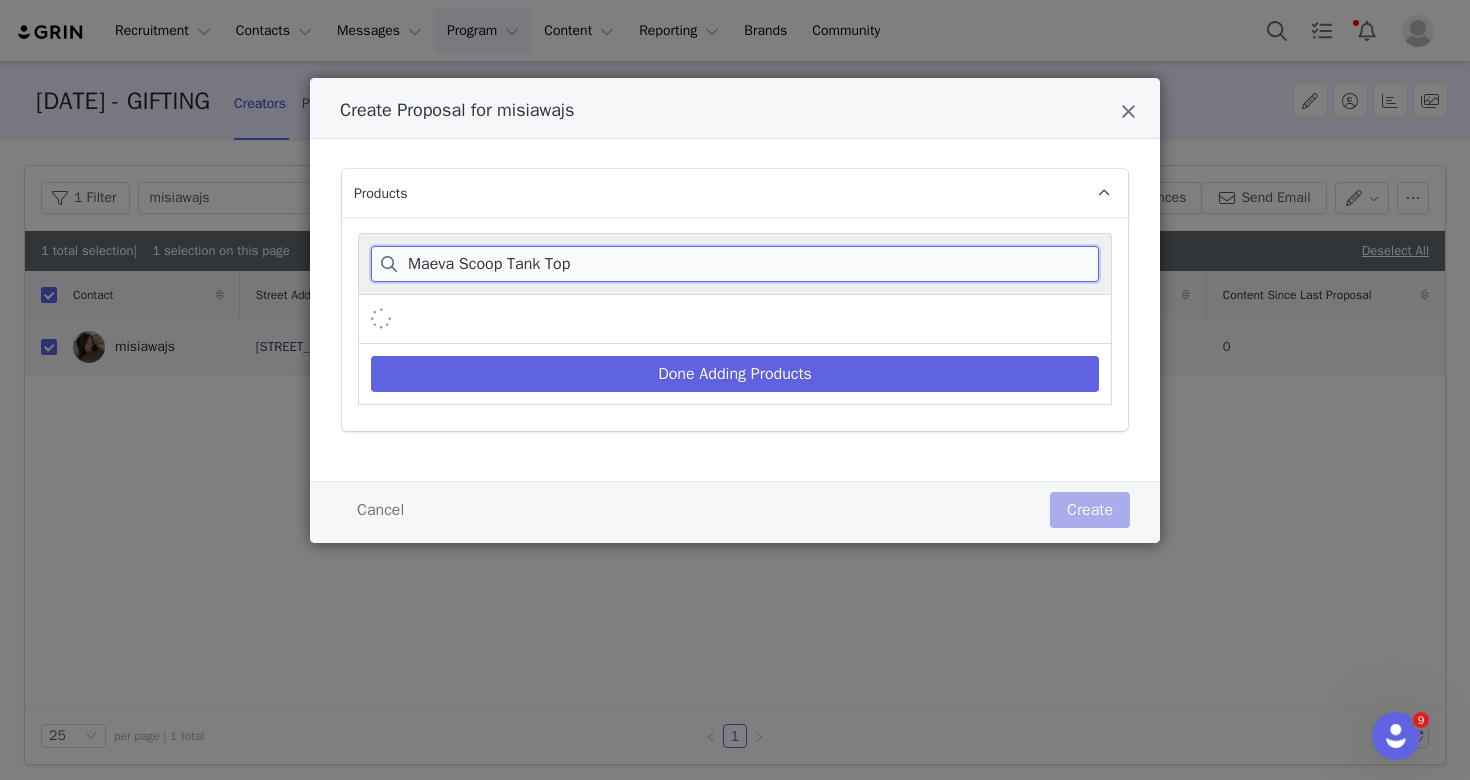 type on "Maeva Scoop Tank Top" 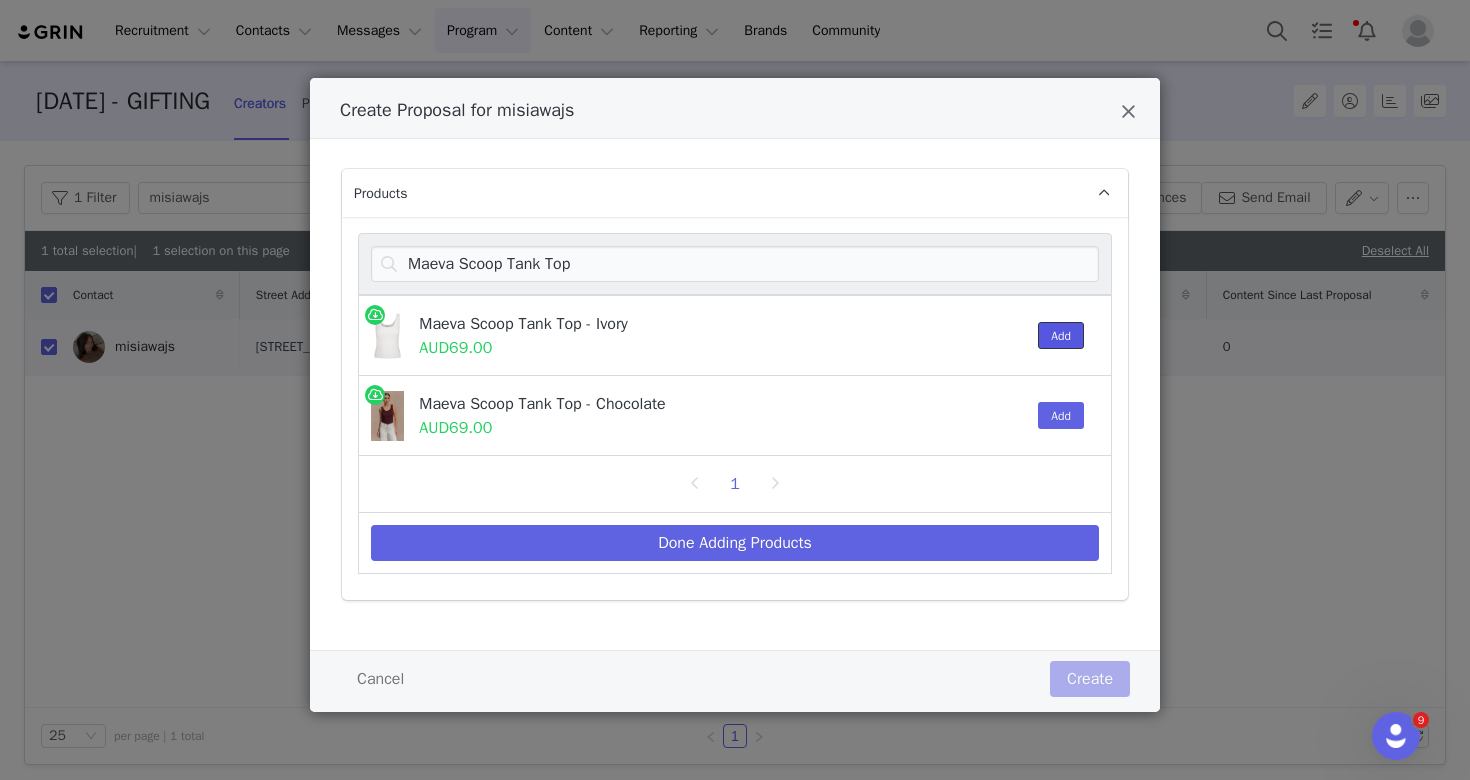 click on "Add" at bounding box center (1061, 335) 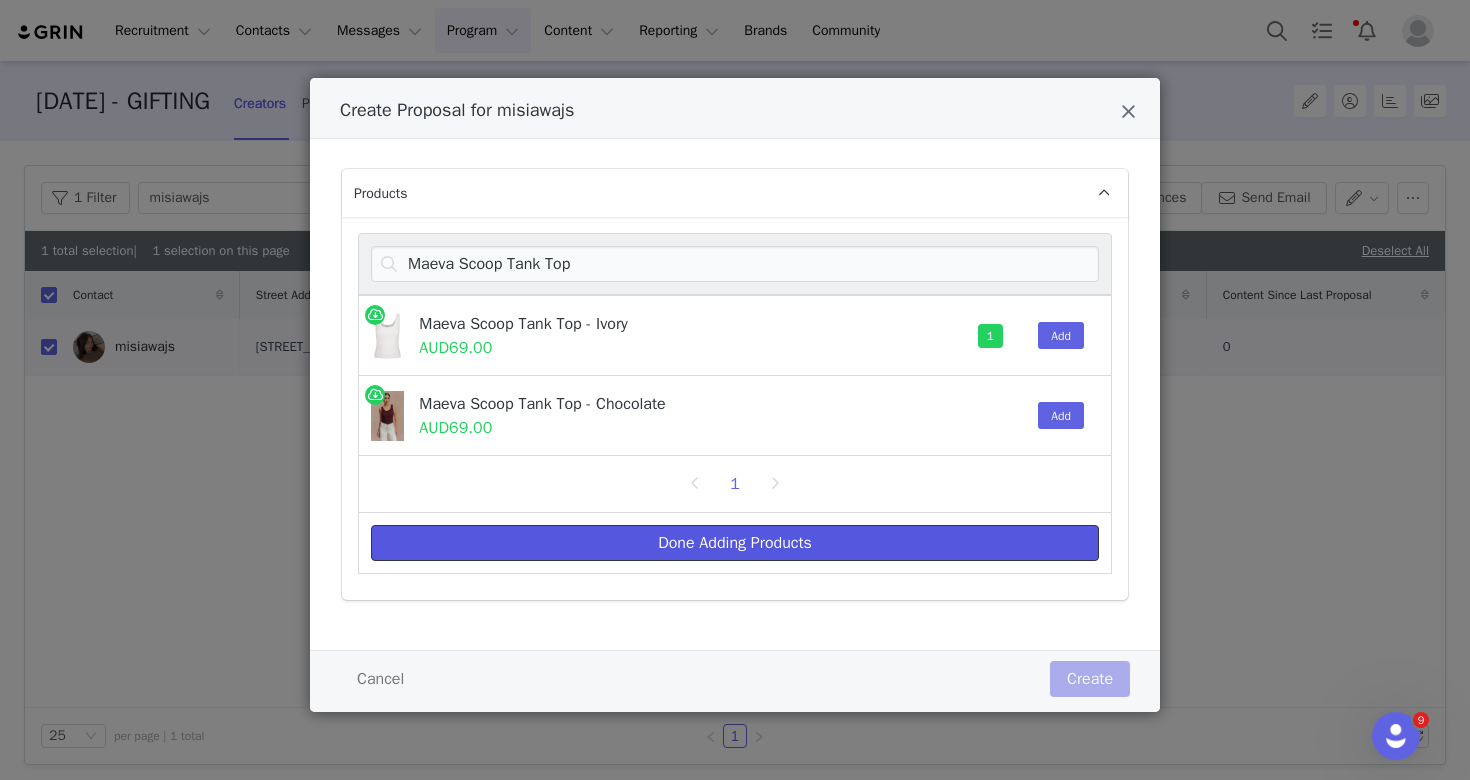 click on "Done Adding Products" at bounding box center [735, 543] 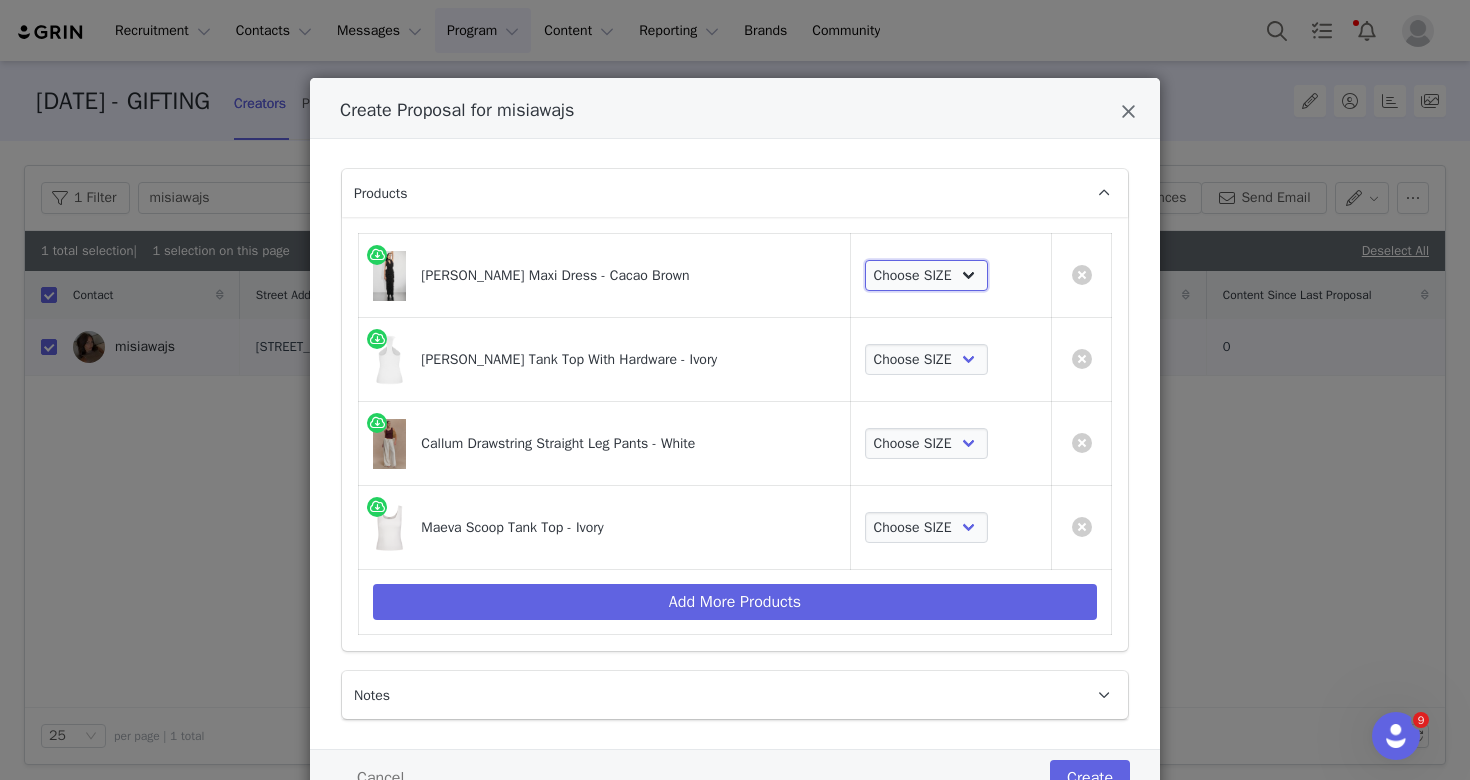 click on "Choose SIZE  XXS   XS   S   M   L   XL   XXL   3XL" at bounding box center (927, 276) 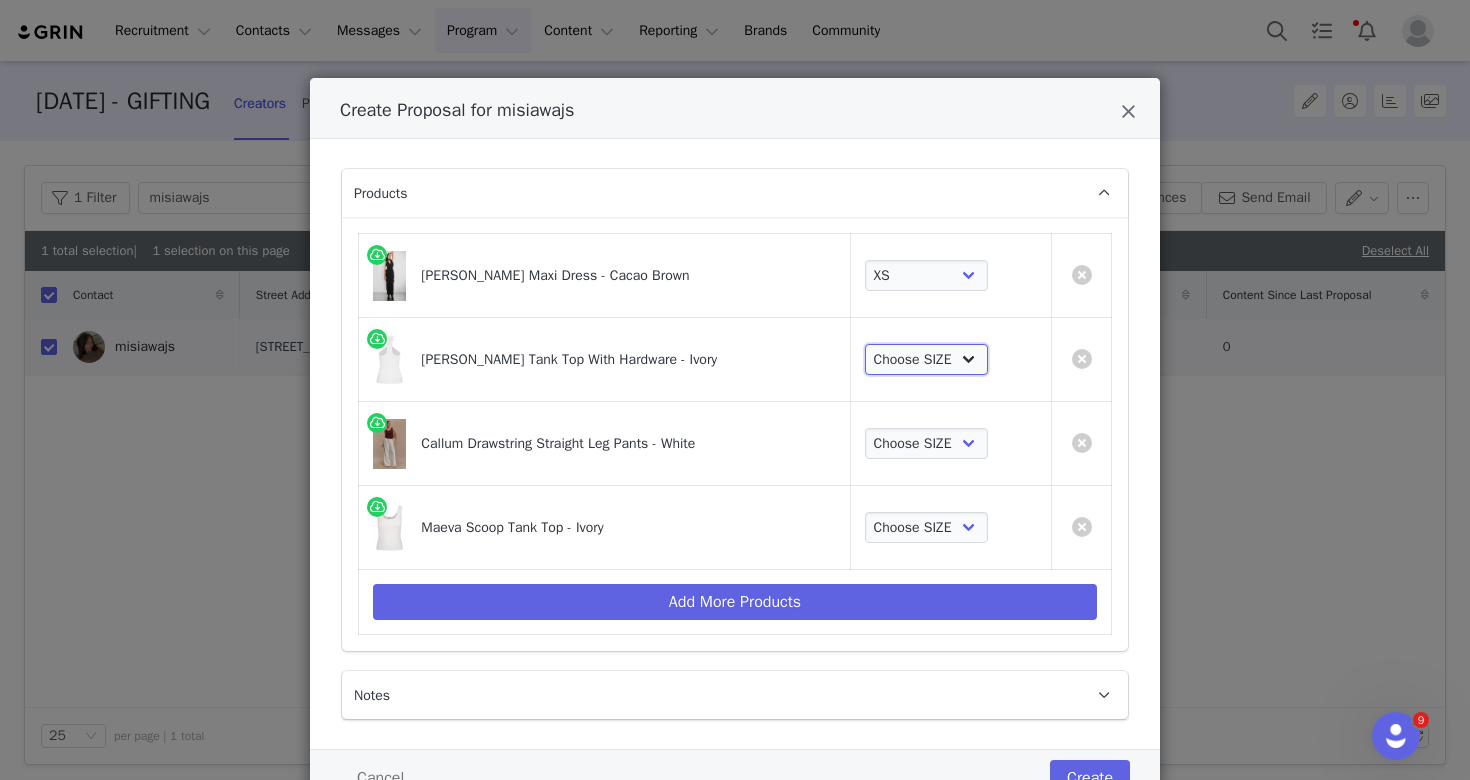 click on "Choose SIZE  XXS   XS   S   M   L   XL   XXL   3XL" at bounding box center [927, 360] 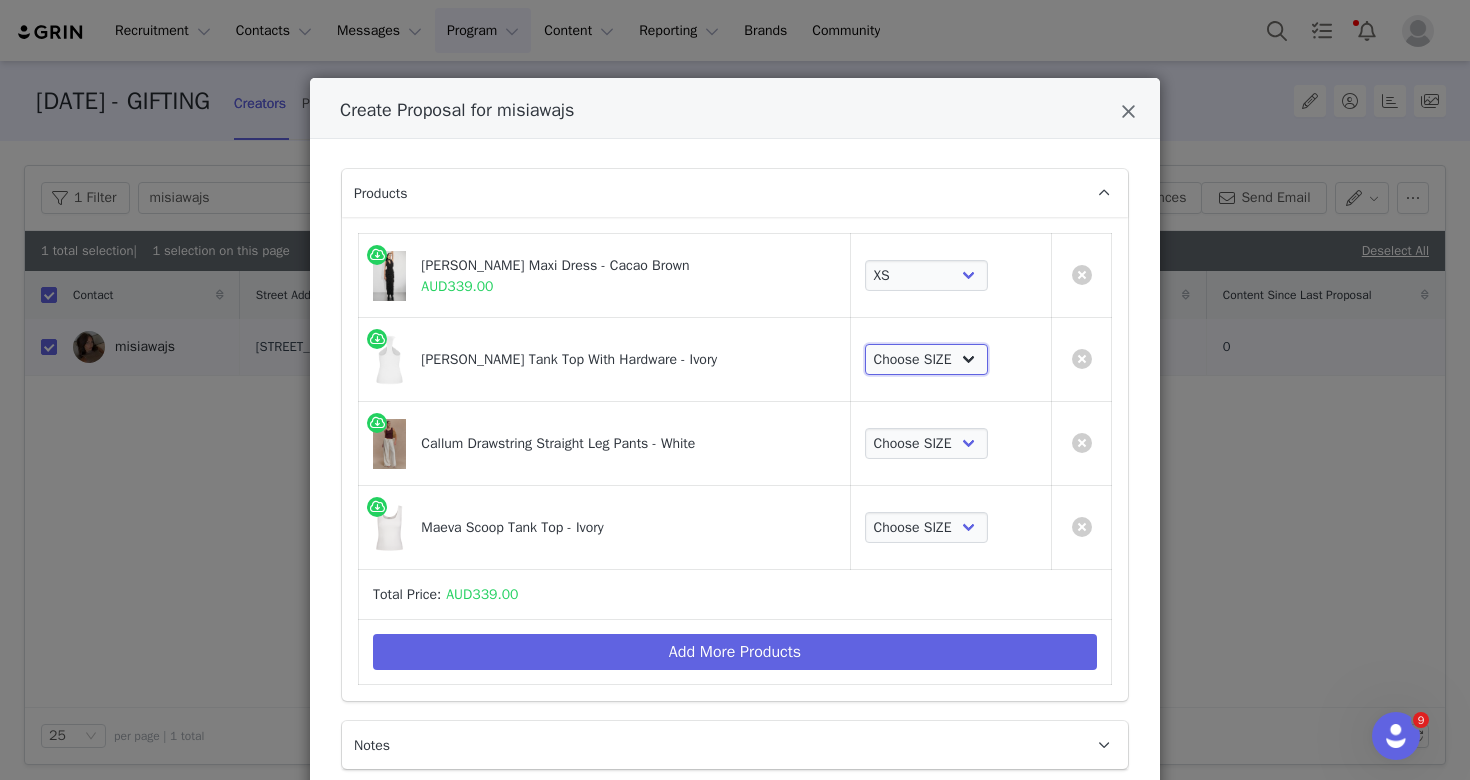select on "27330894" 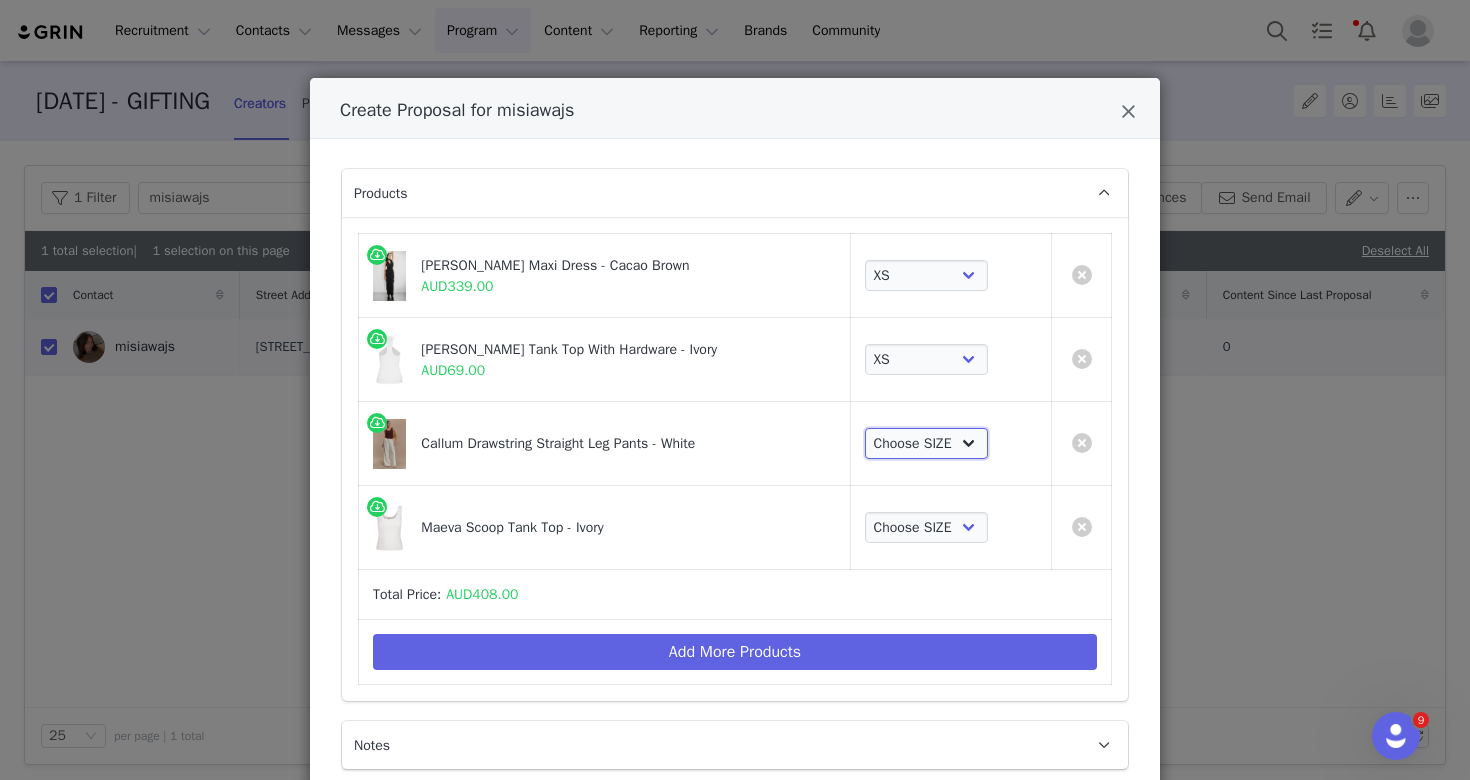 click on "Choose SIZE  XXS   XS   S   M   L   XL   XXL   3XL" at bounding box center (927, 444) 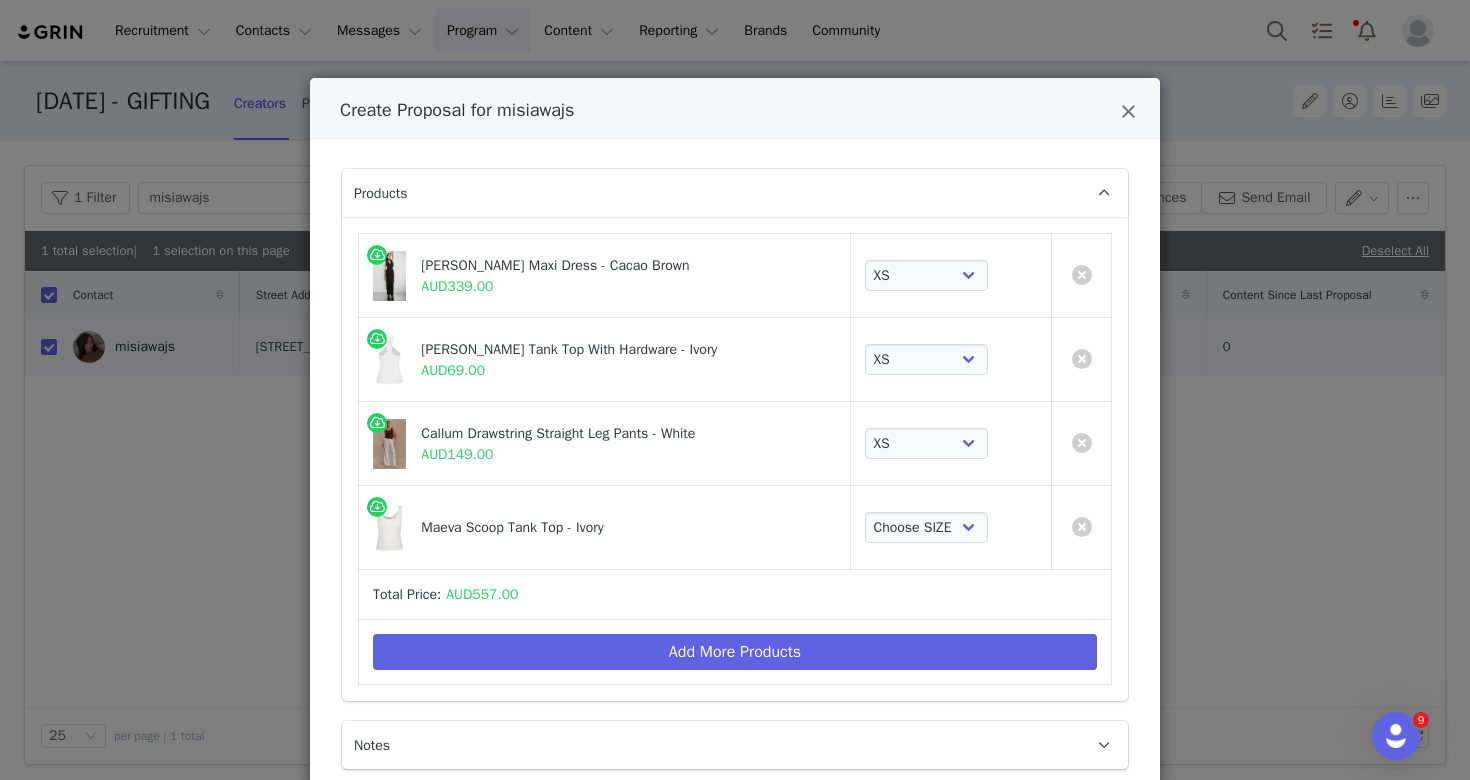 click on "Choose SIZE  XXS   XS   S   M   L   XL   XXL   3XL" at bounding box center [950, 528] 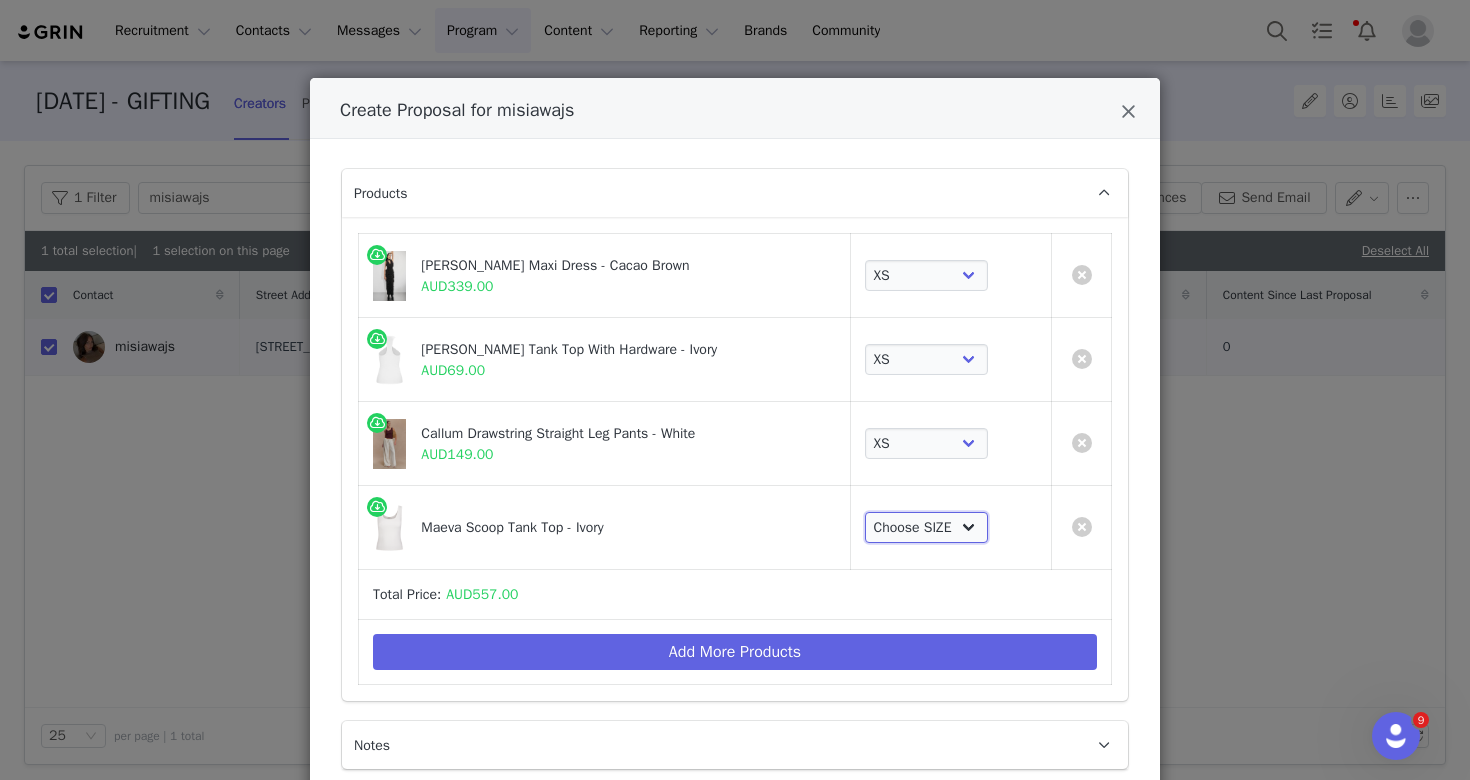 click on "Choose SIZE  XXS   XS   S   M   L   XL   XXL   3XL" at bounding box center (927, 528) 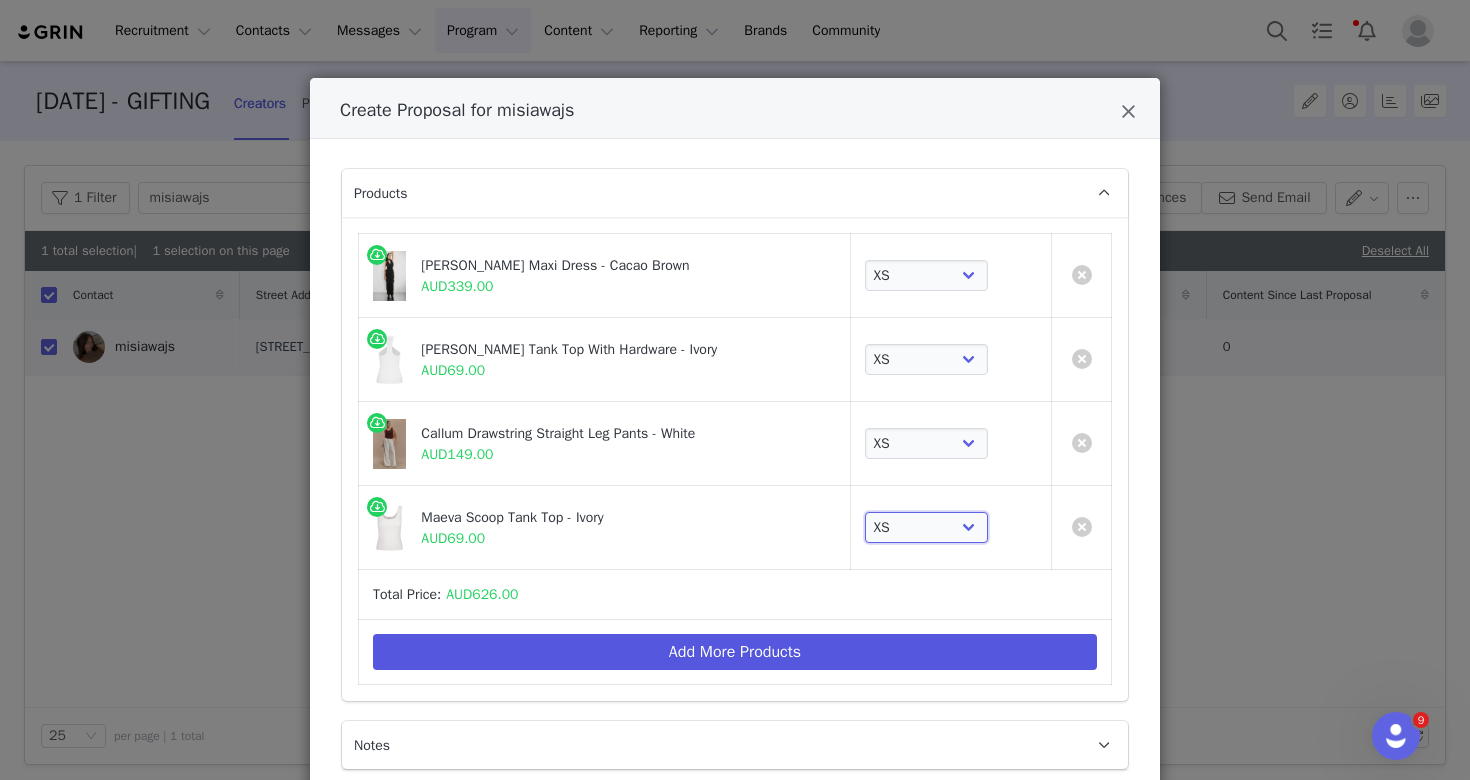scroll, scrollTop: 131, scrollLeft: 0, axis: vertical 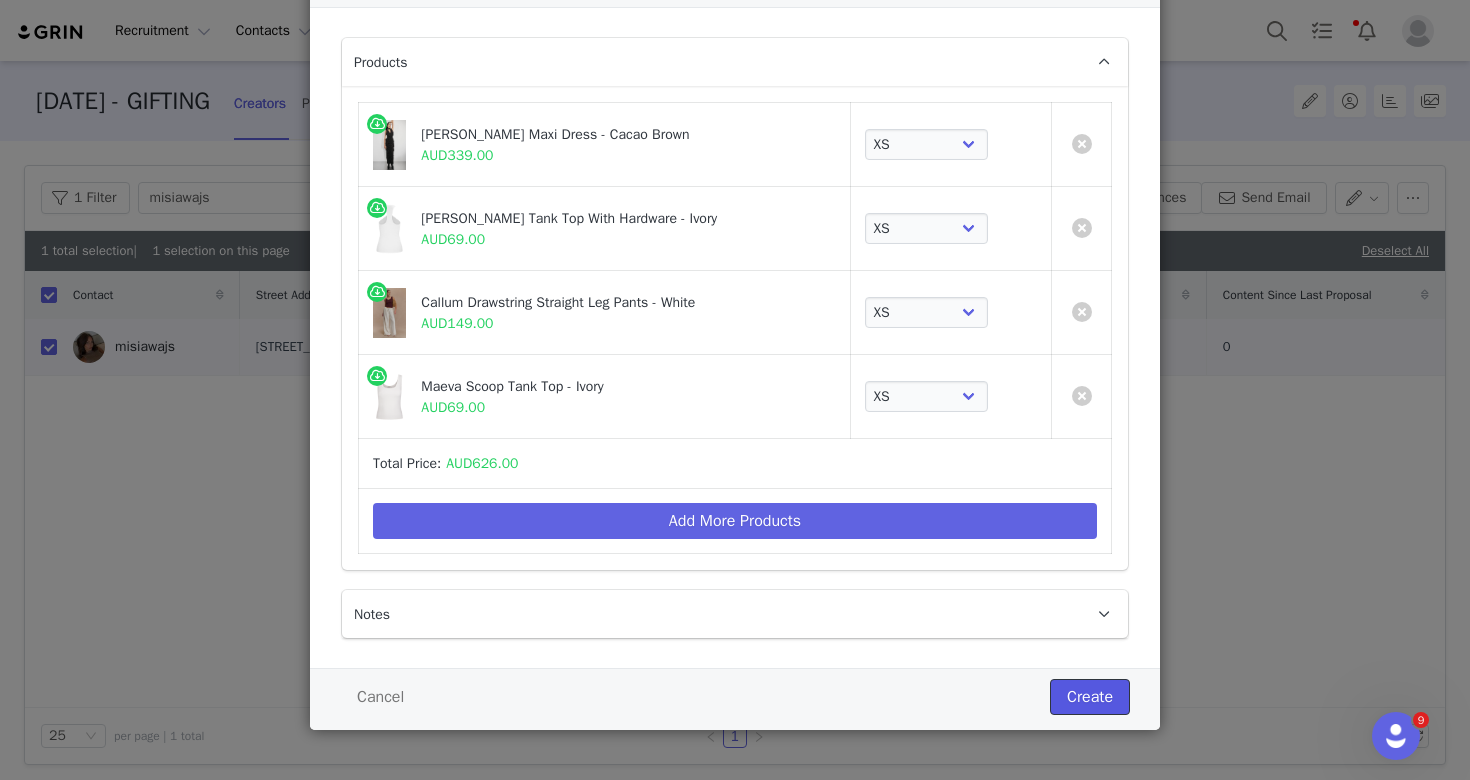 click on "Create" at bounding box center [1090, 697] 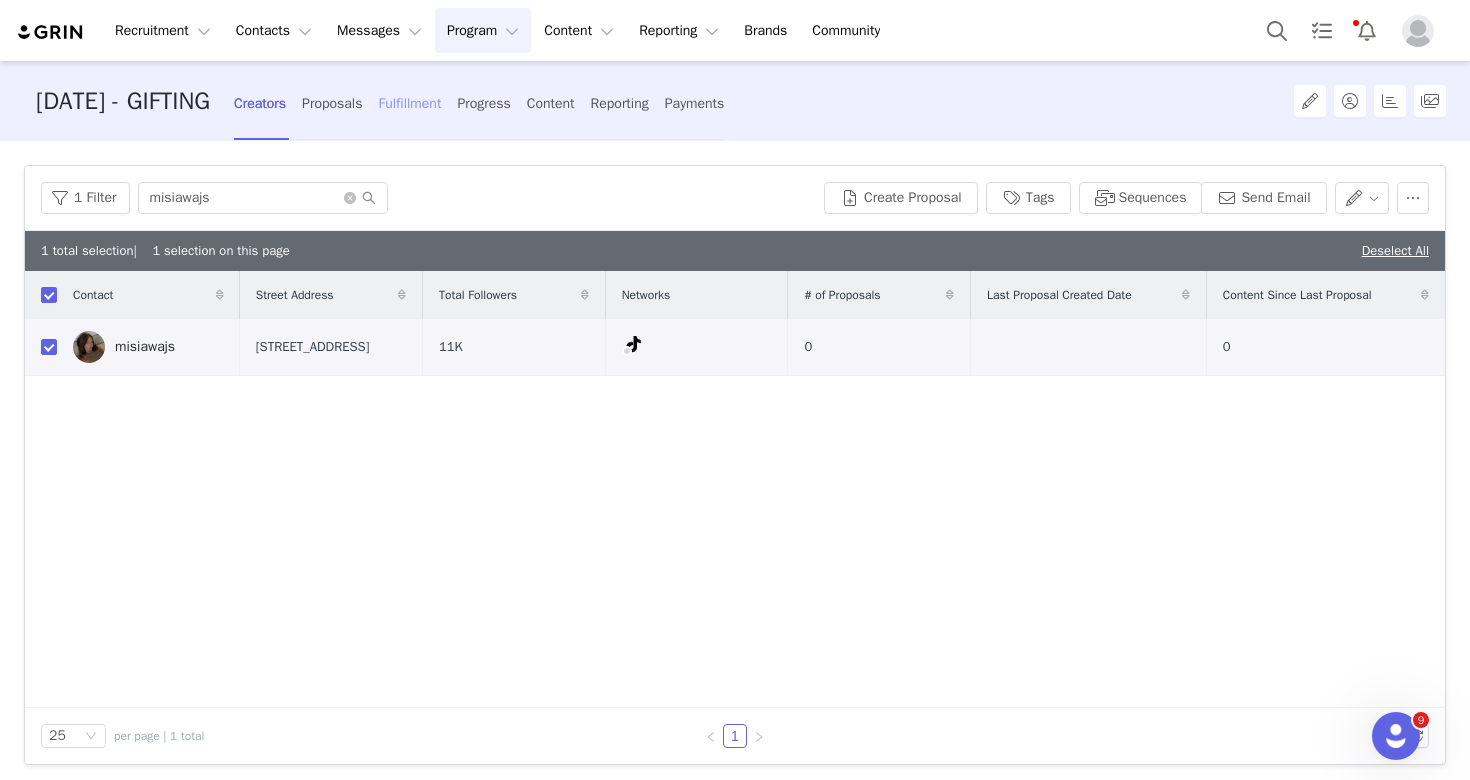 click on "Fulfillment" at bounding box center [409, 103] 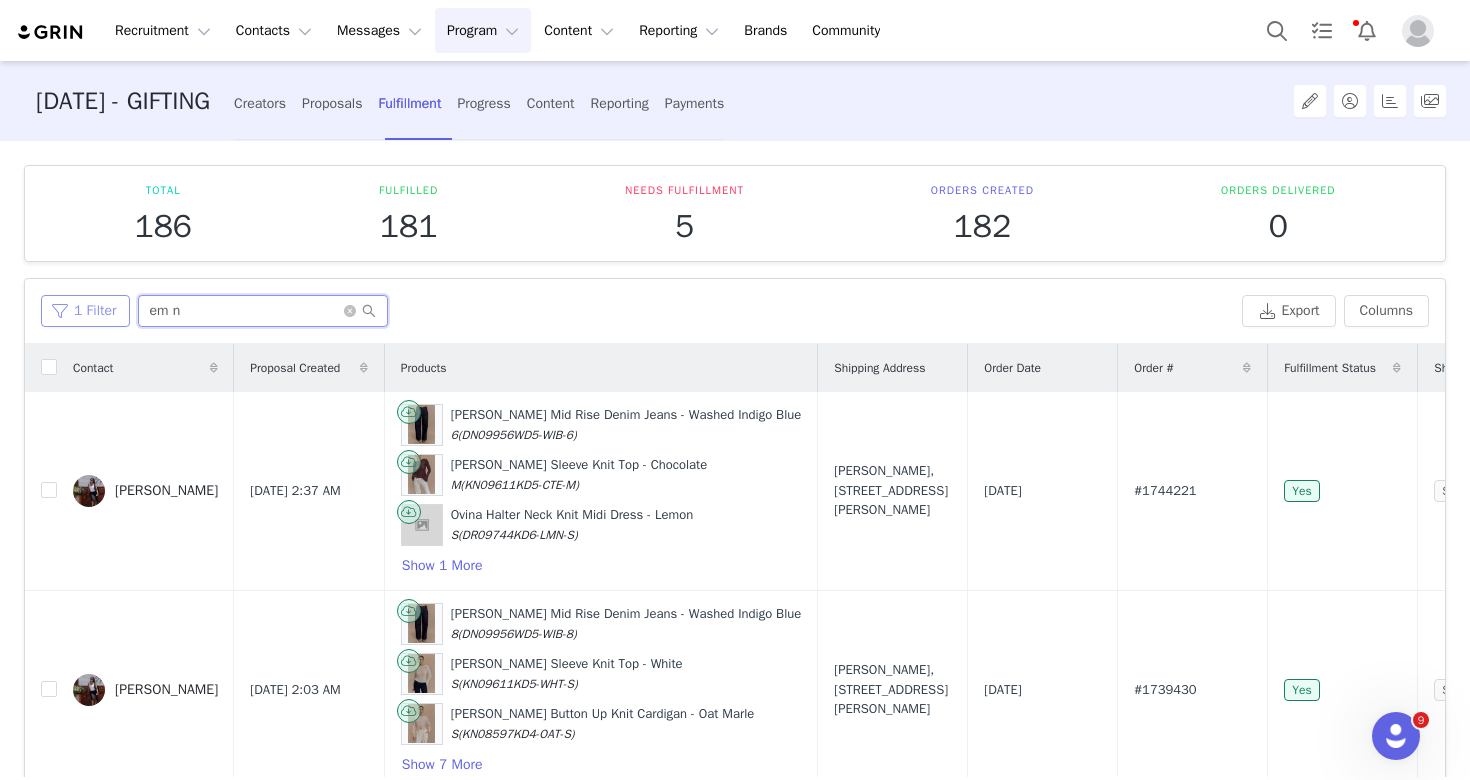 drag, startPoint x: 216, startPoint y: 304, endPoint x: 117, endPoint y: 297, distance: 99.24717 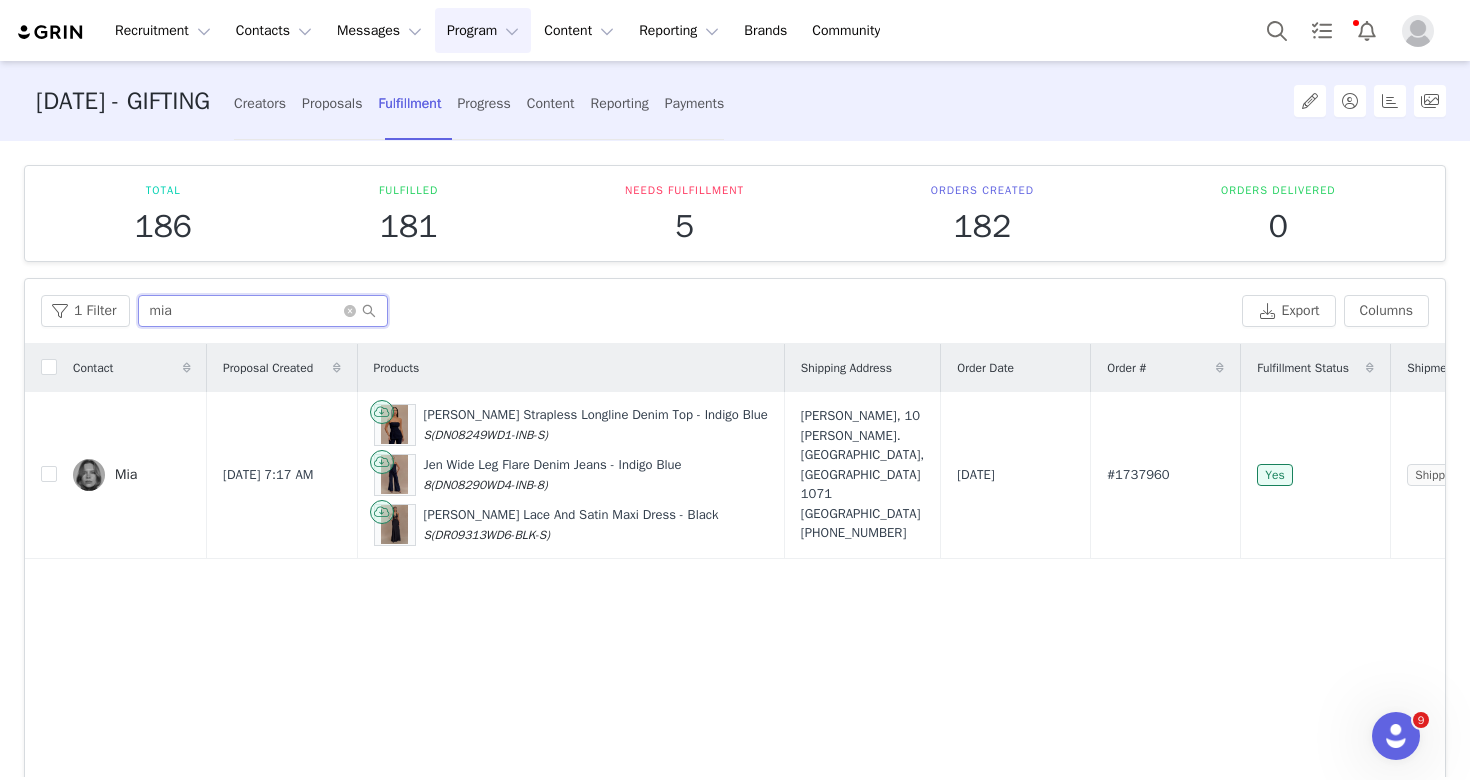 type on "mia" 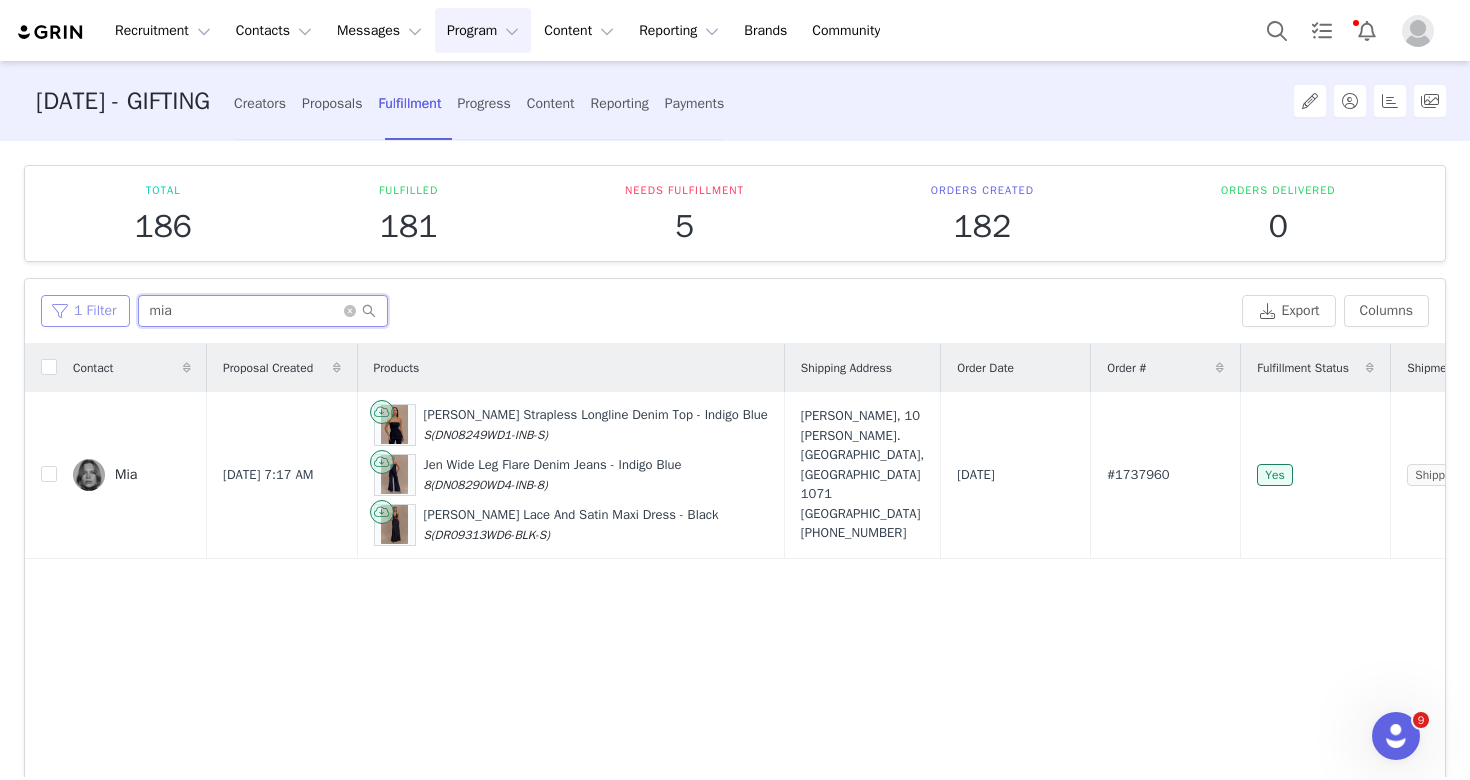 drag, startPoint x: 222, startPoint y: 312, endPoint x: 127, endPoint y: 312, distance: 95 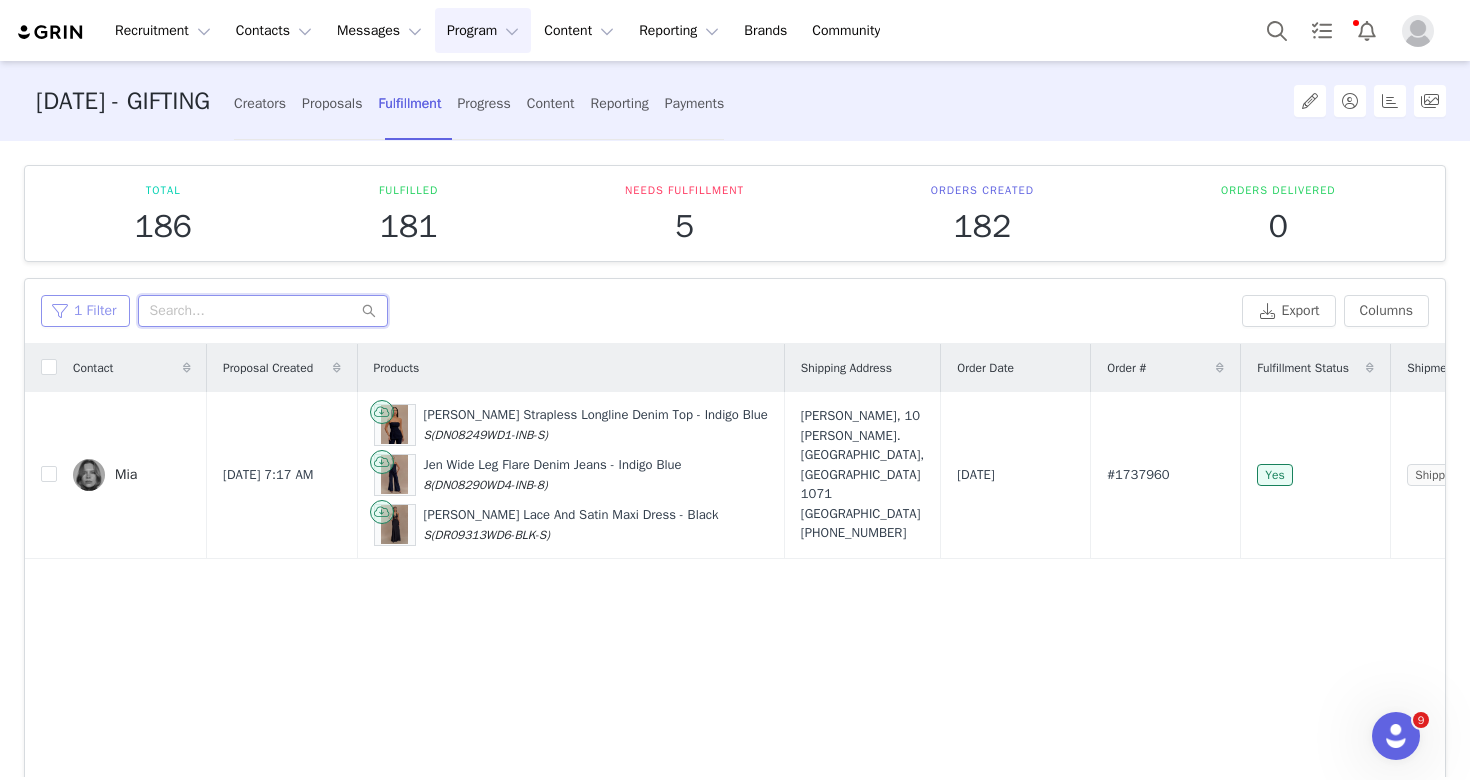 paste on "Michelle Wajs" 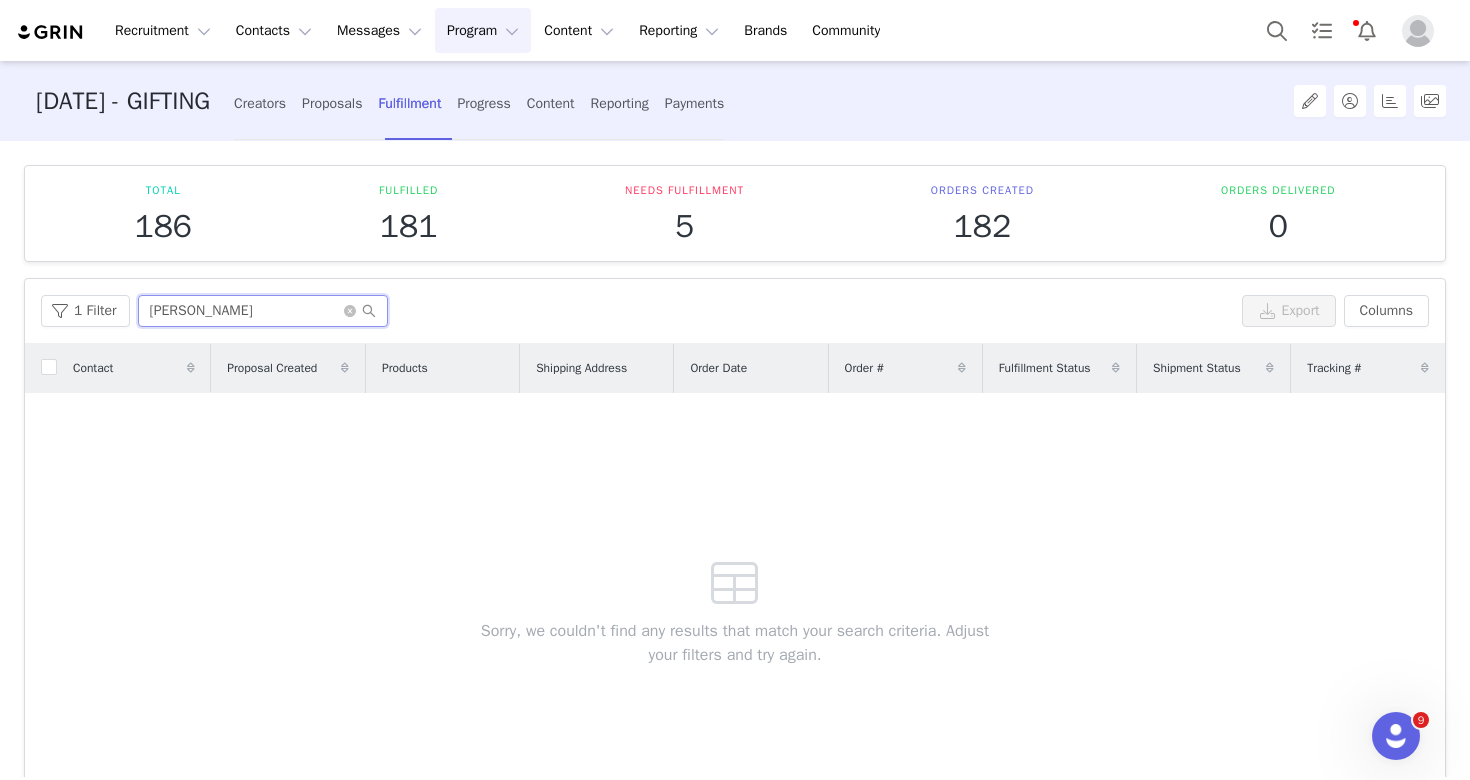 drag, startPoint x: 201, startPoint y: 314, endPoint x: 286, endPoint y: 314, distance: 85 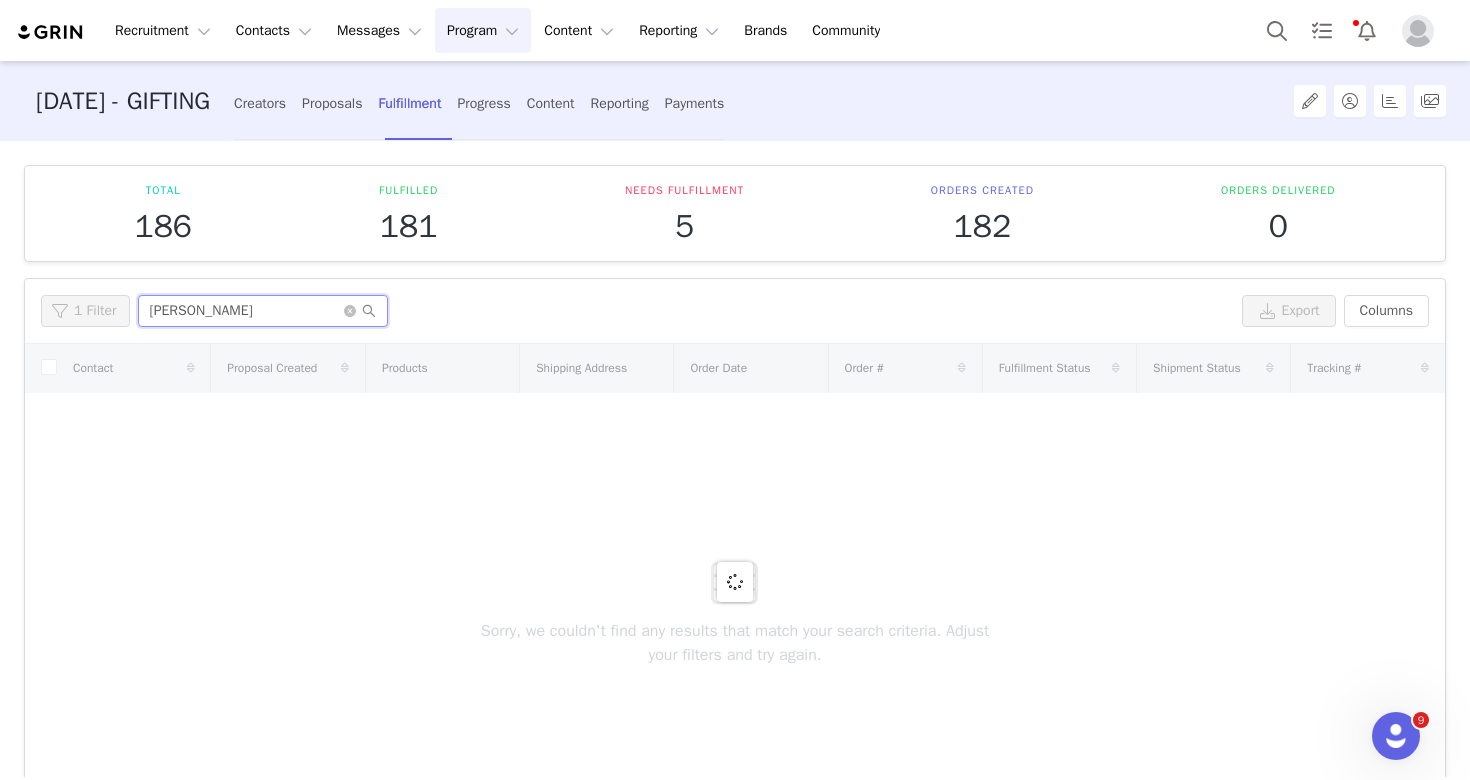 click on "Michelle" at bounding box center [263, 311] 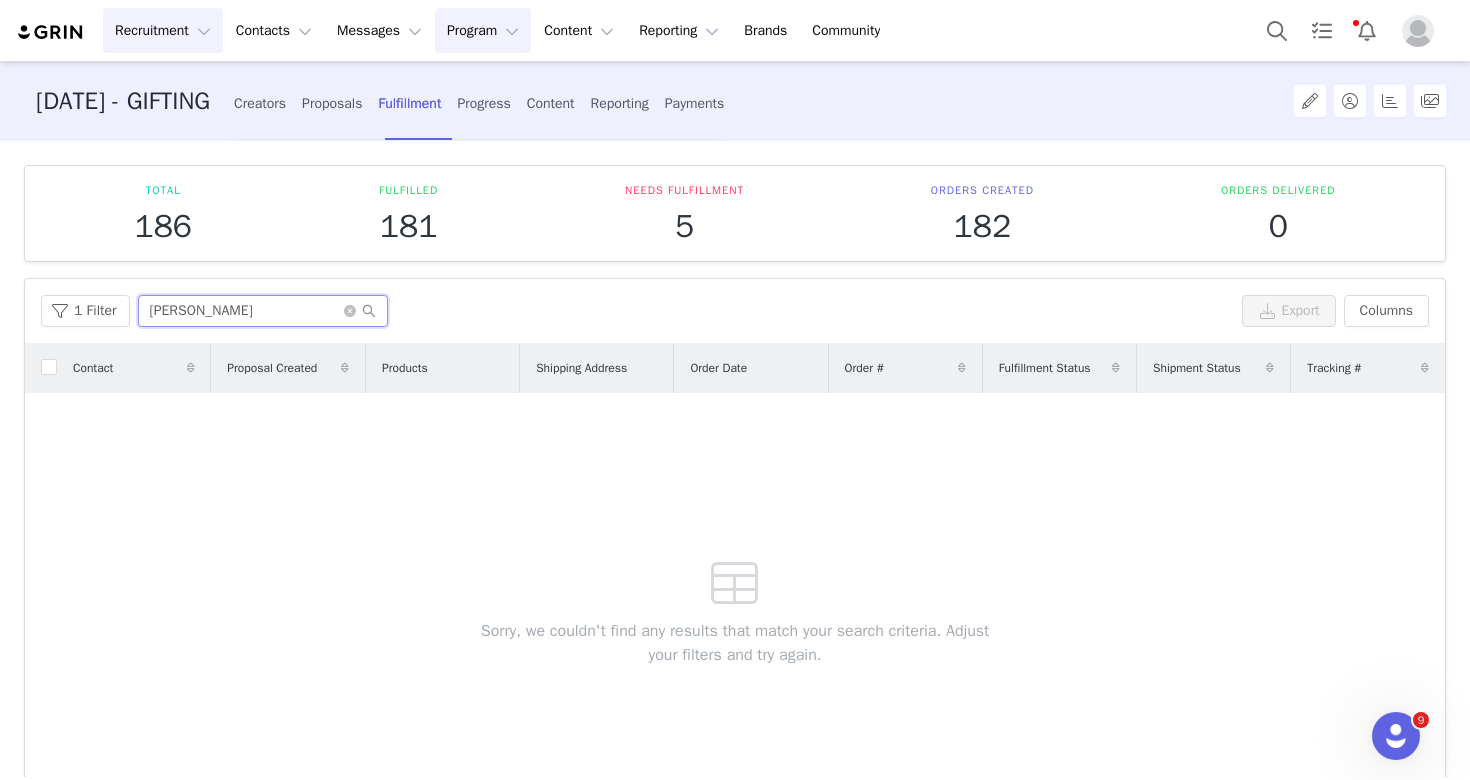 type on "Michelle" 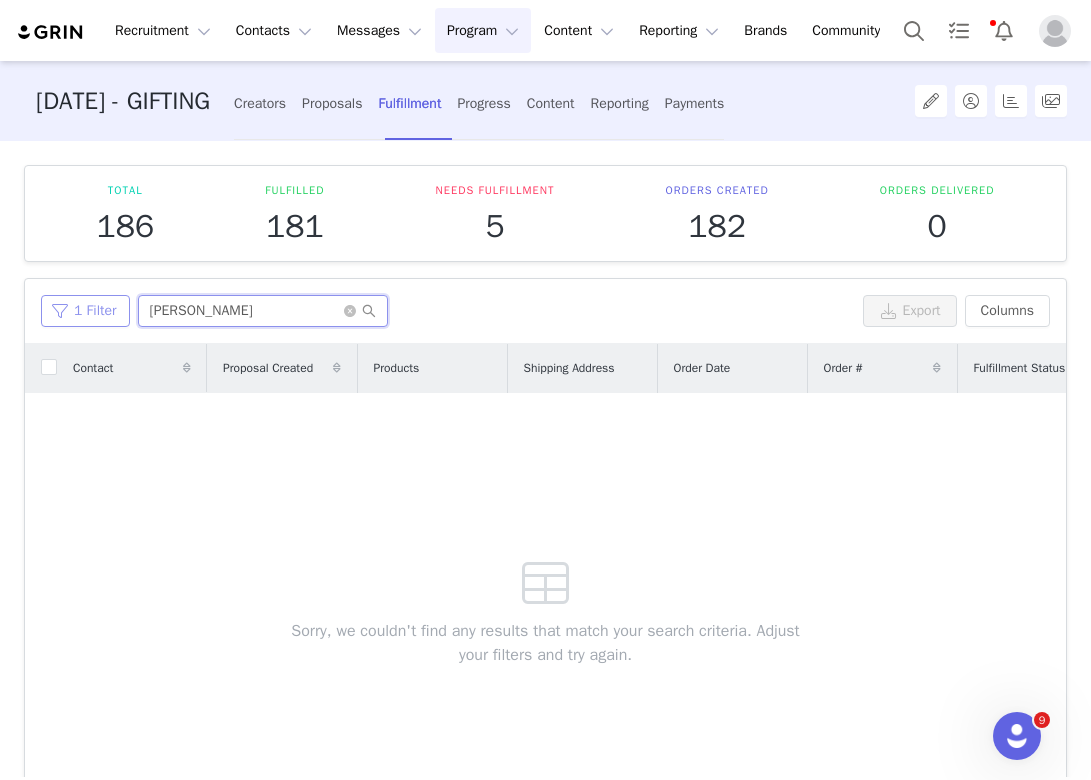 drag, startPoint x: 219, startPoint y: 314, endPoint x: 62, endPoint y: 302, distance: 157.45793 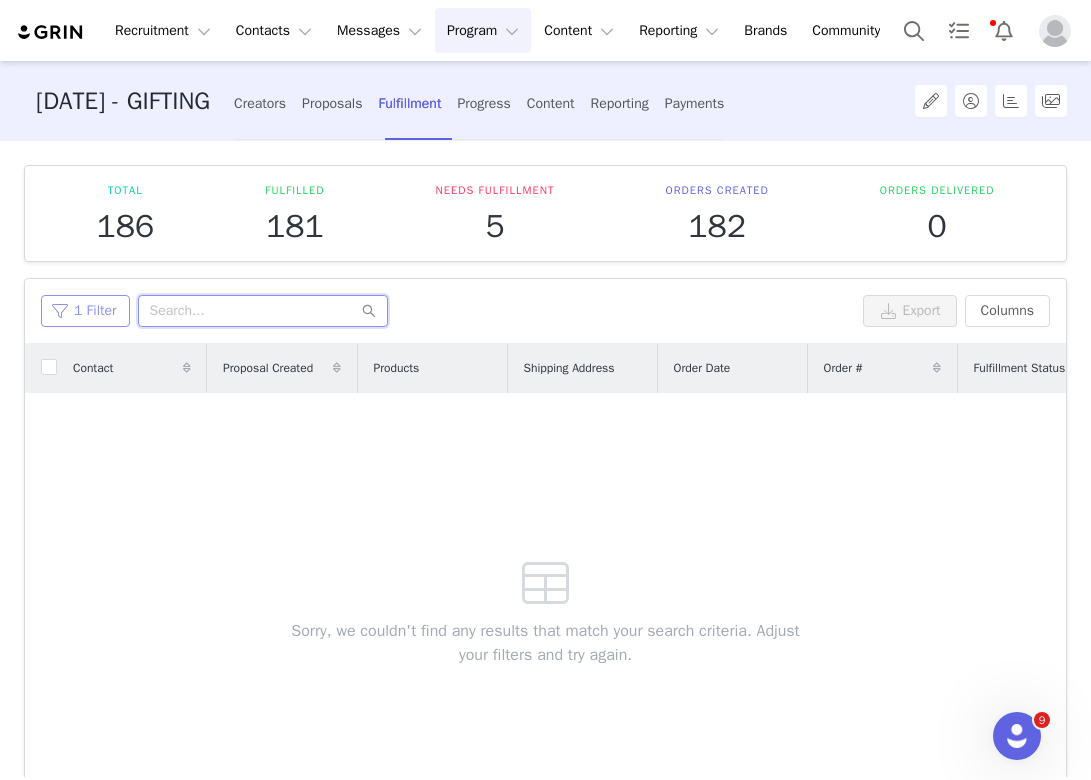 paste on "mis" 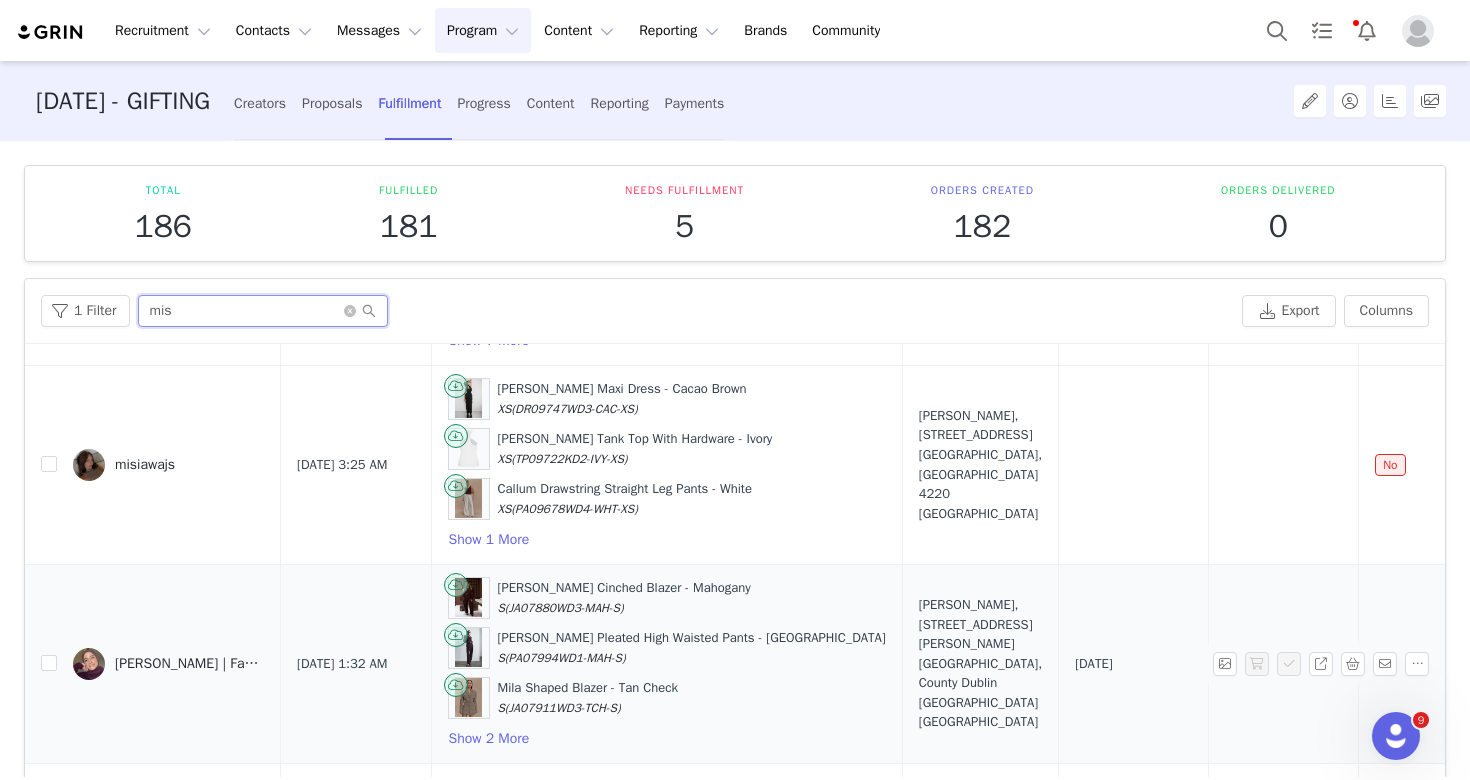 scroll, scrollTop: 181, scrollLeft: 0, axis: vertical 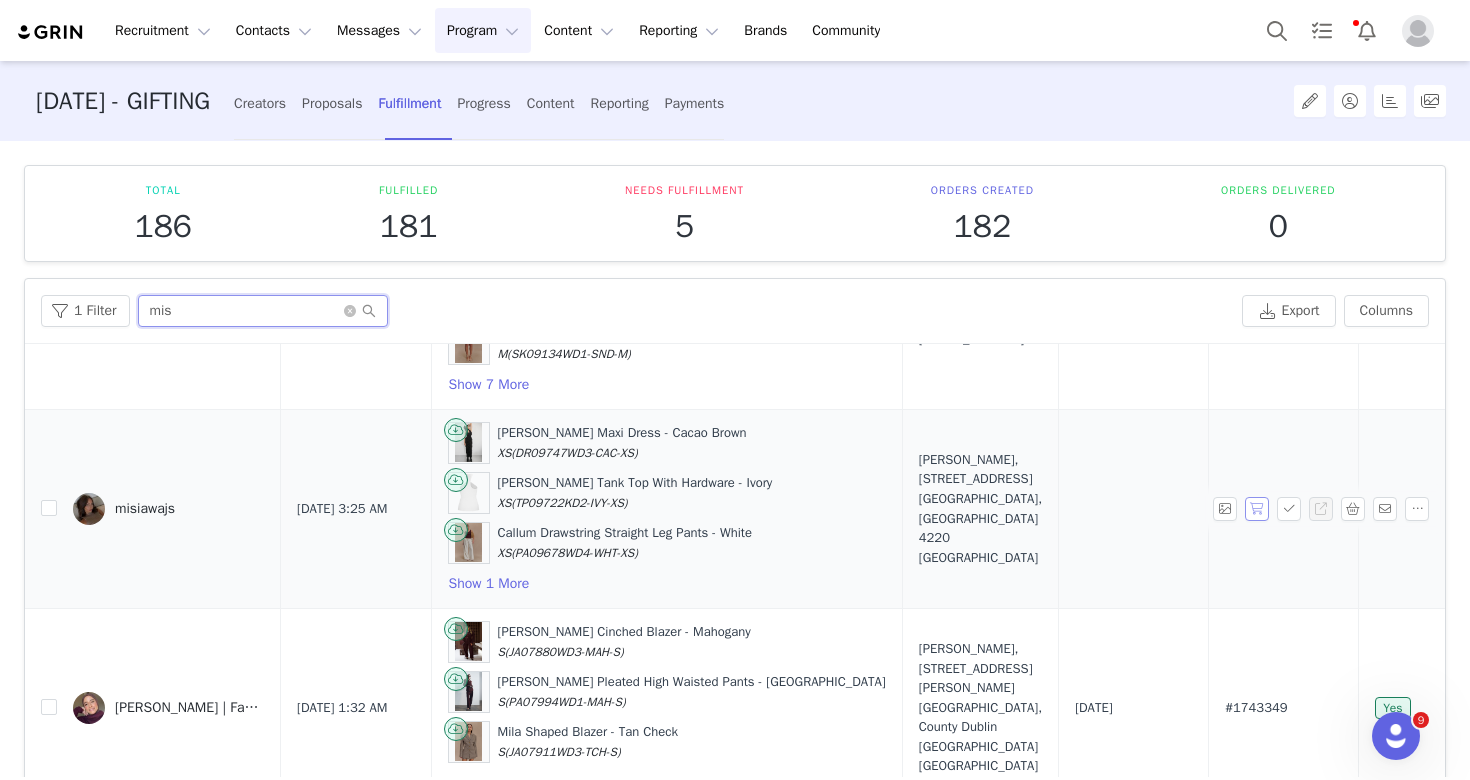 type on "mis" 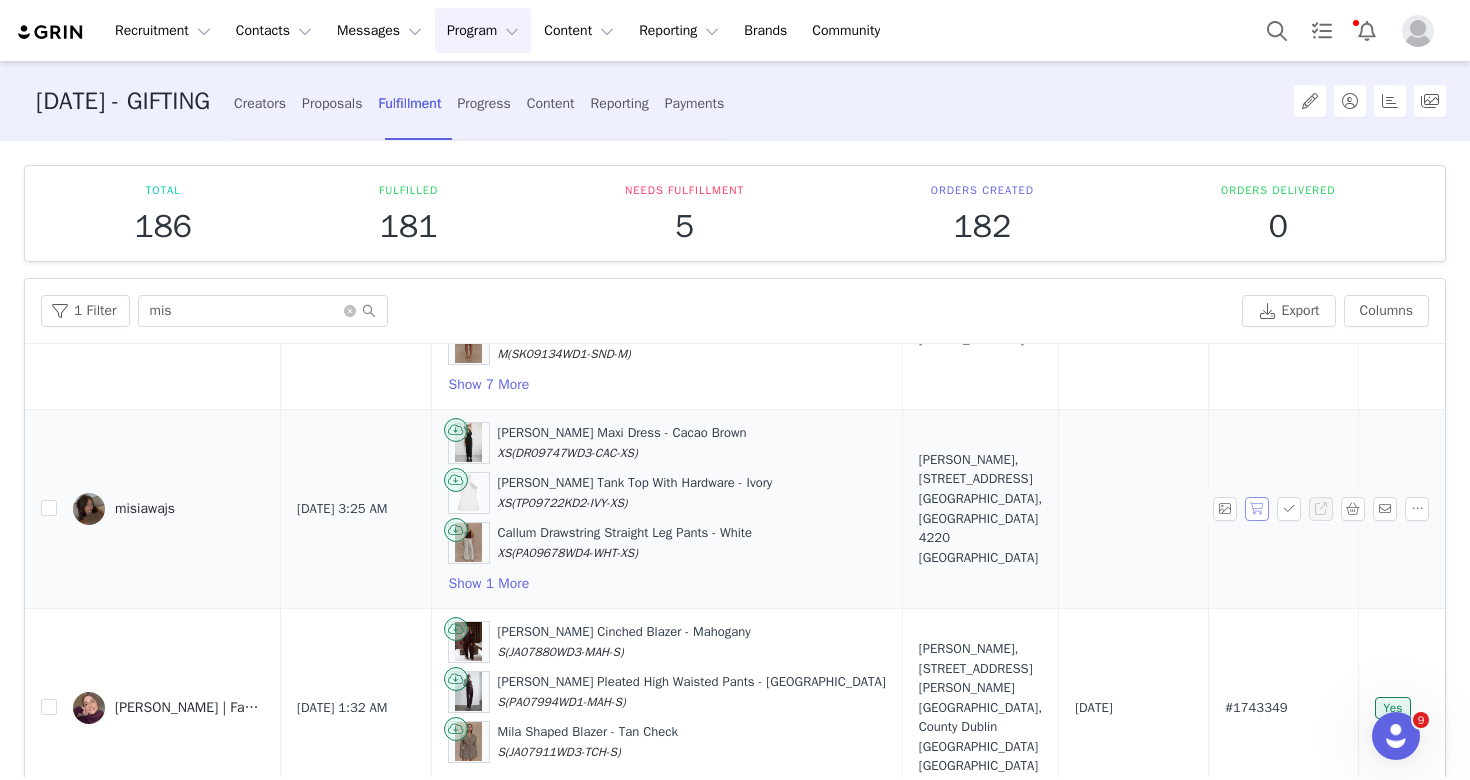 click at bounding box center [1257, 509] 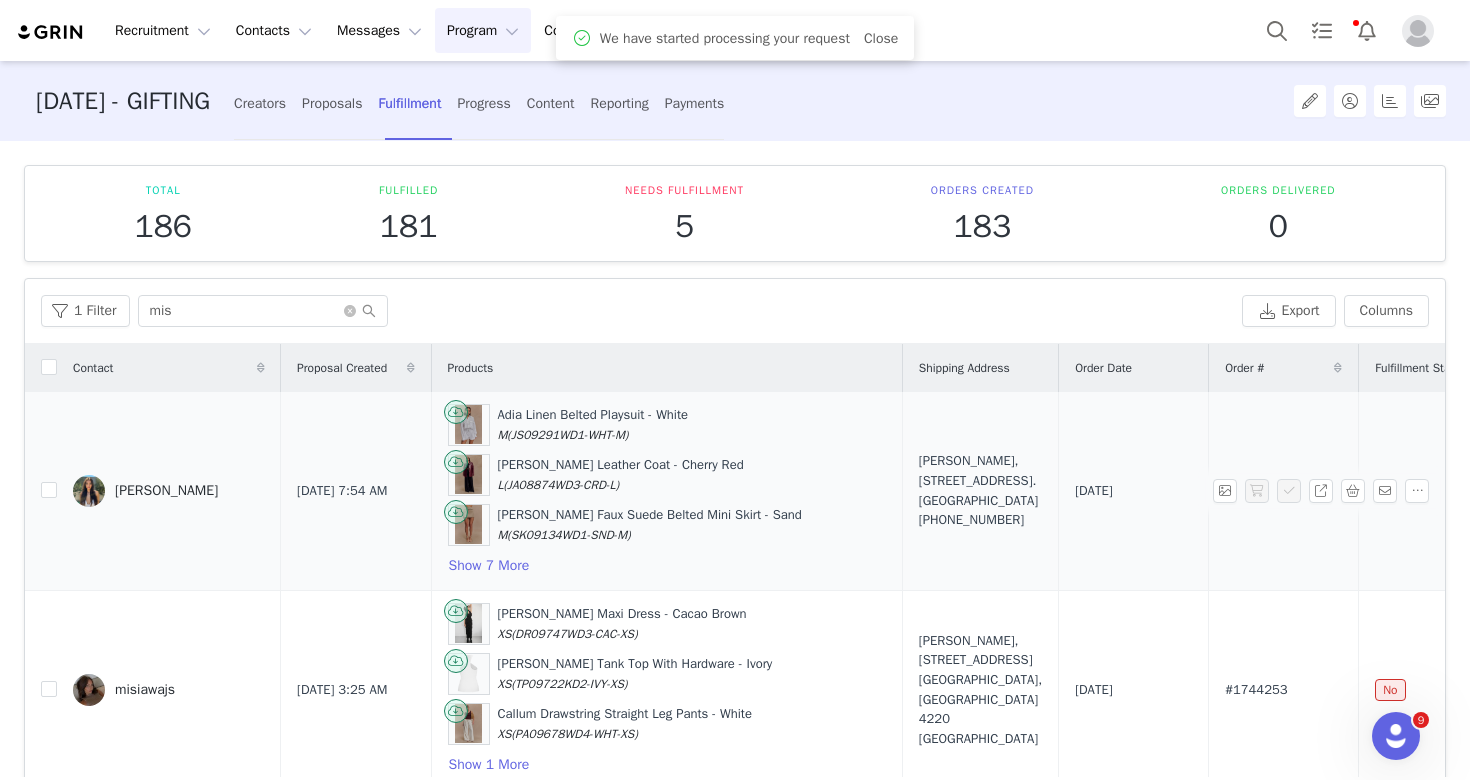 scroll, scrollTop: 68, scrollLeft: 0, axis: vertical 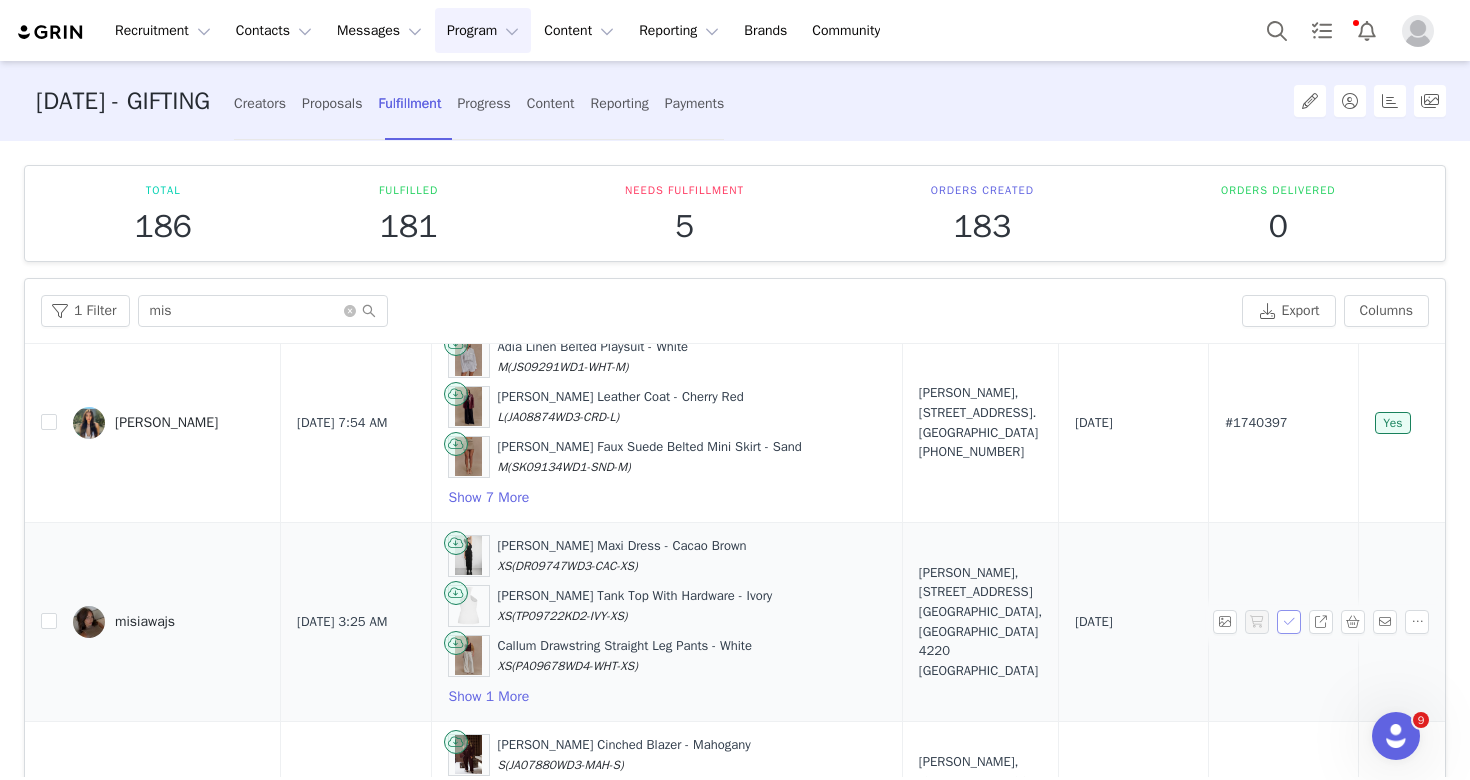 click at bounding box center [1289, 622] 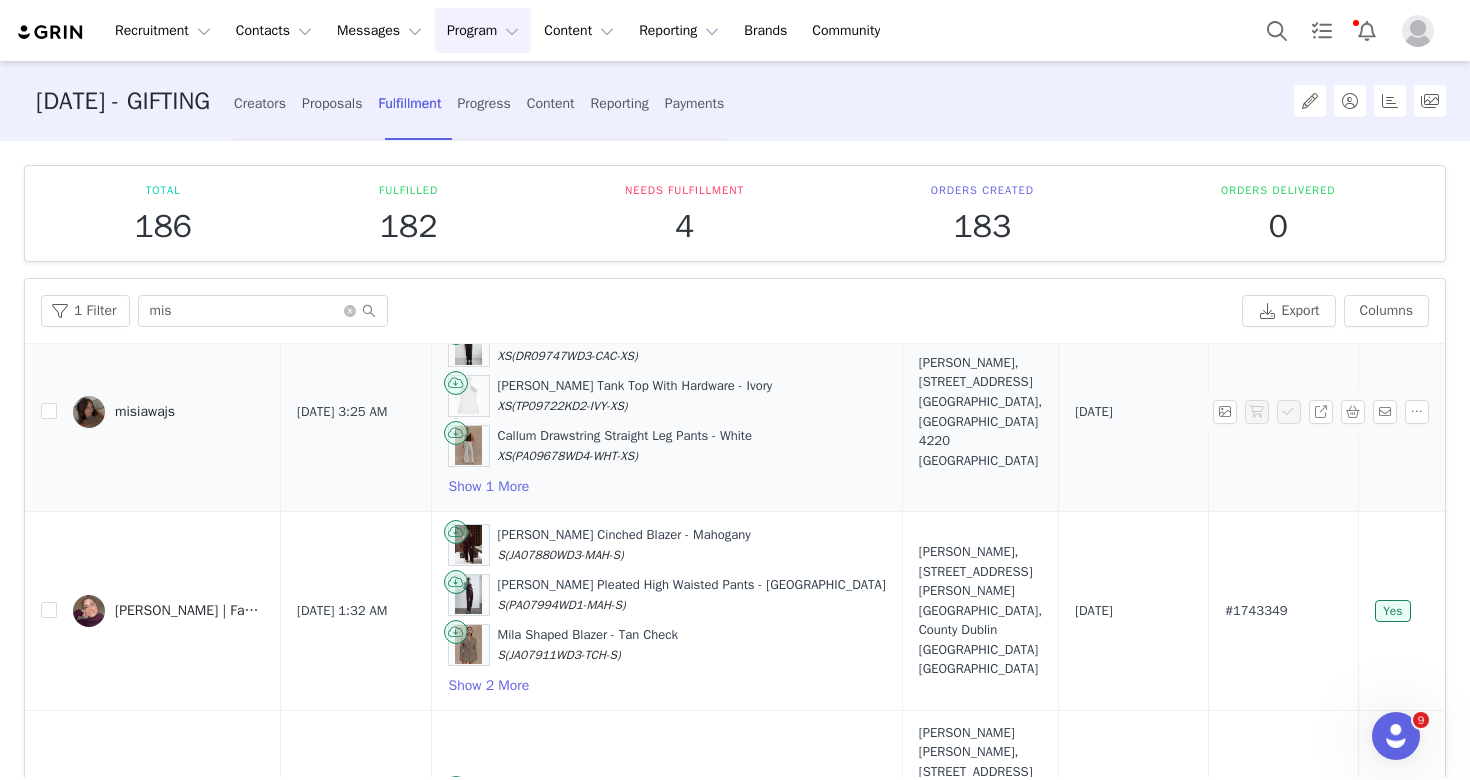 scroll, scrollTop: 306, scrollLeft: 0, axis: vertical 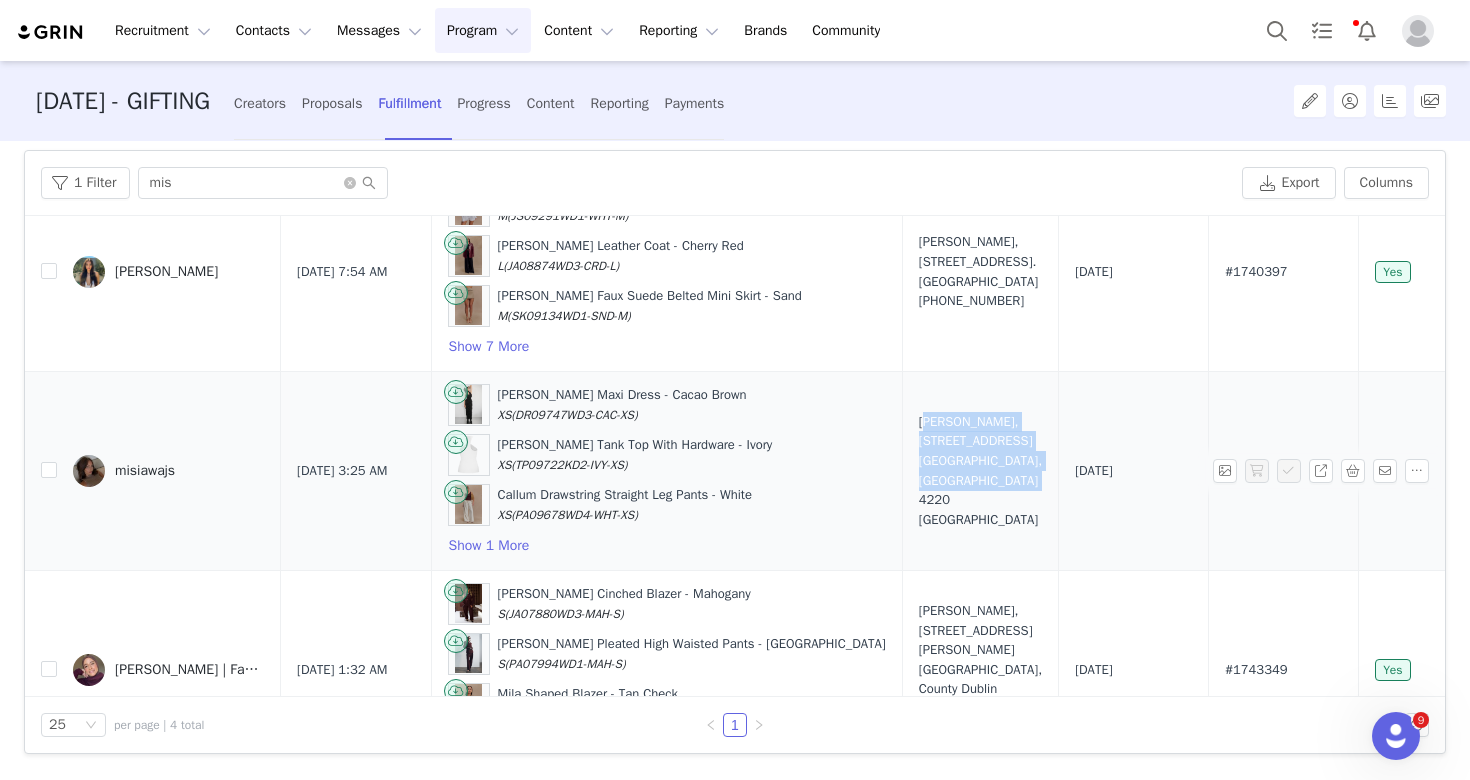 drag, startPoint x: 906, startPoint y: 509, endPoint x: 820, endPoint y: 430, distance: 116.777565 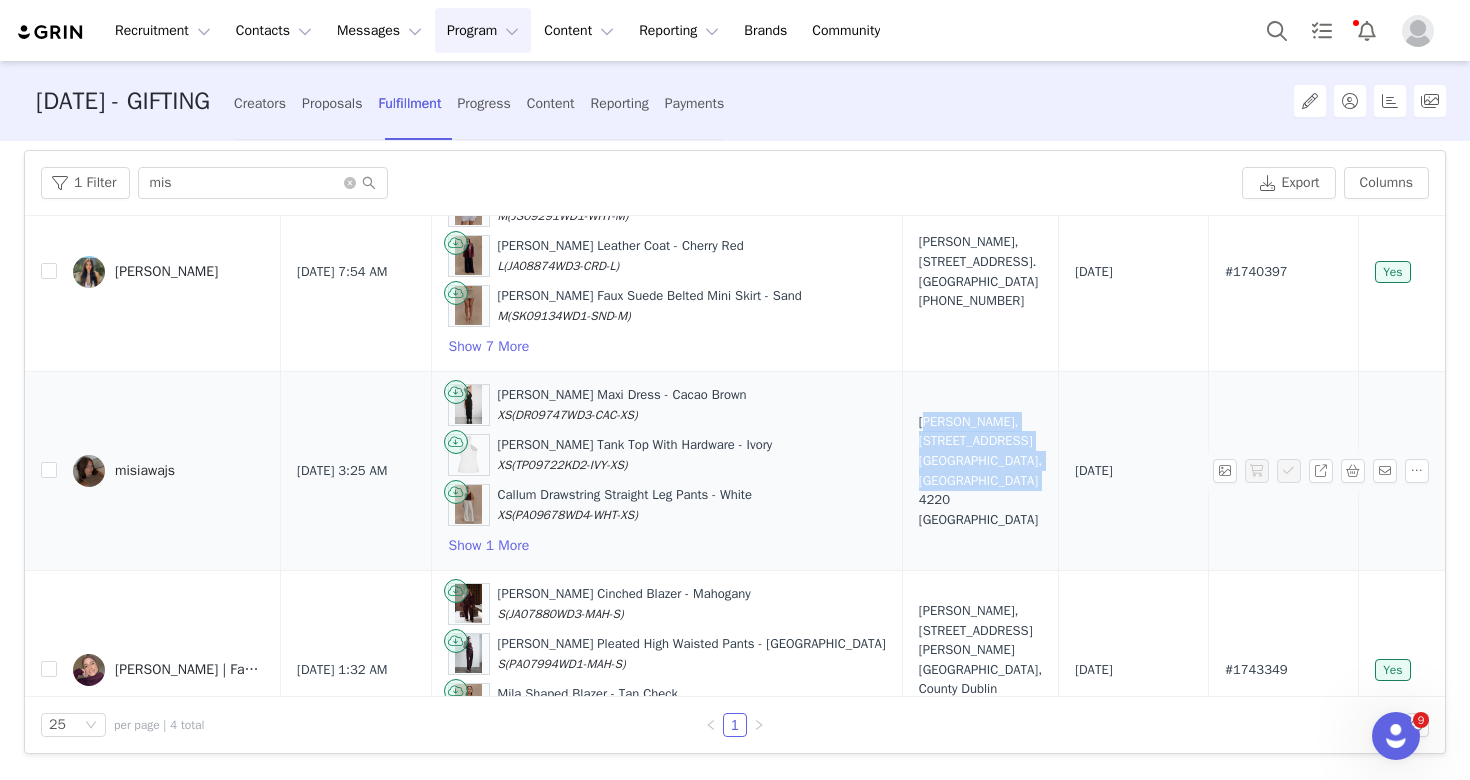scroll, scrollTop: 0, scrollLeft: 0, axis: both 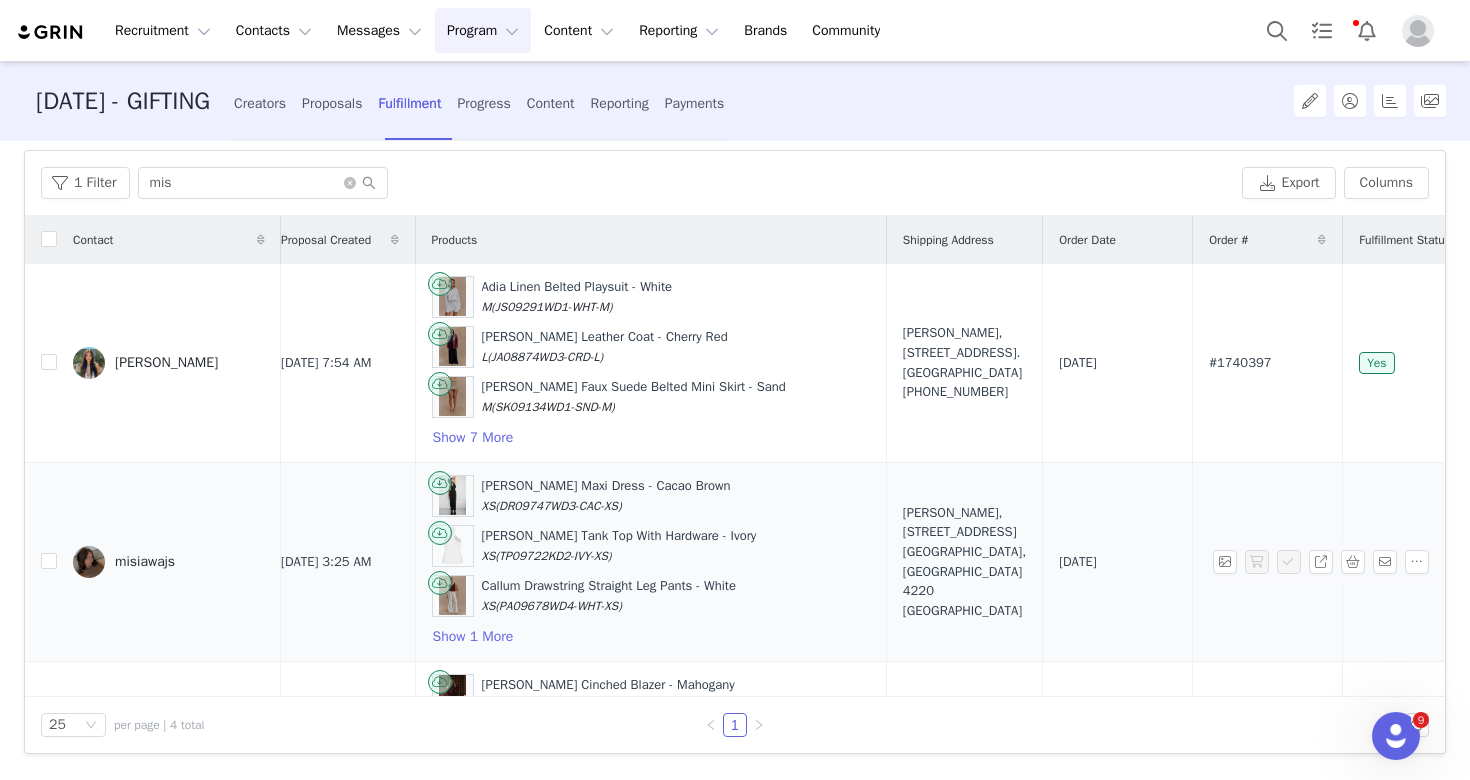 drag, startPoint x: 1191, startPoint y: 557, endPoint x: 1119, endPoint y: 555, distance: 72.02777 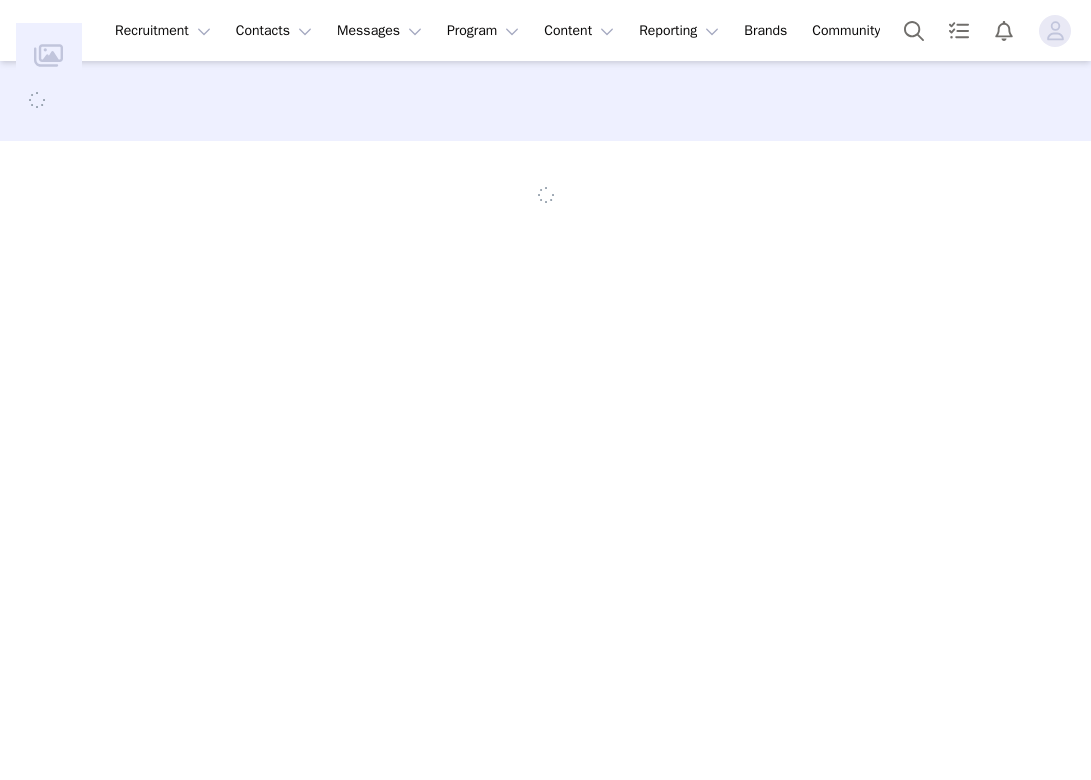 scroll, scrollTop: 0, scrollLeft: 0, axis: both 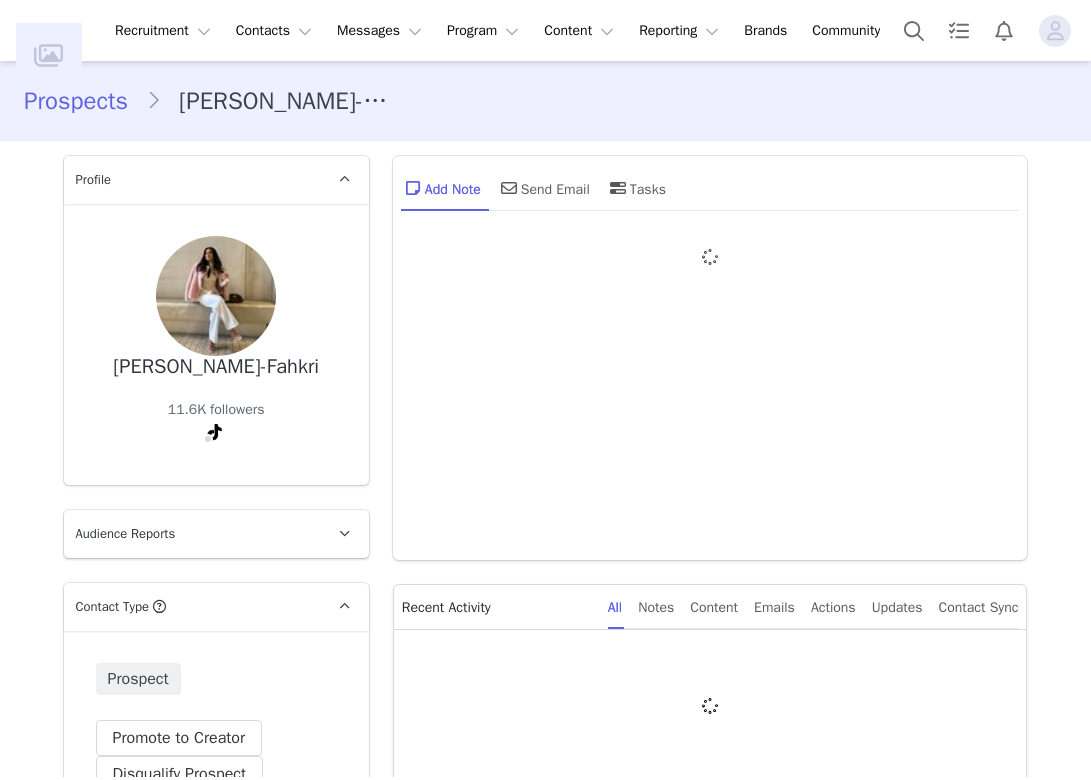 type on "+1 ([GEOGRAPHIC_DATA])" 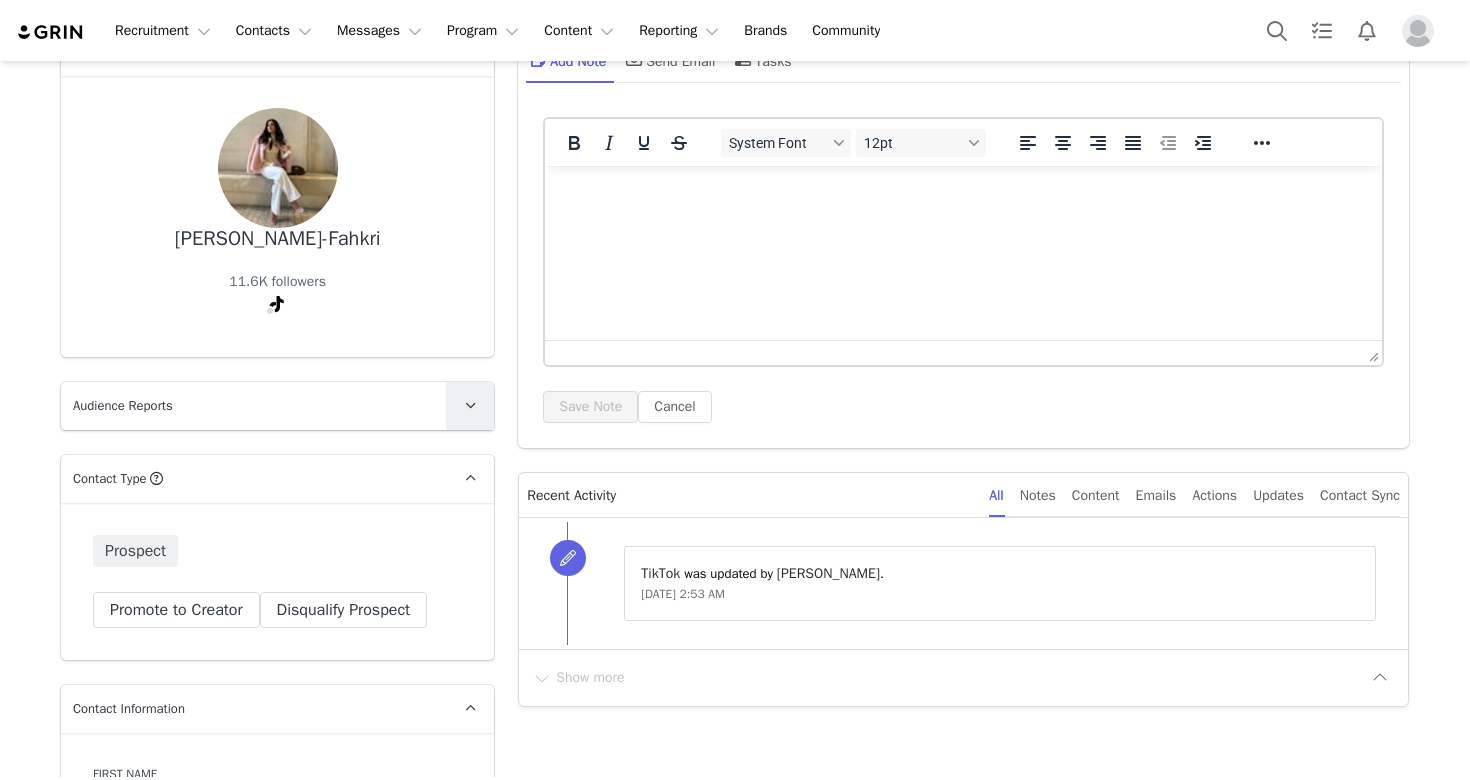 scroll, scrollTop: 125, scrollLeft: 0, axis: vertical 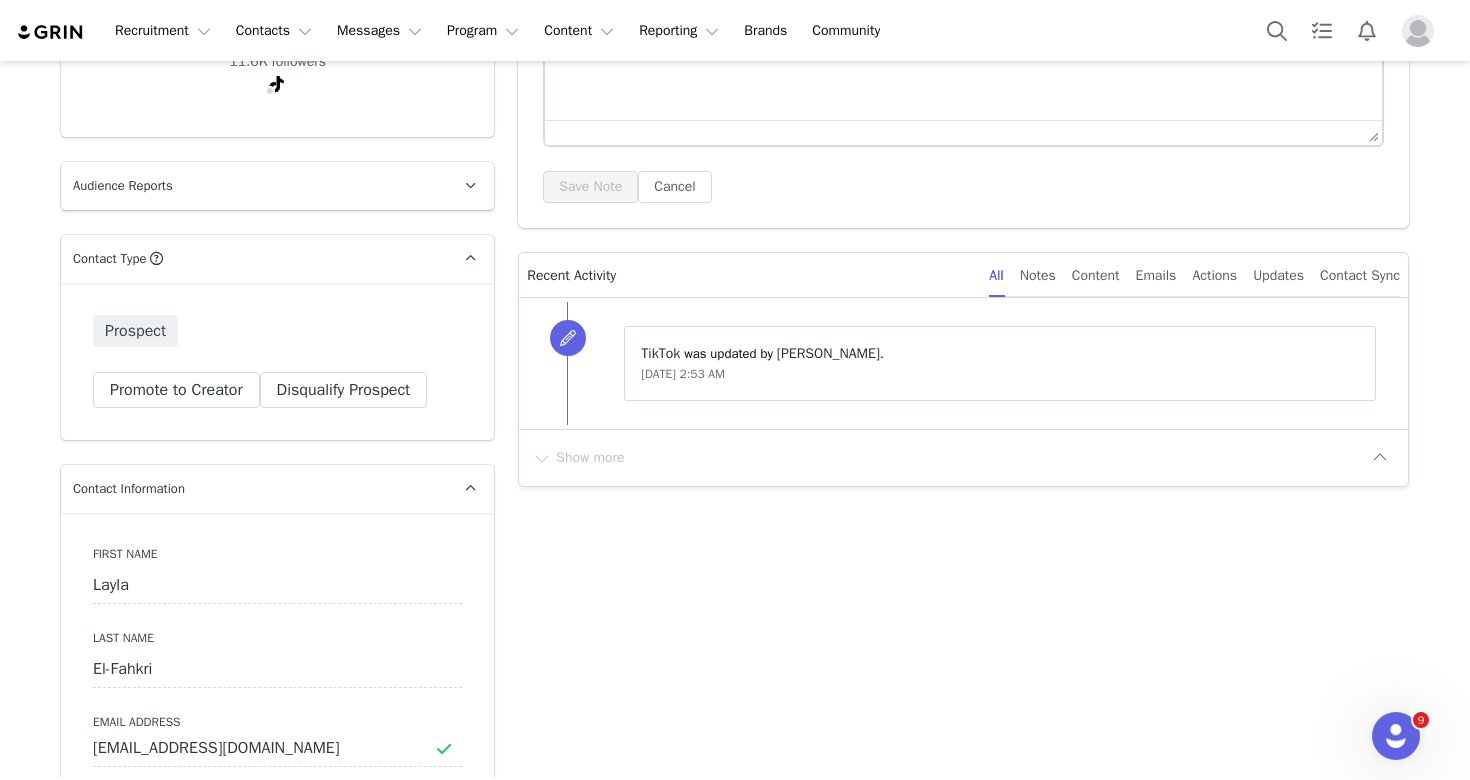 drag, startPoint x: 640, startPoint y: 373, endPoint x: 786, endPoint y: 377, distance: 146.05478 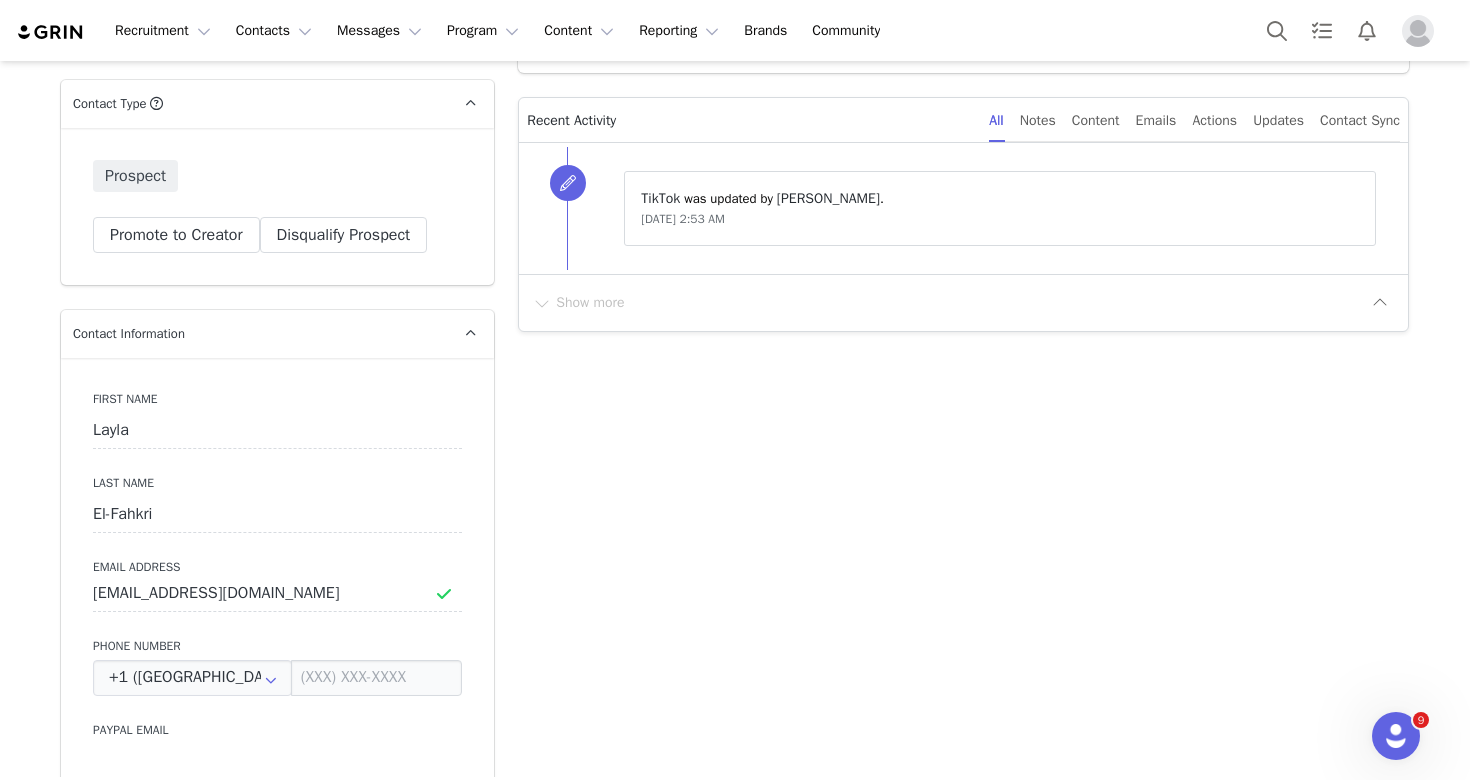 scroll, scrollTop: 532, scrollLeft: 0, axis: vertical 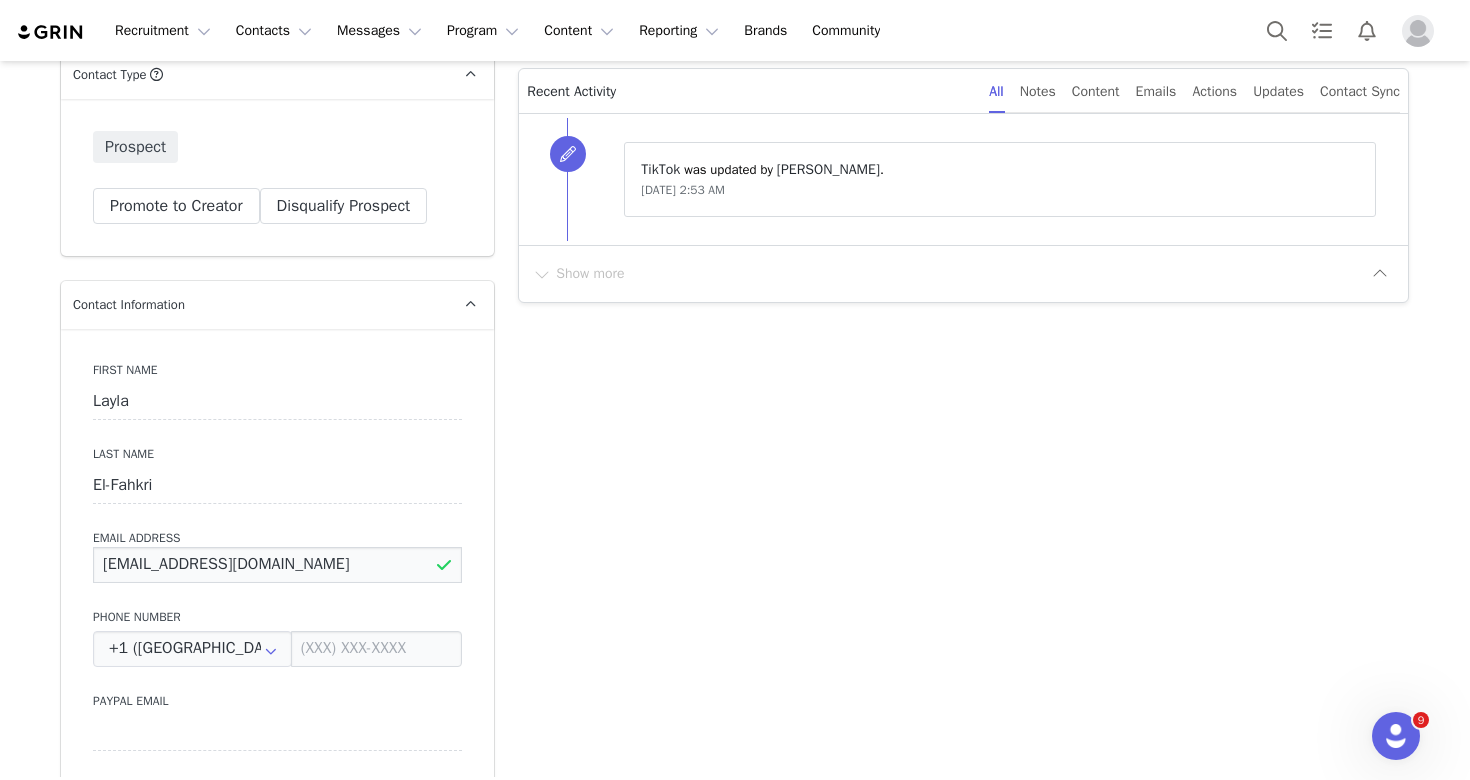 click on "laylaelfahkri@gmail.com" at bounding box center [277, 565] 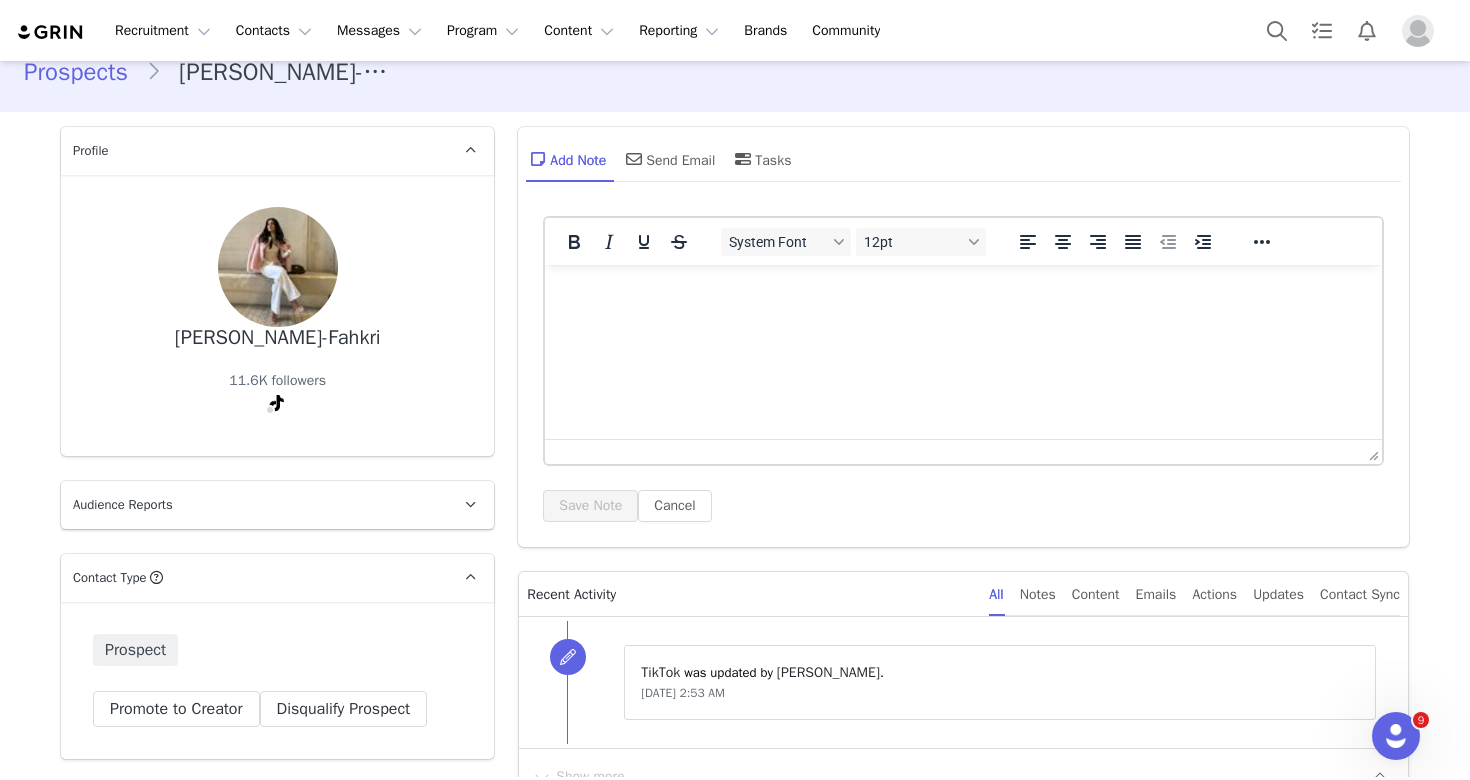scroll, scrollTop: 0, scrollLeft: 0, axis: both 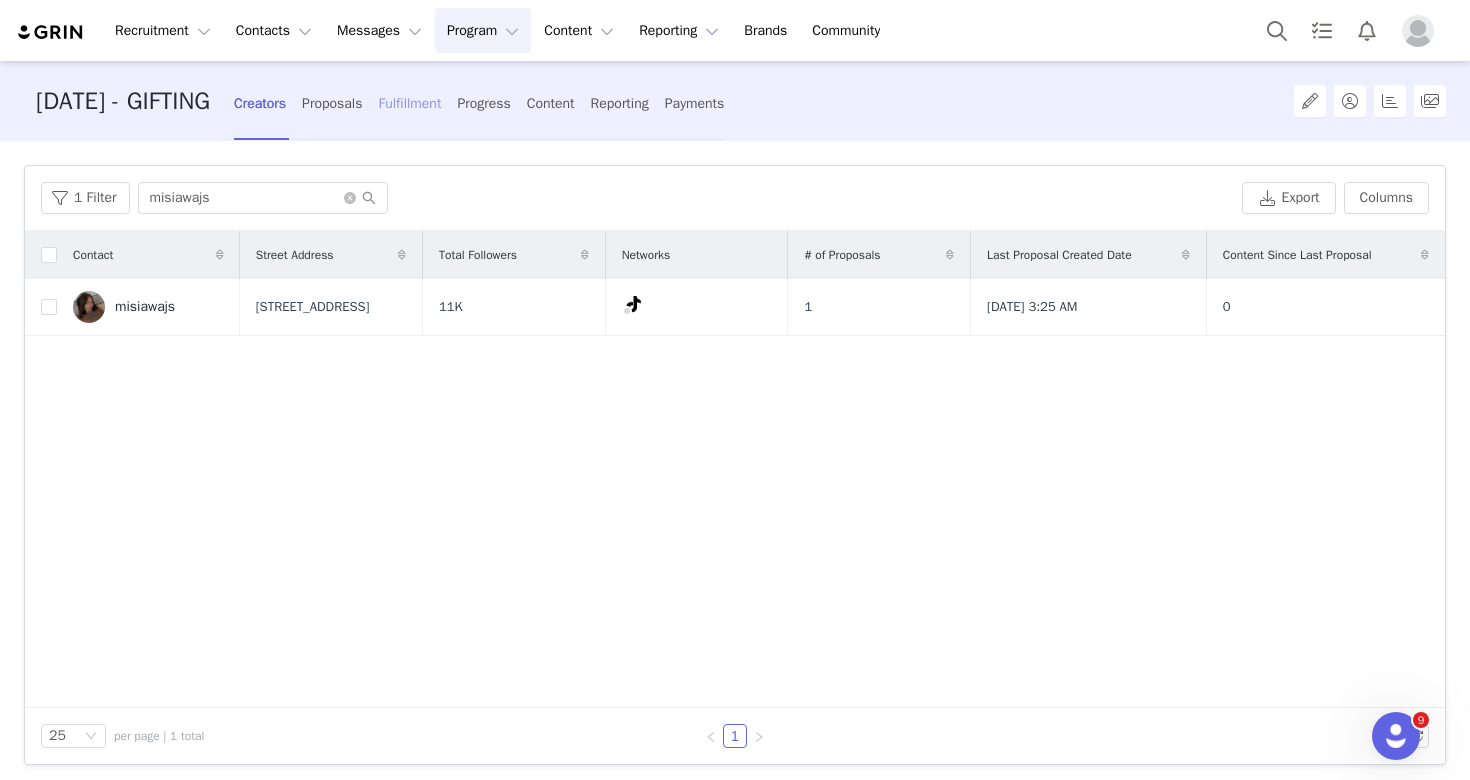click on "Fulfillment" at bounding box center (409, 103) 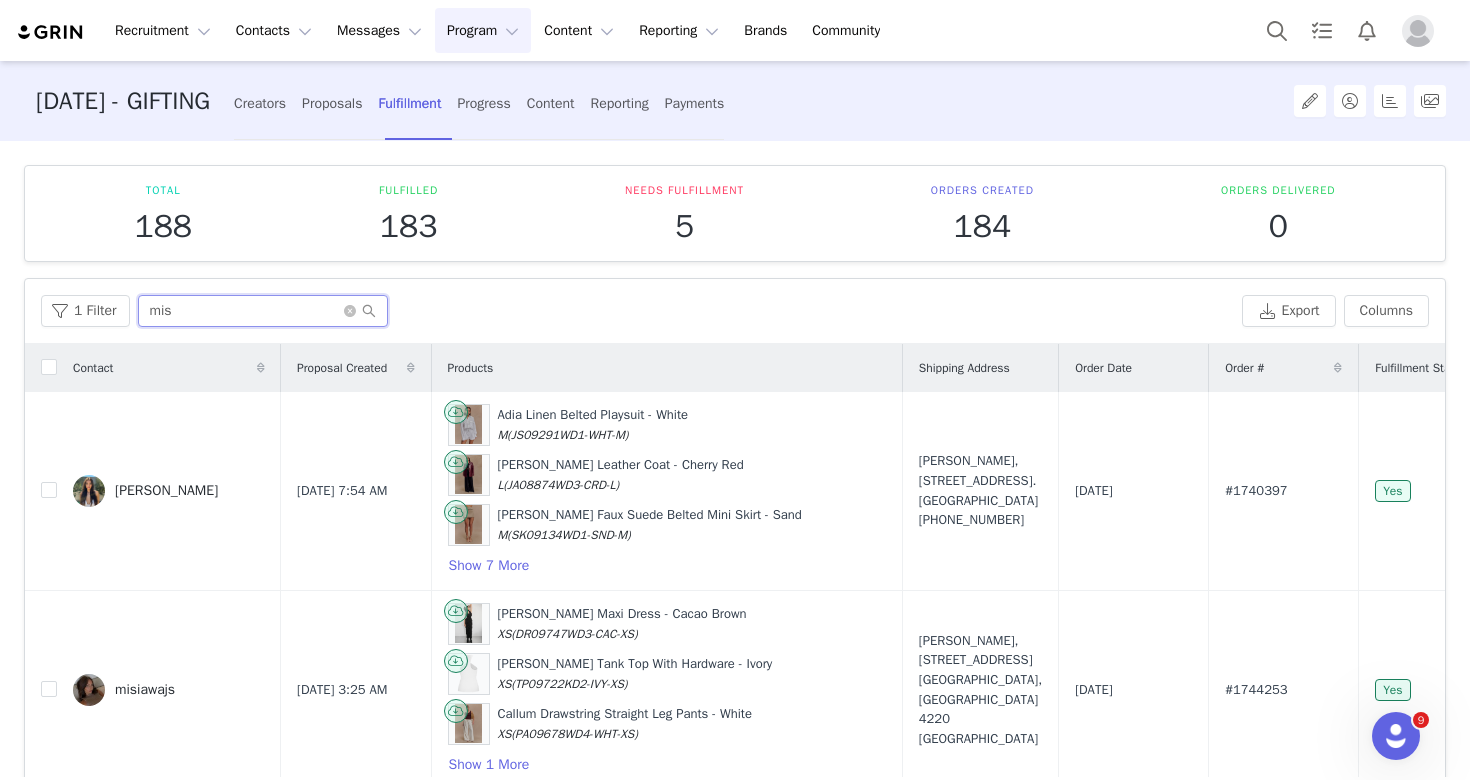 drag, startPoint x: 211, startPoint y: 305, endPoint x: 133, endPoint y: 301, distance: 78.10249 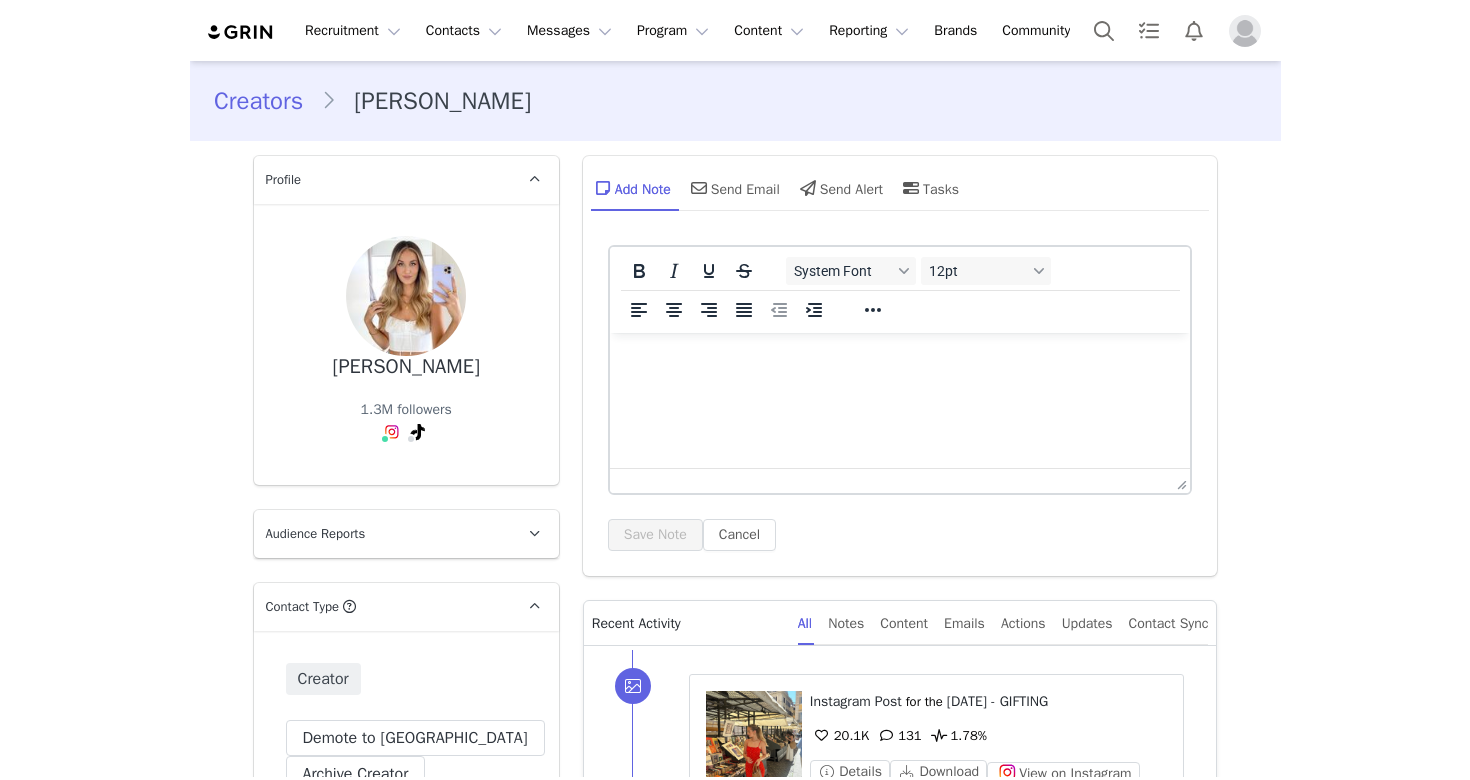 scroll, scrollTop: 0, scrollLeft: 0, axis: both 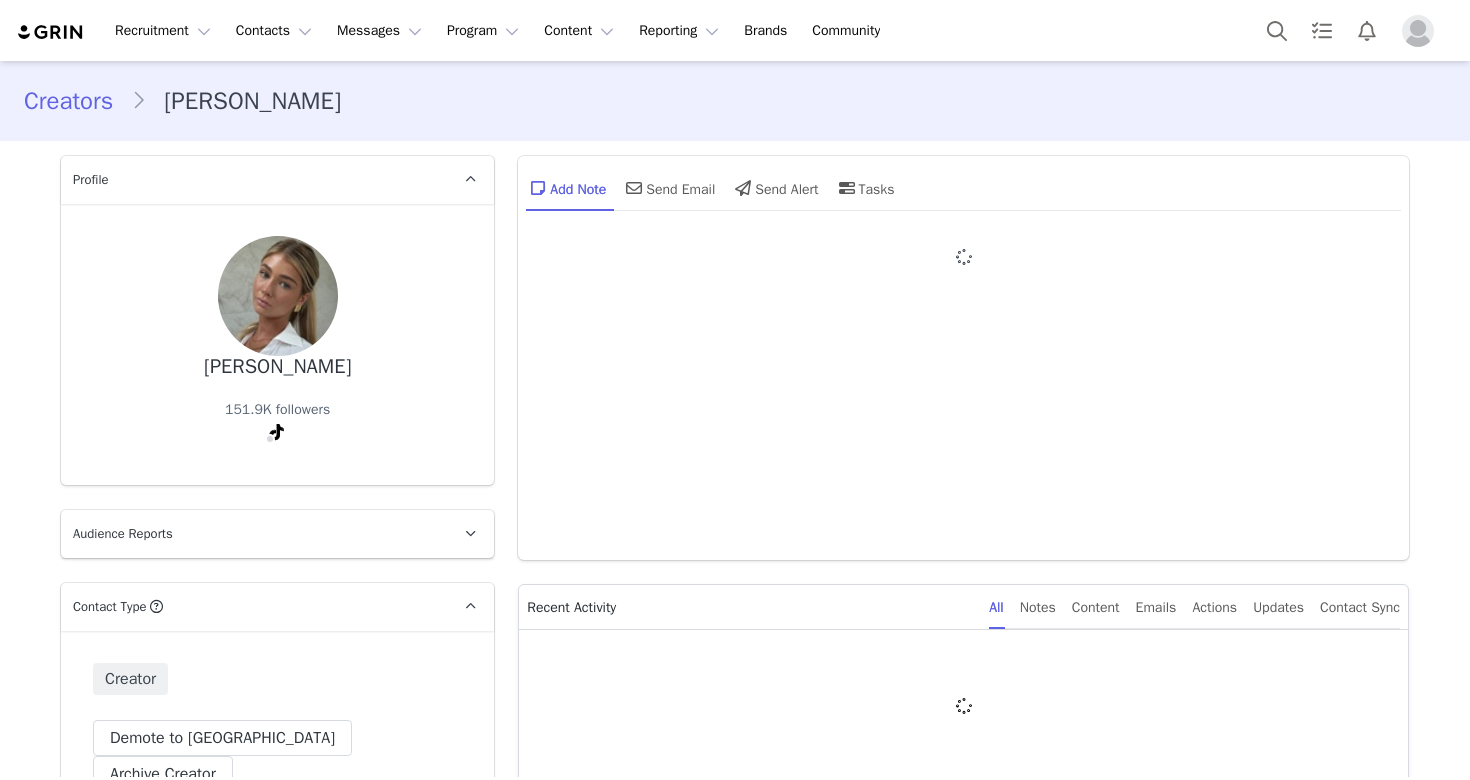 type on "+1 ([GEOGRAPHIC_DATA])" 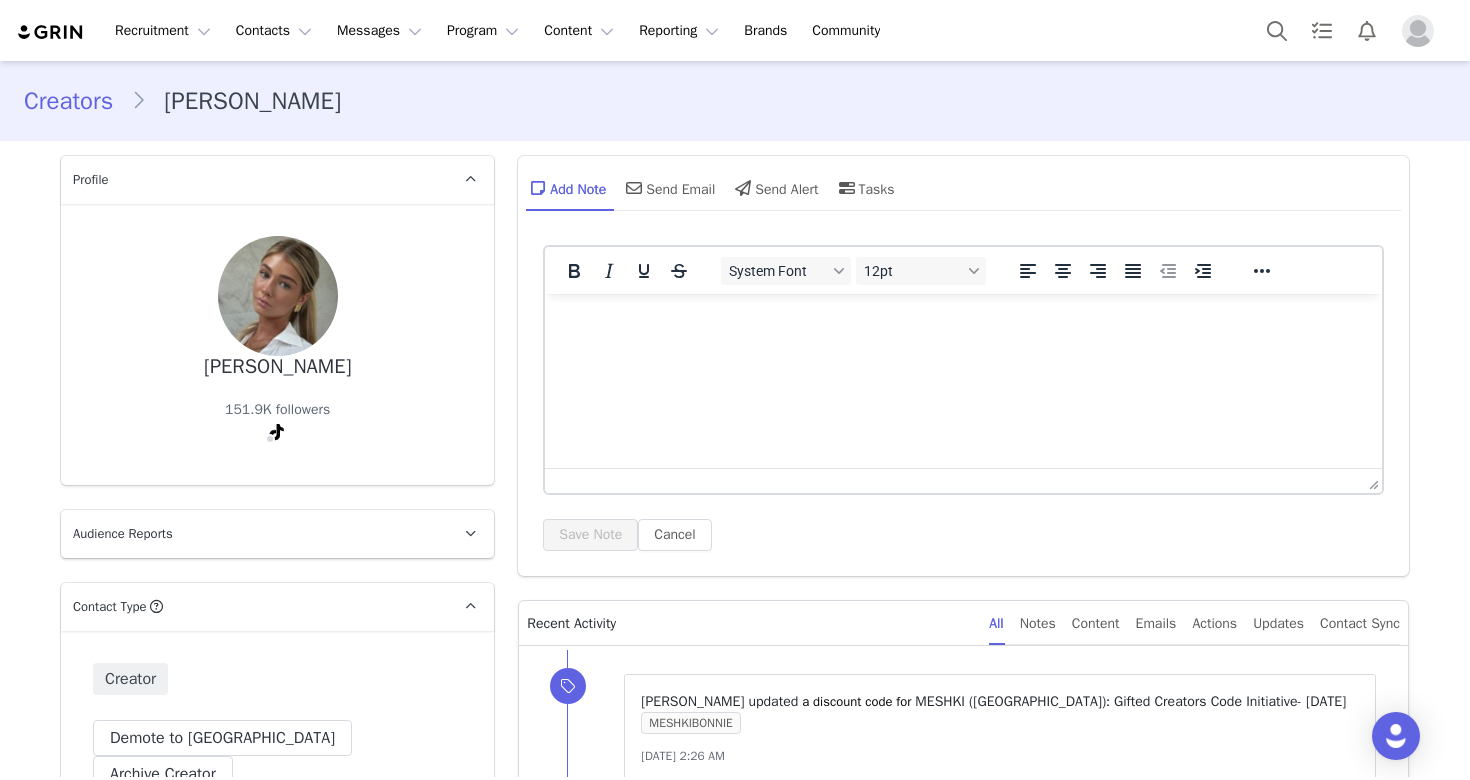 scroll, scrollTop: 0, scrollLeft: 0, axis: both 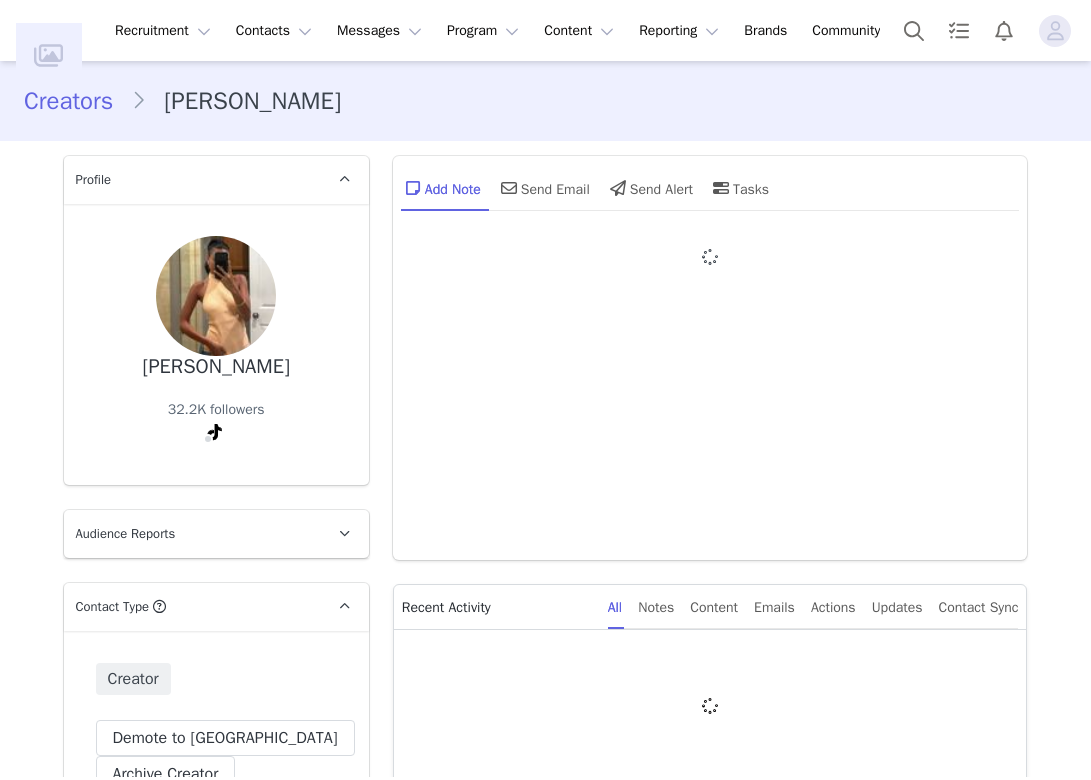 type on "+1 ([GEOGRAPHIC_DATA])" 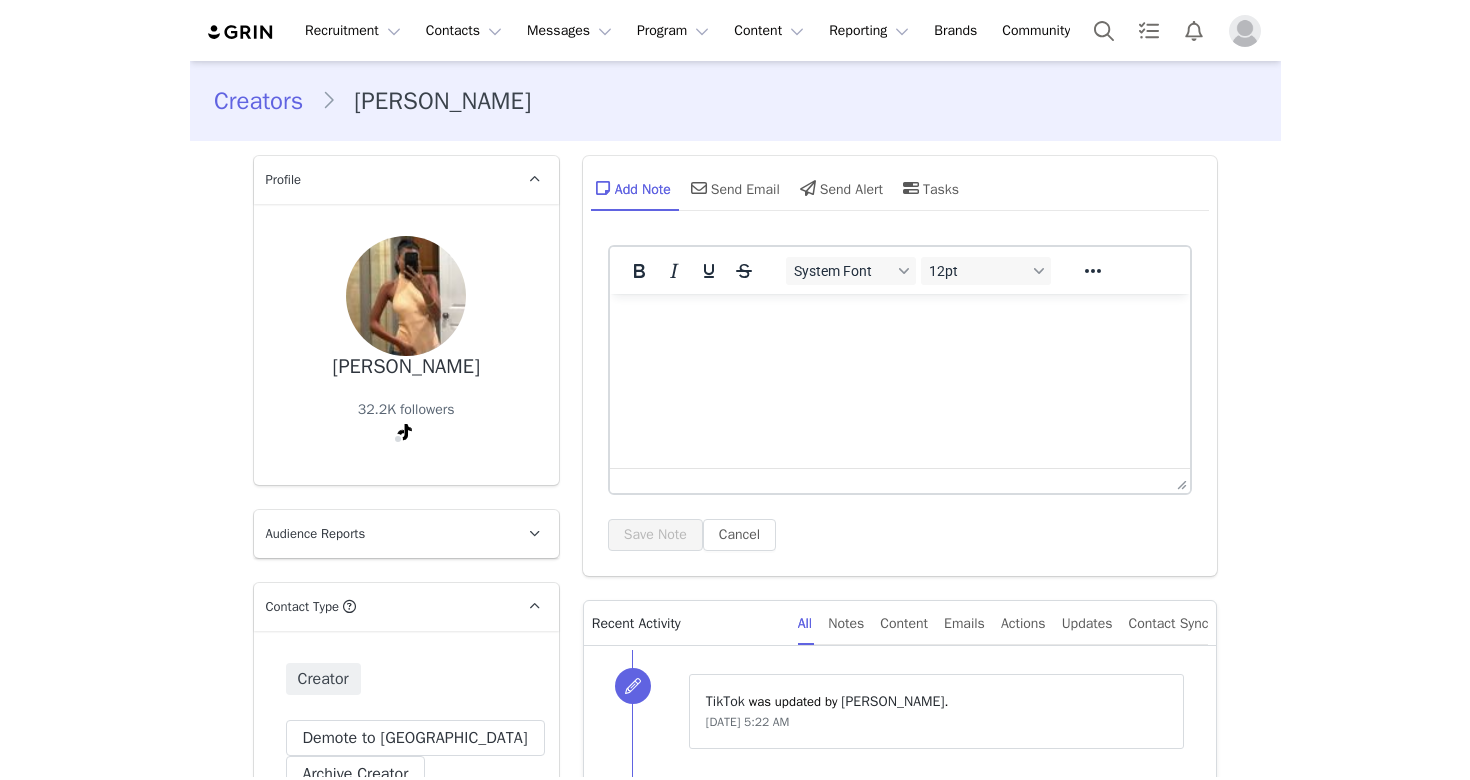 scroll, scrollTop: 0, scrollLeft: 0, axis: both 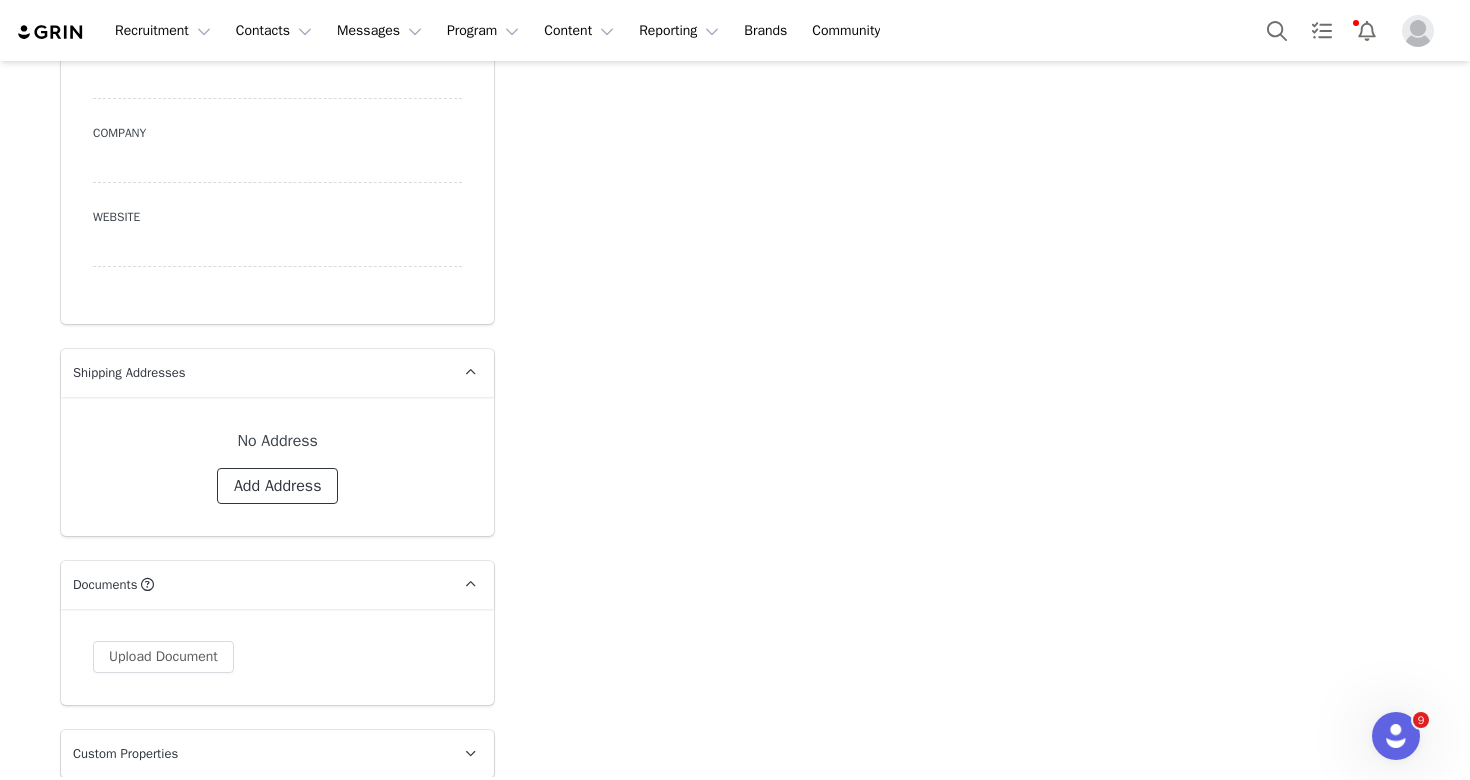 click on "Add Address" at bounding box center (278, 486) 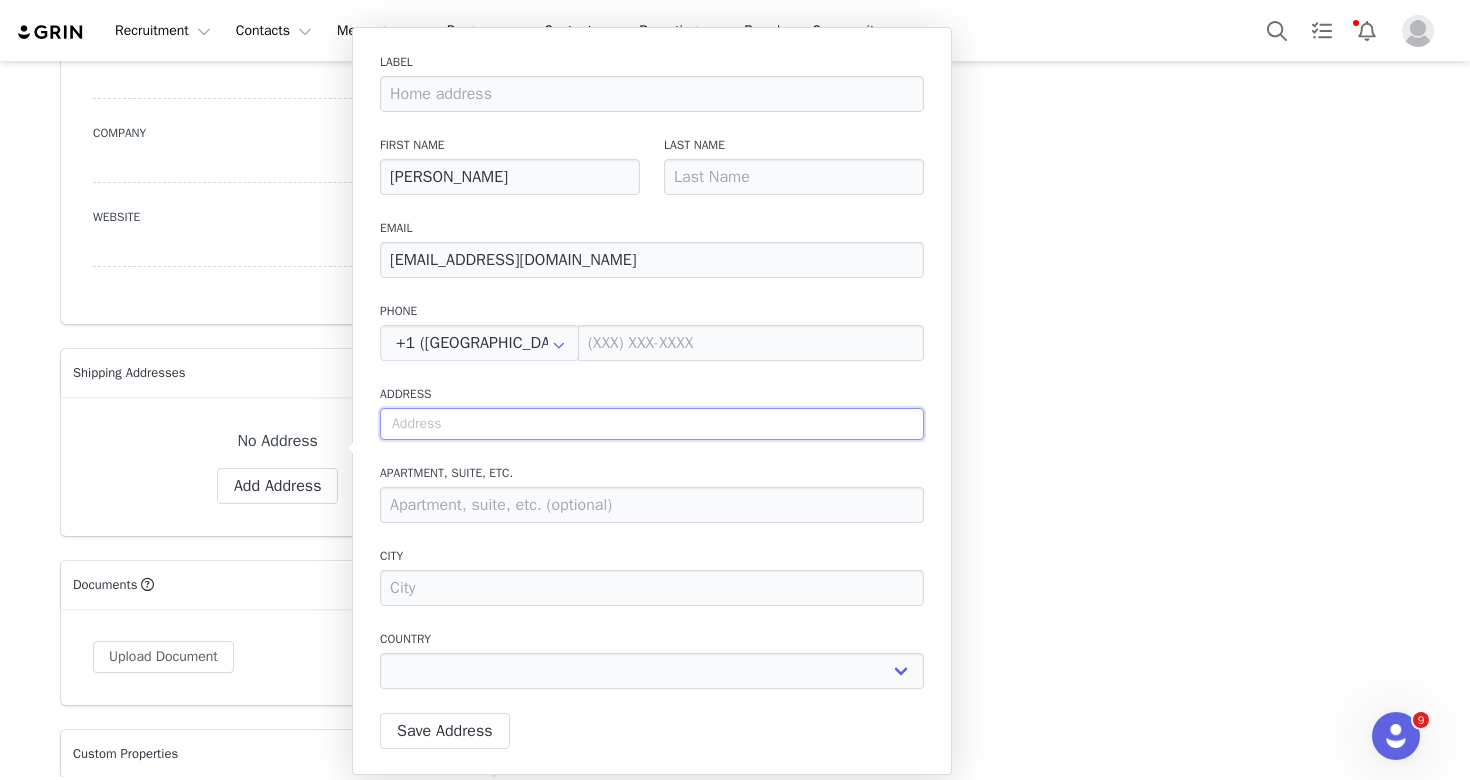 click at bounding box center (652, 424) 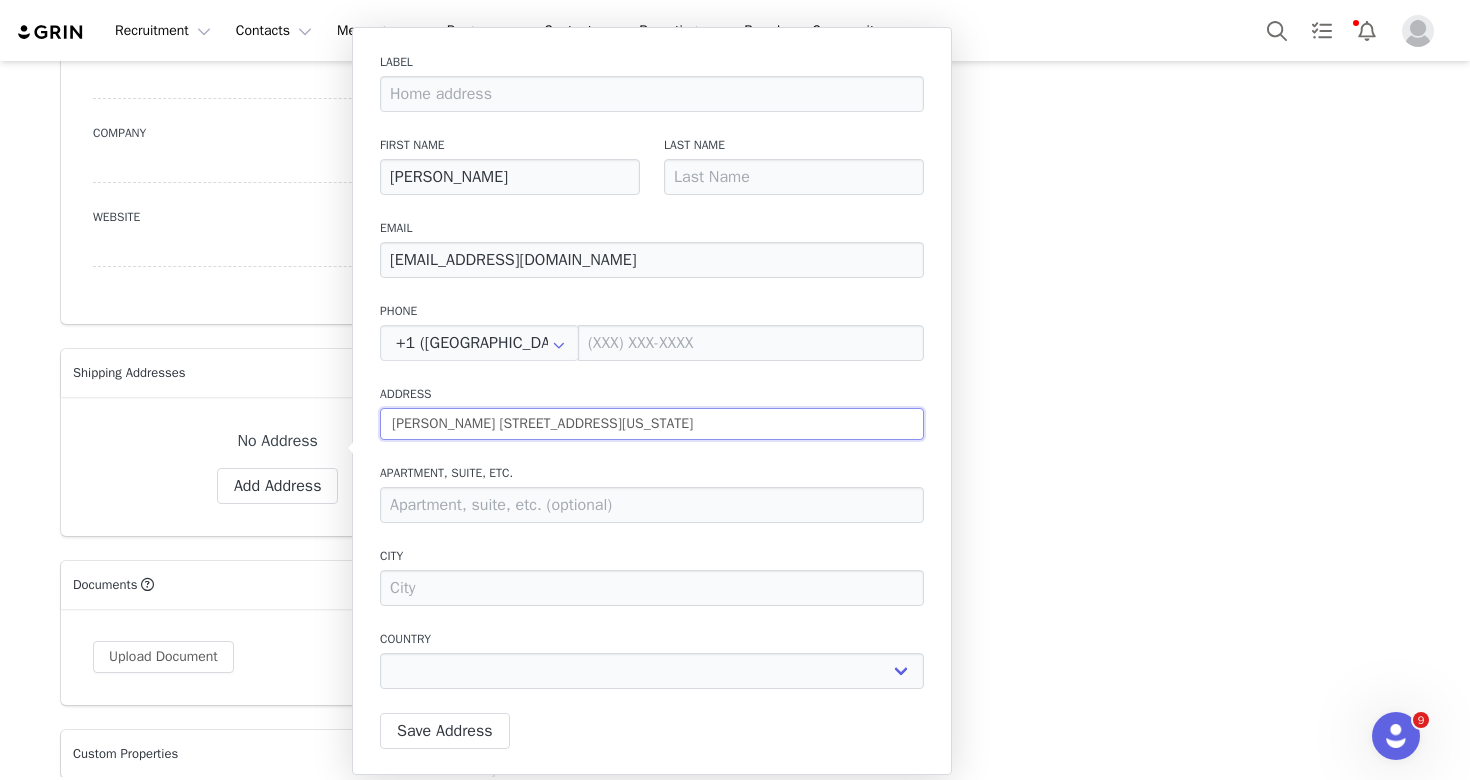 drag, startPoint x: 512, startPoint y: 425, endPoint x: 376, endPoint y: 422, distance: 136.03308 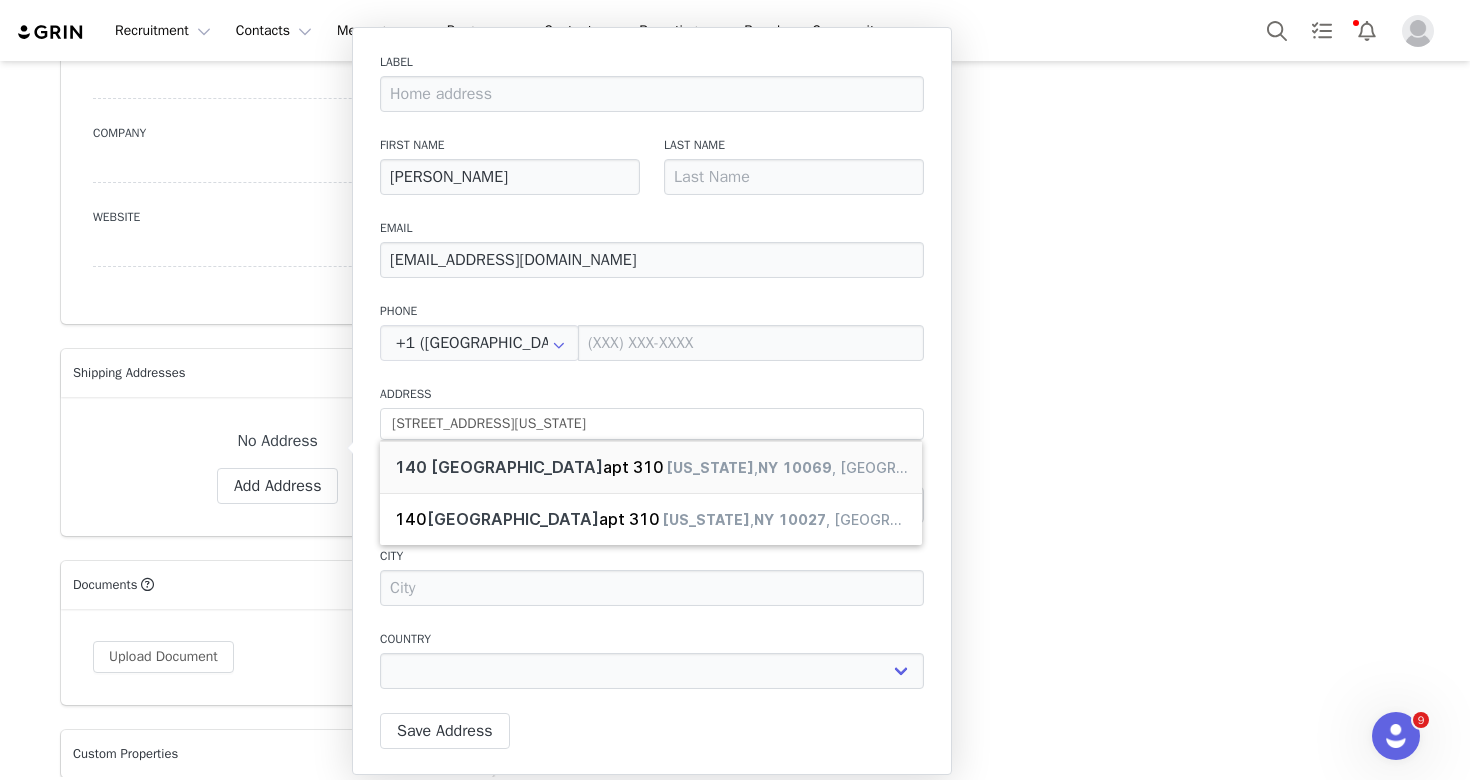 type on "140 Riverside Blvd" 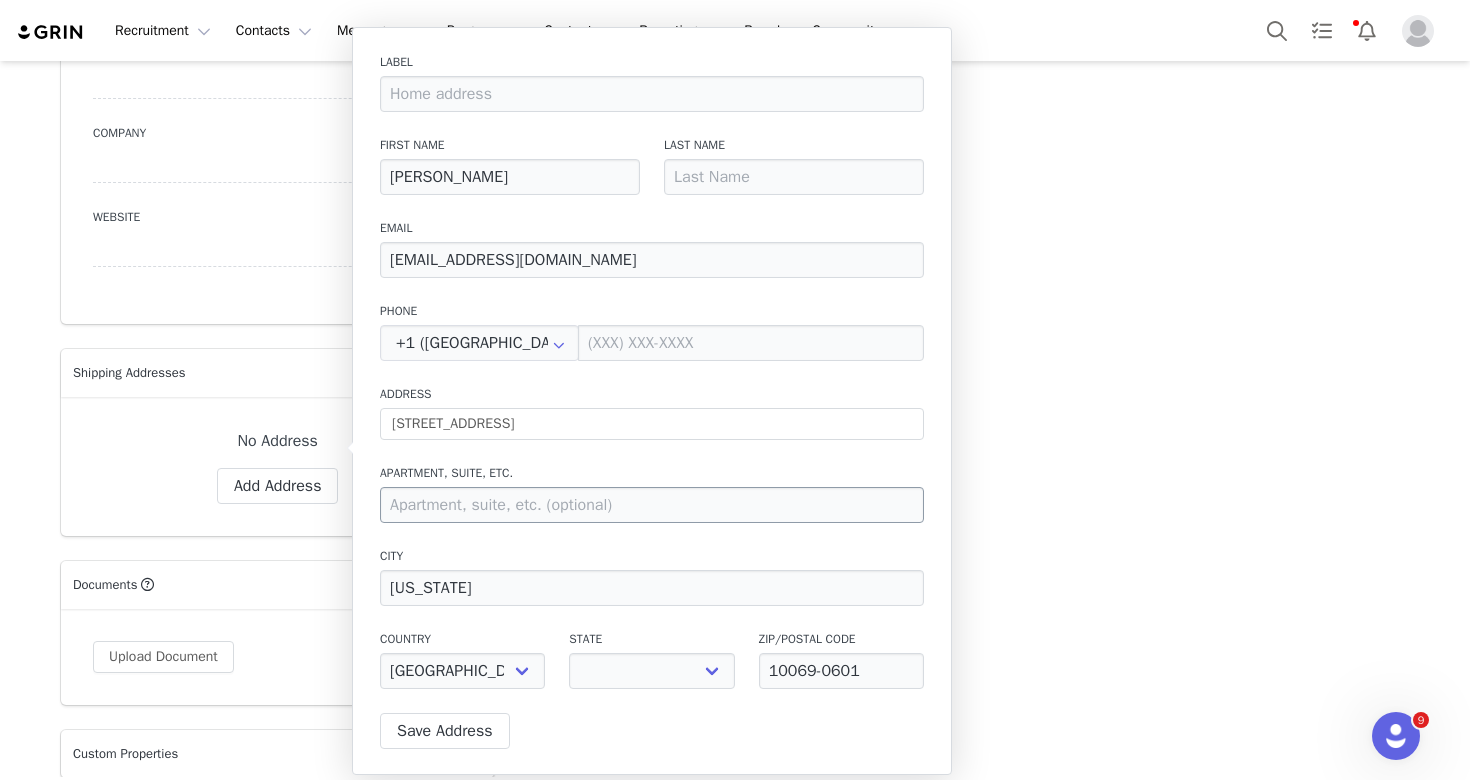 select on "[object Object]" 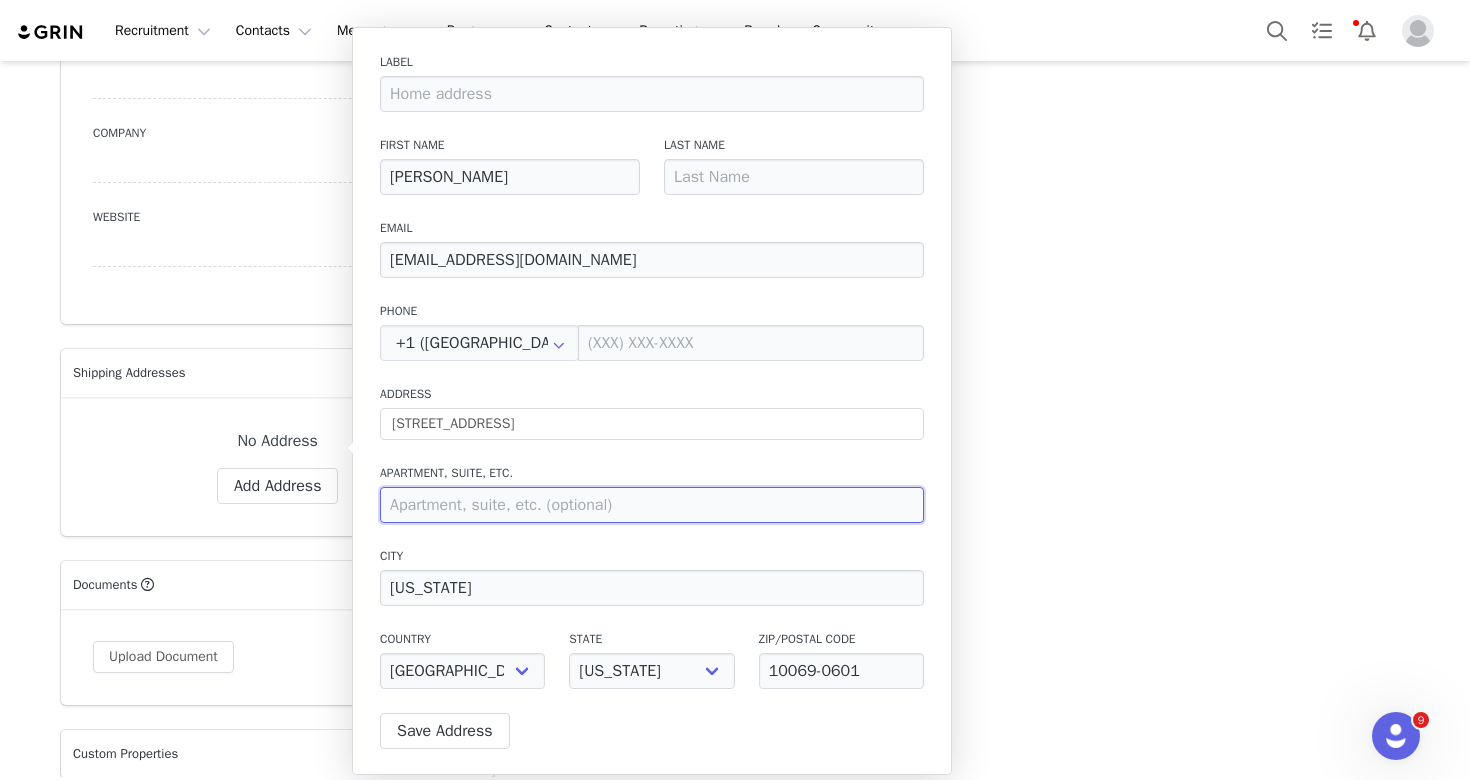 click at bounding box center (652, 505) 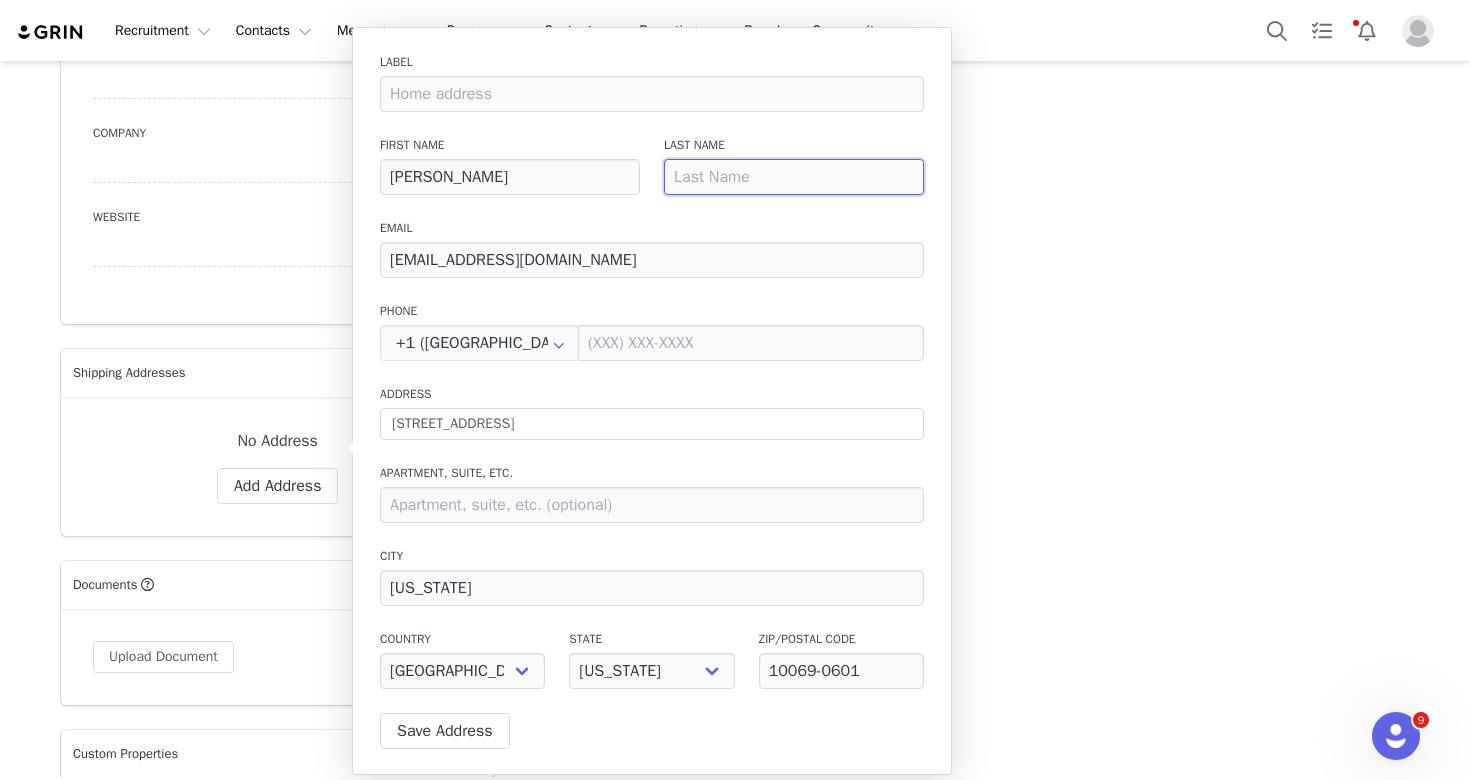 click at bounding box center [794, 177] 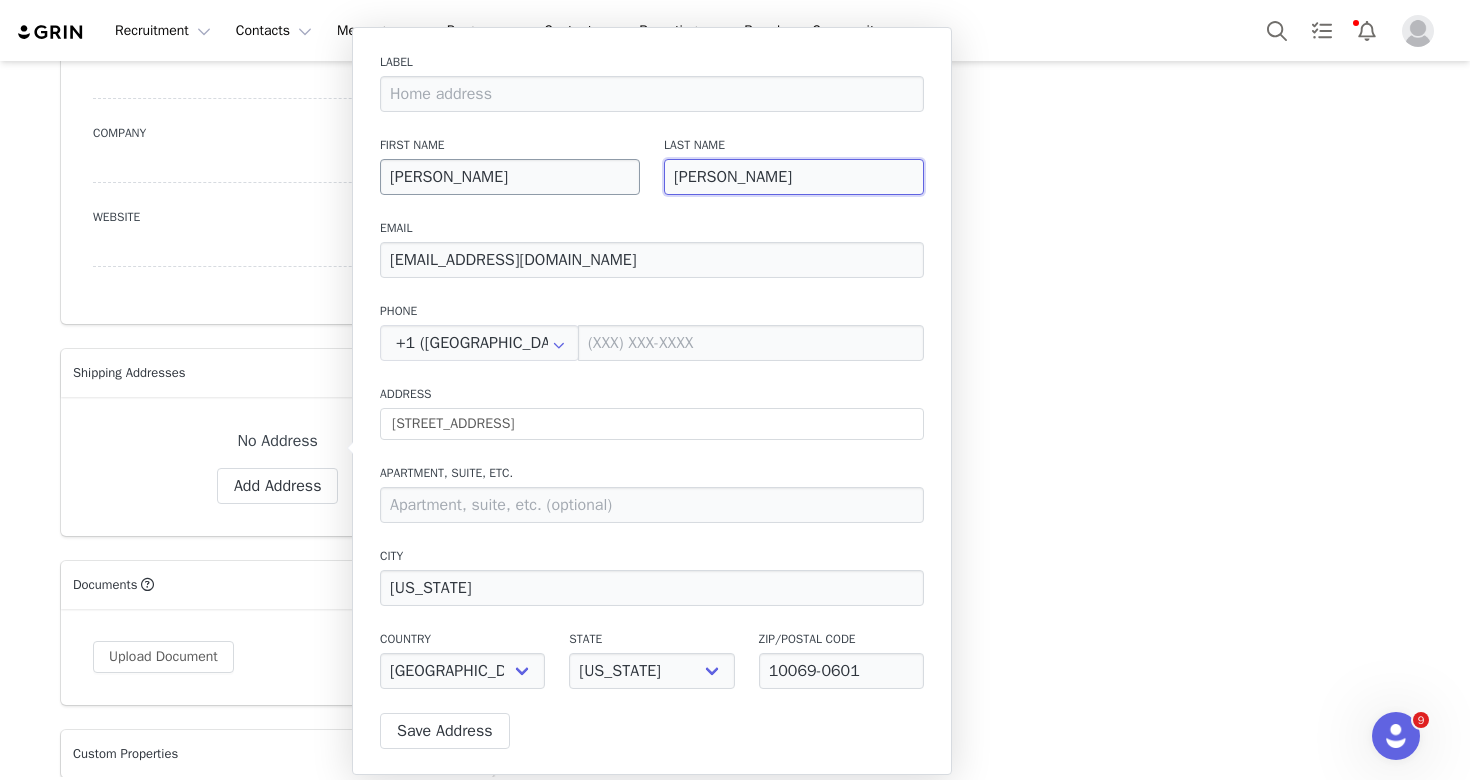 drag, startPoint x: 727, startPoint y: 181, endPoint x: 621, endPoint y: 180, distance: 106.004715 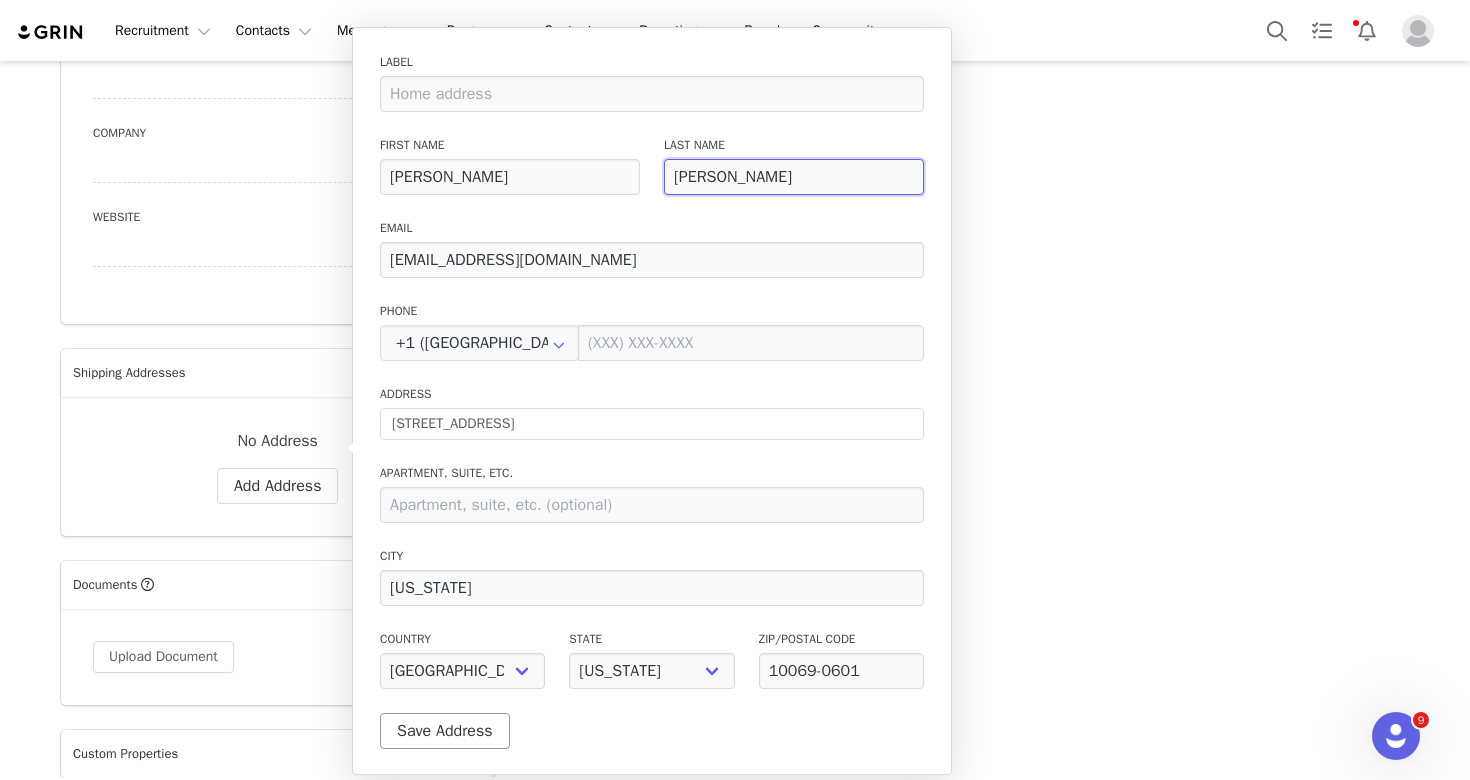 type on "Mastellone" 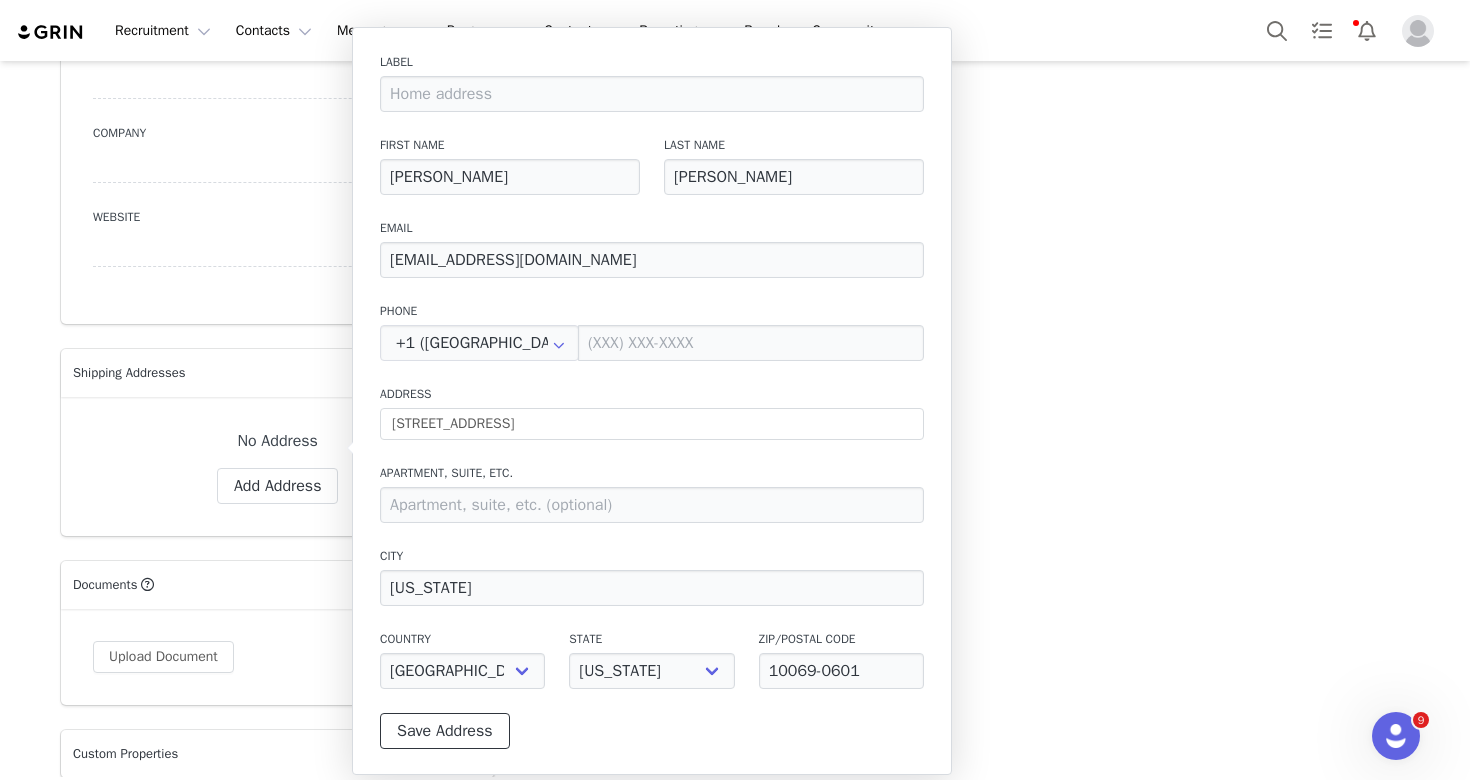 click on "Save Address" at bounding box center [445, 731] 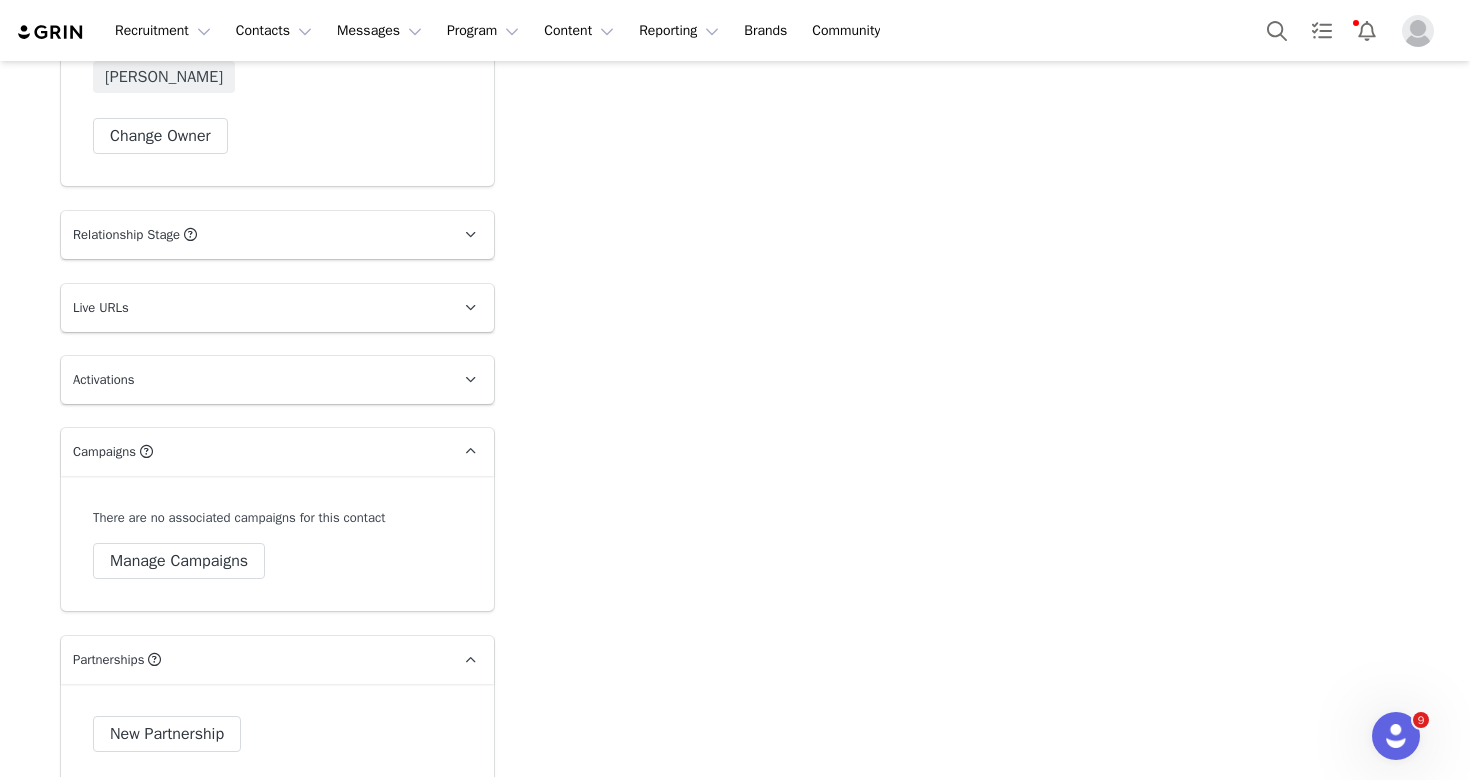 scroll, scrollTop: 3415, scrollLeft: 0, axis: vertical 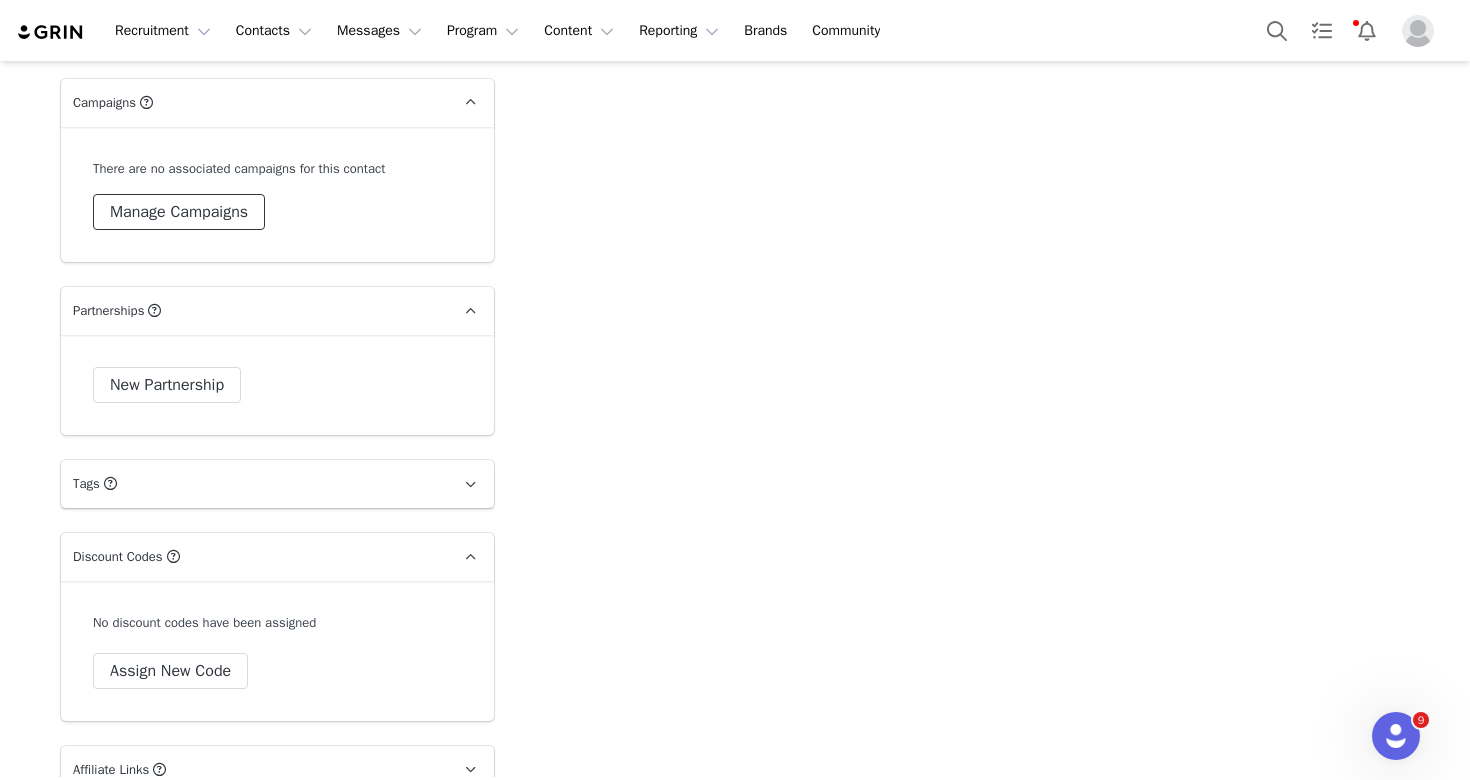 click on "Manage Campaigns" at bounding box center (179, 212) 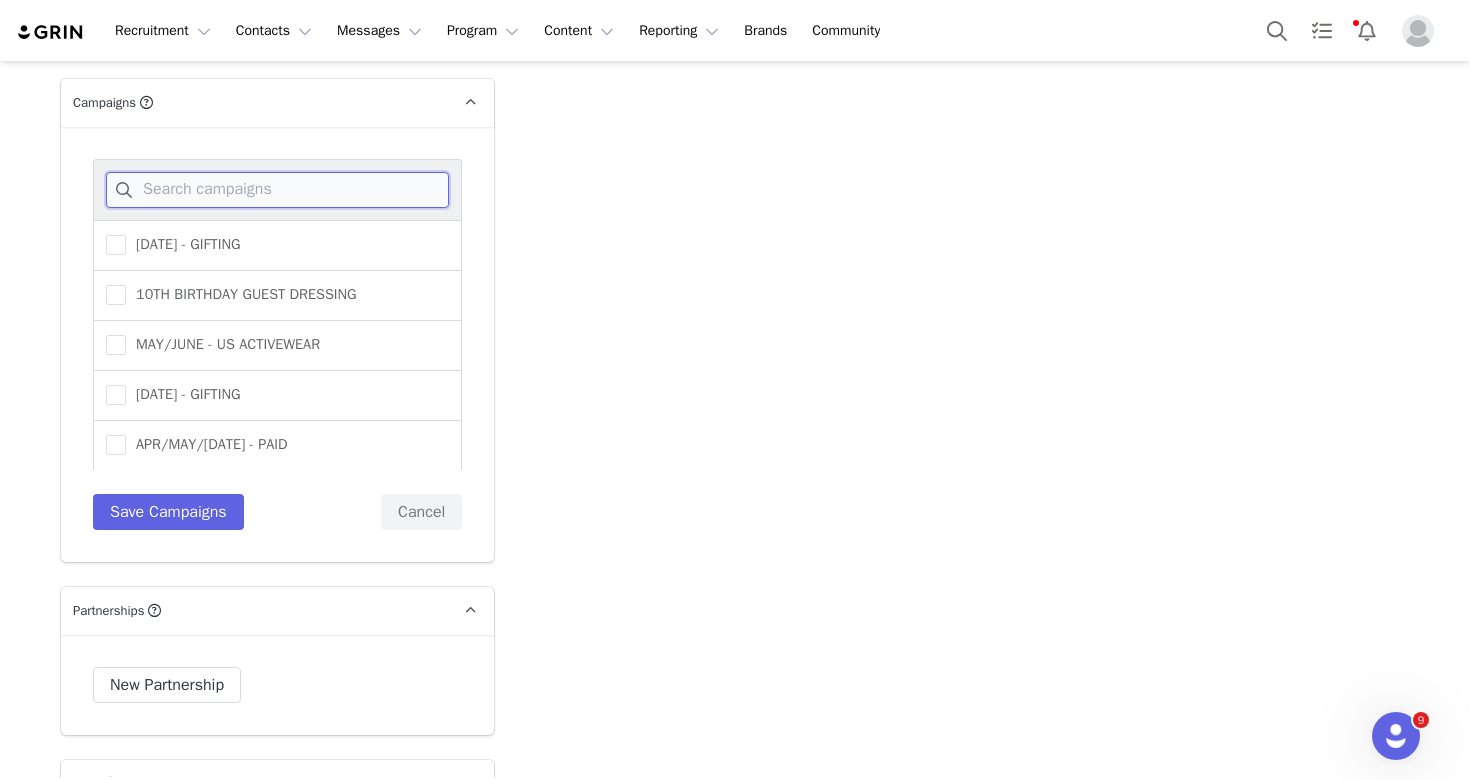 click at bounding box center (277, 190) 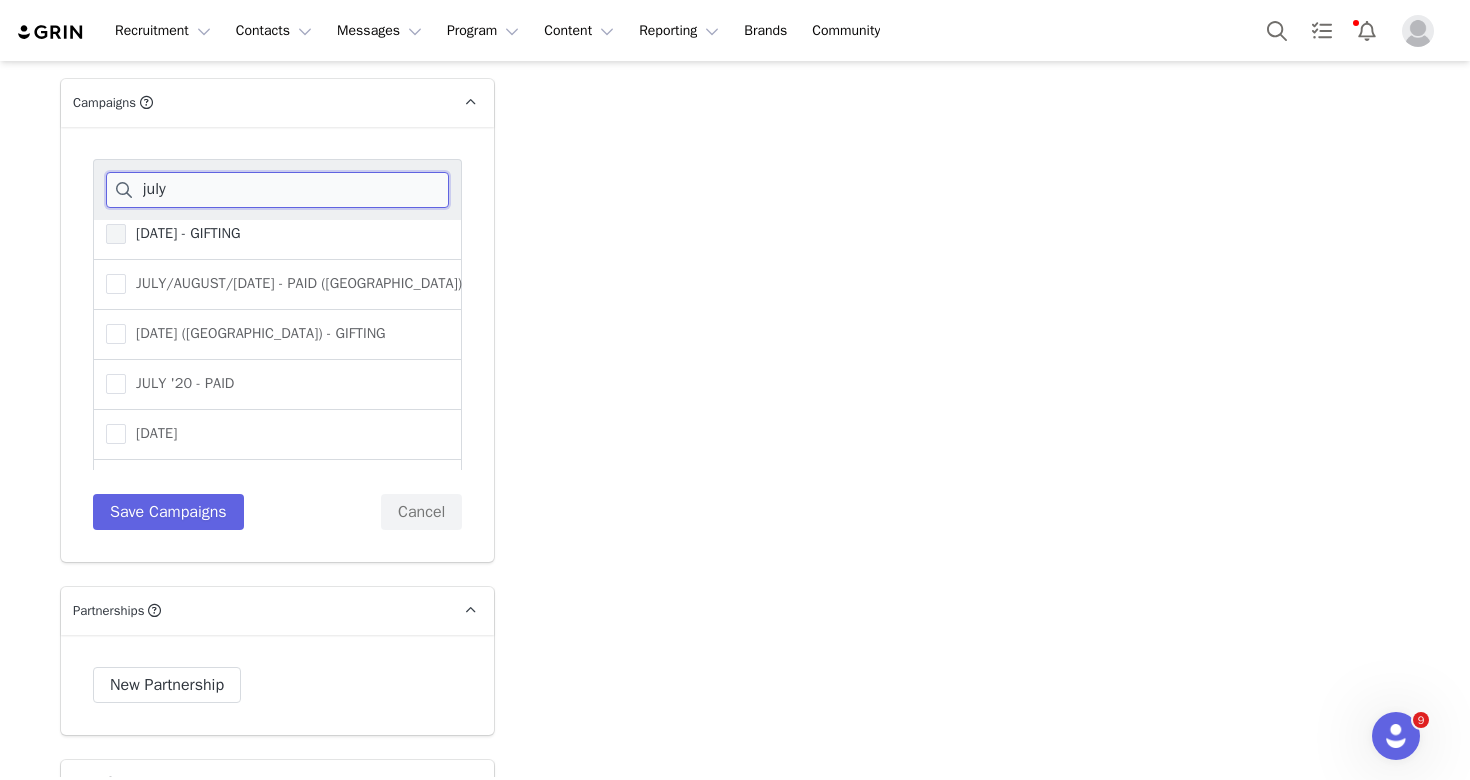scroll, scrollTop: 120, scrollLeft: 0, axis: vertical 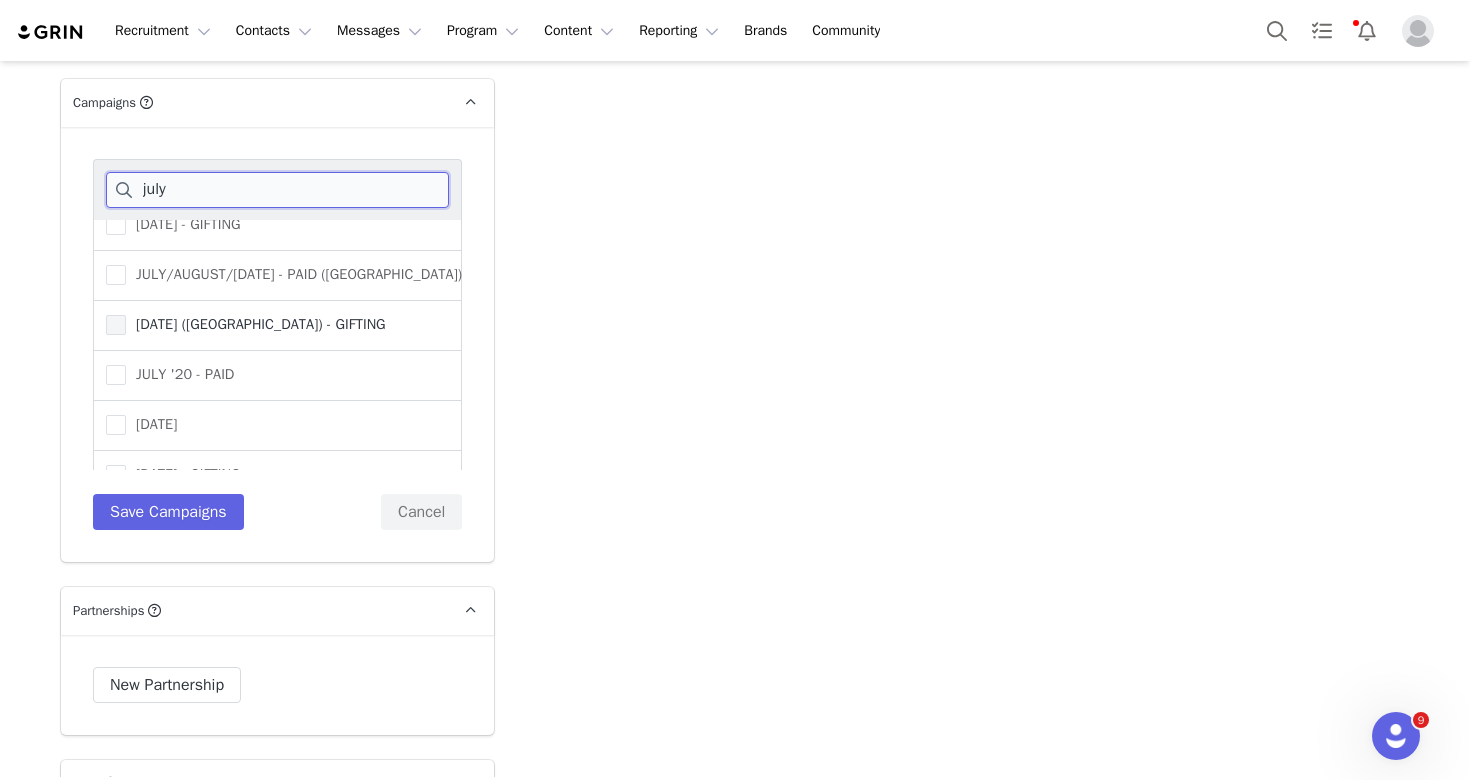type on "july" 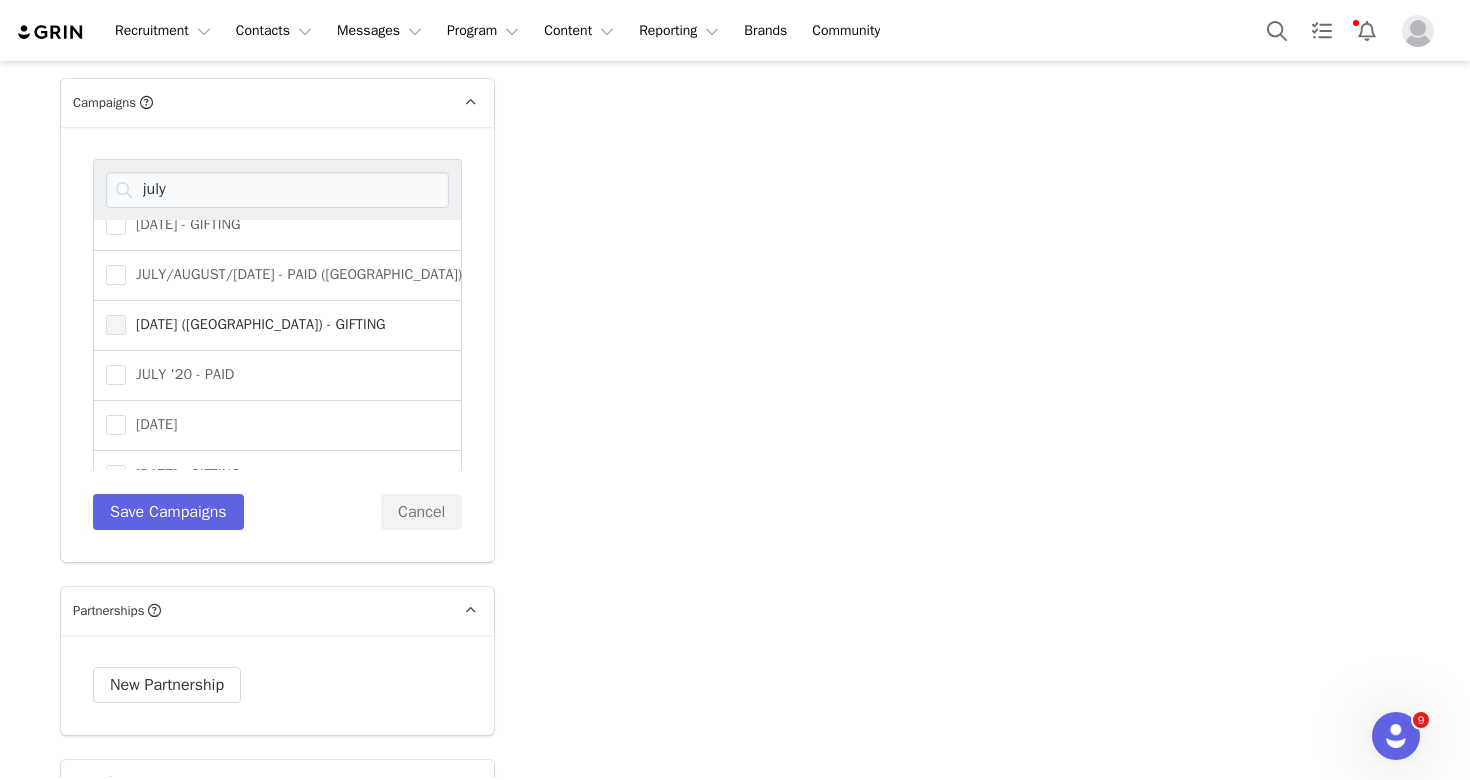 click on "[DATE] ([GEOGRAPHIC_DATA]) - GIFTING" at bounding box center [256, 324] 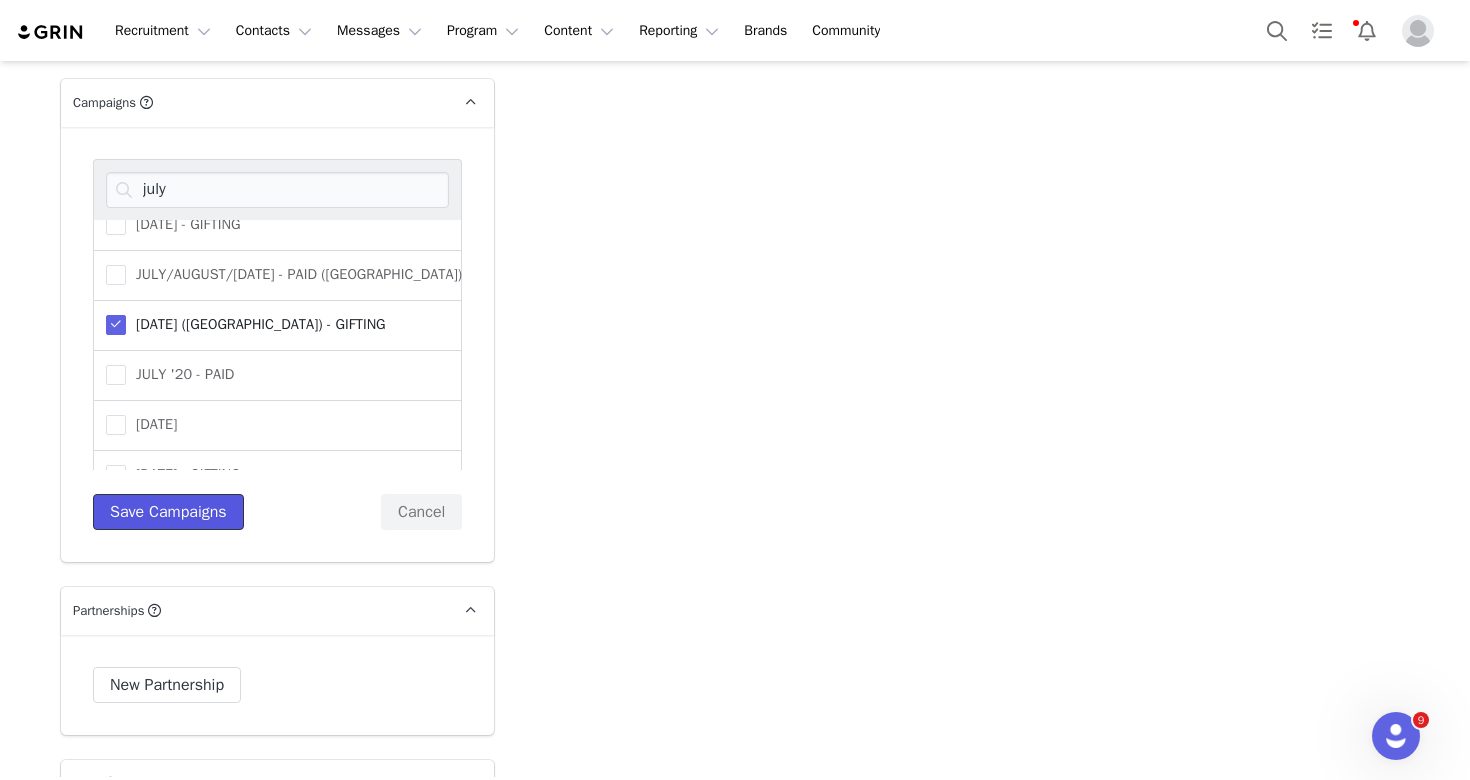 click on "Save Campaigns" at bounding box center (168, 512) 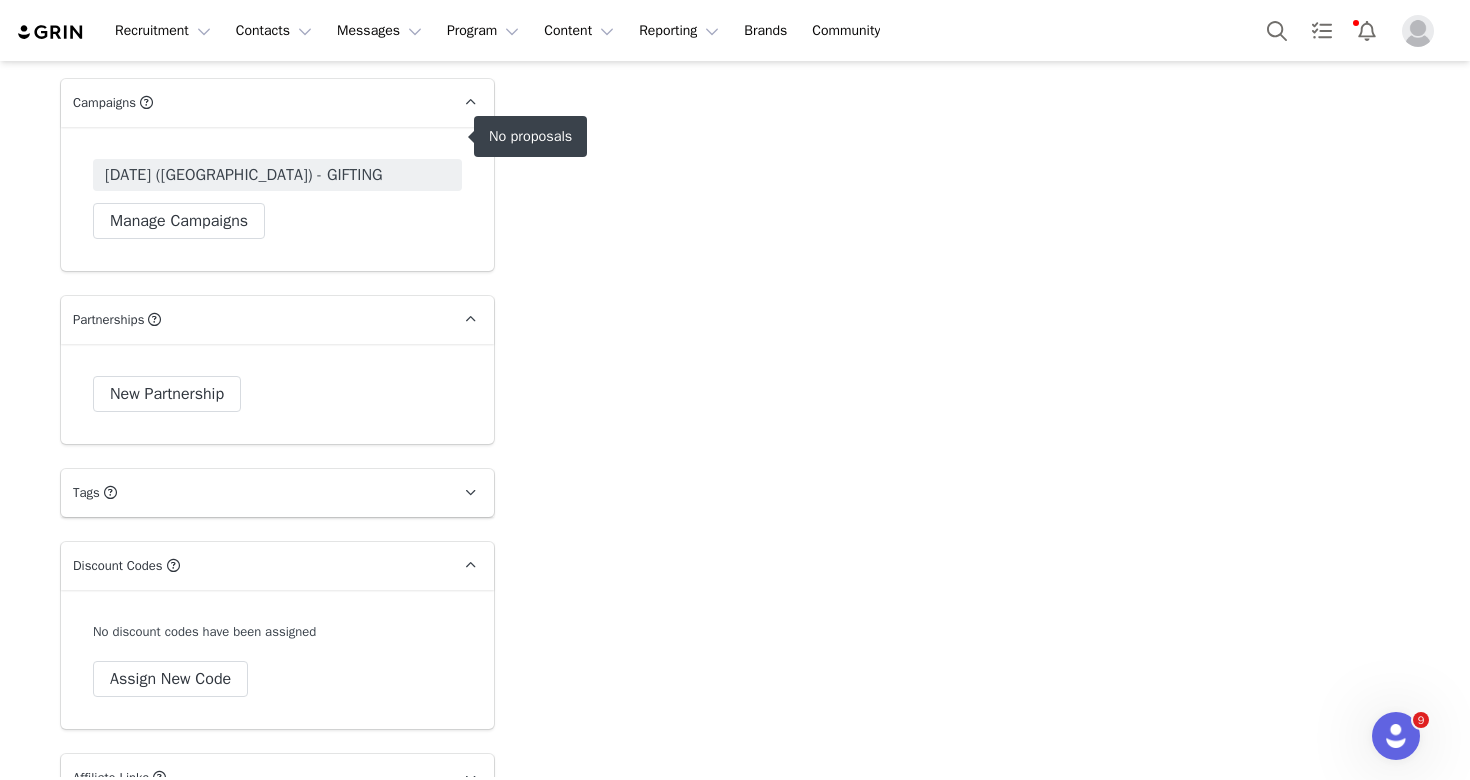 click on "[DATE] ([GEOGRAPHIC_DATA]) - GIFTING" at bounding box center (244, 175) 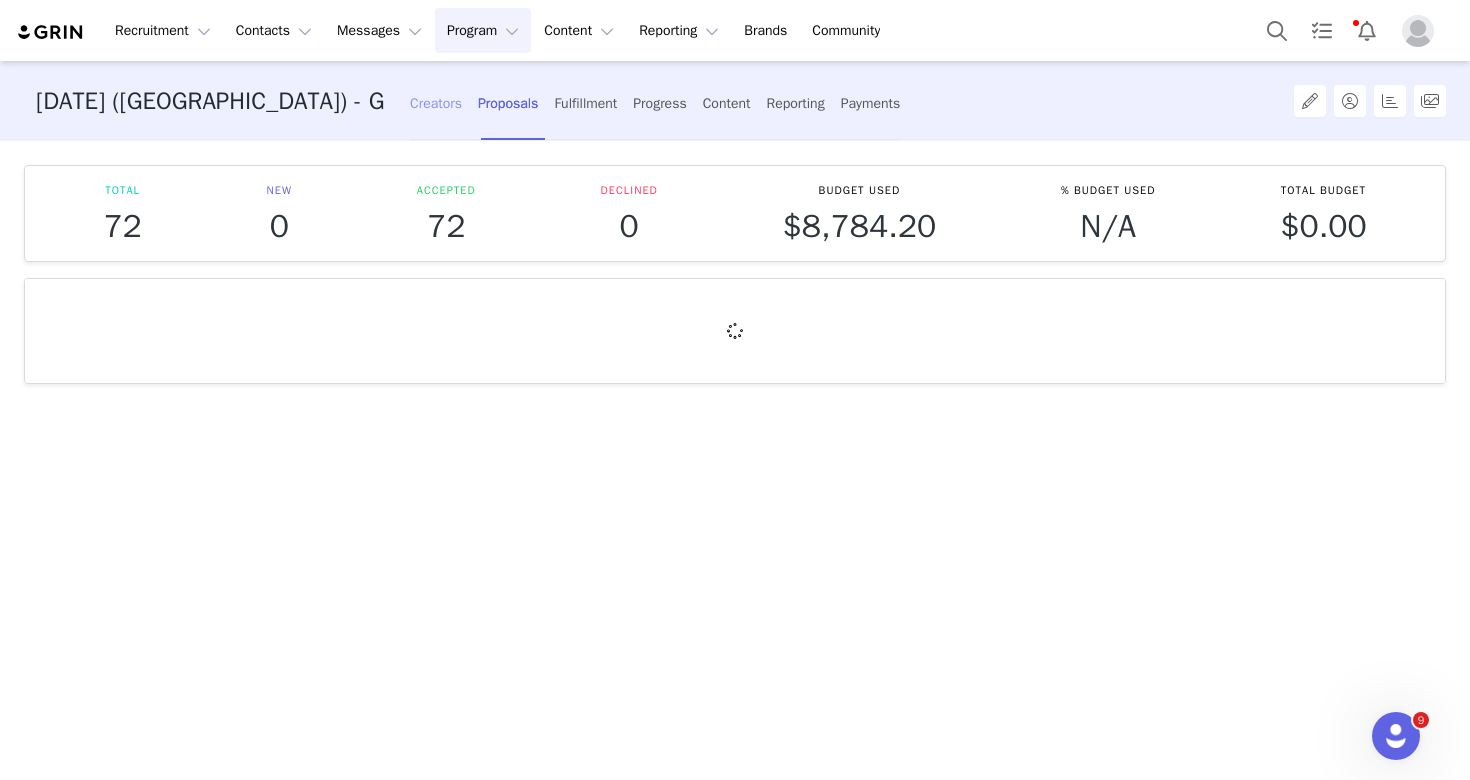 click on "Creators" at bounding box center [436, 103] 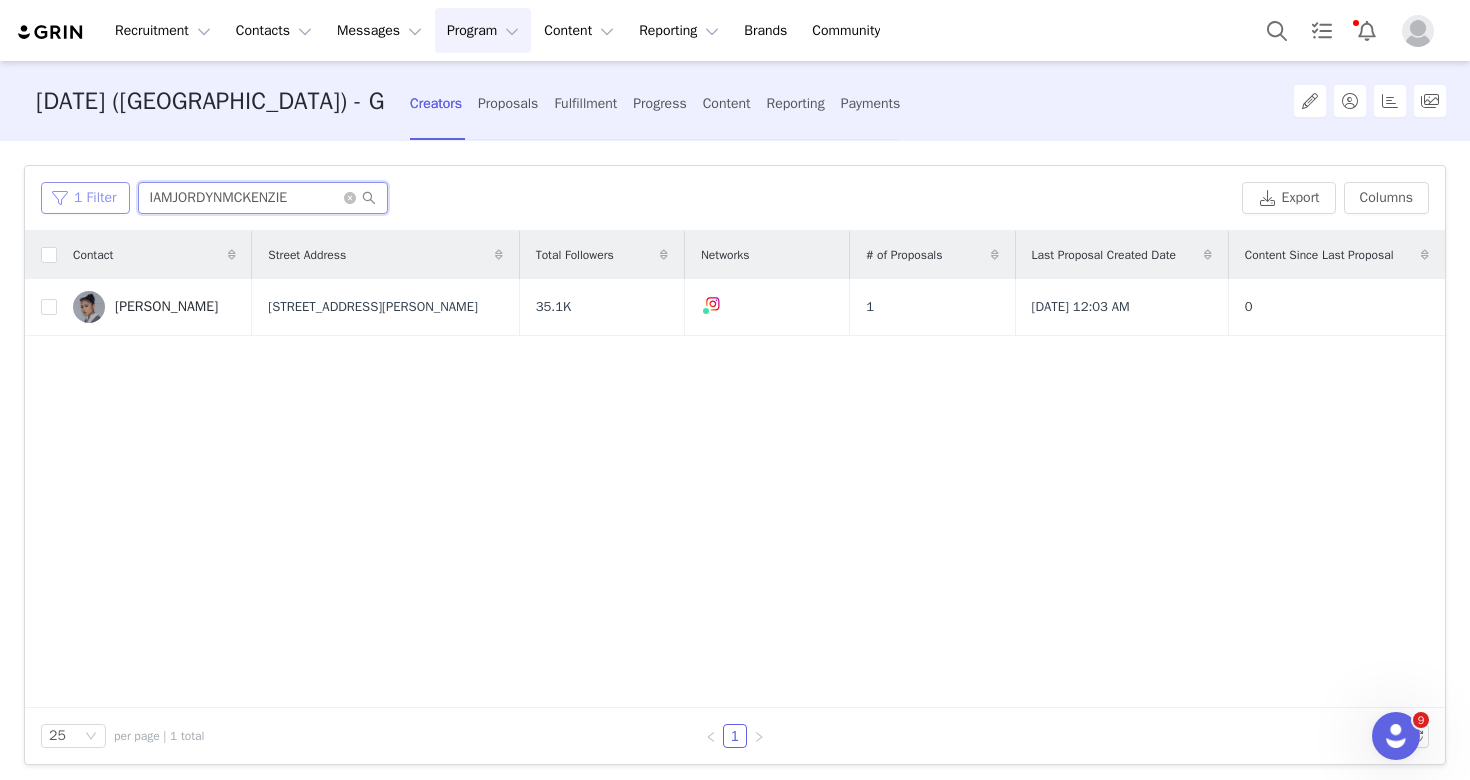 drag, startPoint x: 314, startPoint y: 194, endPoint x: 123, endPoint y: 184, distance: 191.2616 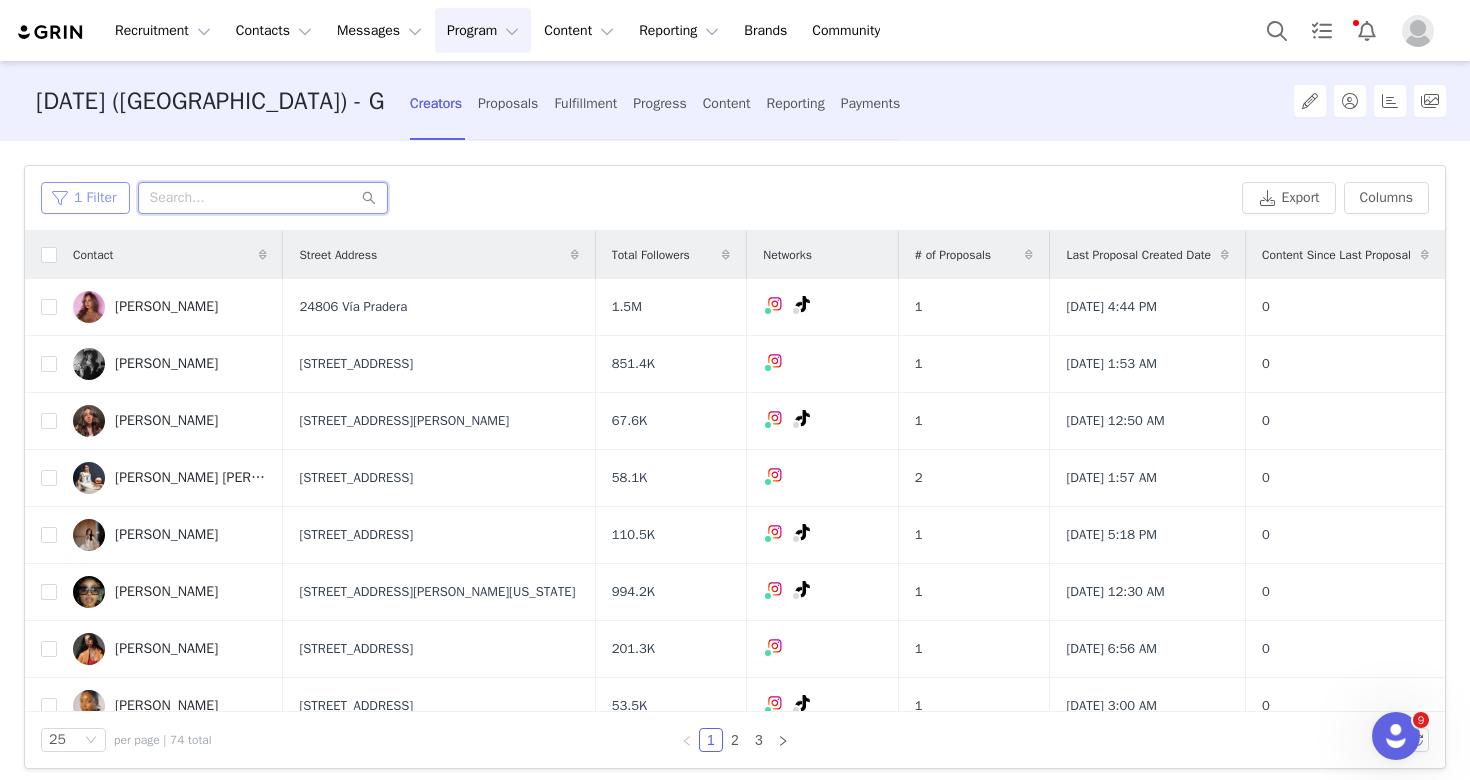 paste on "Persephone Gingham Triangle Bikini Top - Navy" 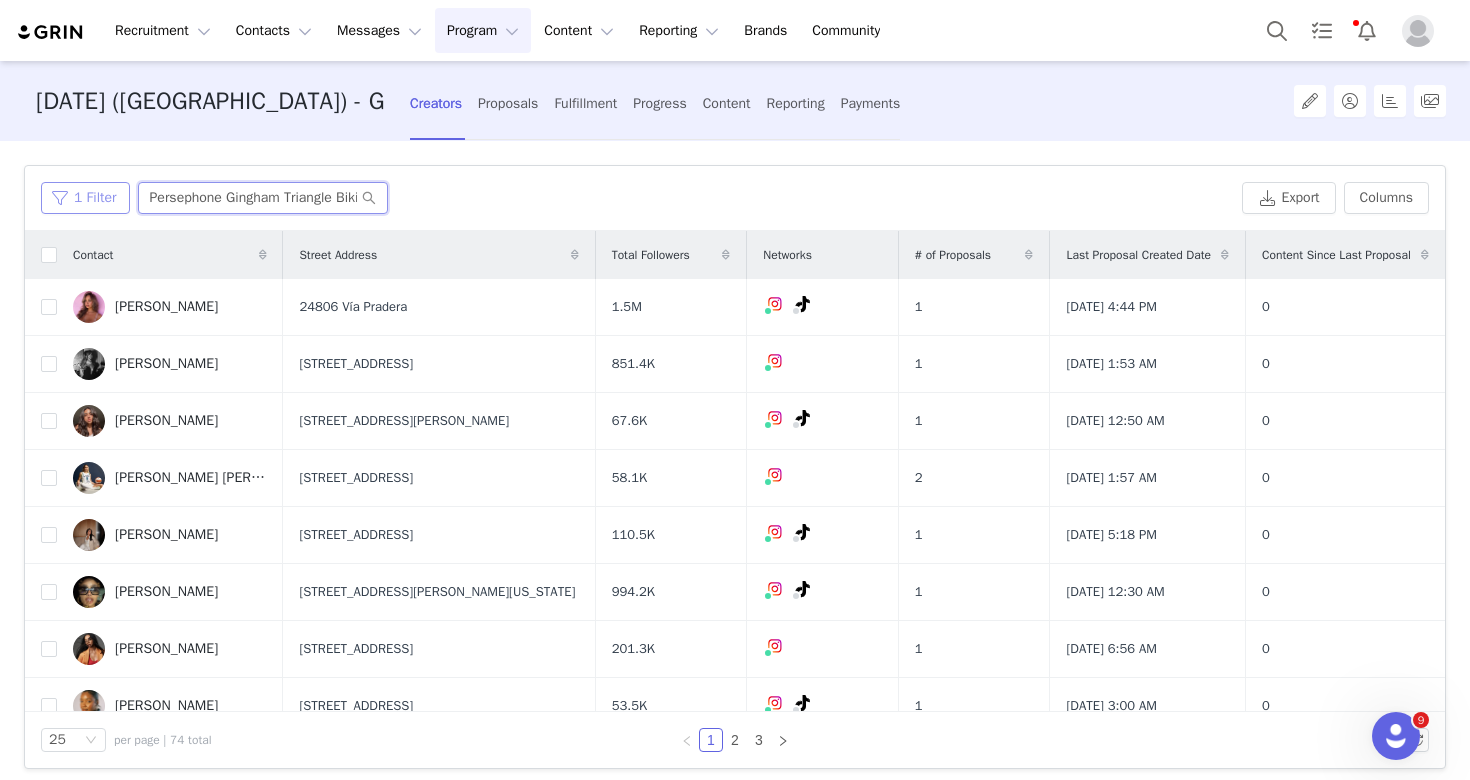scroll, scrollTop: 0, scrollLeft: 99, axis: horizontal 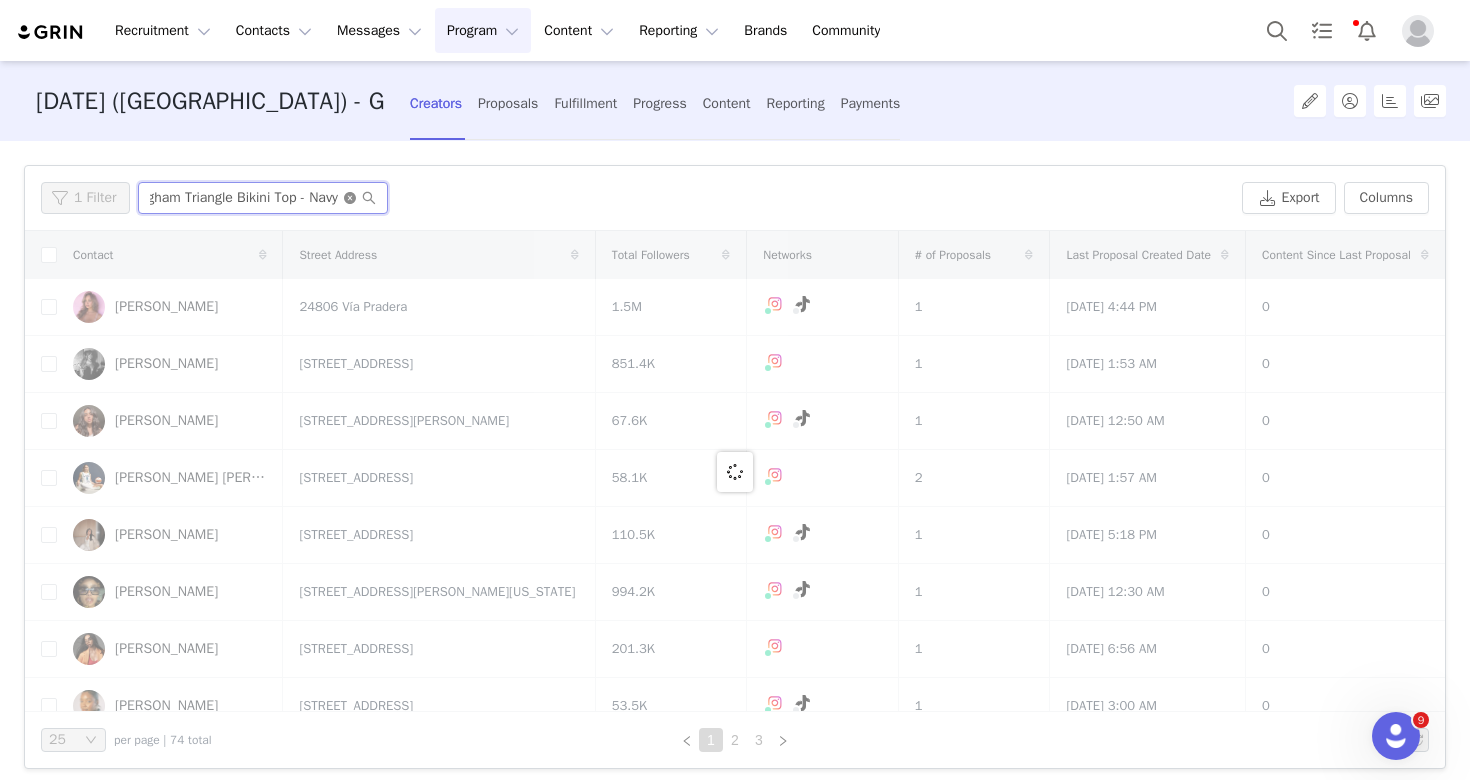 type on "Persephone Gingham Triangle Bikini Top - Navy" 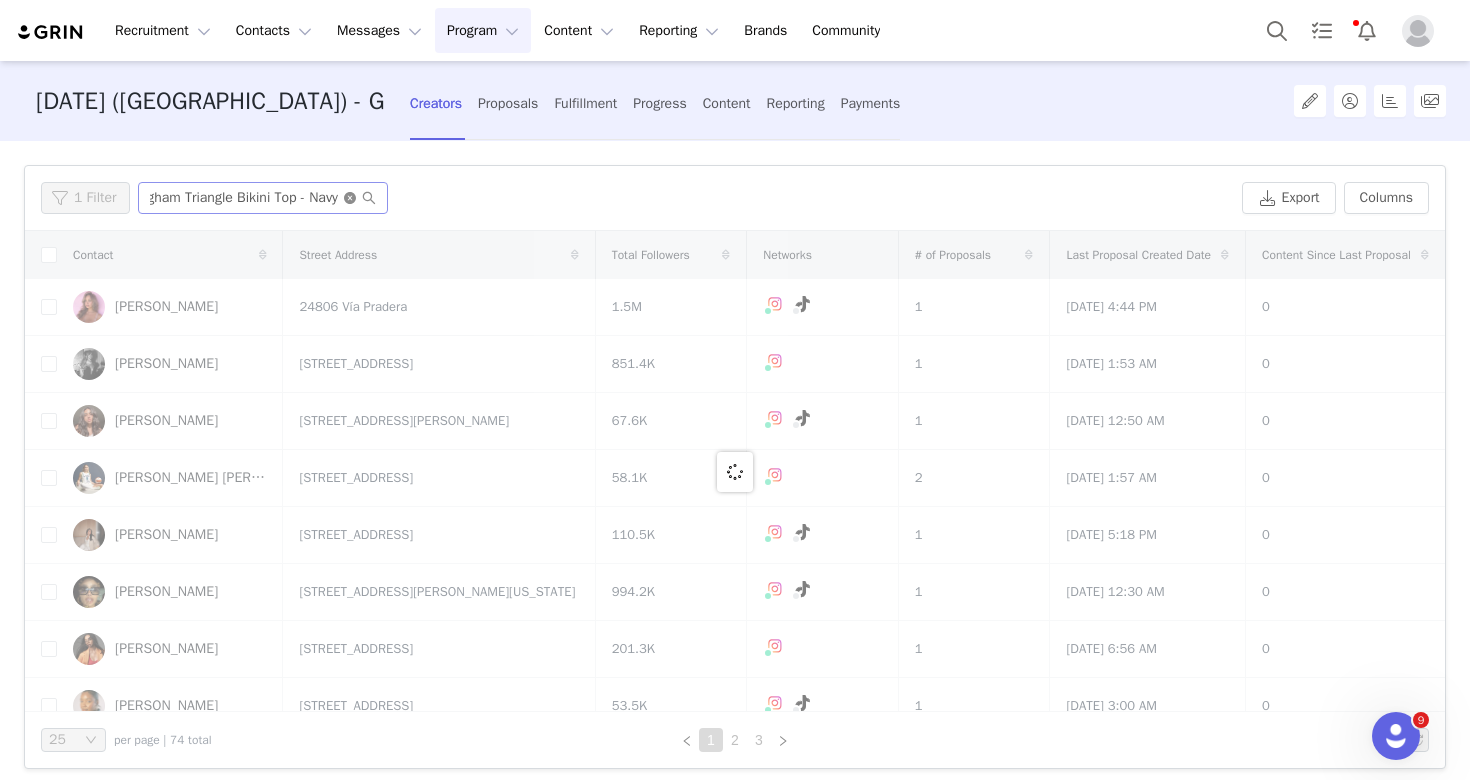 scroll, scrollTop: 0, scrollLeft: 0, axis: both 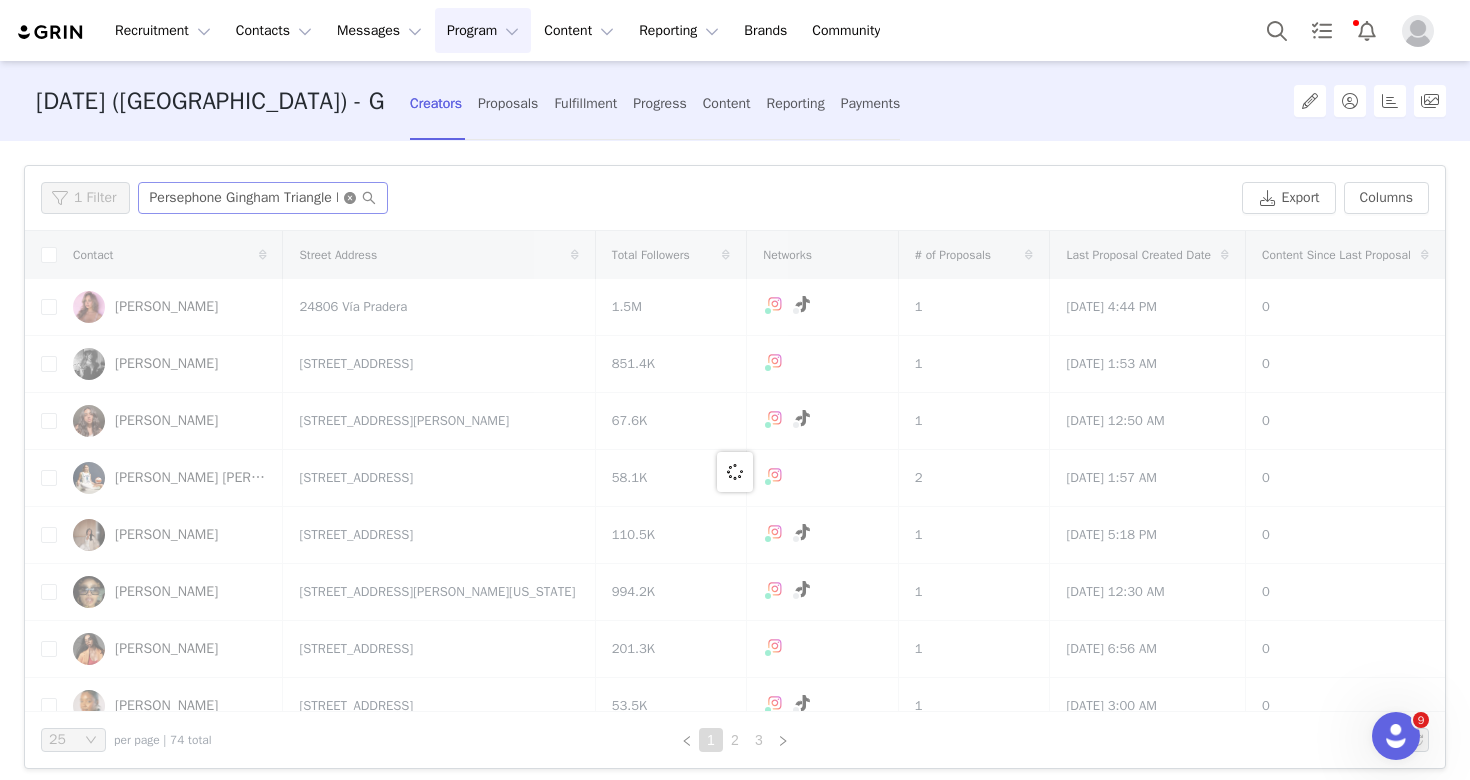 click 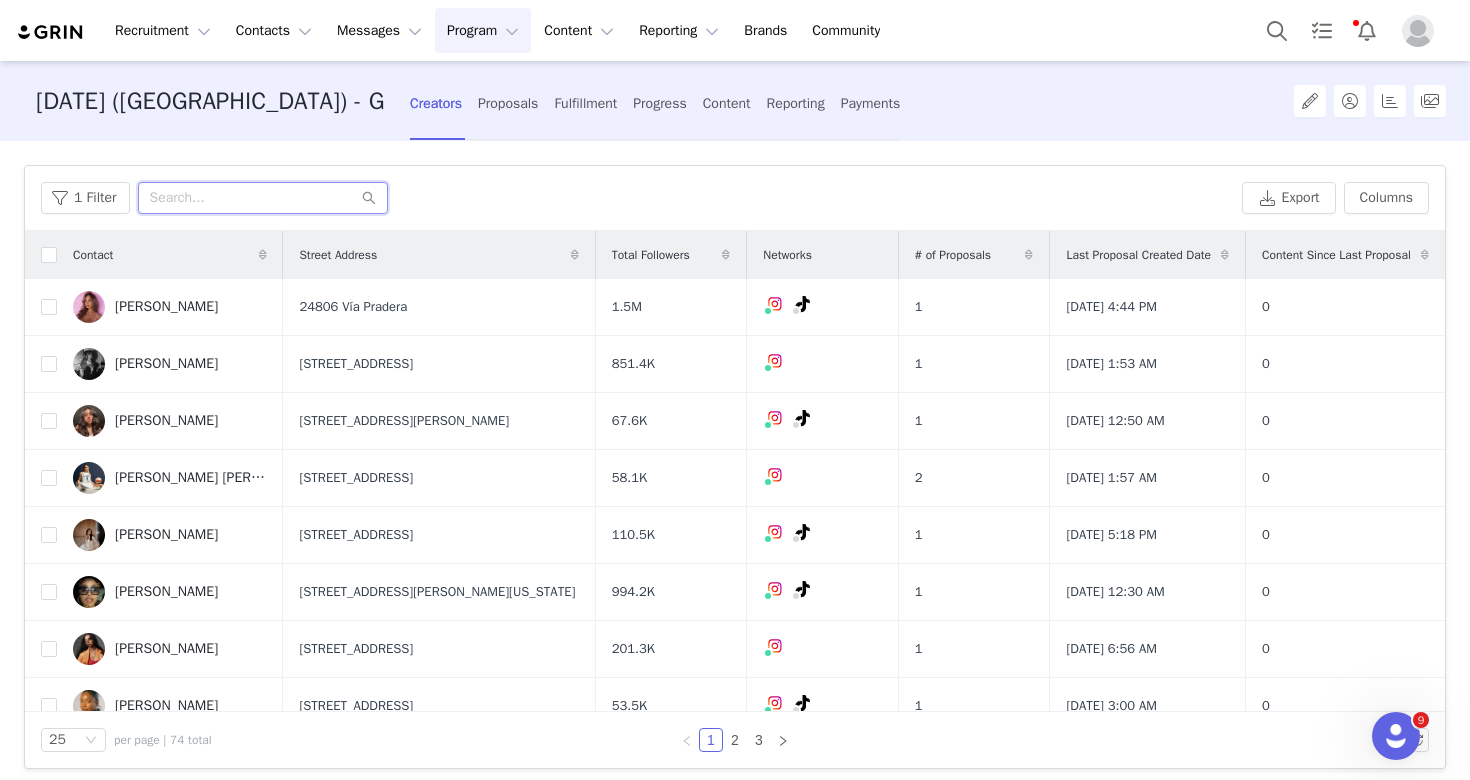 click at bounding box center [263, 198] 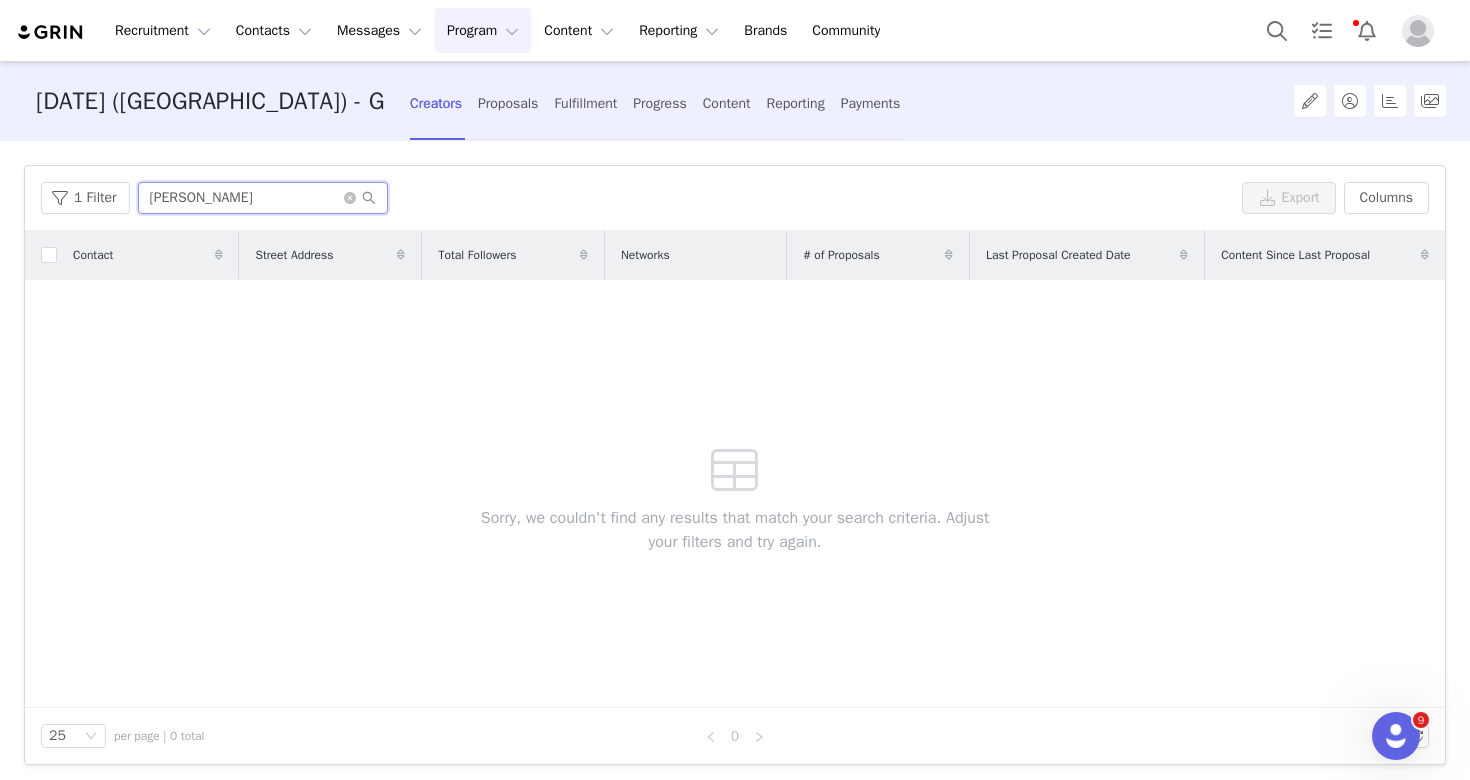 click on "Nicole Mastellone" at bounding box center (263, 198) 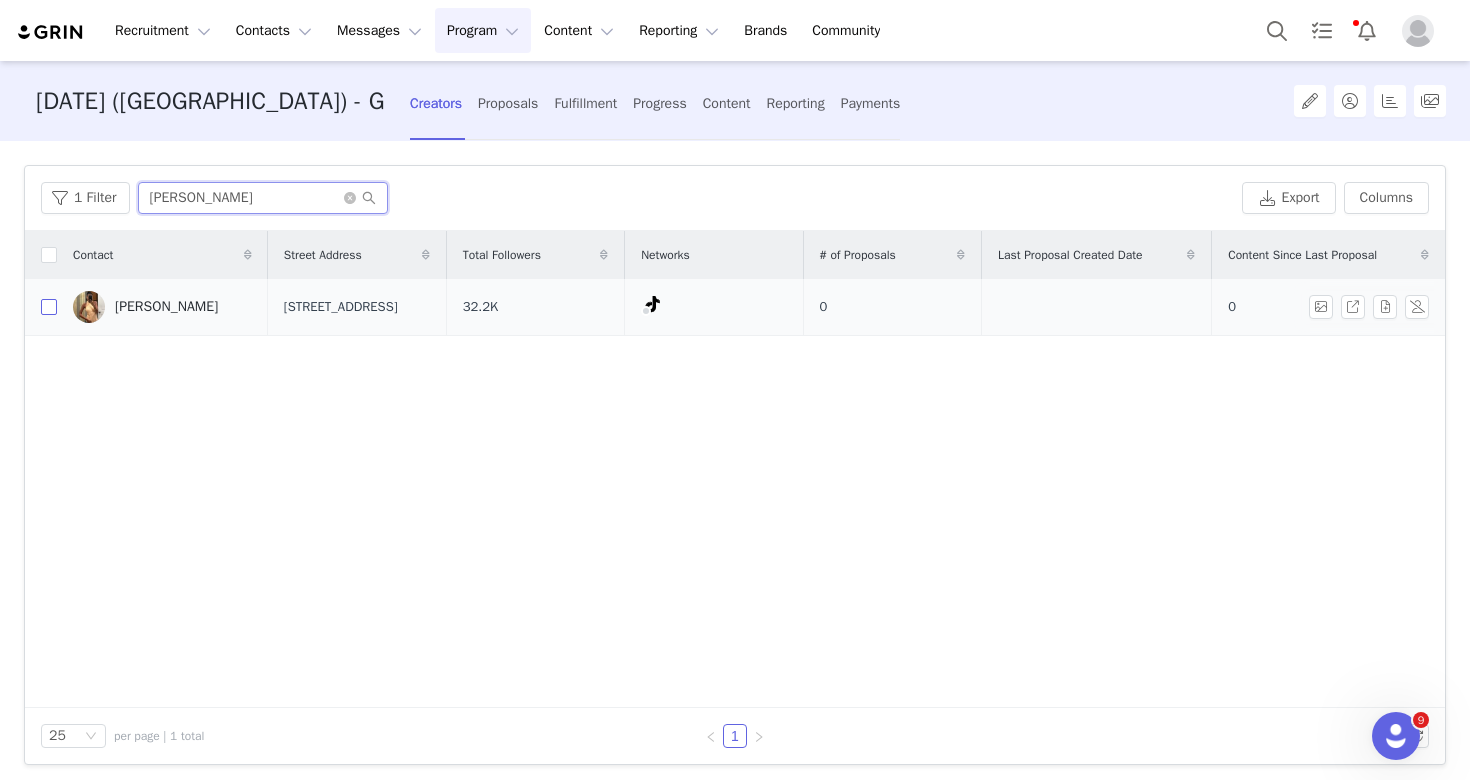 type on "[PERSON_NAME]" 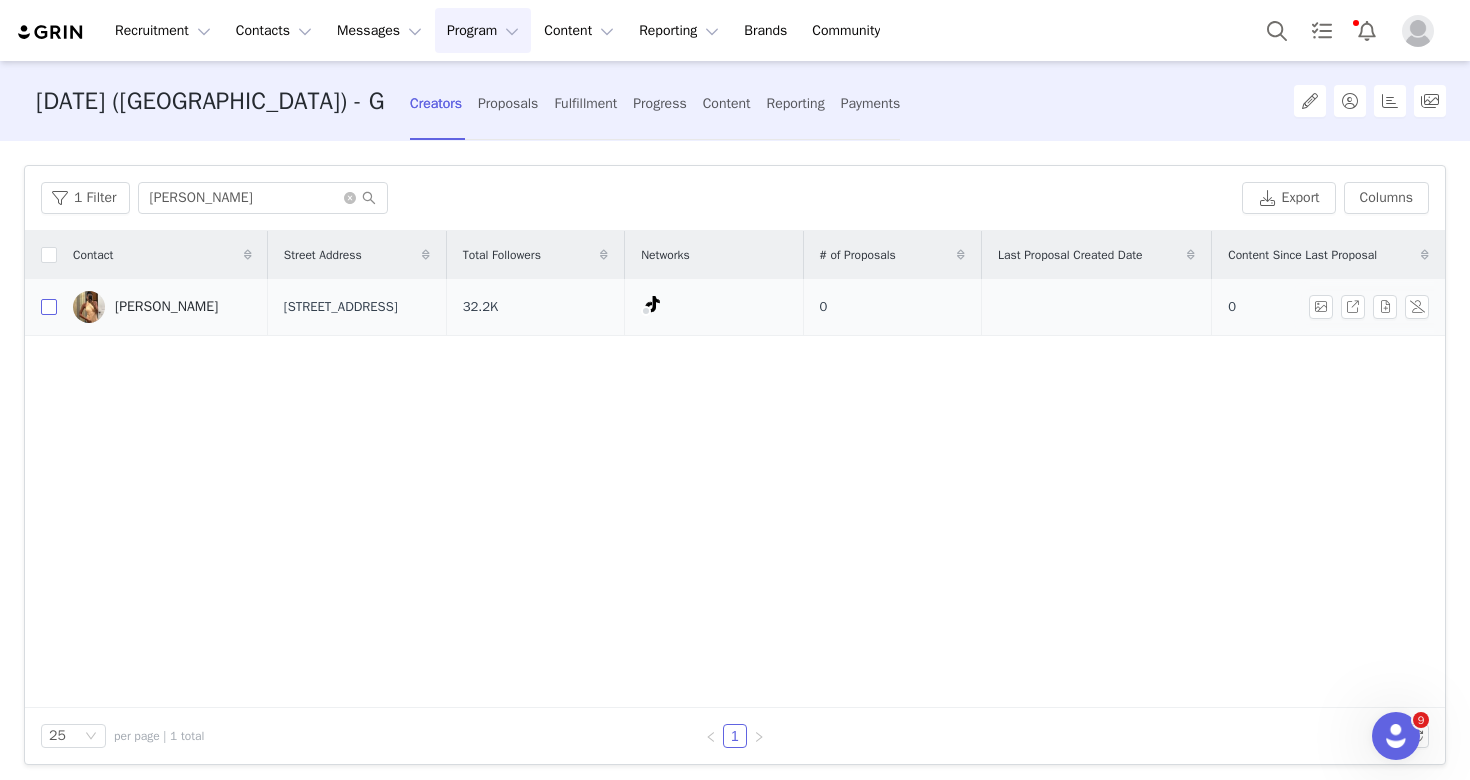 click at bounding box center (49, 307) 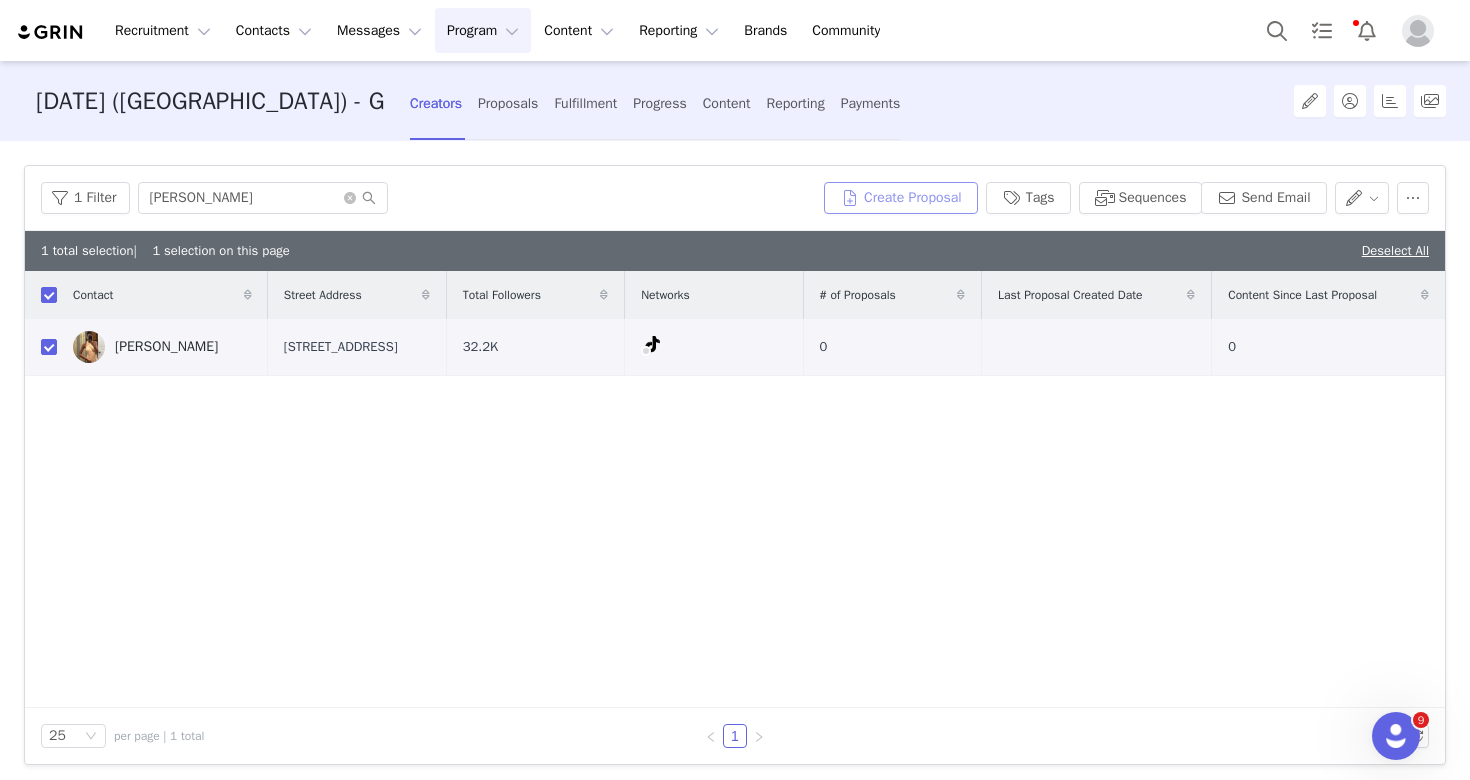 click on "Create Proposal" at bounding box center [901, 198] 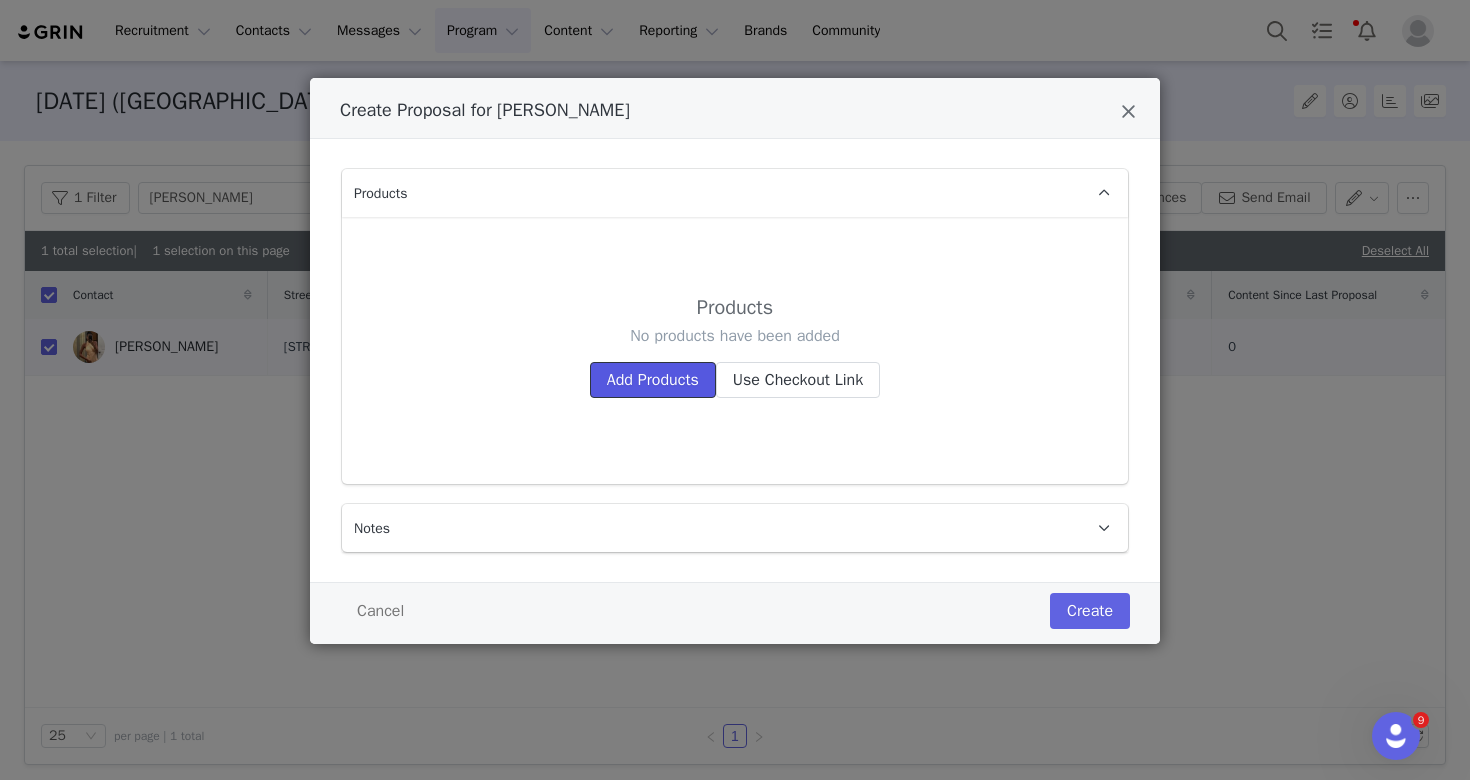 click on "Add Products" at bounding box center (653, 380) 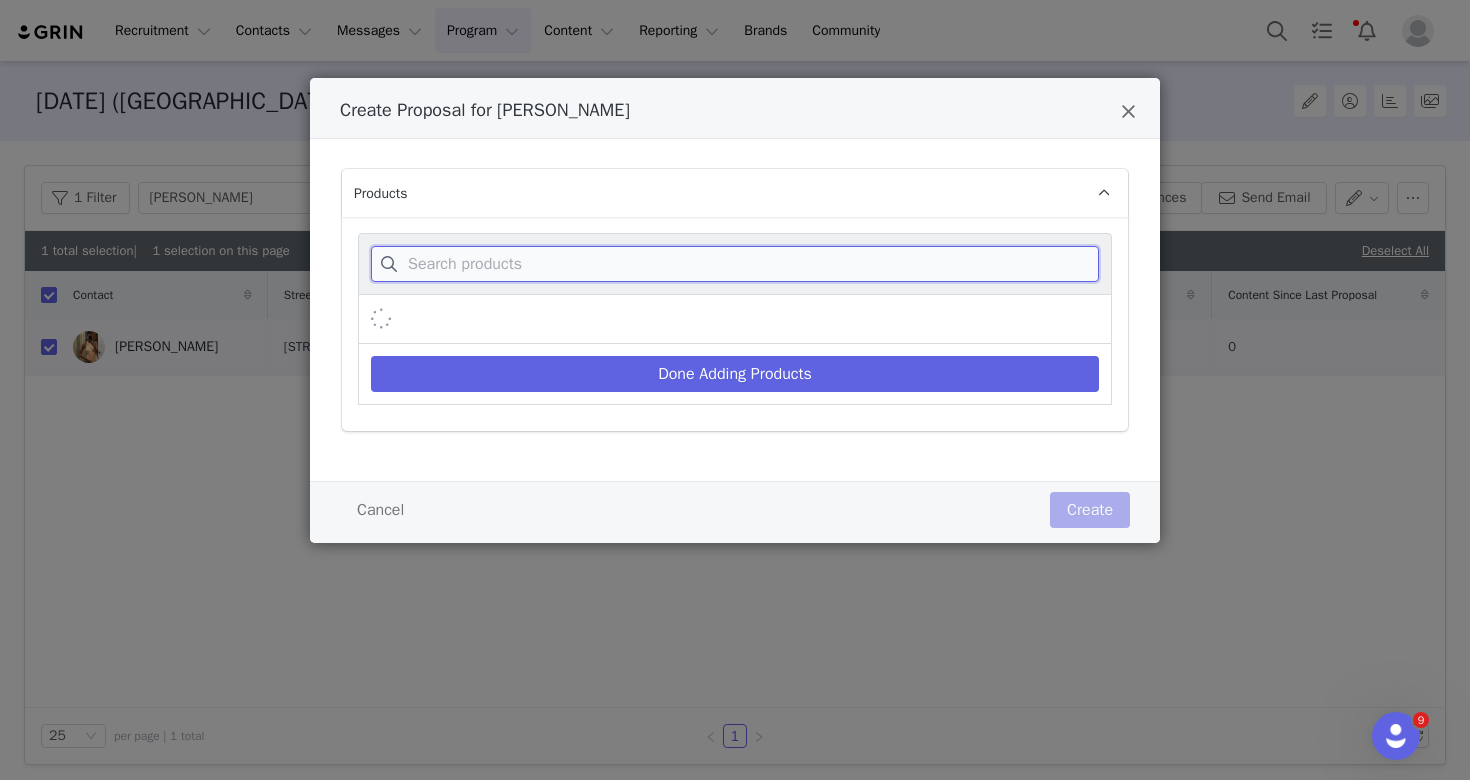 click at bounding box center [735, 264] 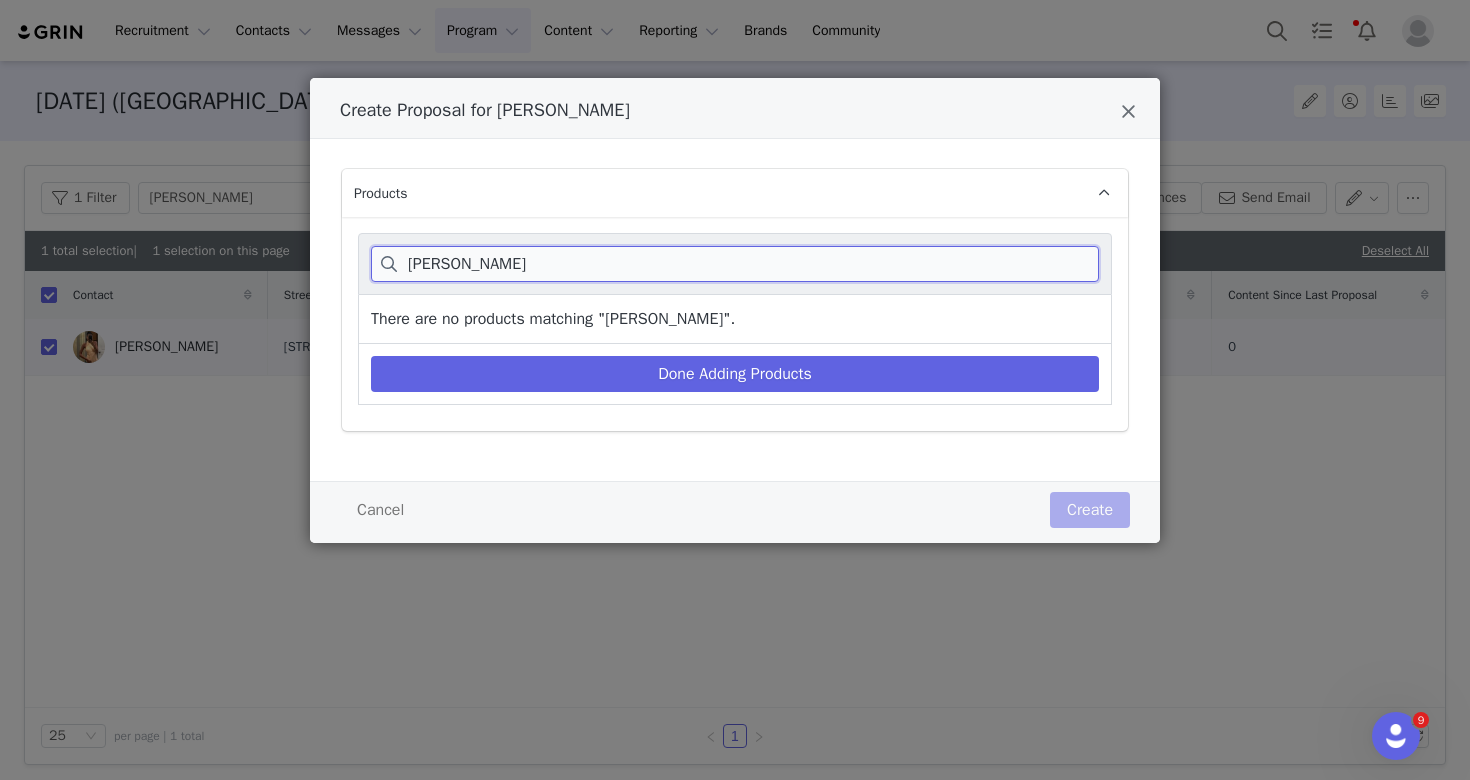 click on "Nicole Mastellone" at bounding box center (735, 264) 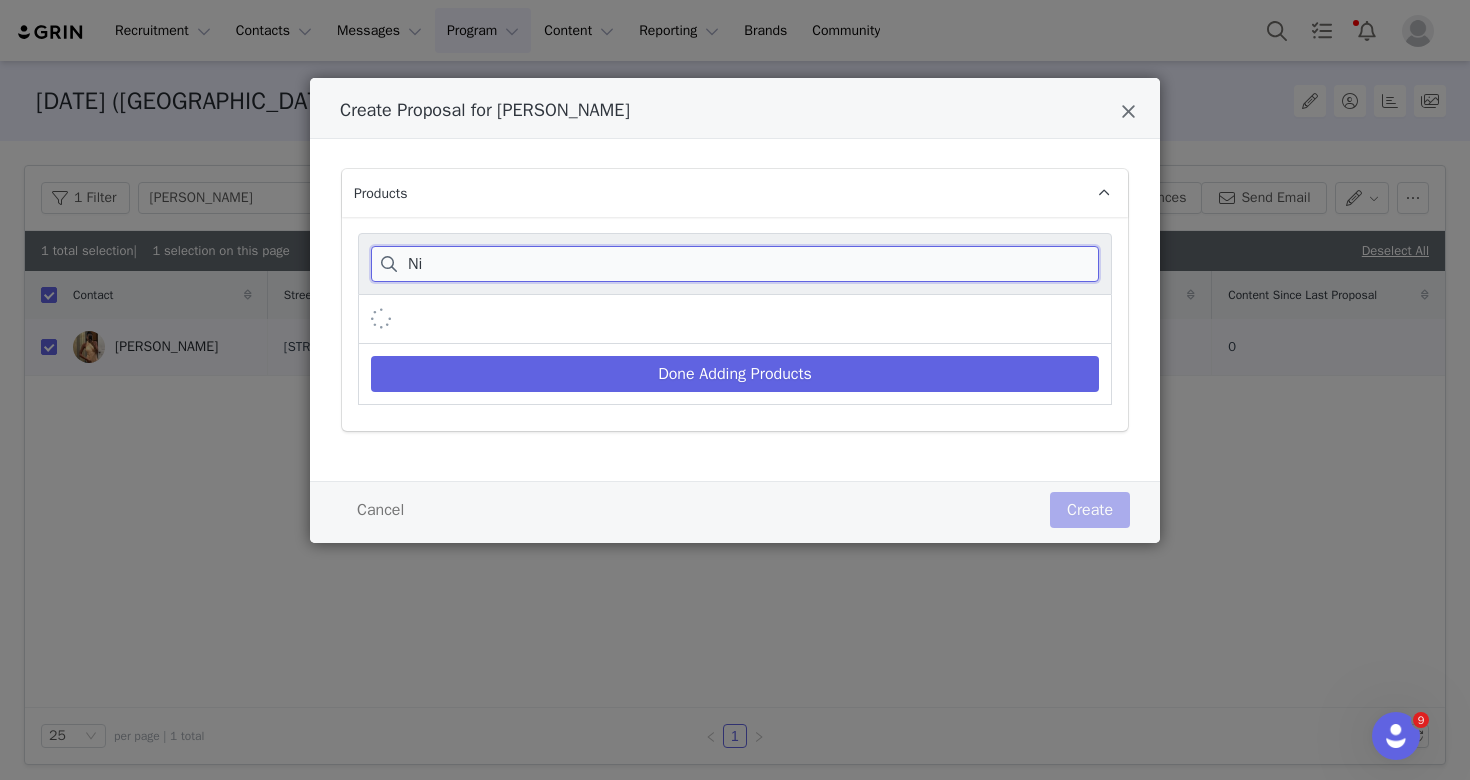 type on "N" 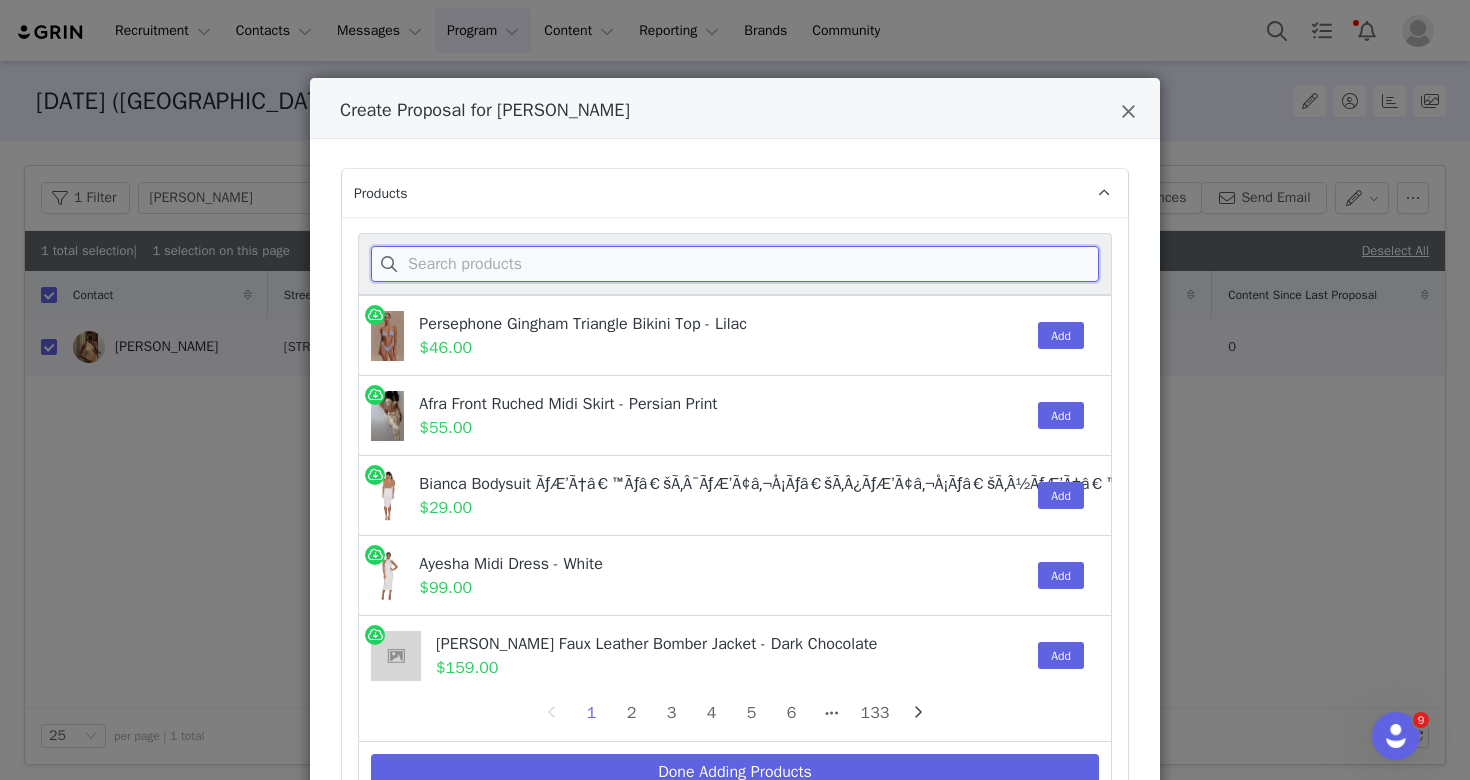 paste on "Persephone Gingham Triangle Bikini Top - Navy" 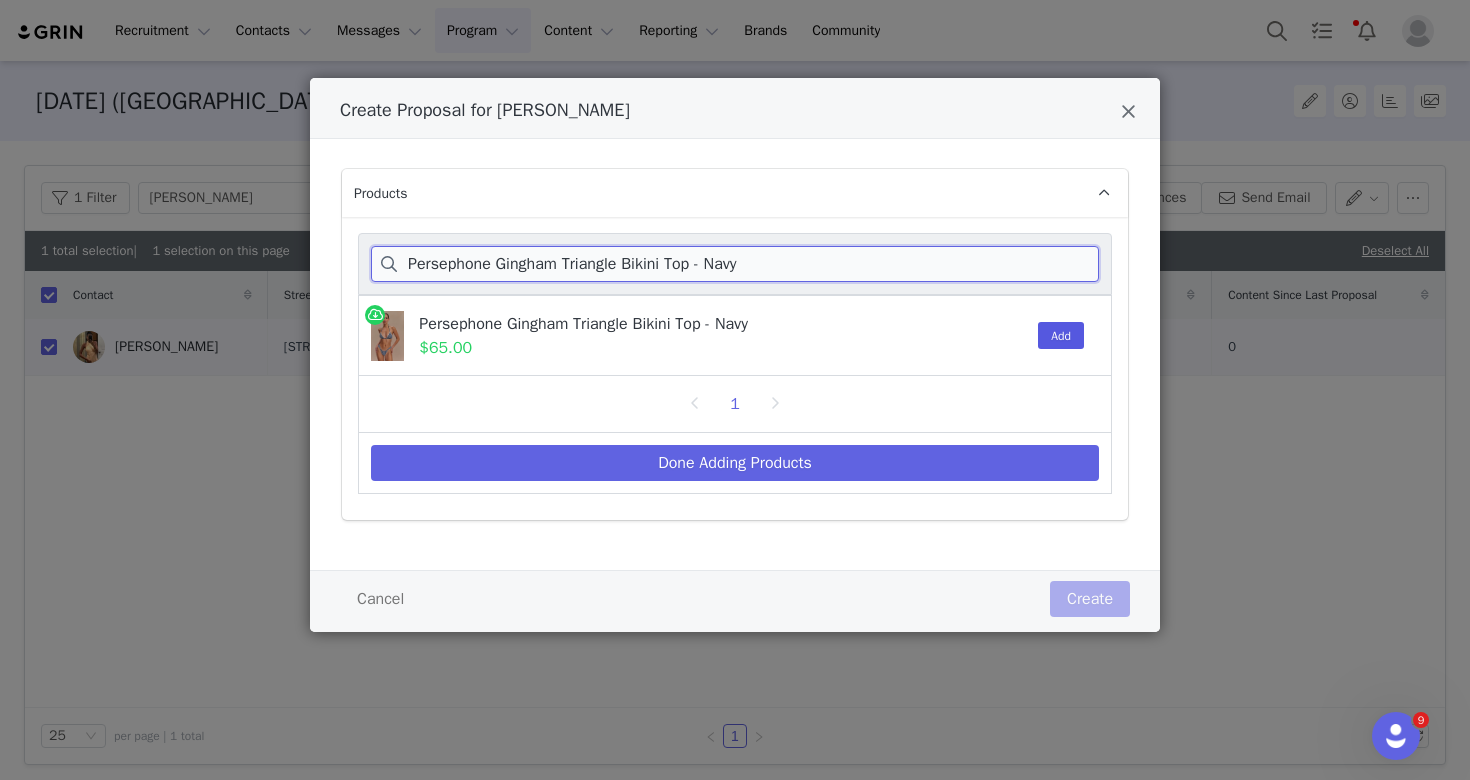 type on "Persephone Gingham Triangle Bikini Top - Navy" 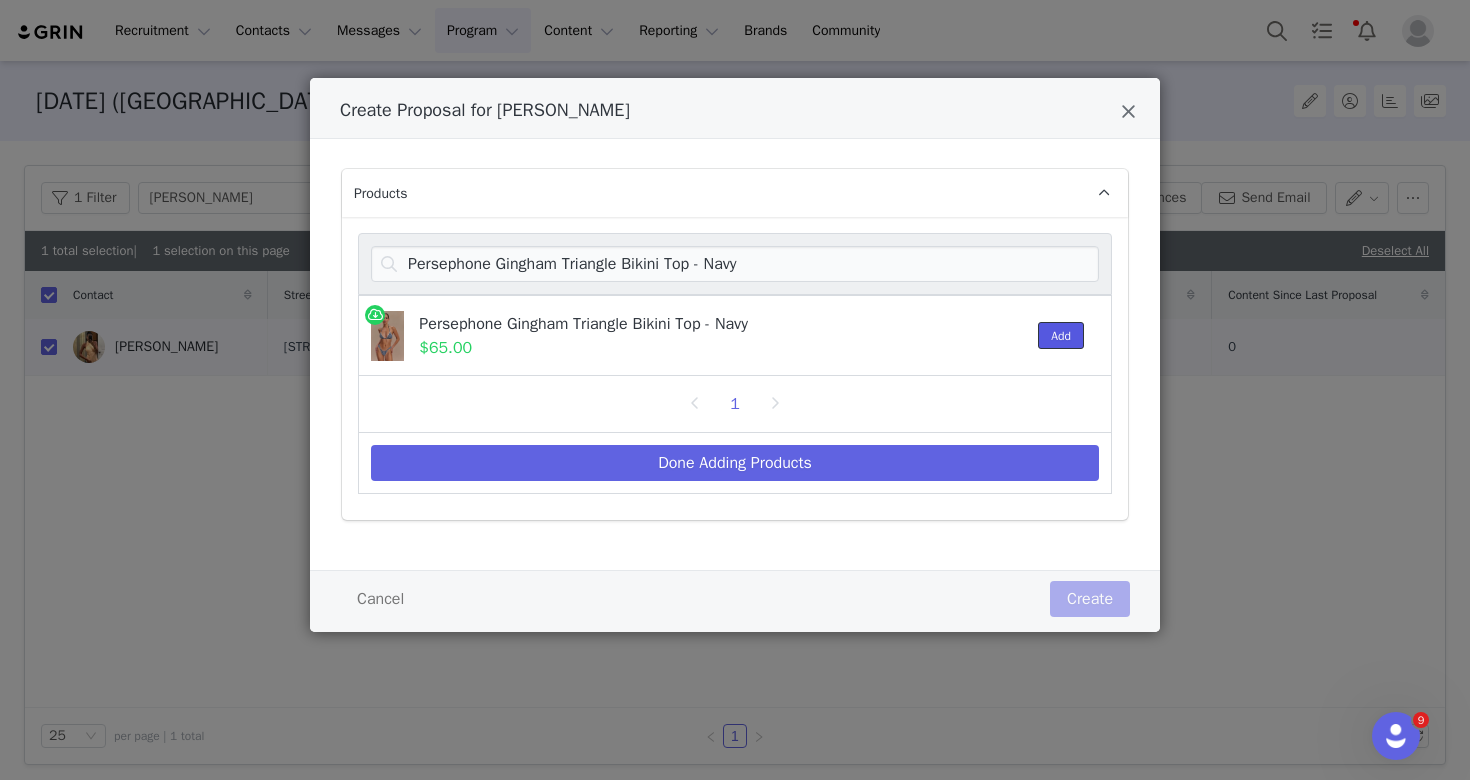 click on "Add" at bounding box center [1061, 335] 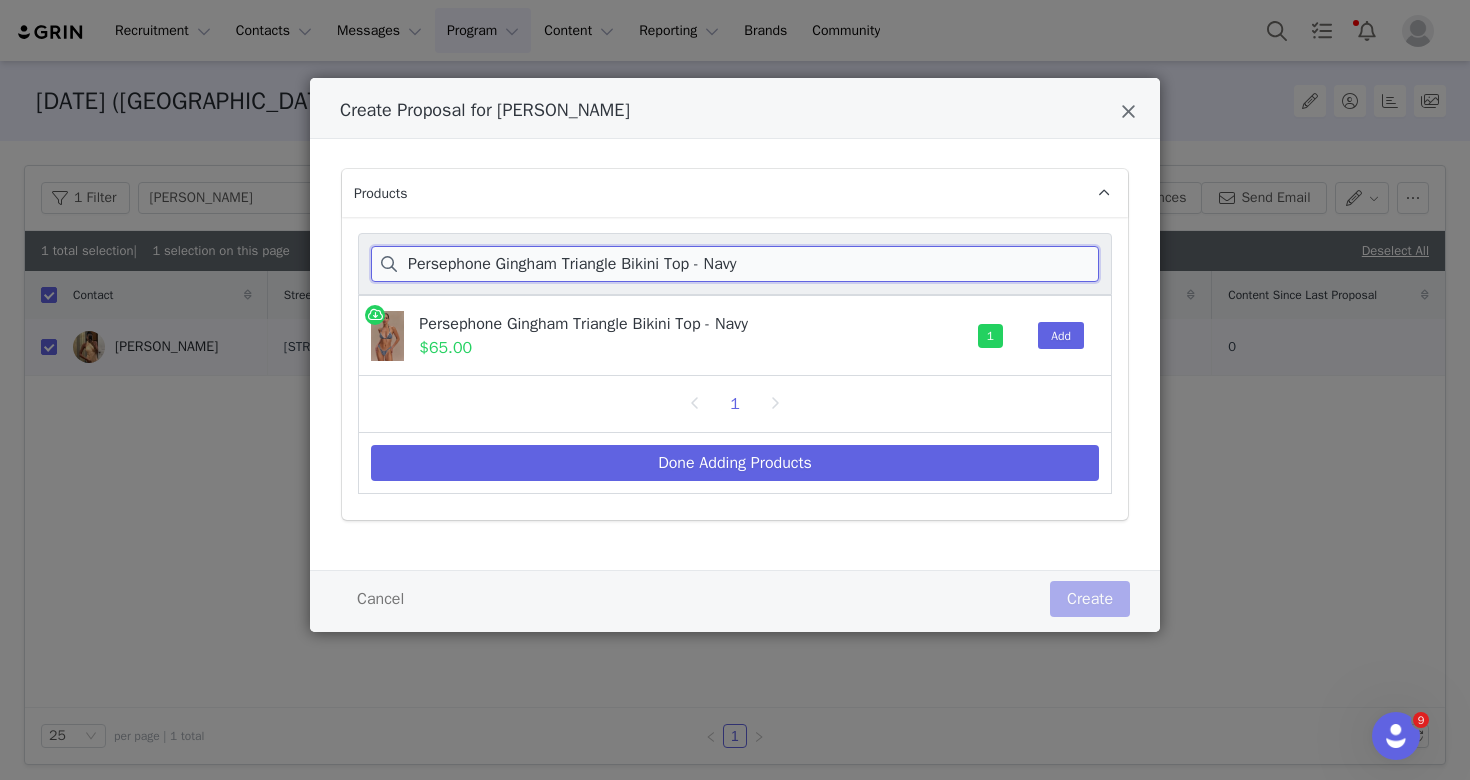 drag, startPoint x: 769, startPoint y: 266, endPoint x: 325, endPoint y: 259, distance: 444.05518 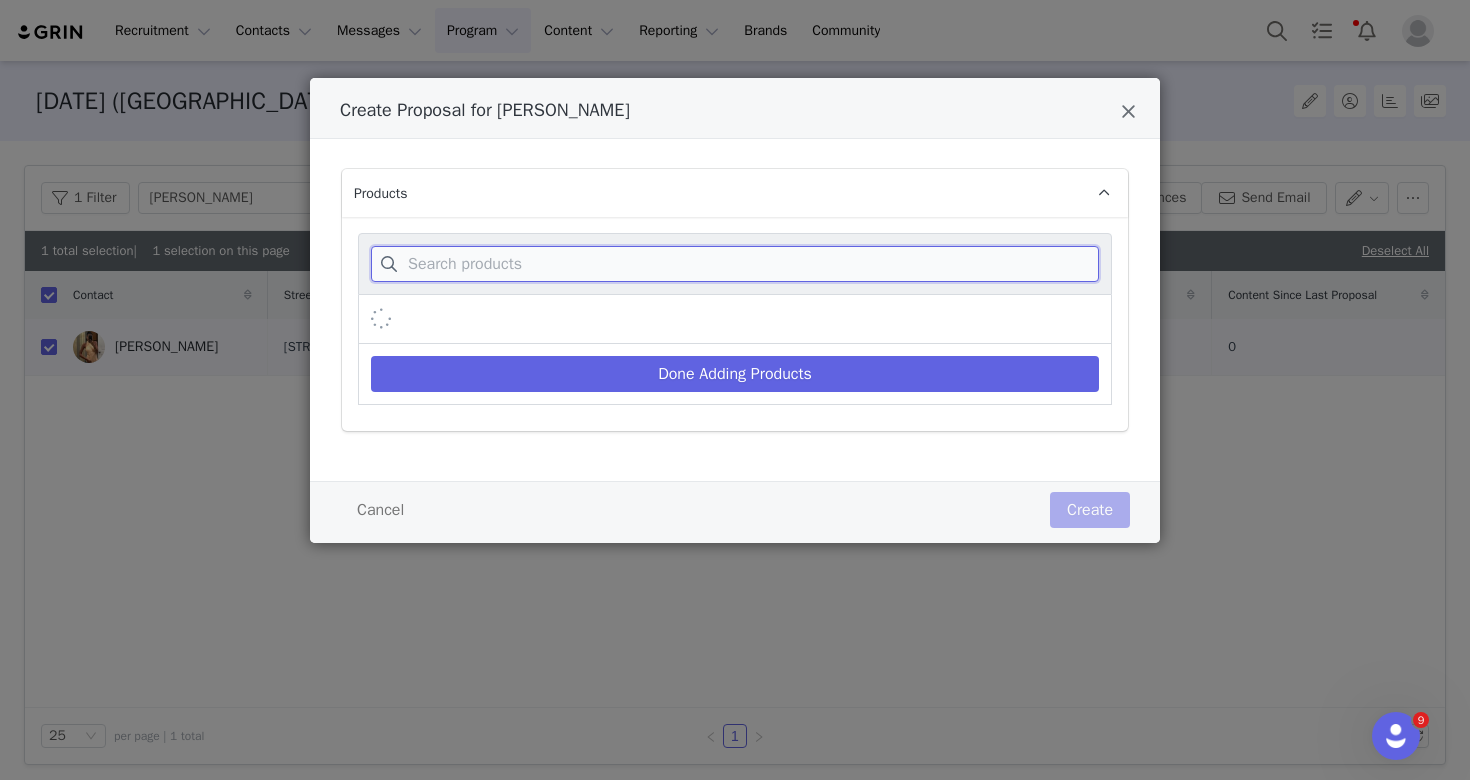 paste on "Persephone Gingham Bikini Bottoms - Navy" 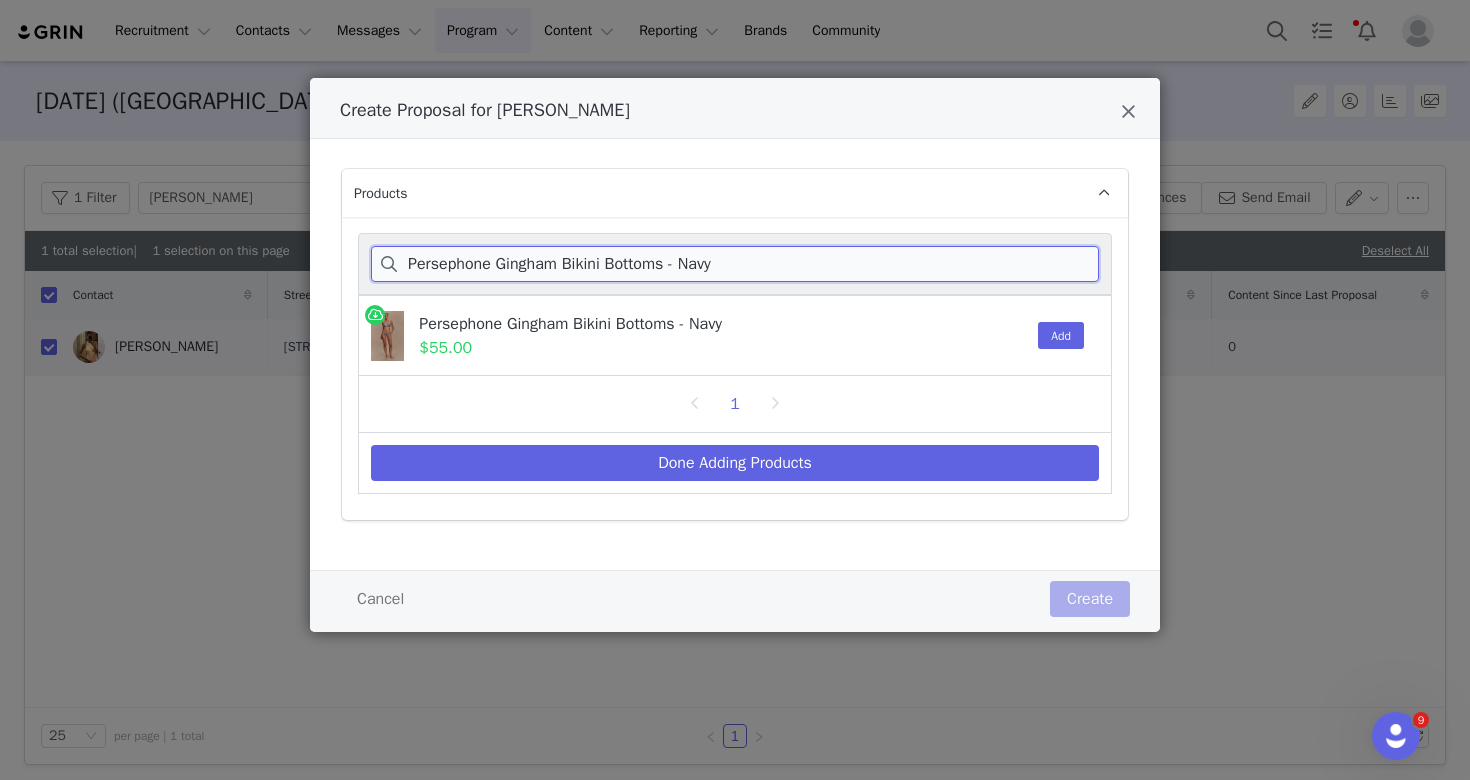 drag, startPoint x: 620, startPoint y: 263, endPoint x: 825, endPoint y: 263, distance: 205 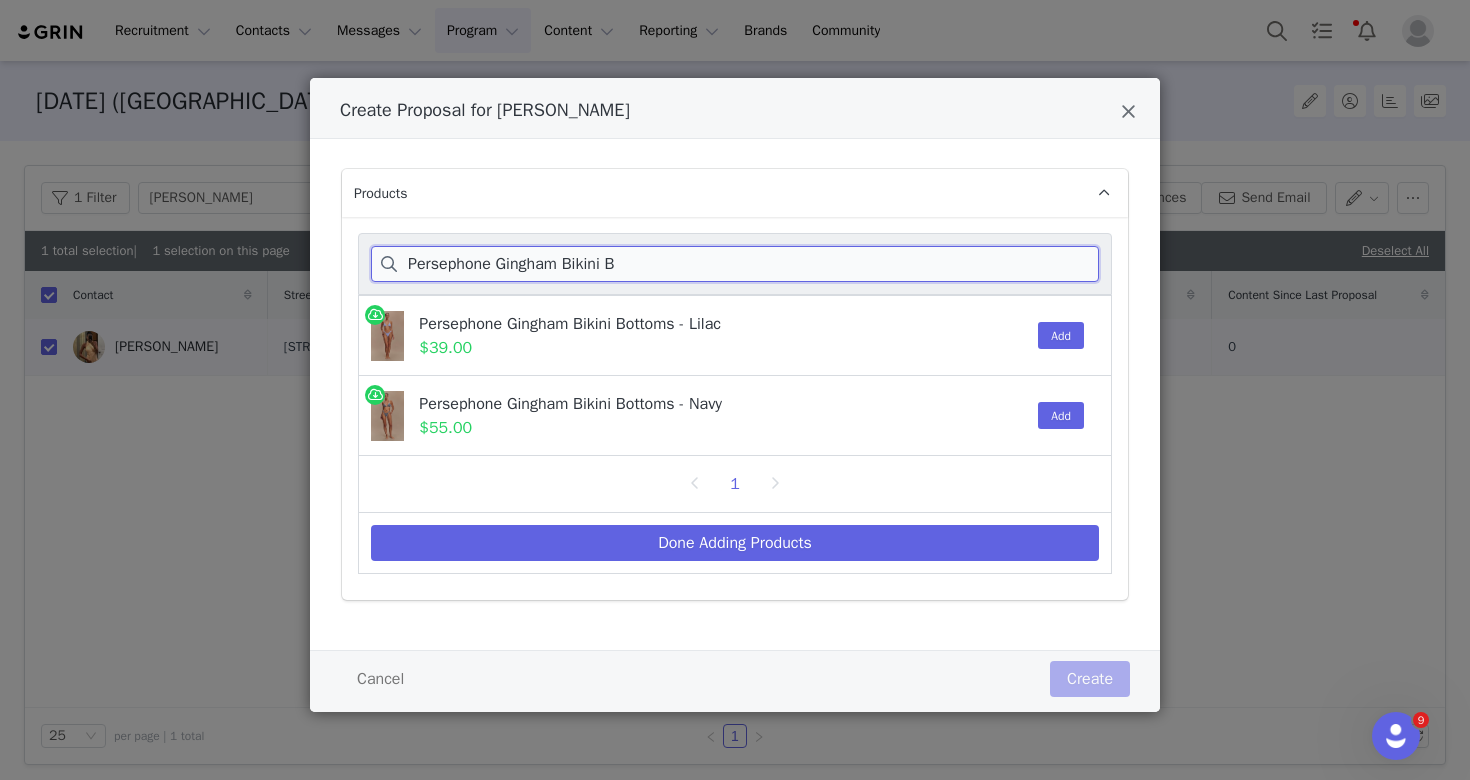 type on "Persephone Gingham Bikini B" 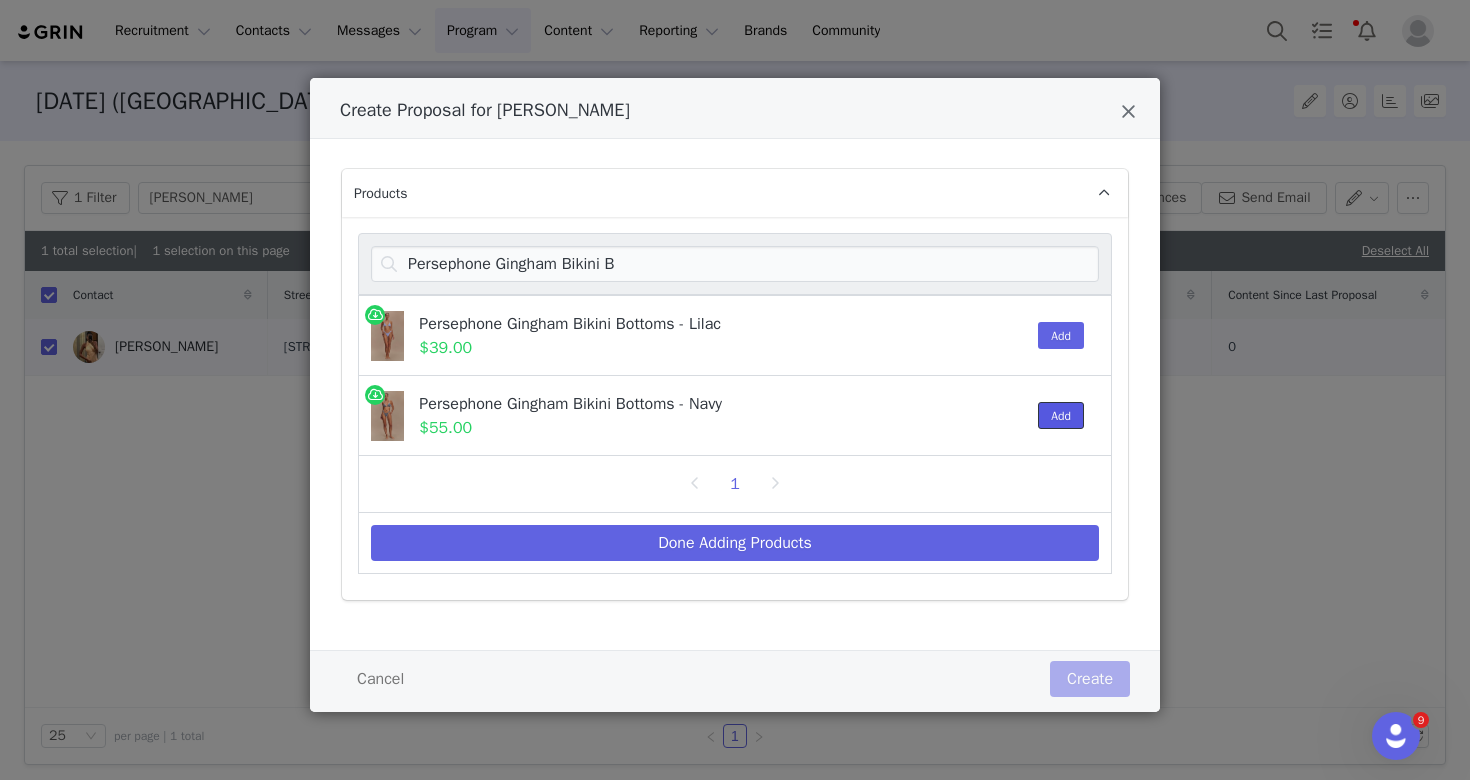 click on "Add" at bounding box center [1061, 415] 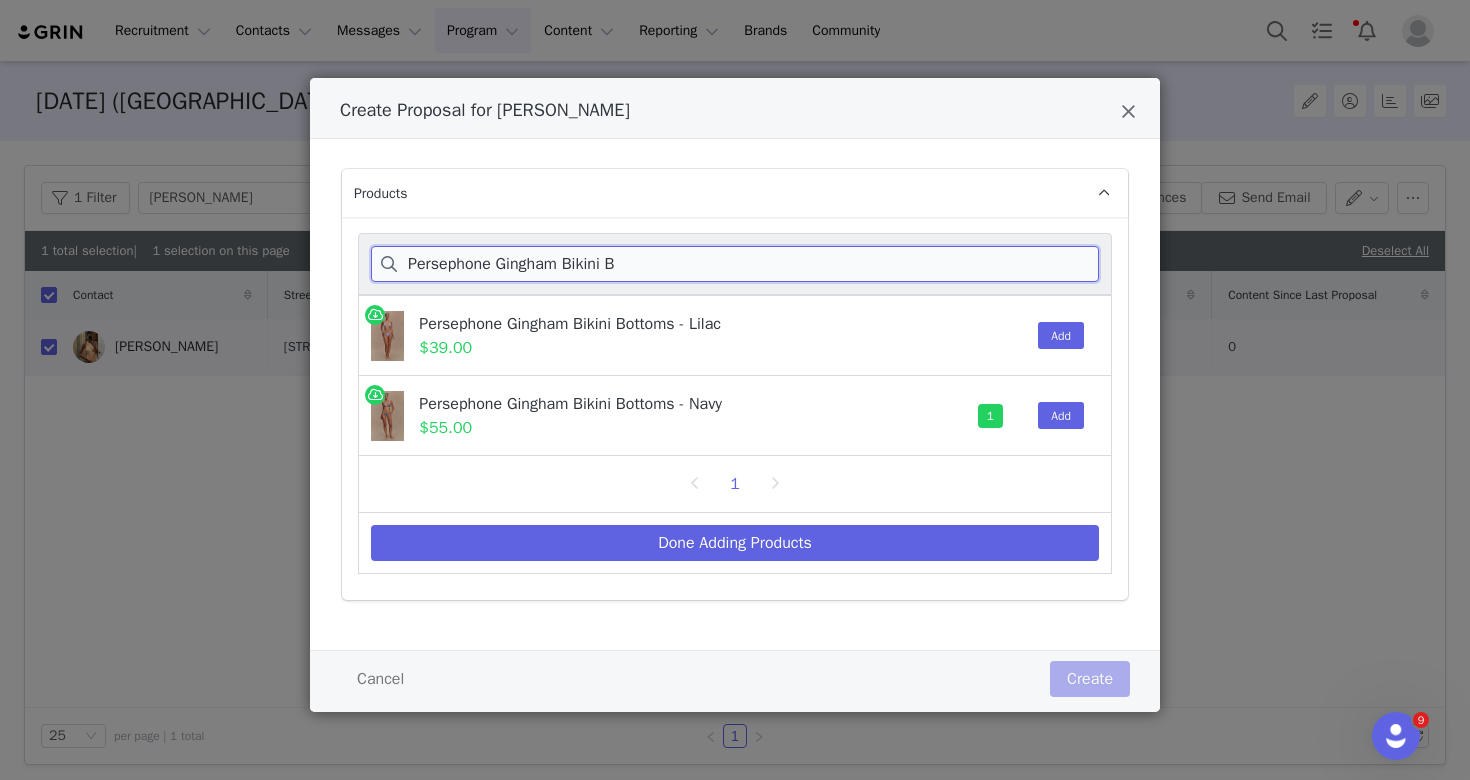 drag, startPoint x: 635, startPoint y: 262, endPoint x: 324, endPoint y: 258, distance: 311.02573 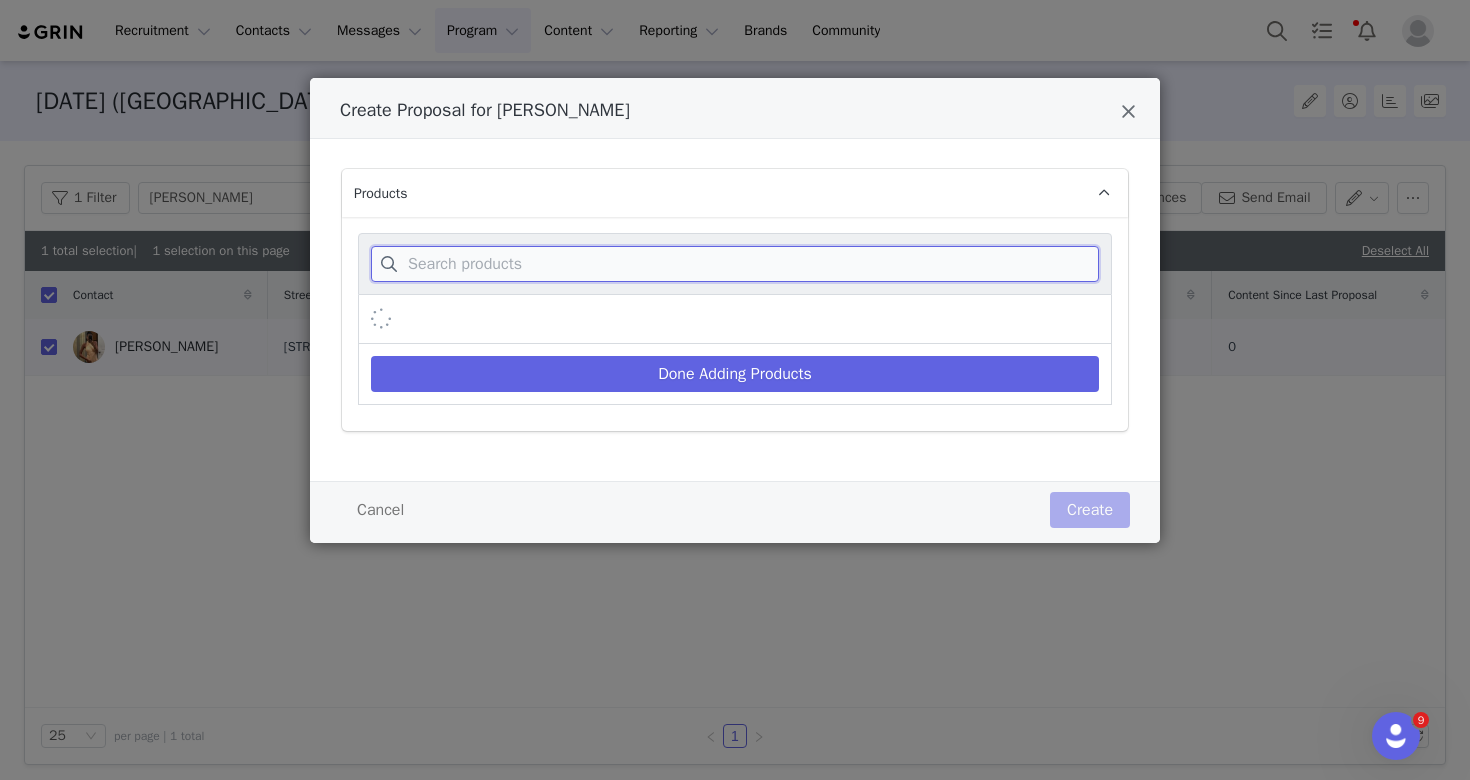 paste on "[PERSON_NAME] Crochet Knit Pants - Ivory" 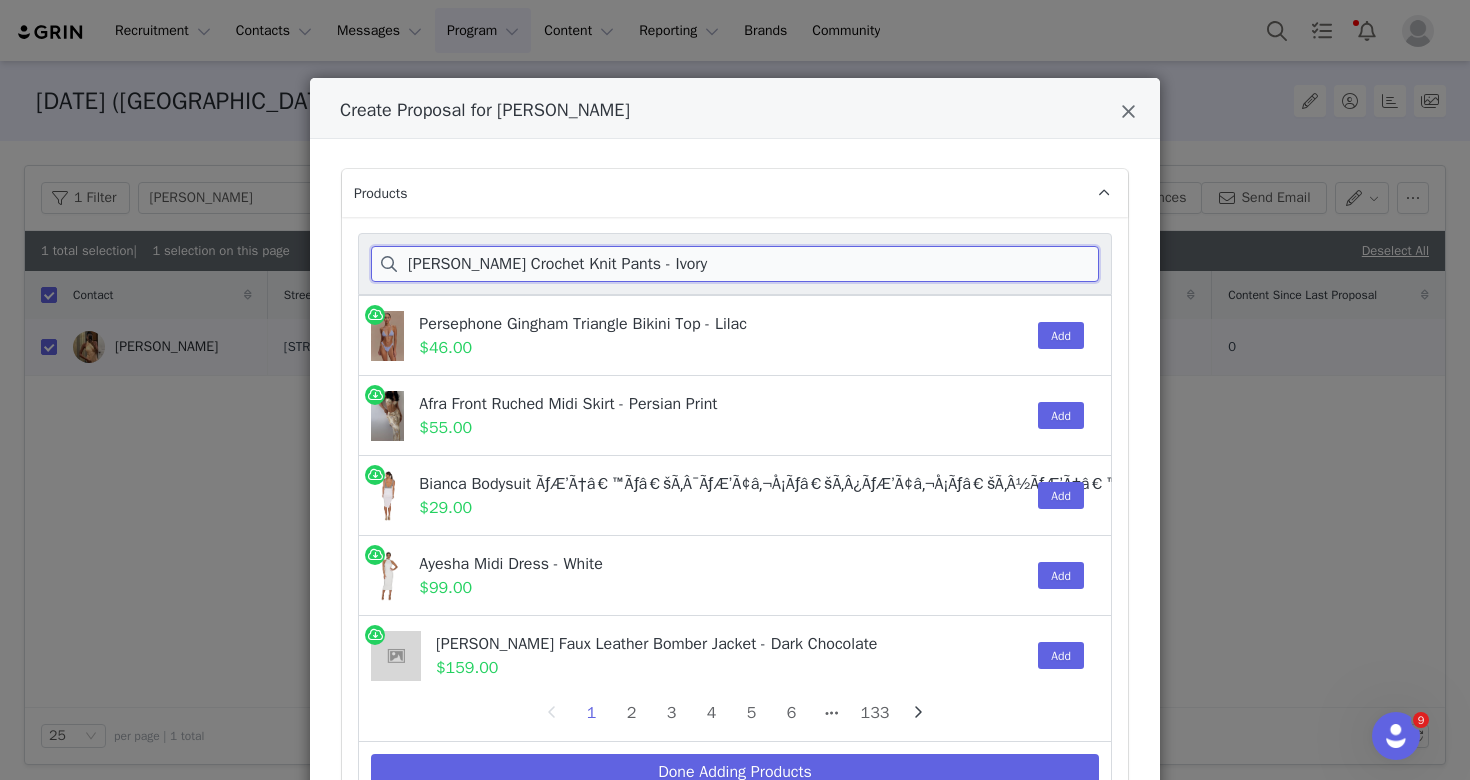 drag, startPoint x: 583, startPoint y: 264, endPoint x: 840, endPoint y: 263, distance: 257.00195 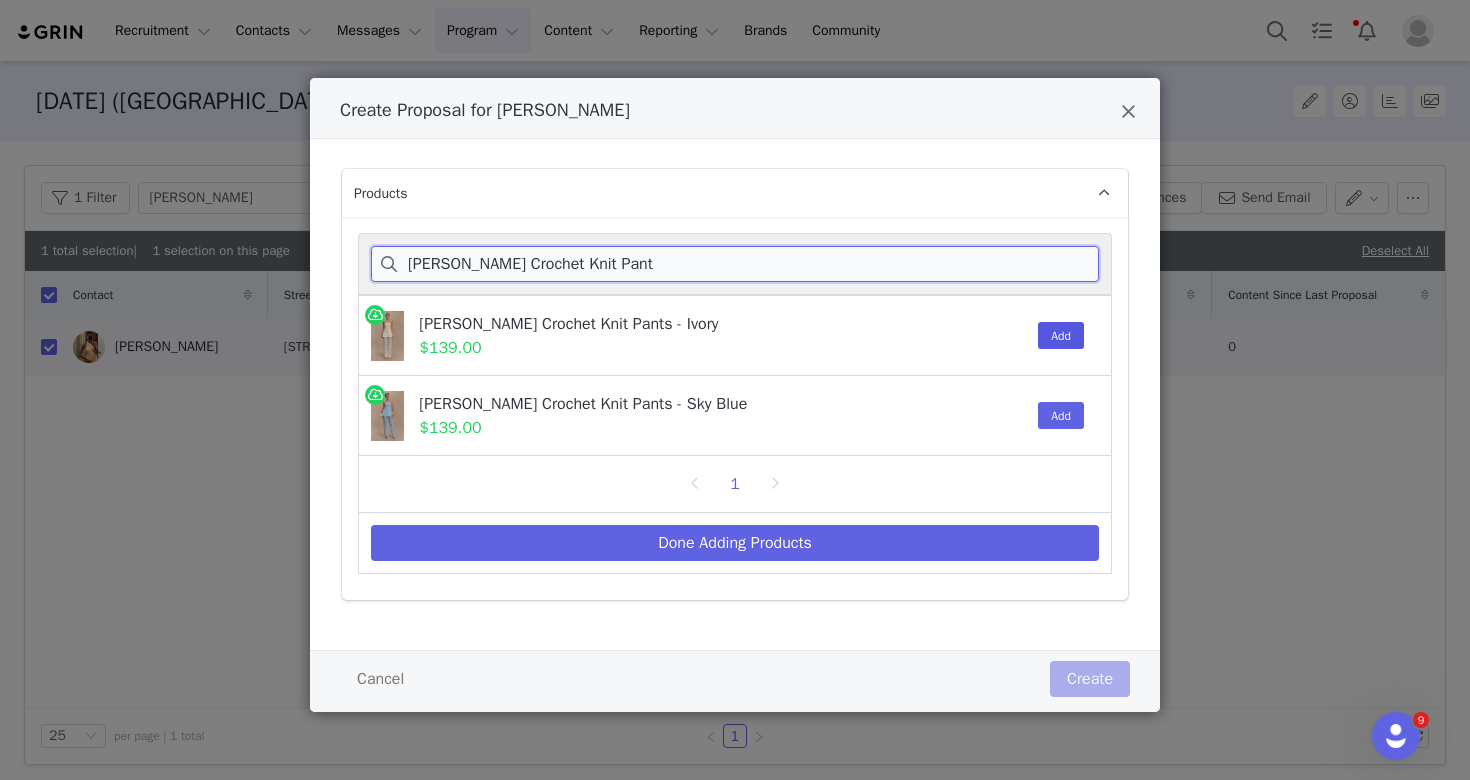type on "Trena Crochet Knit Pant" 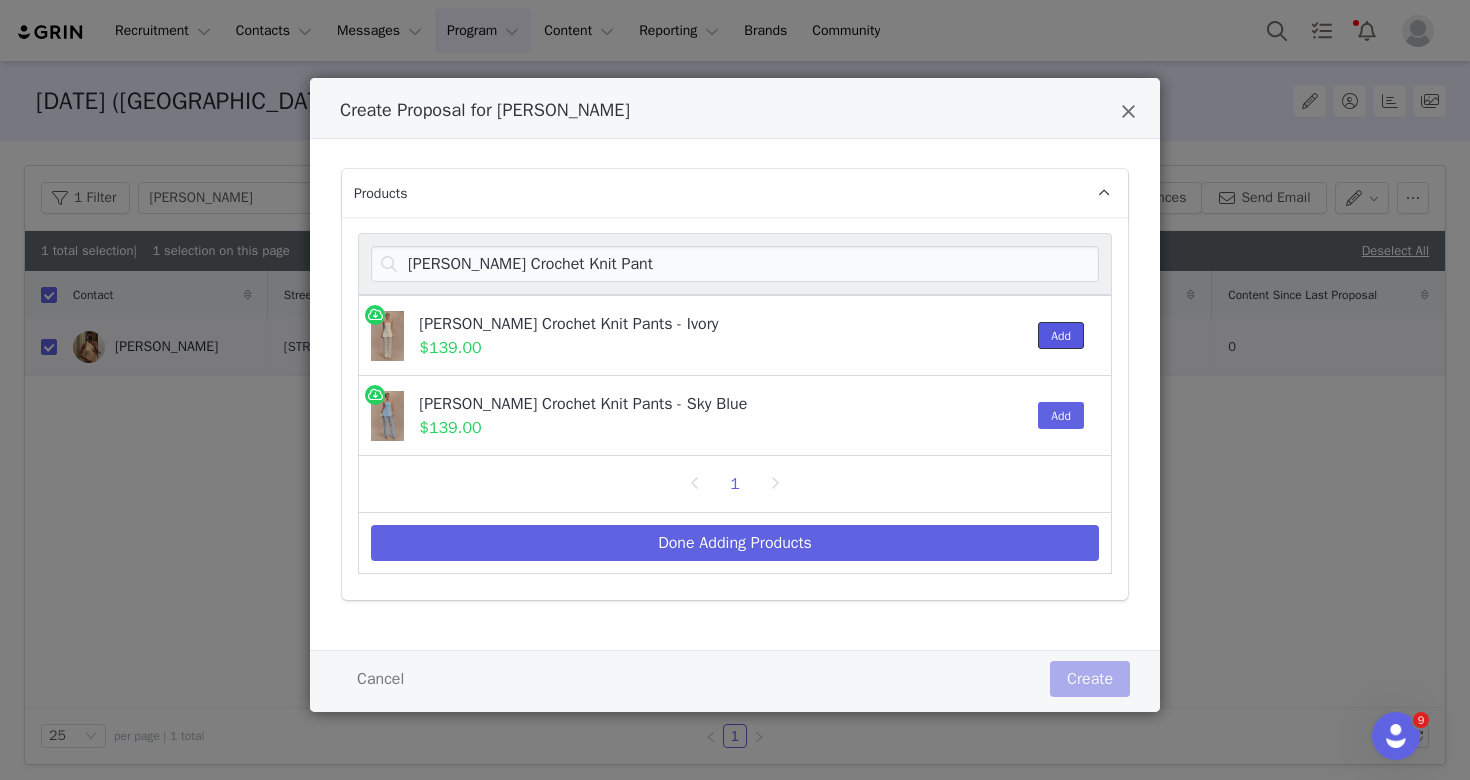 click on "Add" at bounding box center [1061, 335] 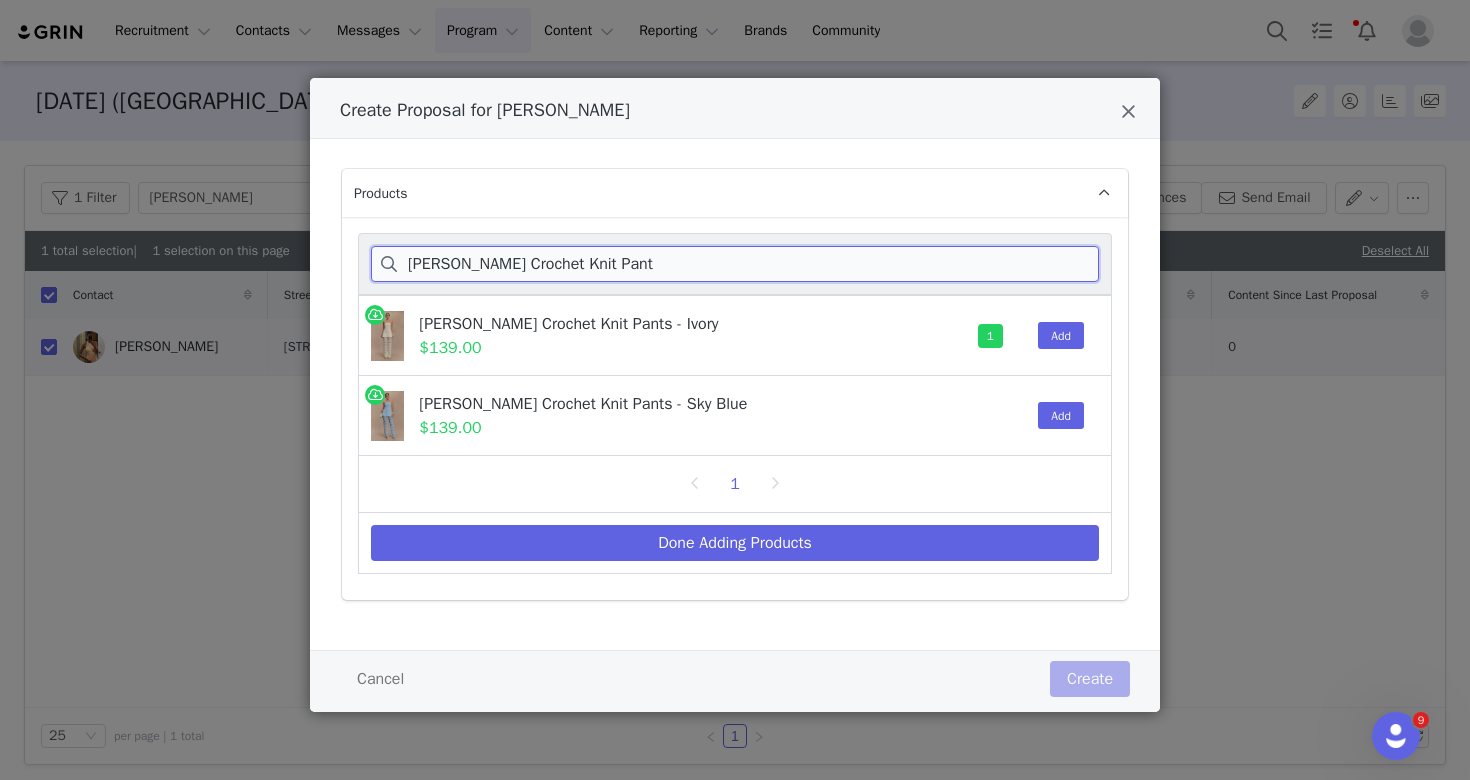 drag, startPoint x: 586, startPoint y: 266, endPoint x: 373, endPoint y: 247, distance: 213.84573 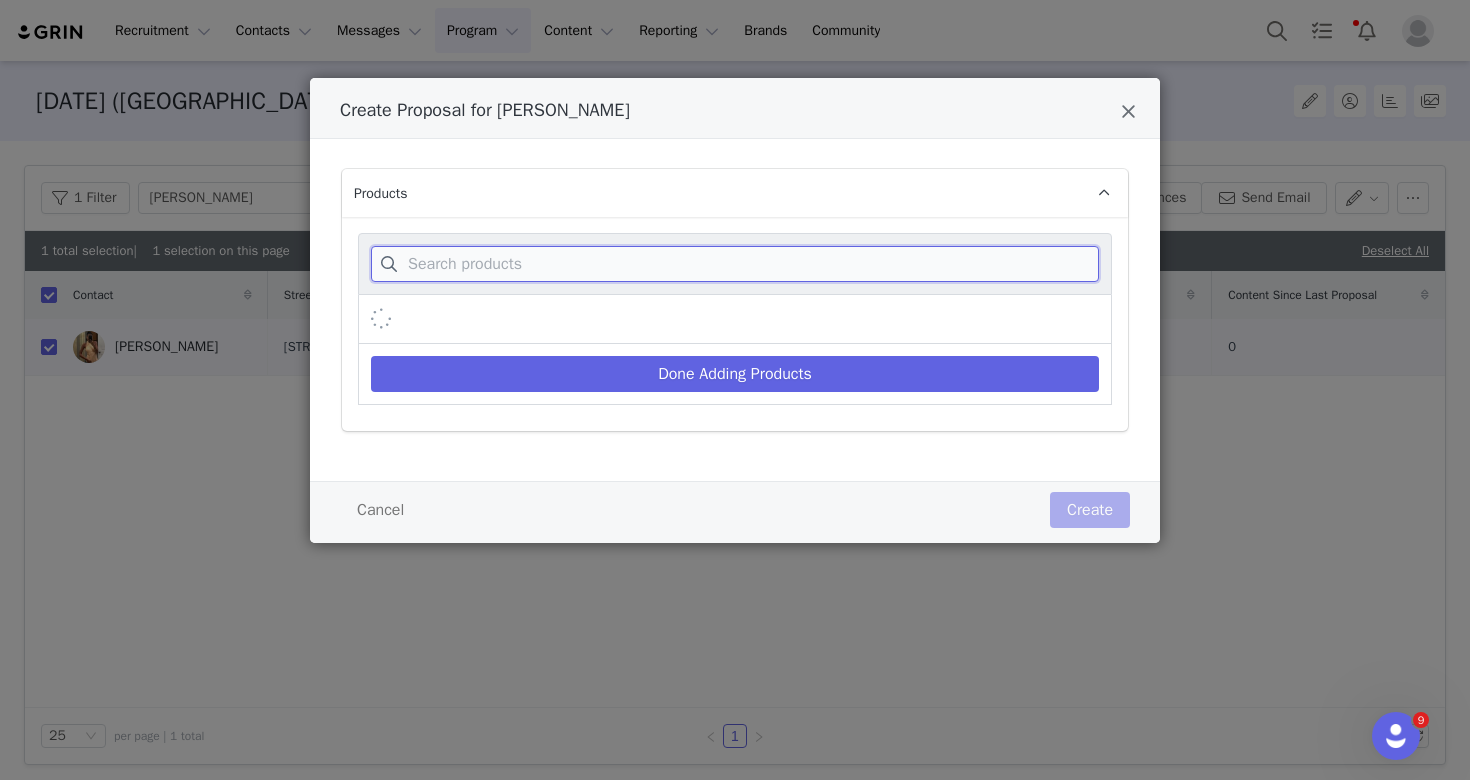paste on "Sloane Overlay Knit Top - Latte" 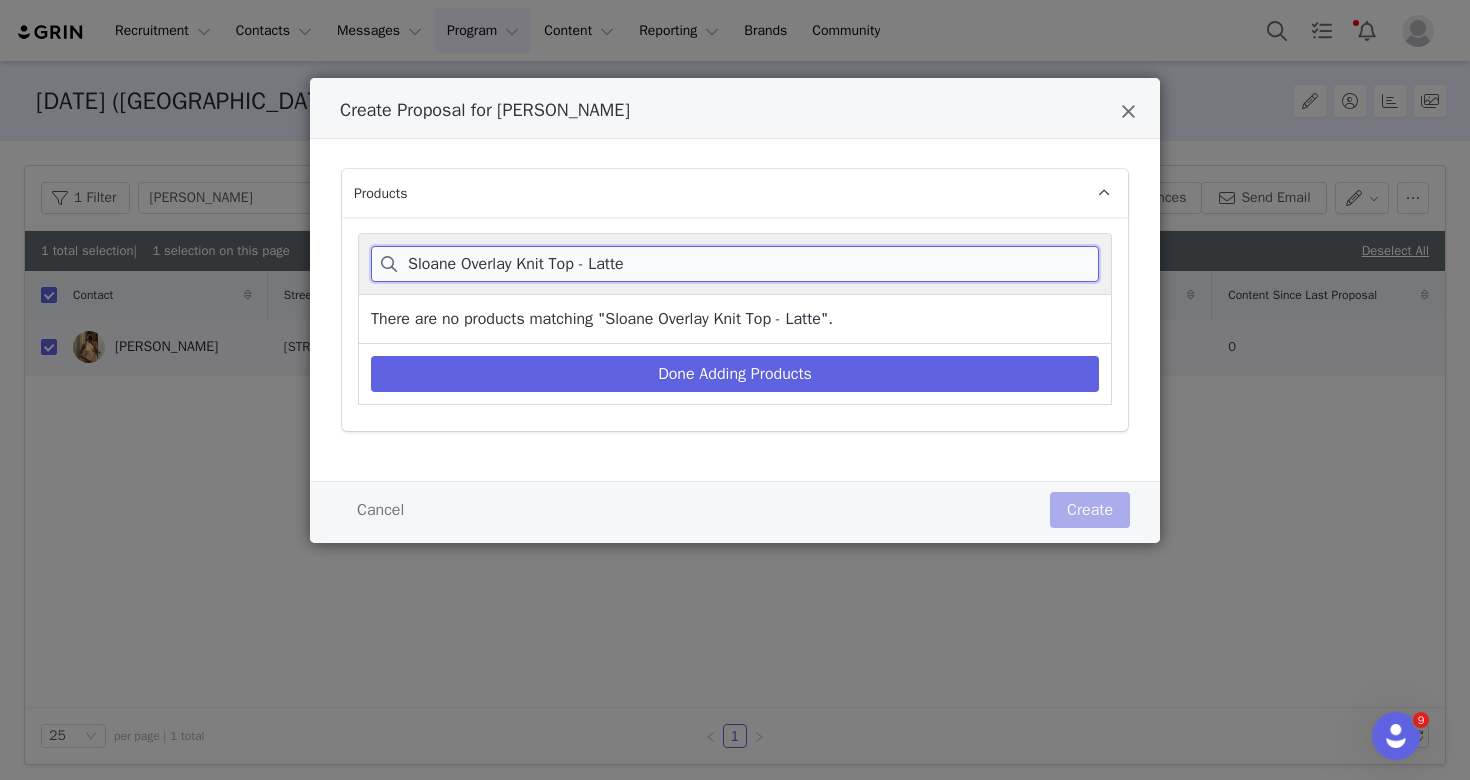 drag, startPoint x: 562, startPoint y: 254, endPoint x: 708, endPoint y: 258, distance: 146.05478 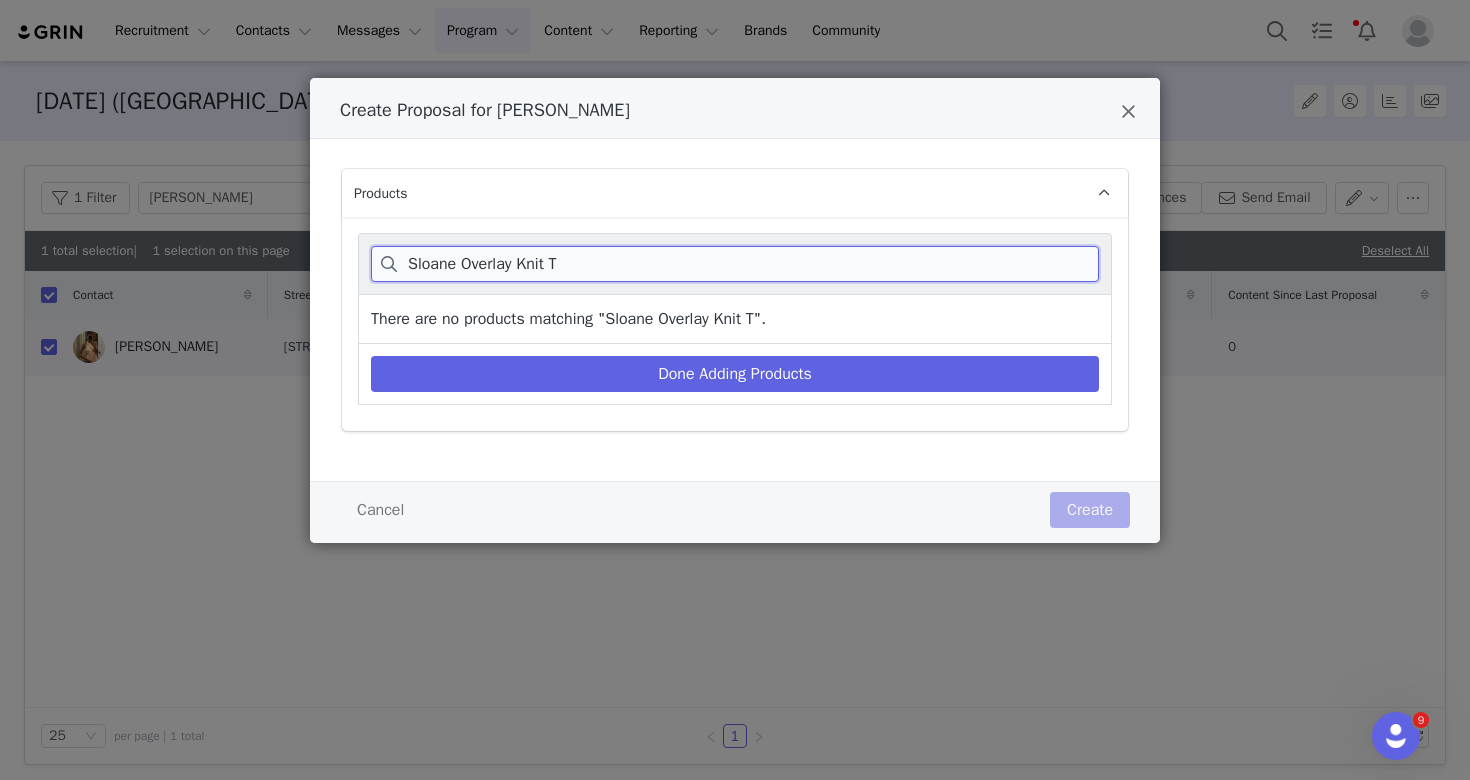type on "Sloane Overlay Knit T" 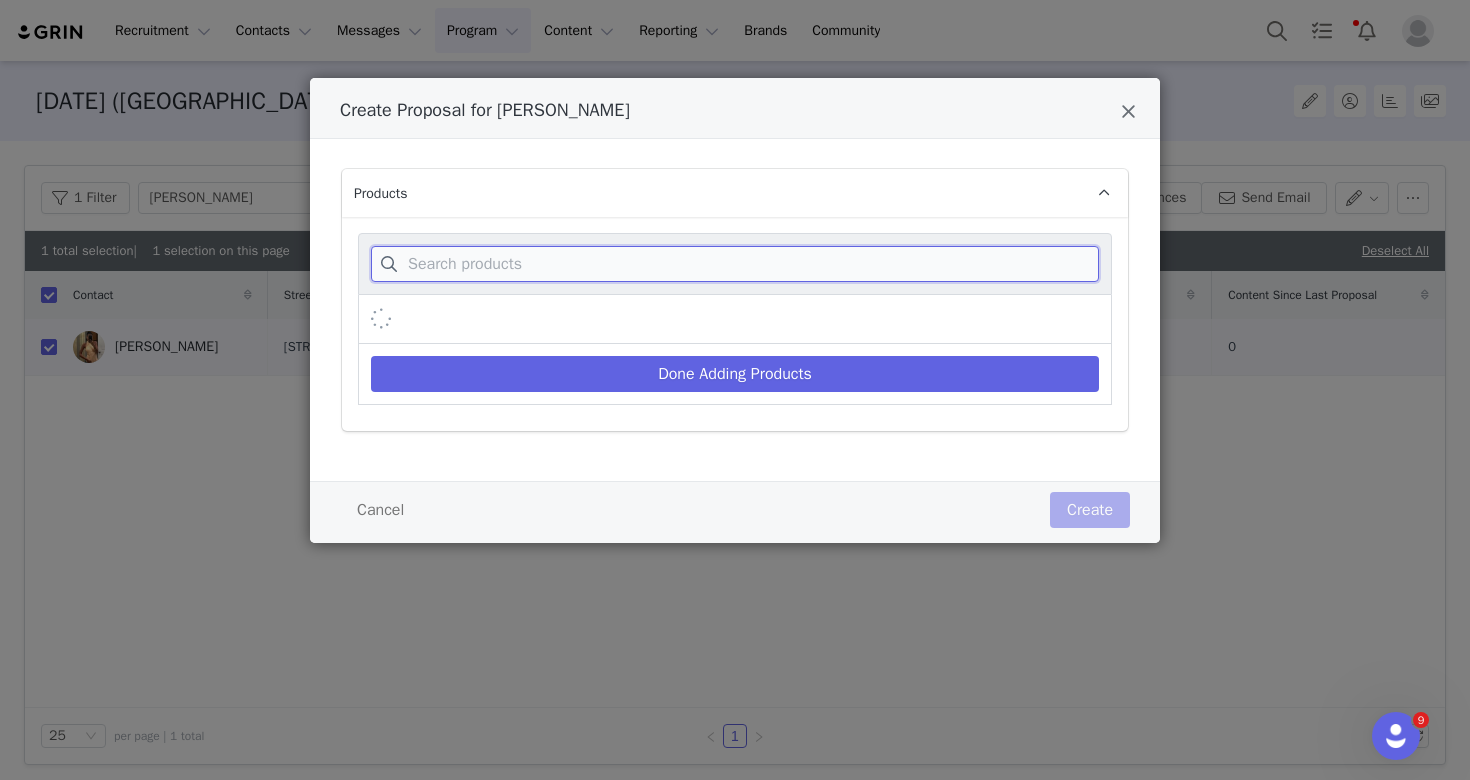 paste on "Sloane Overlay Knit Top - Latte" 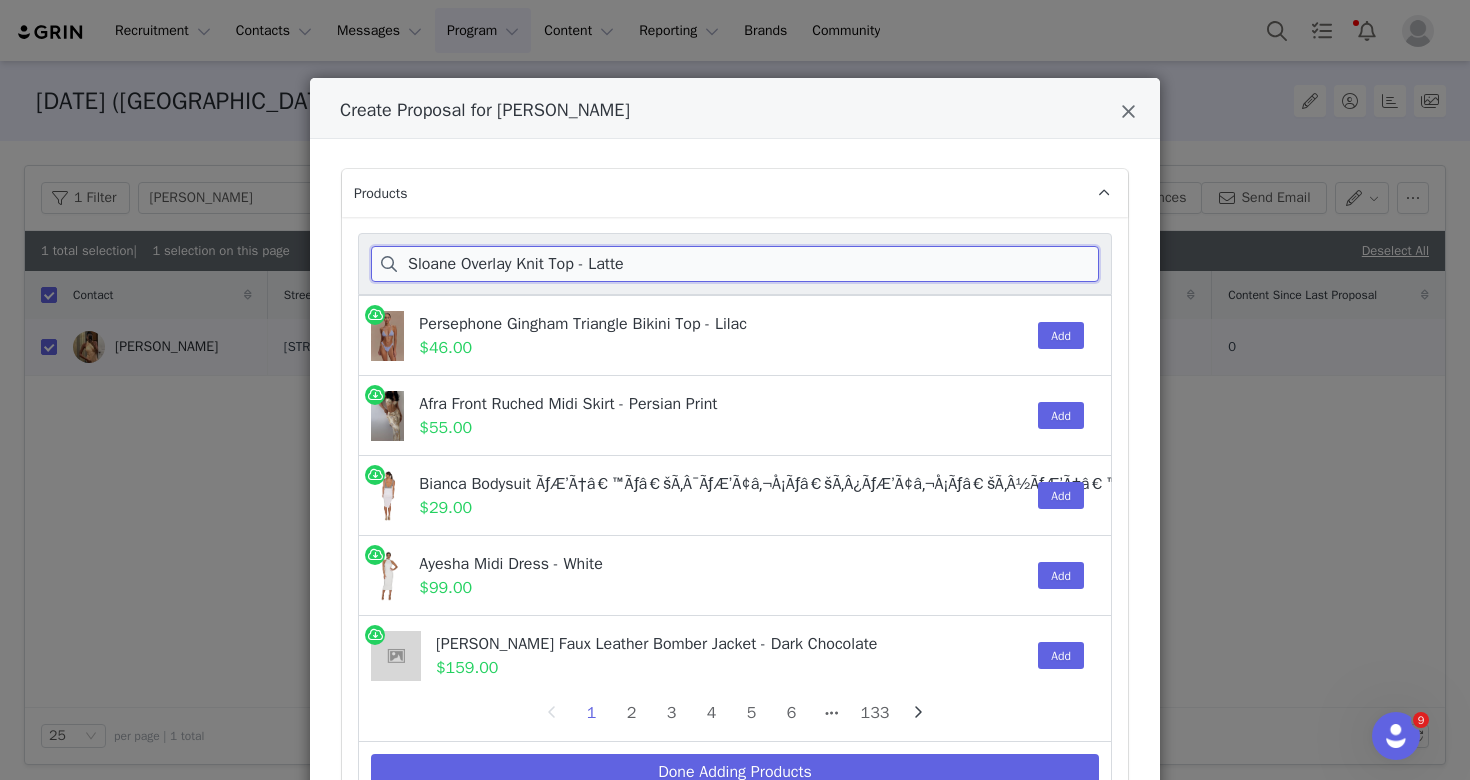 drag, startPoint x: 554, startPoint y: 269, endPoint x: 742, endPoint y: 266, distance: 188.02394 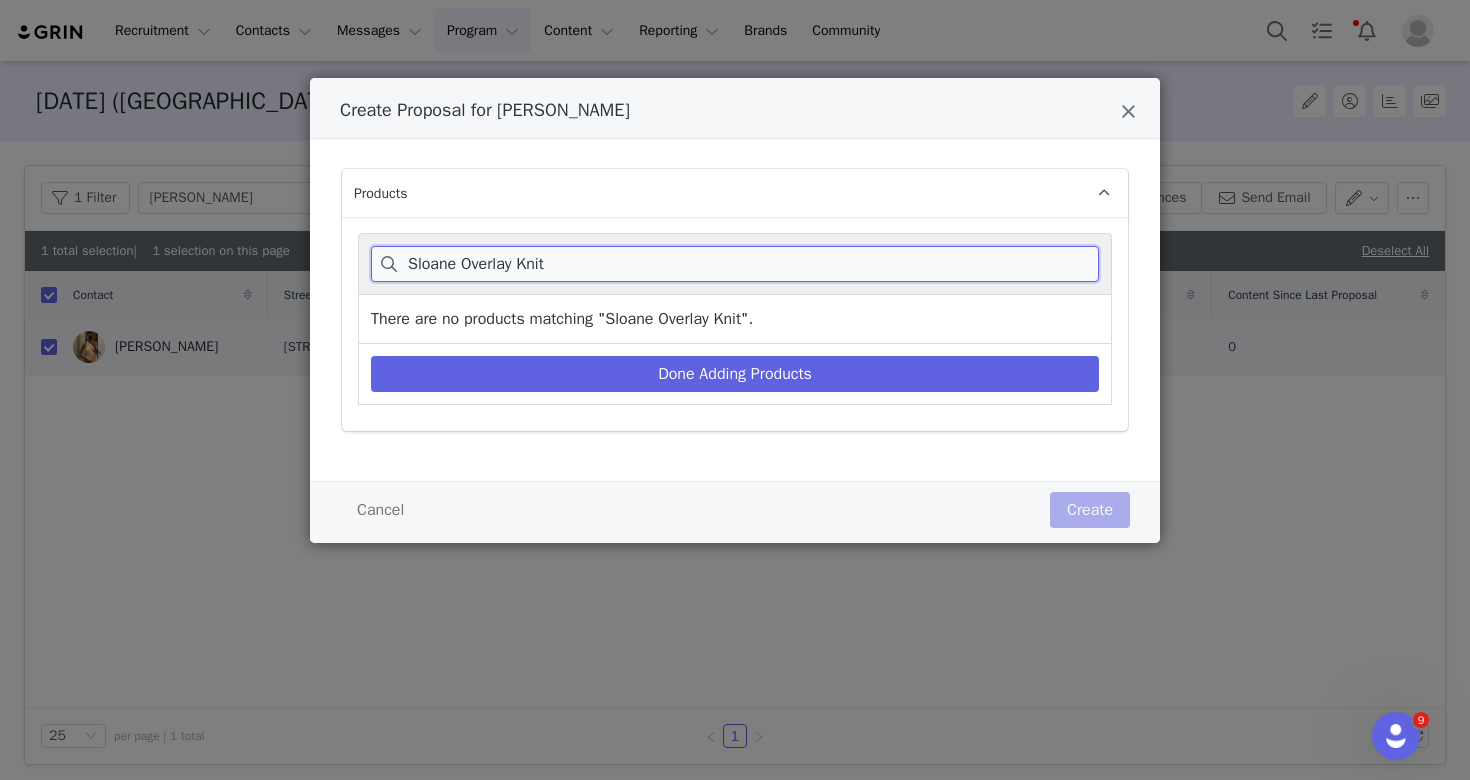 drag, startPoint x: 464, startPoint y: 266, endPoint x: 645, endPoint y: 259, distance: 181.13531 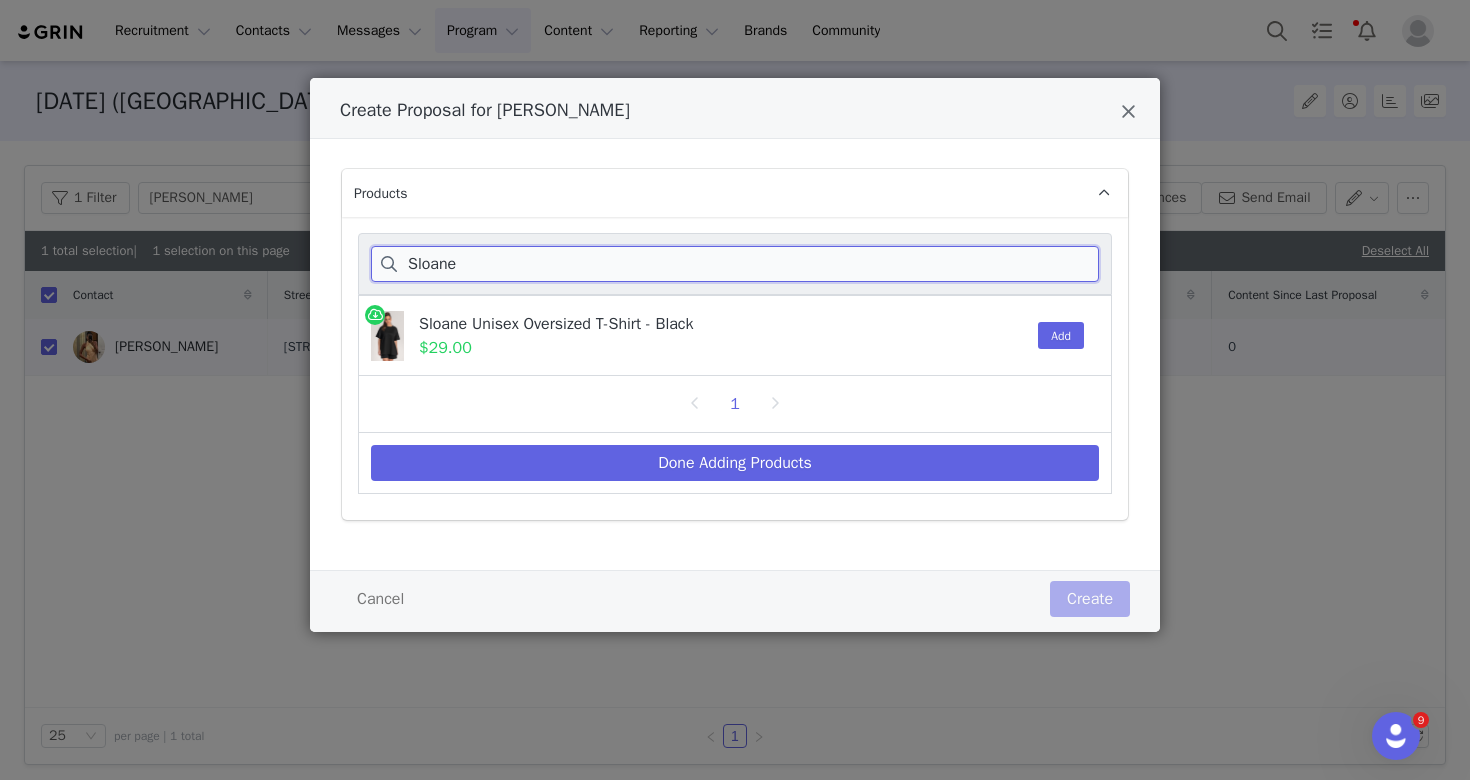 type on "Sloane" 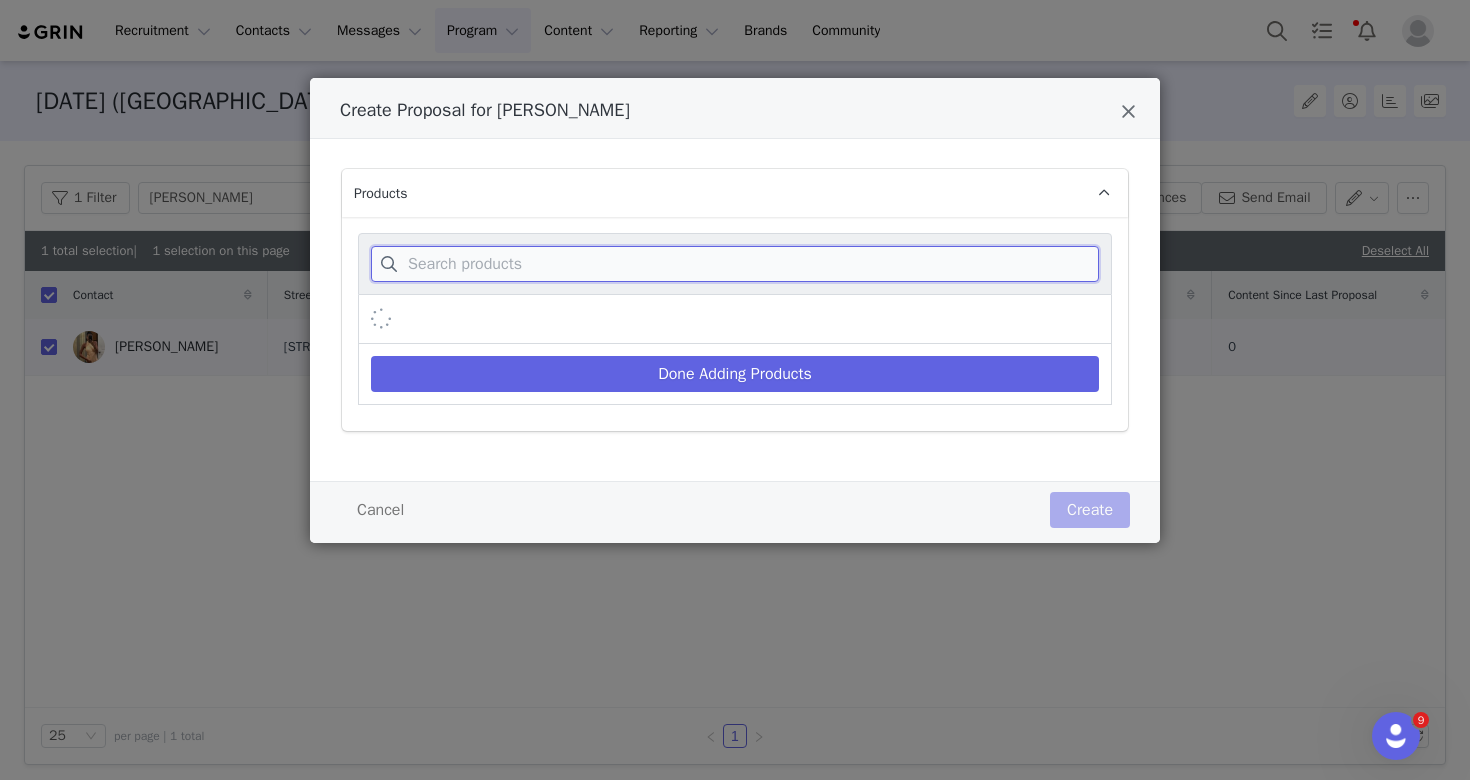 paste on "Sloane Knit Maxi Skirt - Latte" 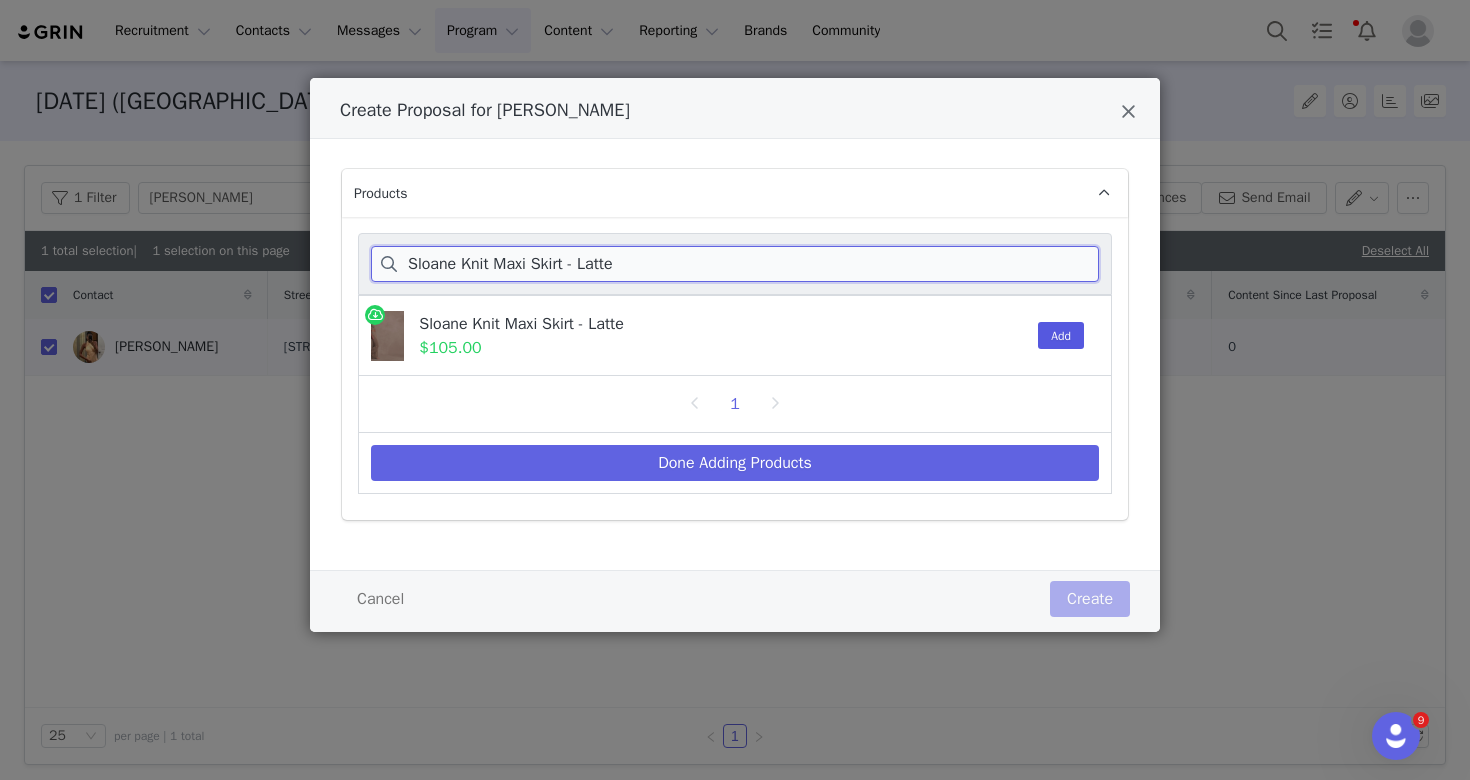 type on "Sloane Knit Maxi Skirt - Latte" 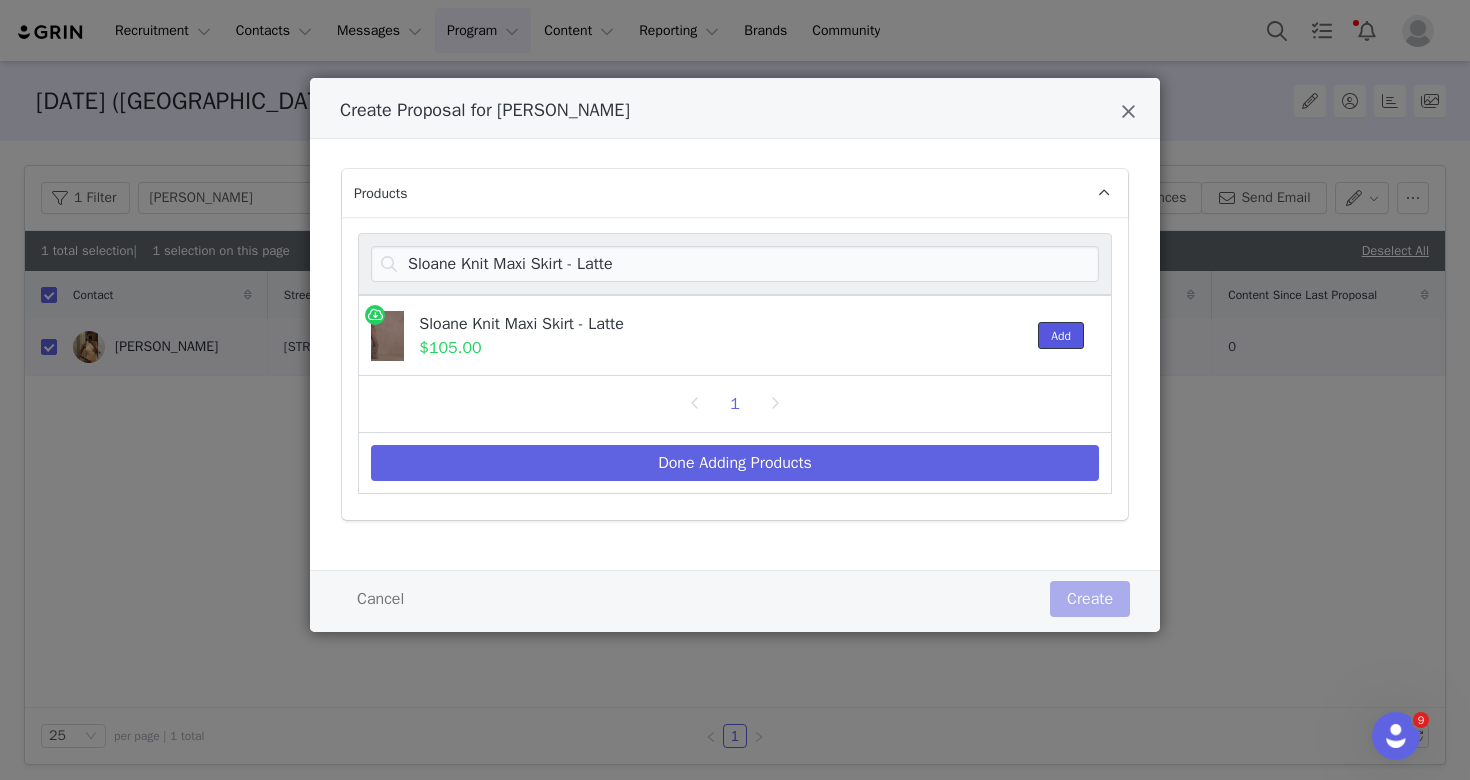 click on "Add" at bounding box center [1061, 335] 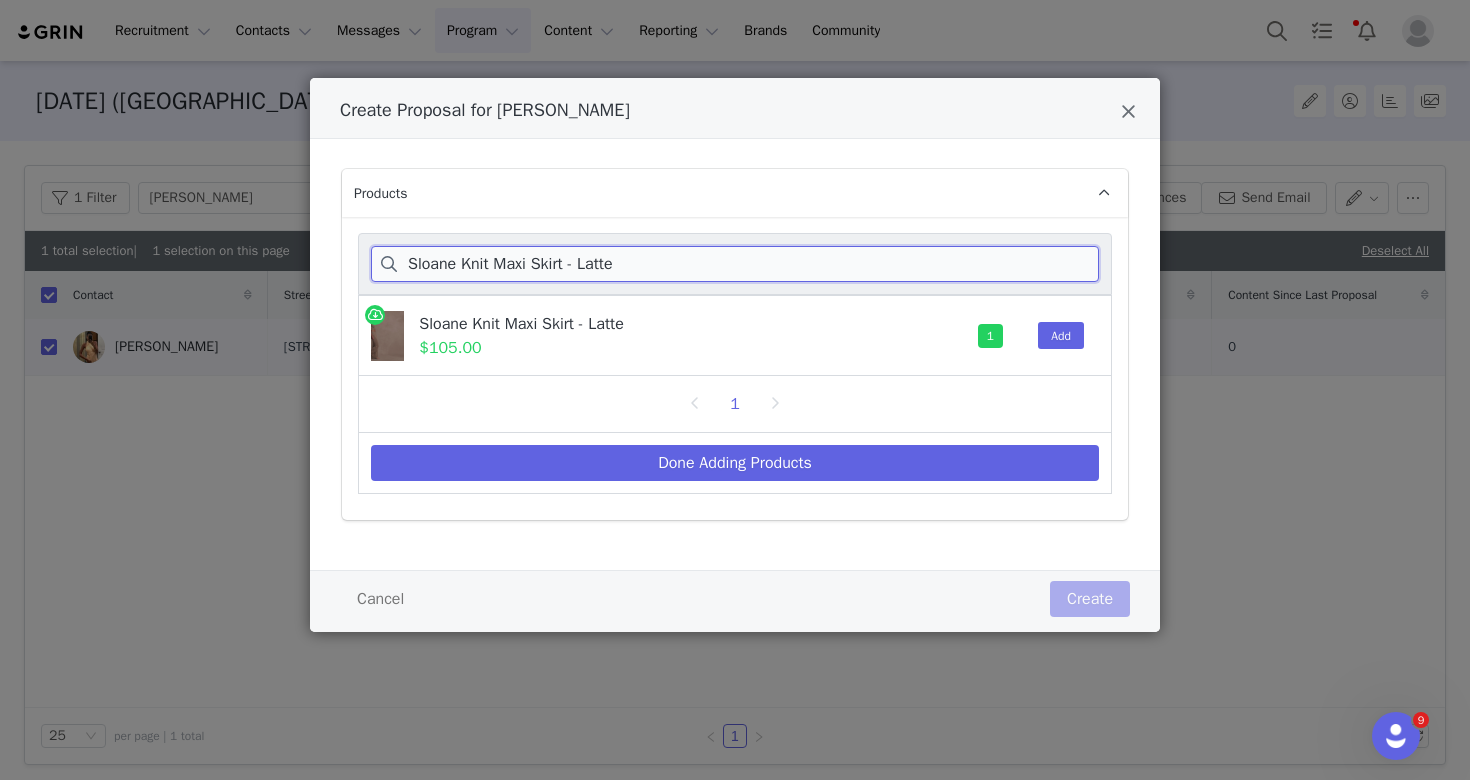 drag, startPoint x: 639, startPoint y: 263, endPoint x: 330, endPoint y: 257, distance: 309.05826 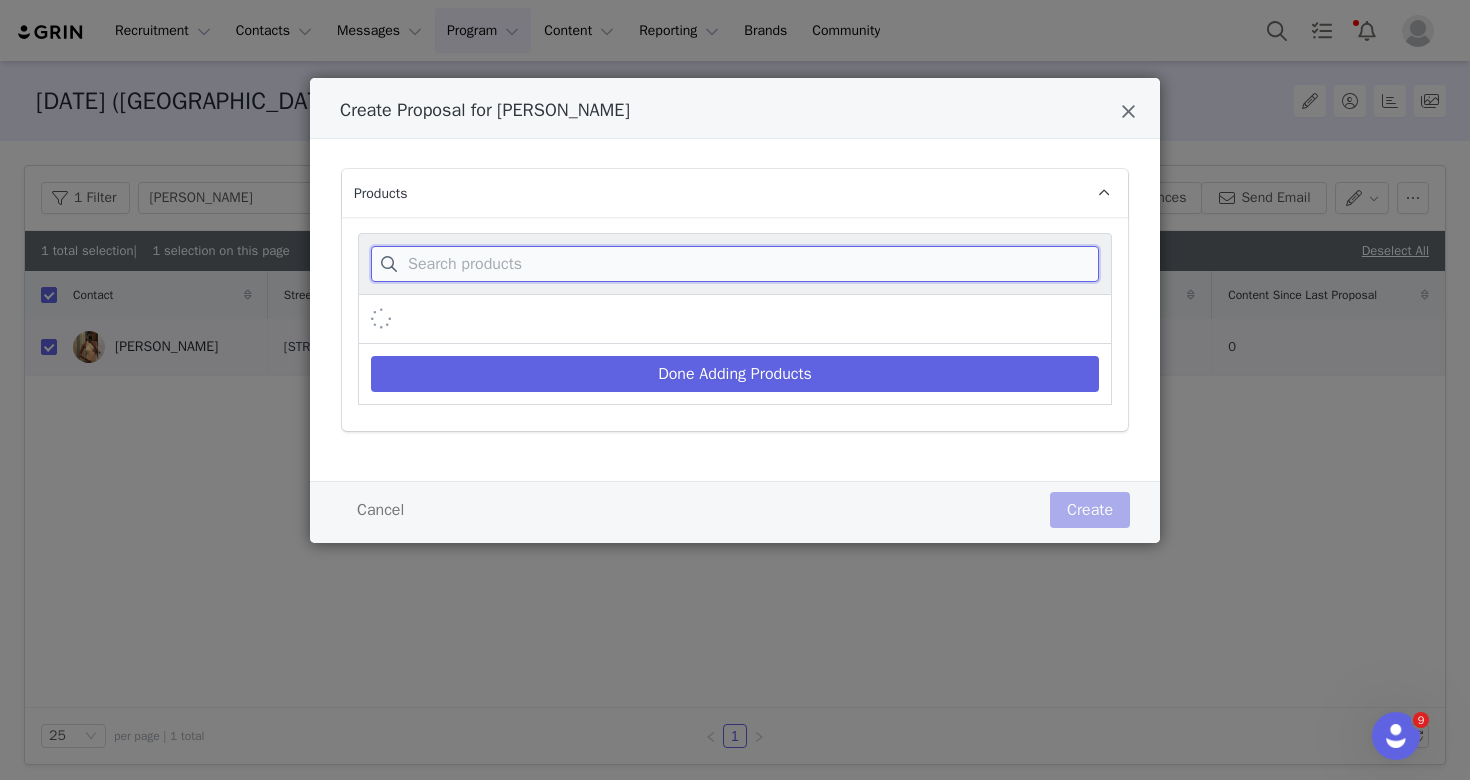 paste on "Sloane Overlay Knit Top - Latte" 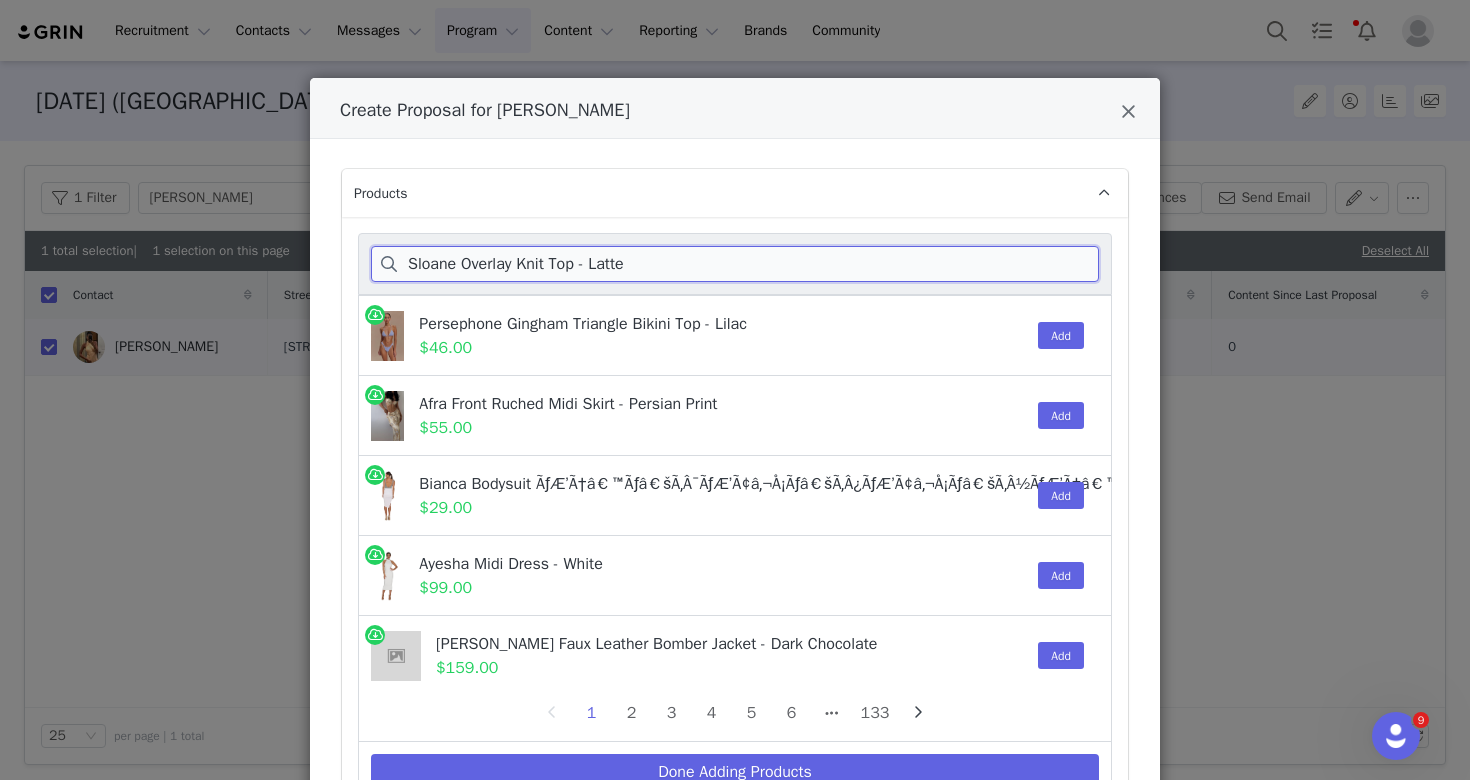 drag, startPoint x: 540, startPoint y: 267, endPoint x: 753, endPoint y: 275, distance: 213.15018 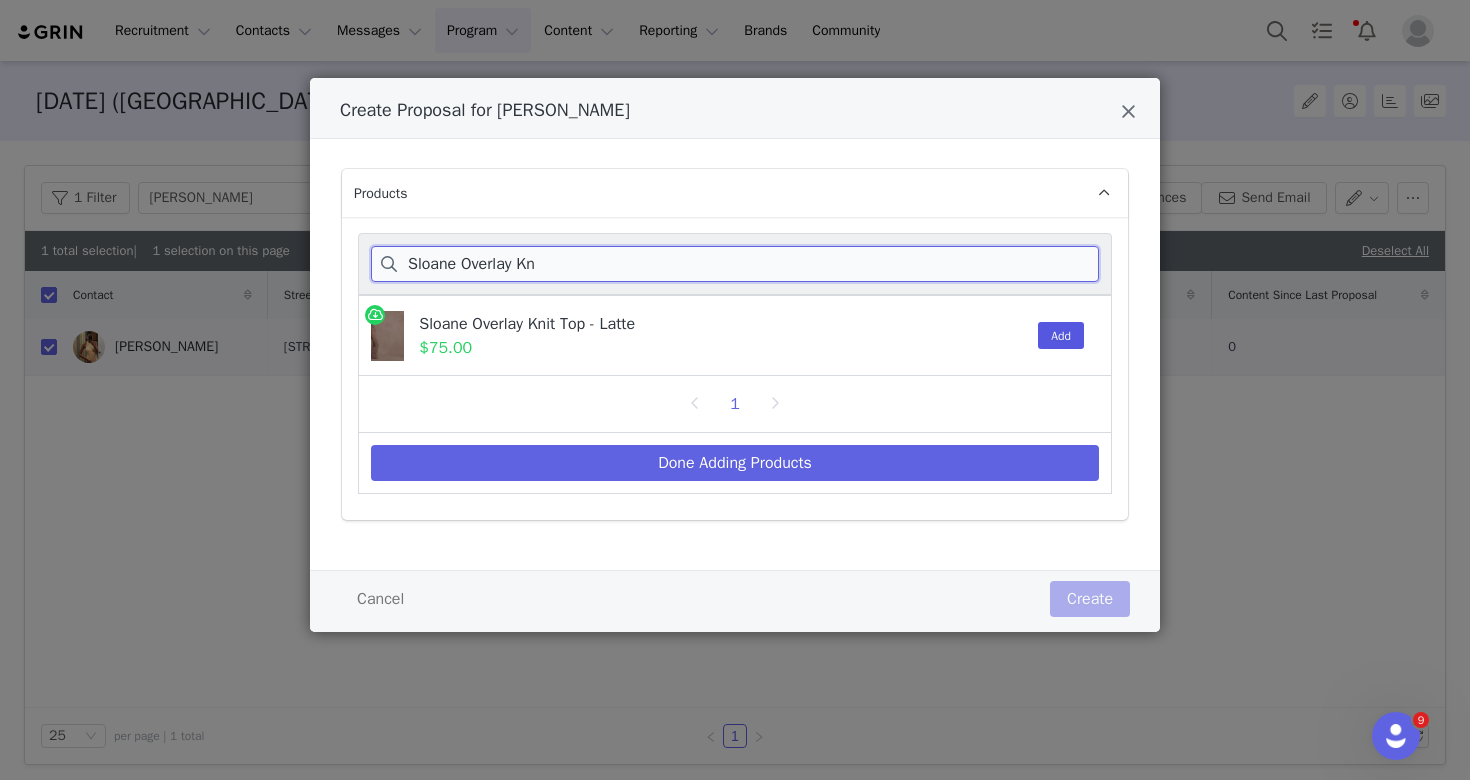 type on "Sloane Overlay Kn" 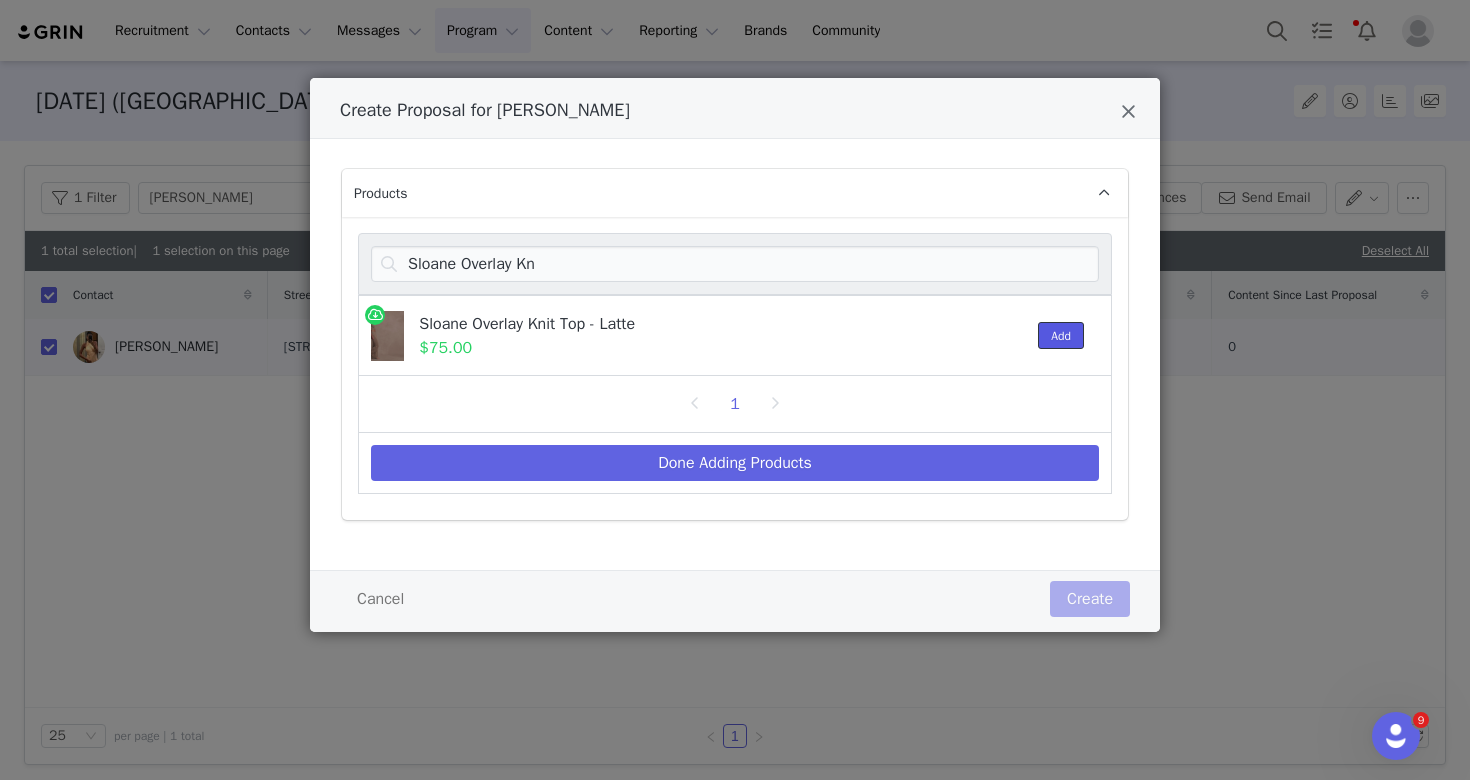 click on "Add" at bounding box center (1061, 335) 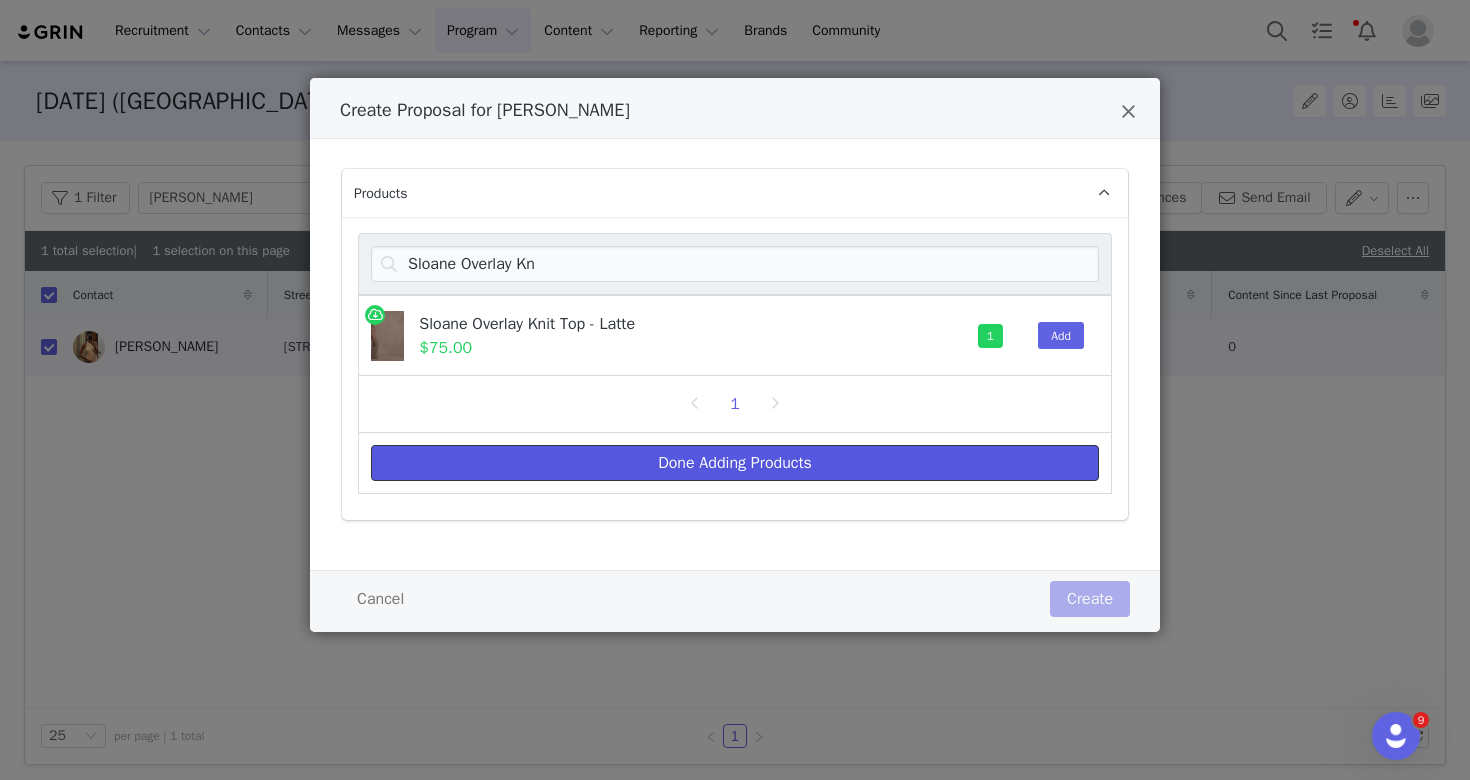 click on "Done Adding Products" at bounding box center [735, 463] 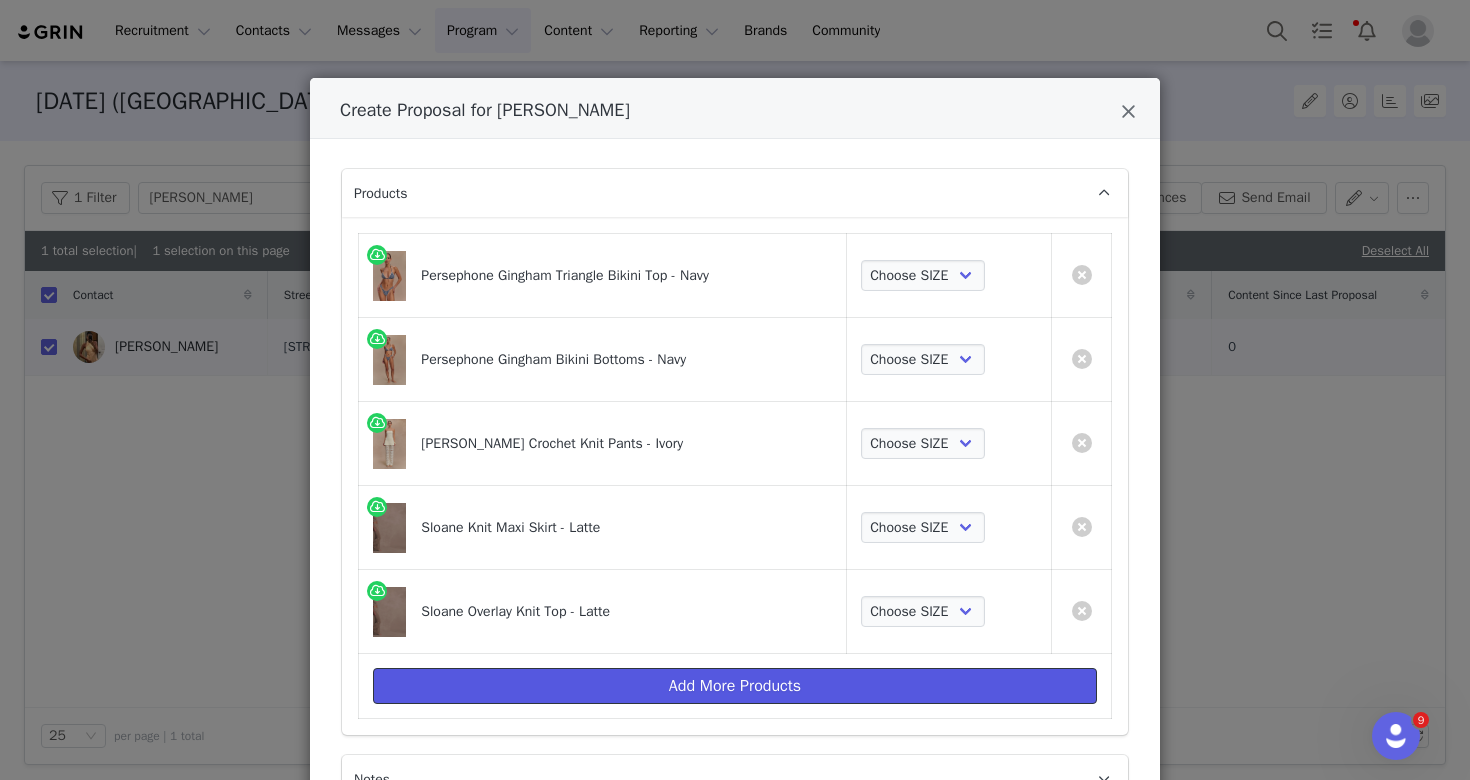 click on "Add More Products" at bounding box center (735, 686) 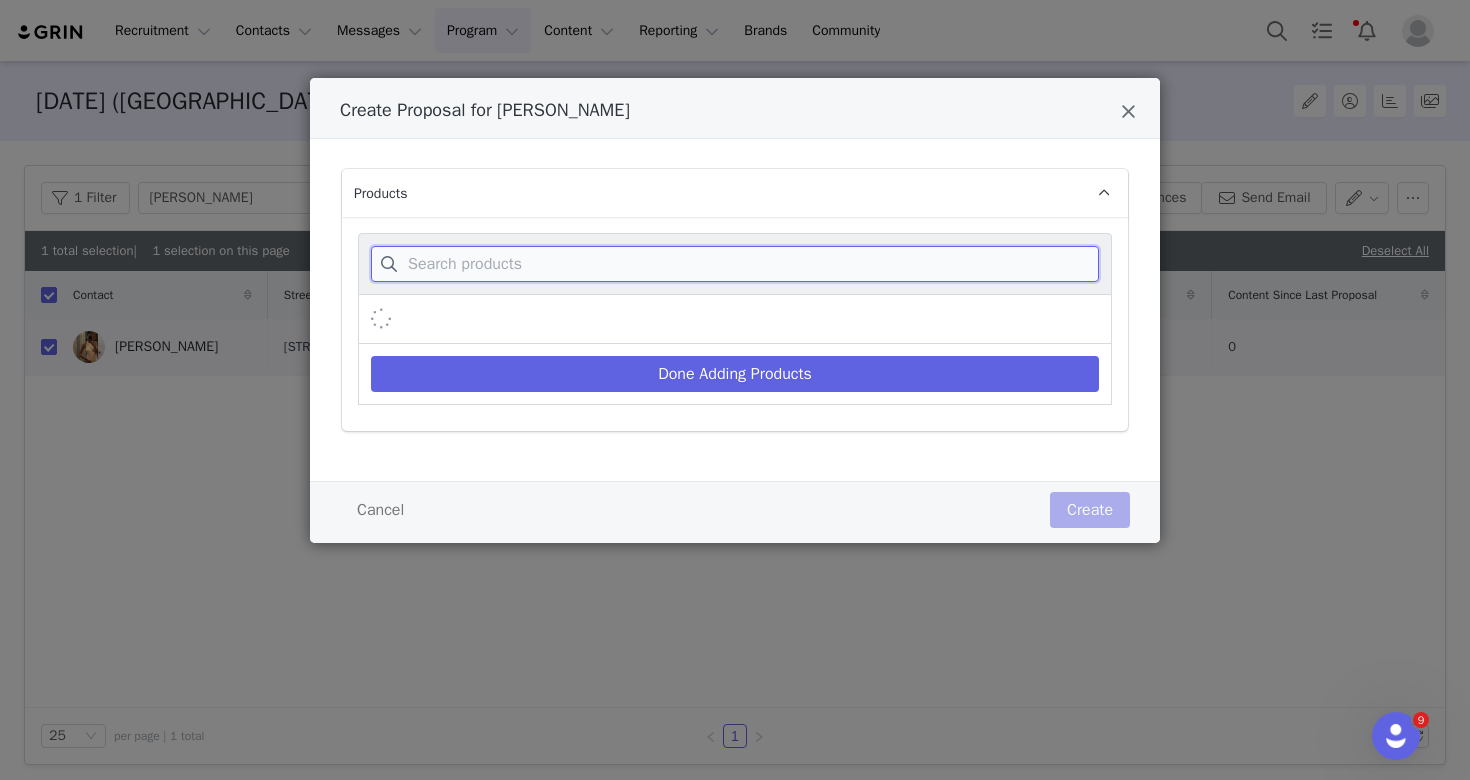 click at bounding box center (735, 264) 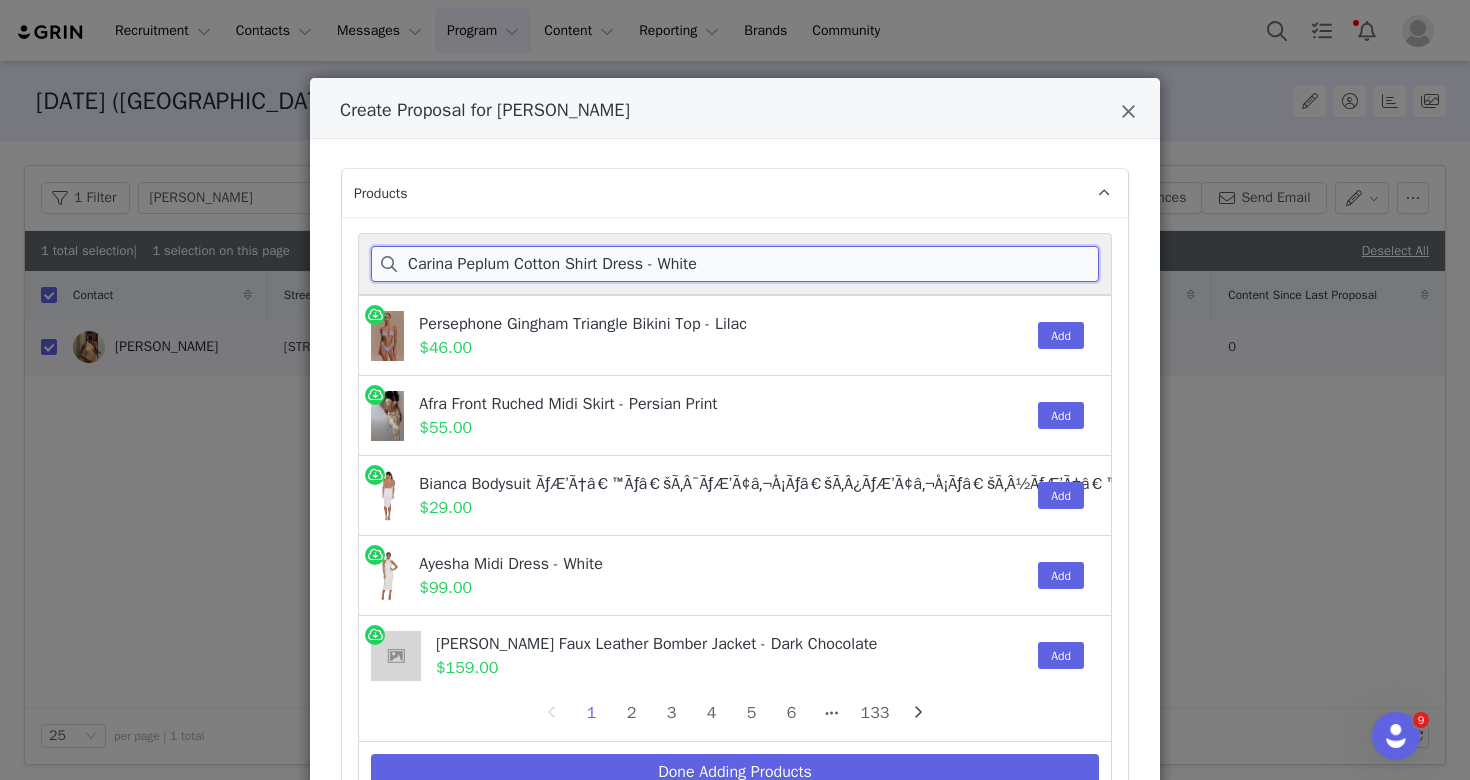 drag, startPoint x: 556, startPoint y: 261, endPoint x: 903, endPoint y: 261, distance: 347 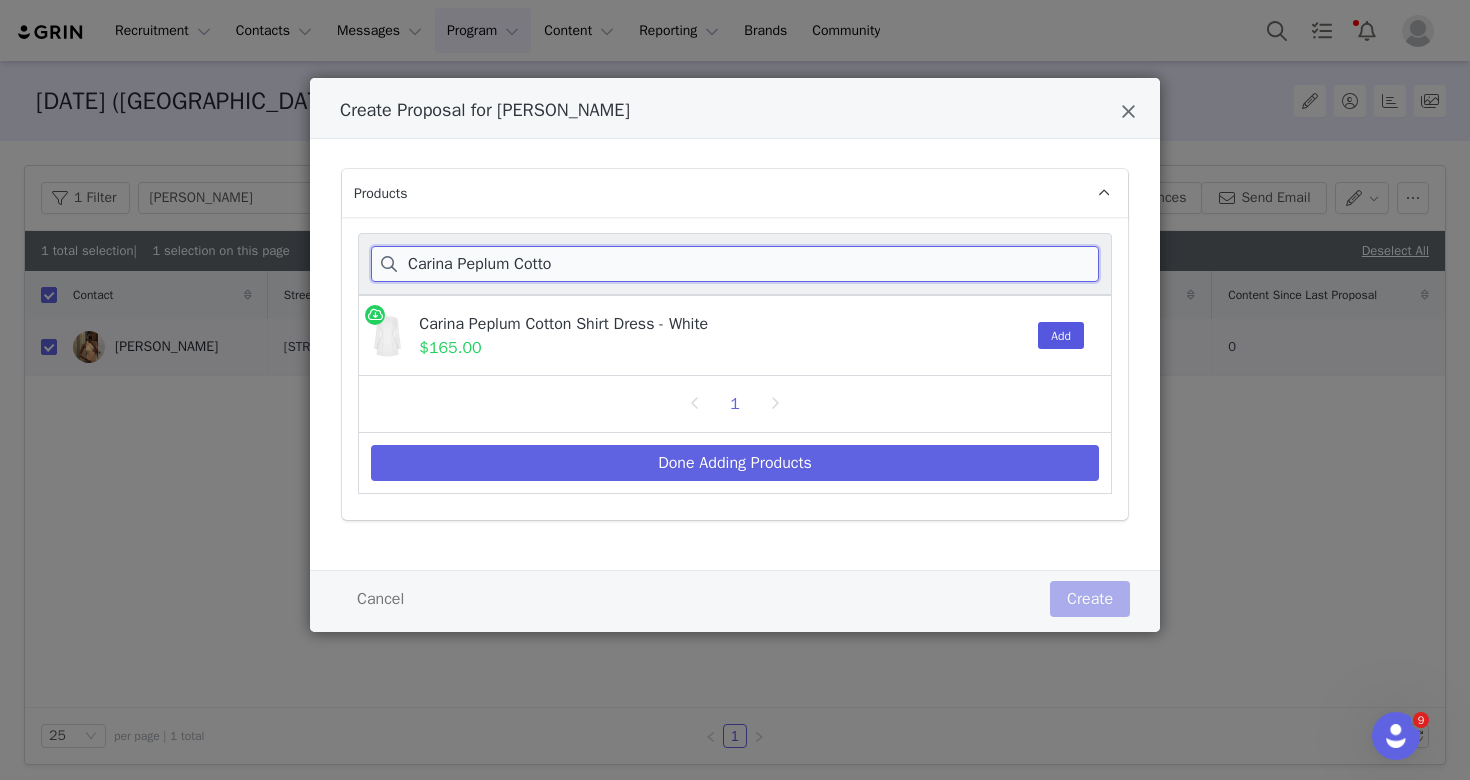type on "Carina Peplum Cotto" 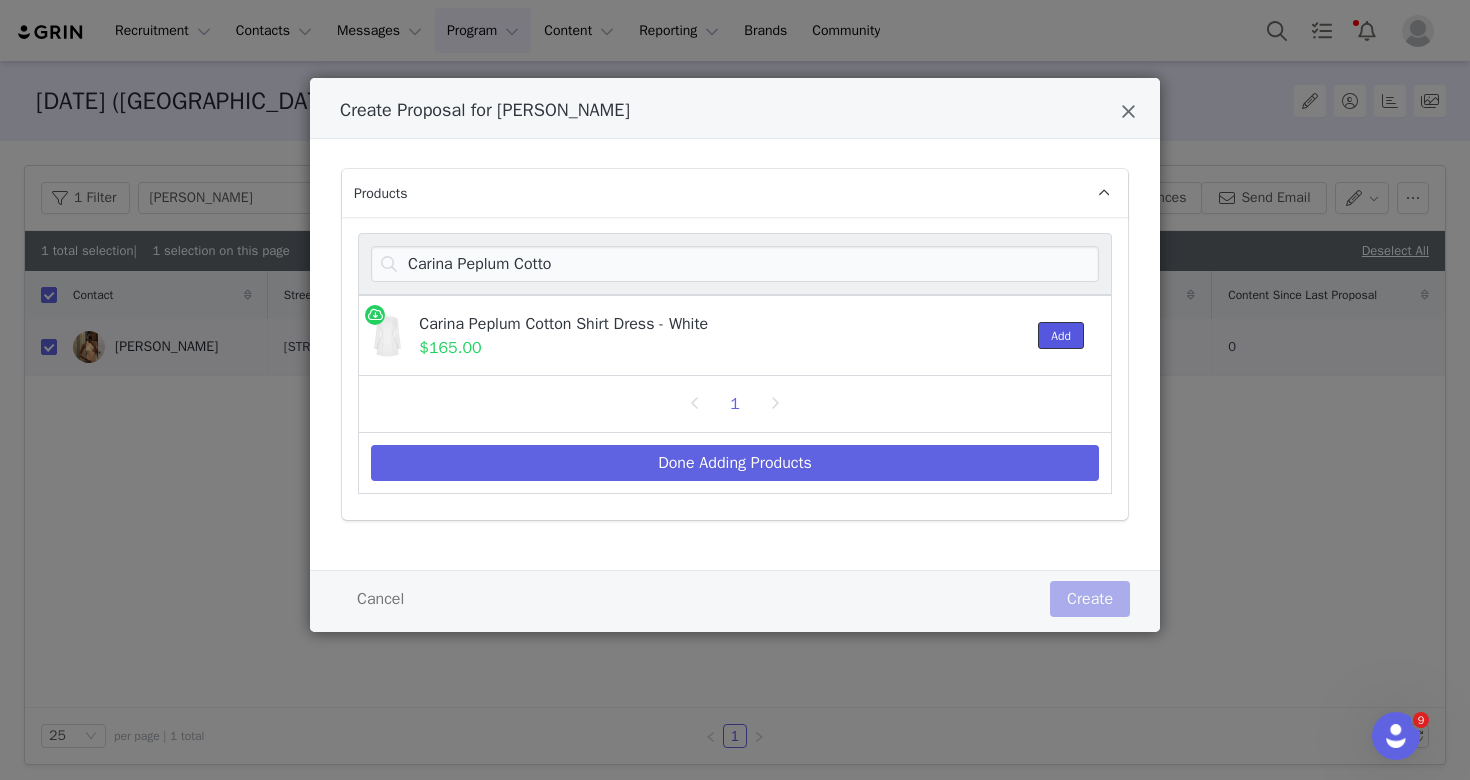 click on "Add" at bounding box center (1061, 335) 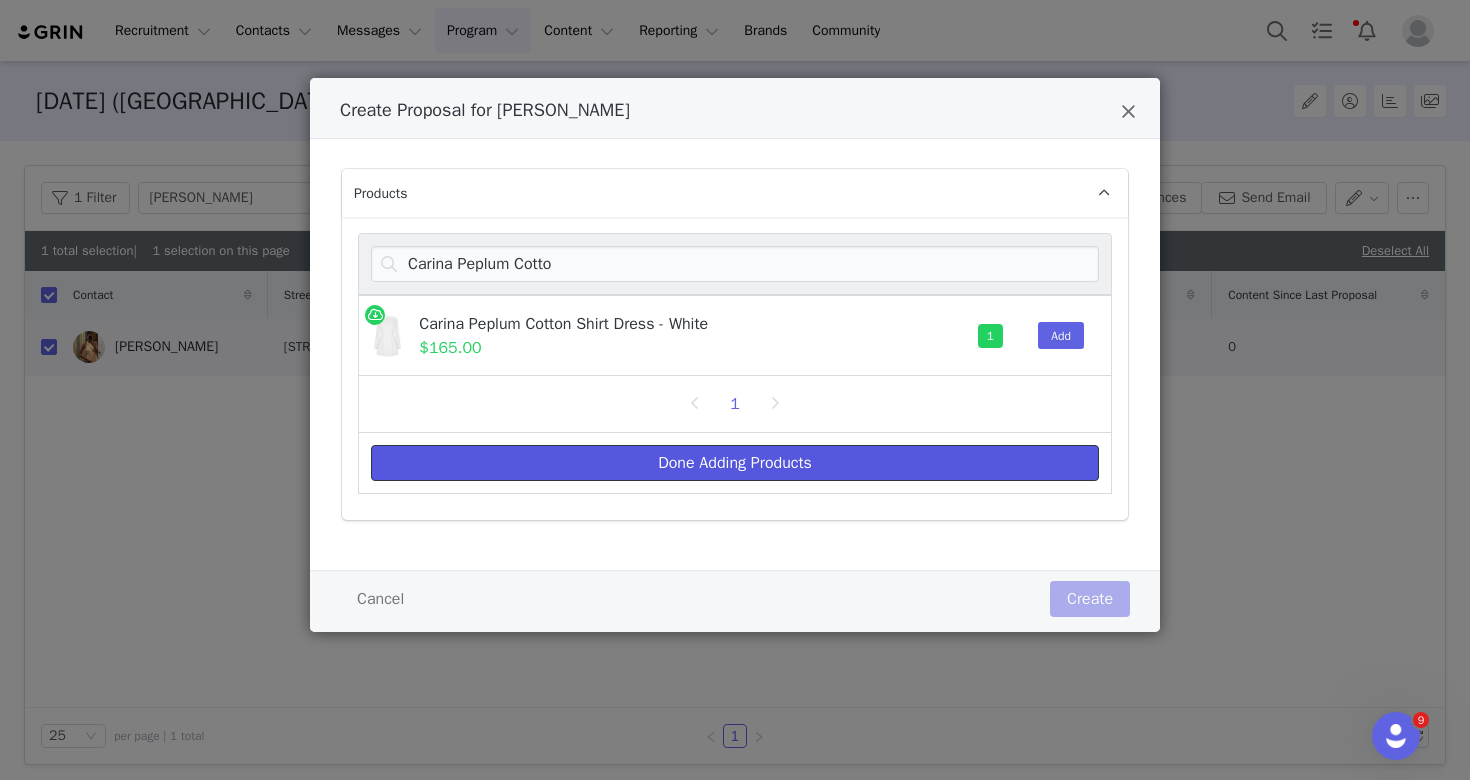 click on "Done Adding Products" at bounding box center [735, 463] 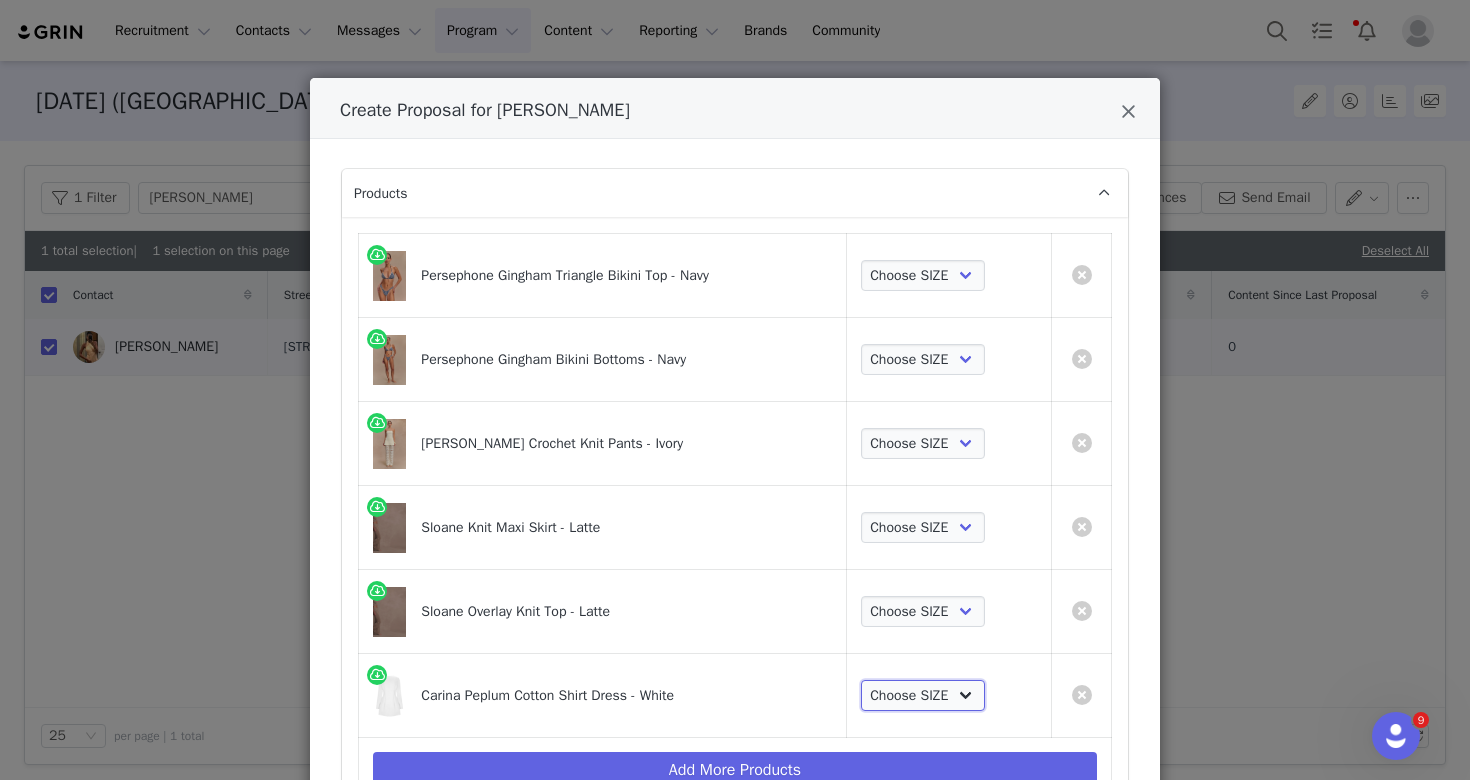 click on "Choose SIZE  XXS   XS   S   M   L   XL   XXL   3XL" at bounding box center (923, 696) 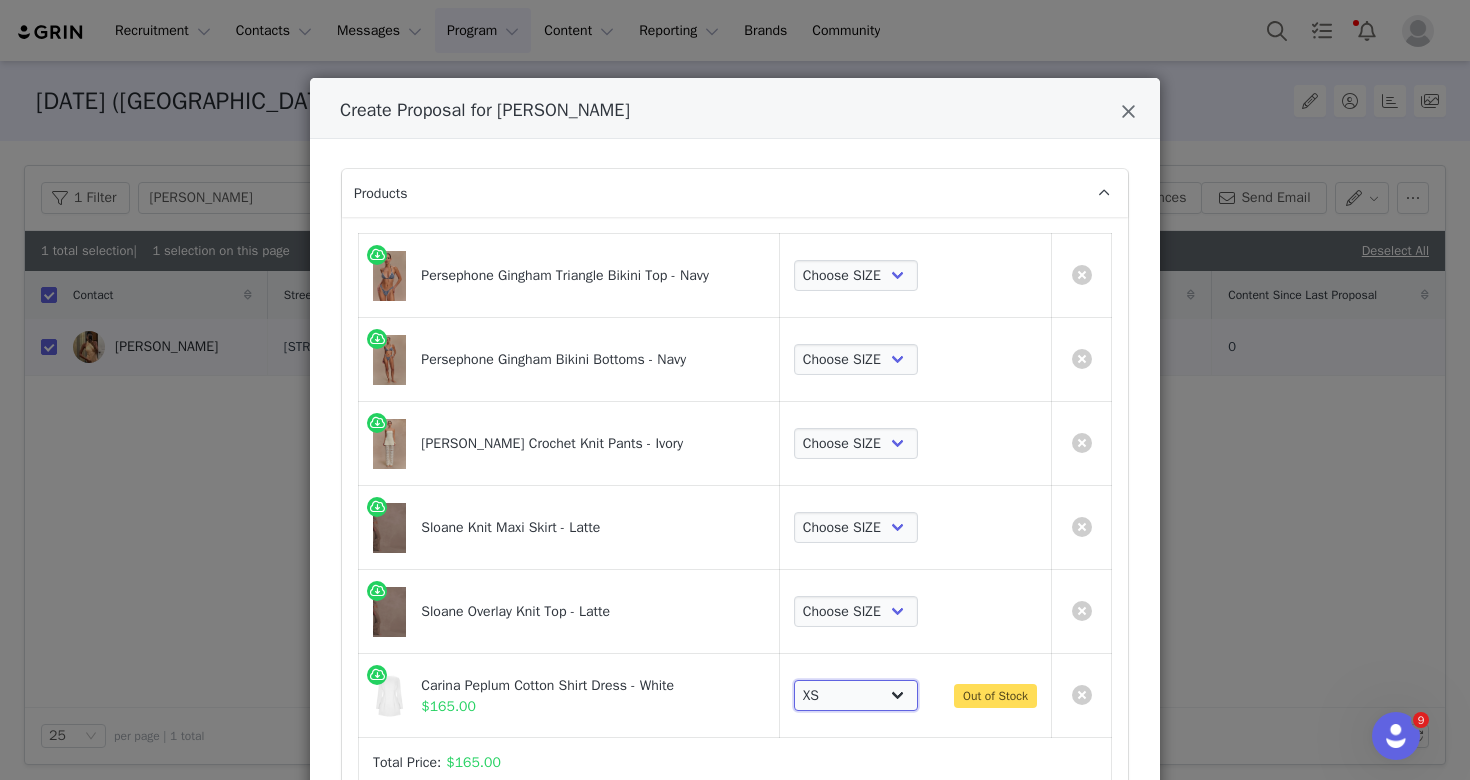 click on "Choose SIZE  XXS   XS   S   M   L   XL   XXL   3XL" at bounding box center [856, 696] 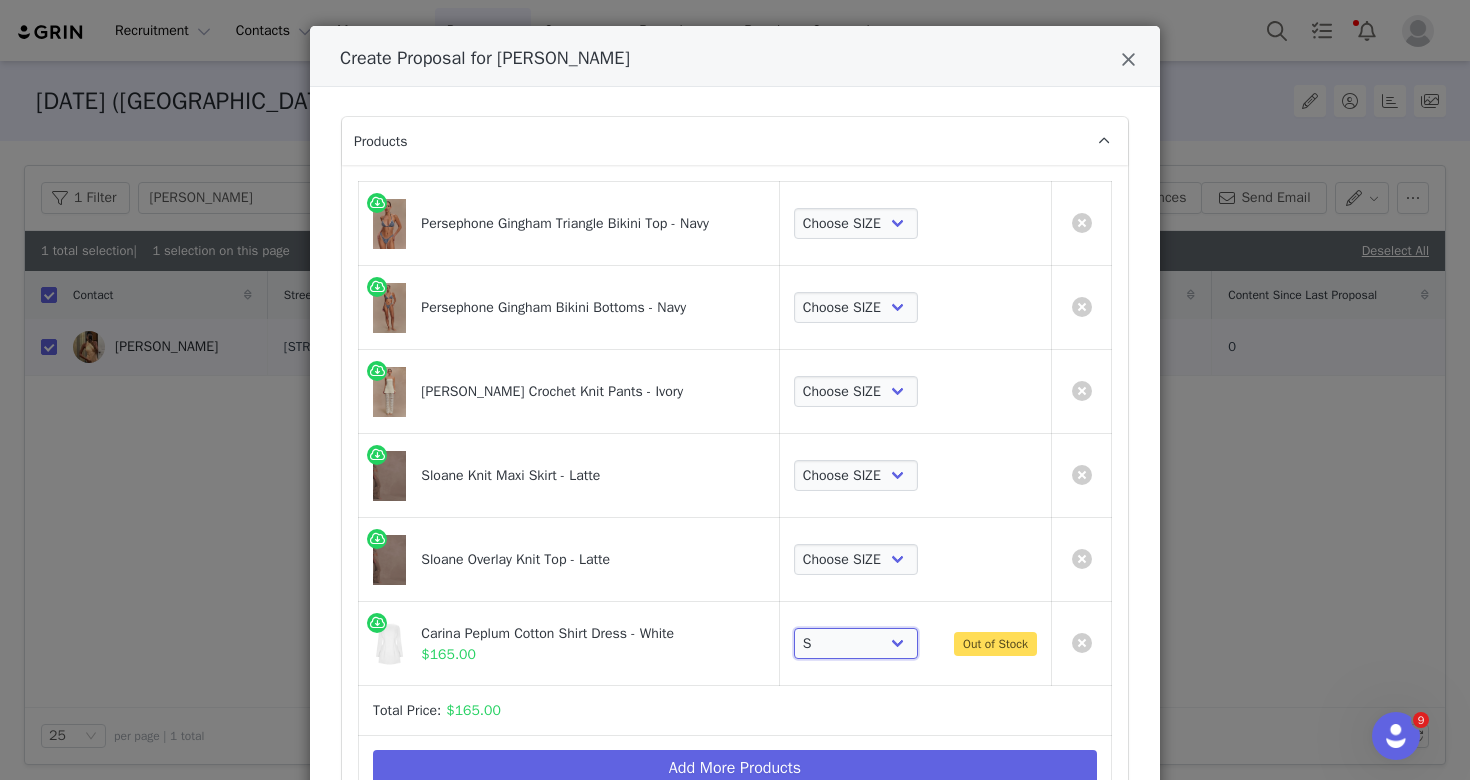 scroll, scrollTop: 78, scrollLeft: 0, axis: vertical 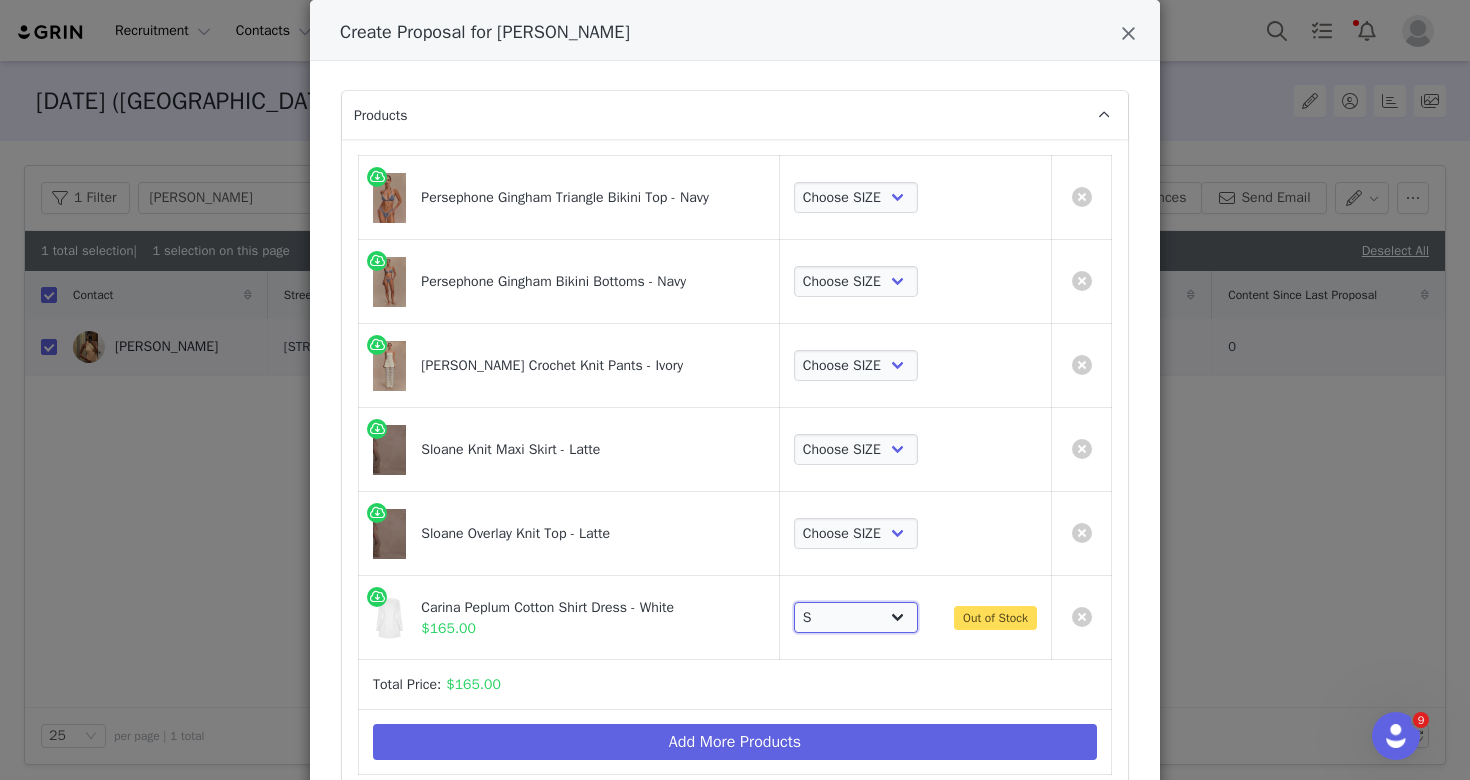 click on "Choose SIZE  XXS   XS   S   M   L   XL   XXL   3XL" at bounding box center (856, 618) 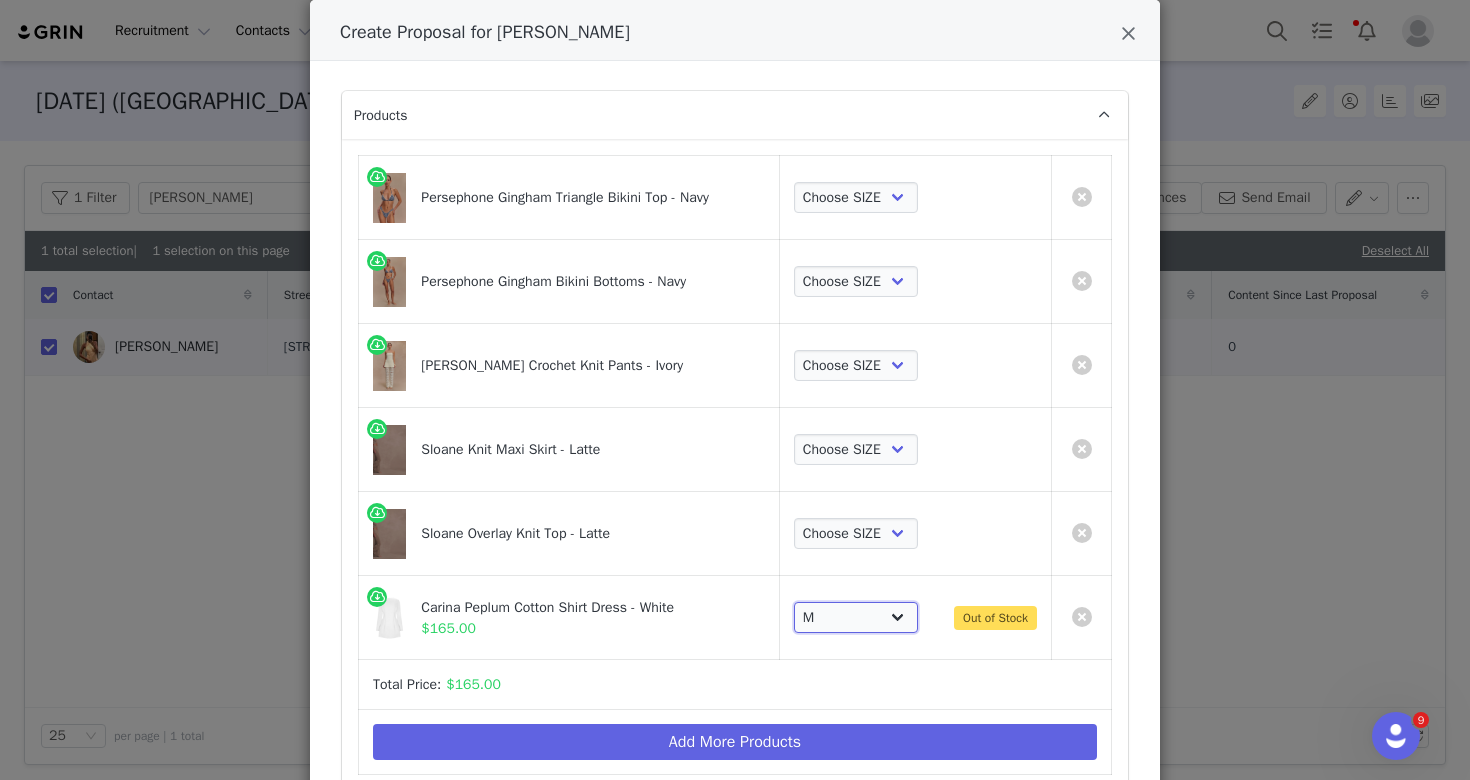 click on "Choose SIZE  XXS   XS   S   M   L   XL   XXL   3XL" at bounding box center [856, 618] 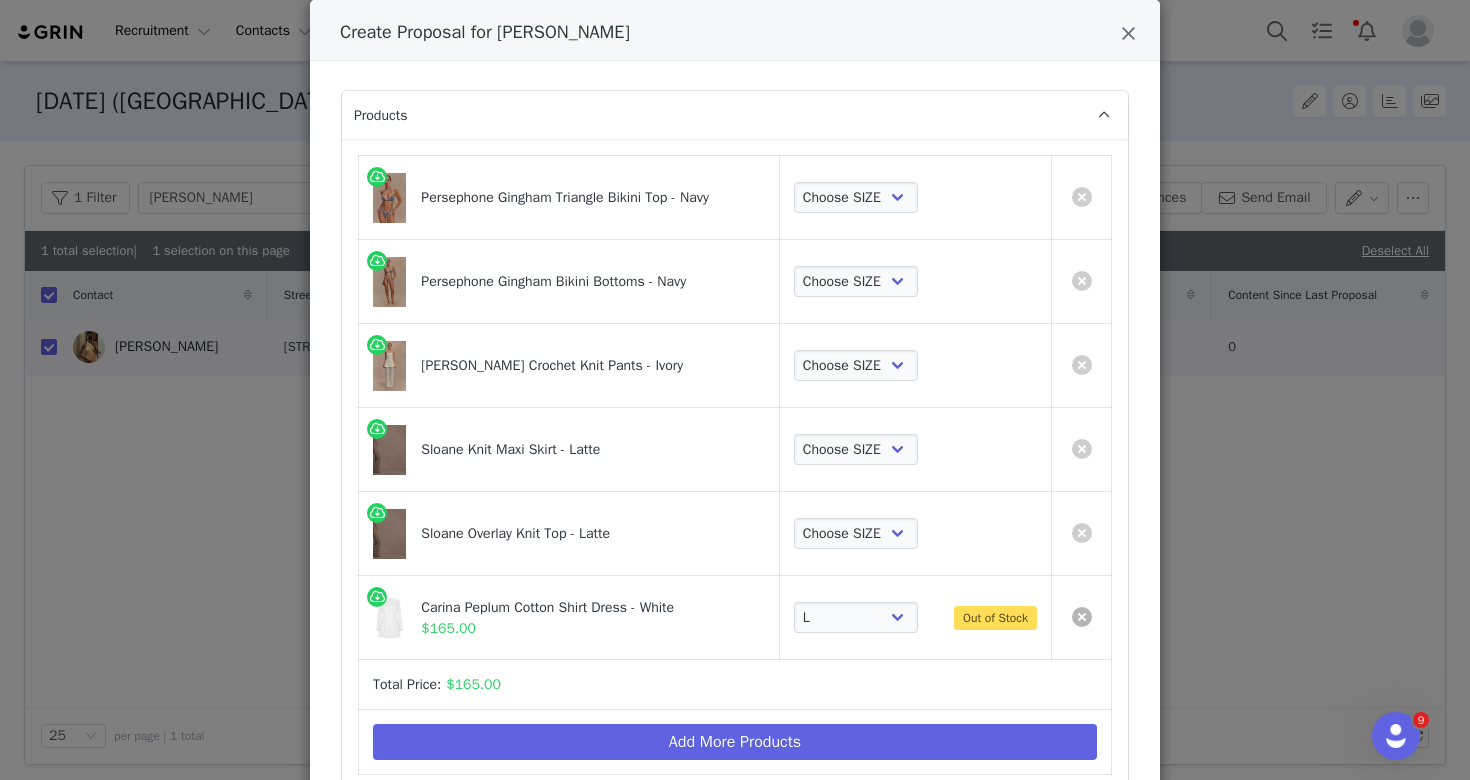 click at bounding box center (1082, 617) 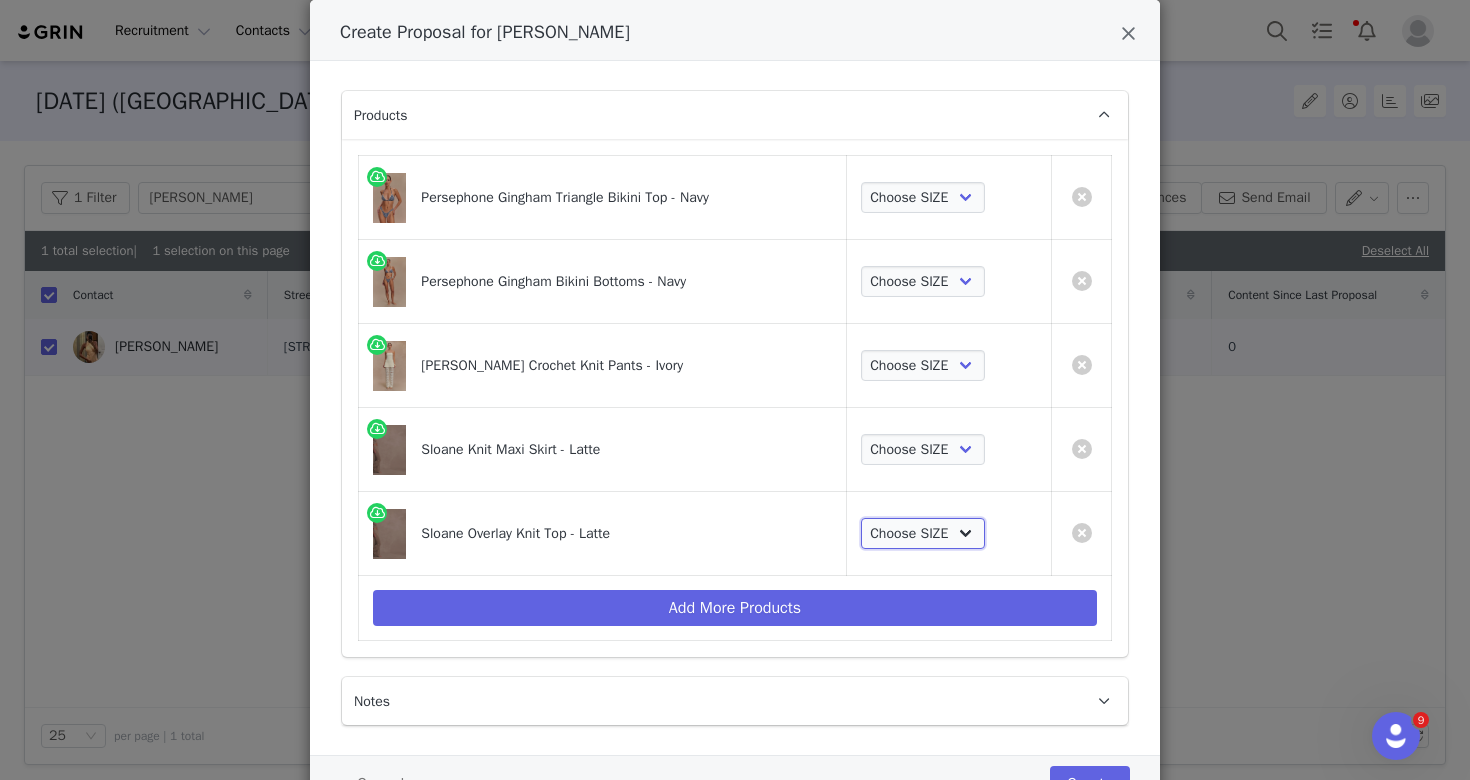 click on "Choose SIZE  XS   S   M   L   XL   XXL" at bounding box center (923, 534) 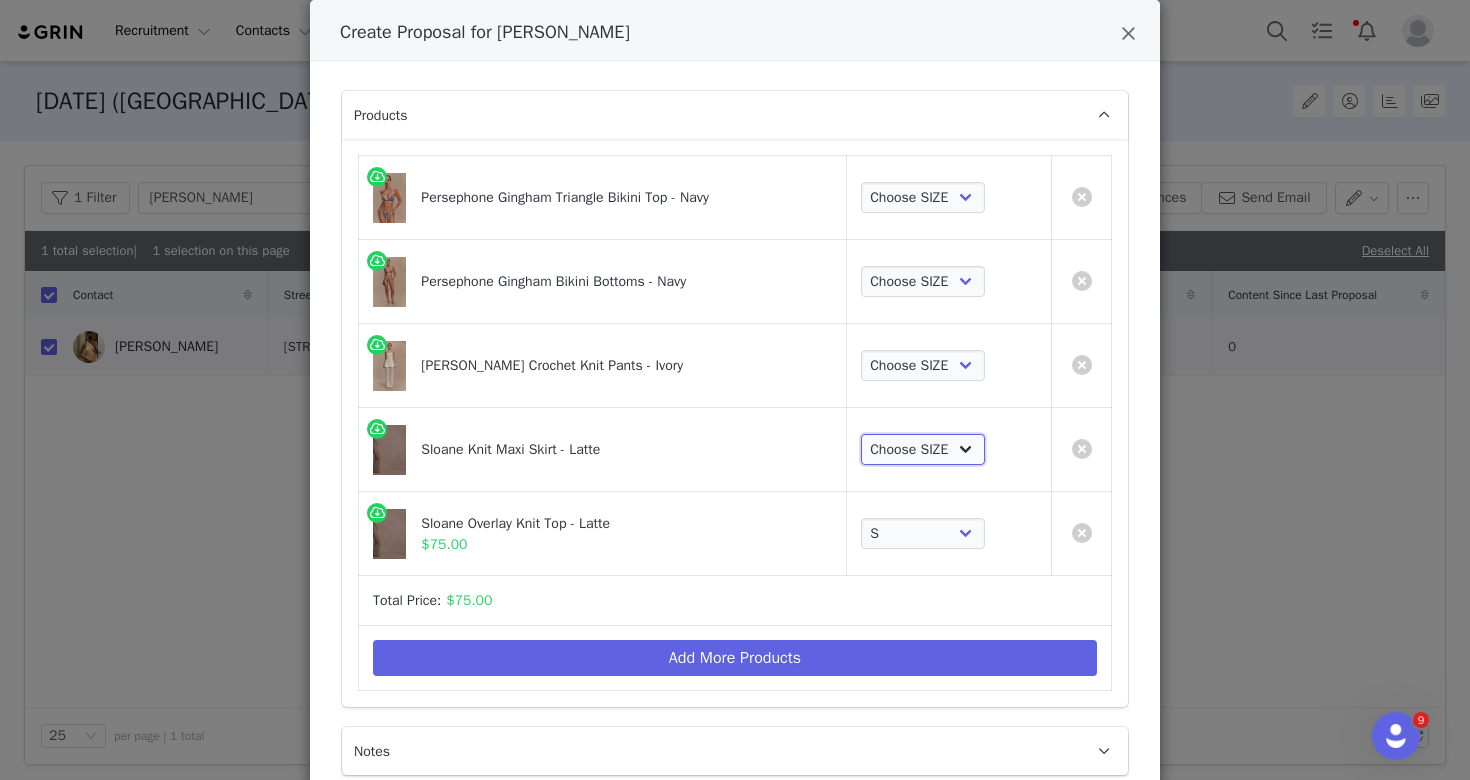 click on "Choose SIZE  XS   S   M   L   XL   XXL" at bounding box center (923, 450) 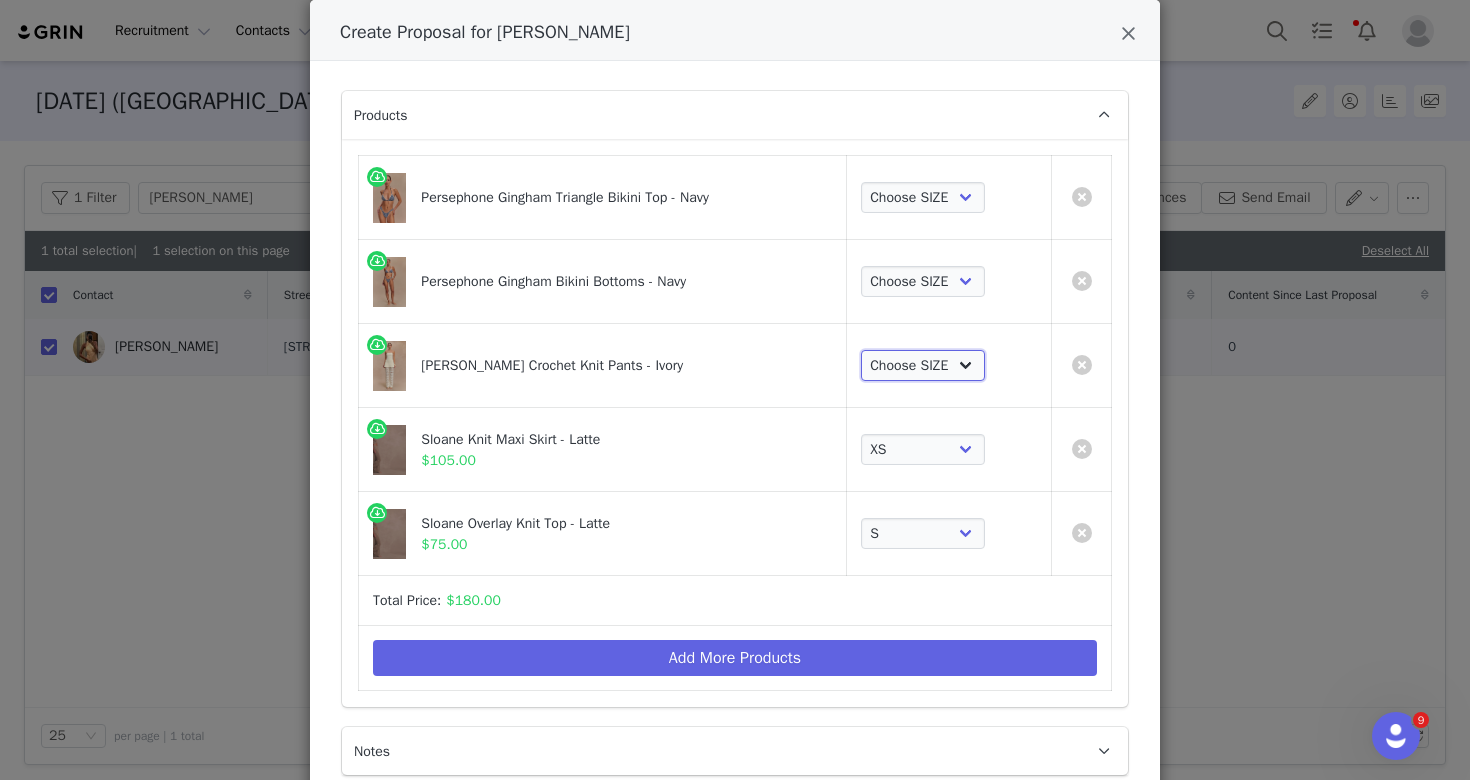click on "Choose SIZE  XXS   XS   S   M   L   XL   XXL   3XL" at bounding box center [923, 366] 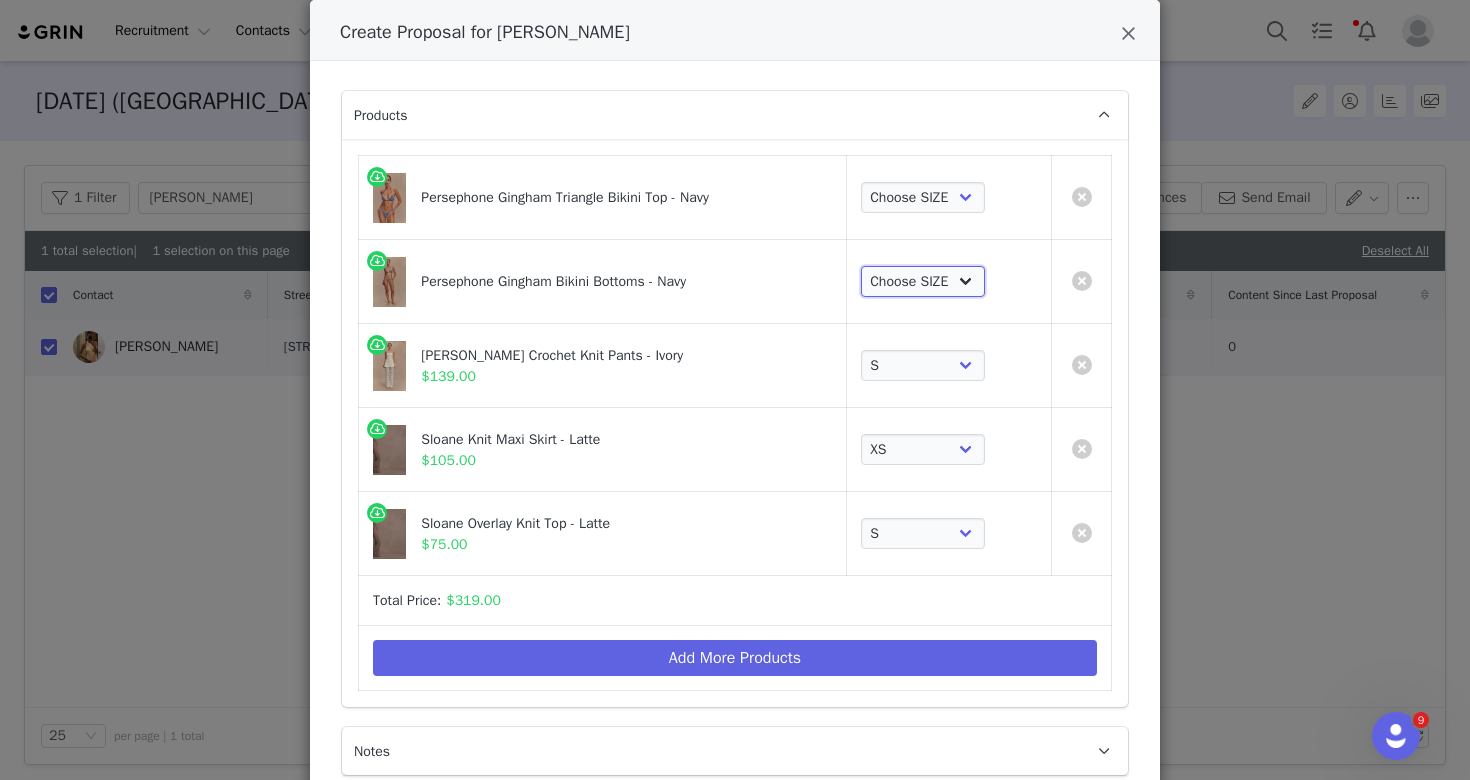 click on "Choose SIZE  XXS   XS   S   M   L   XL   XXL   3XL" at bounding box center (923, 282) 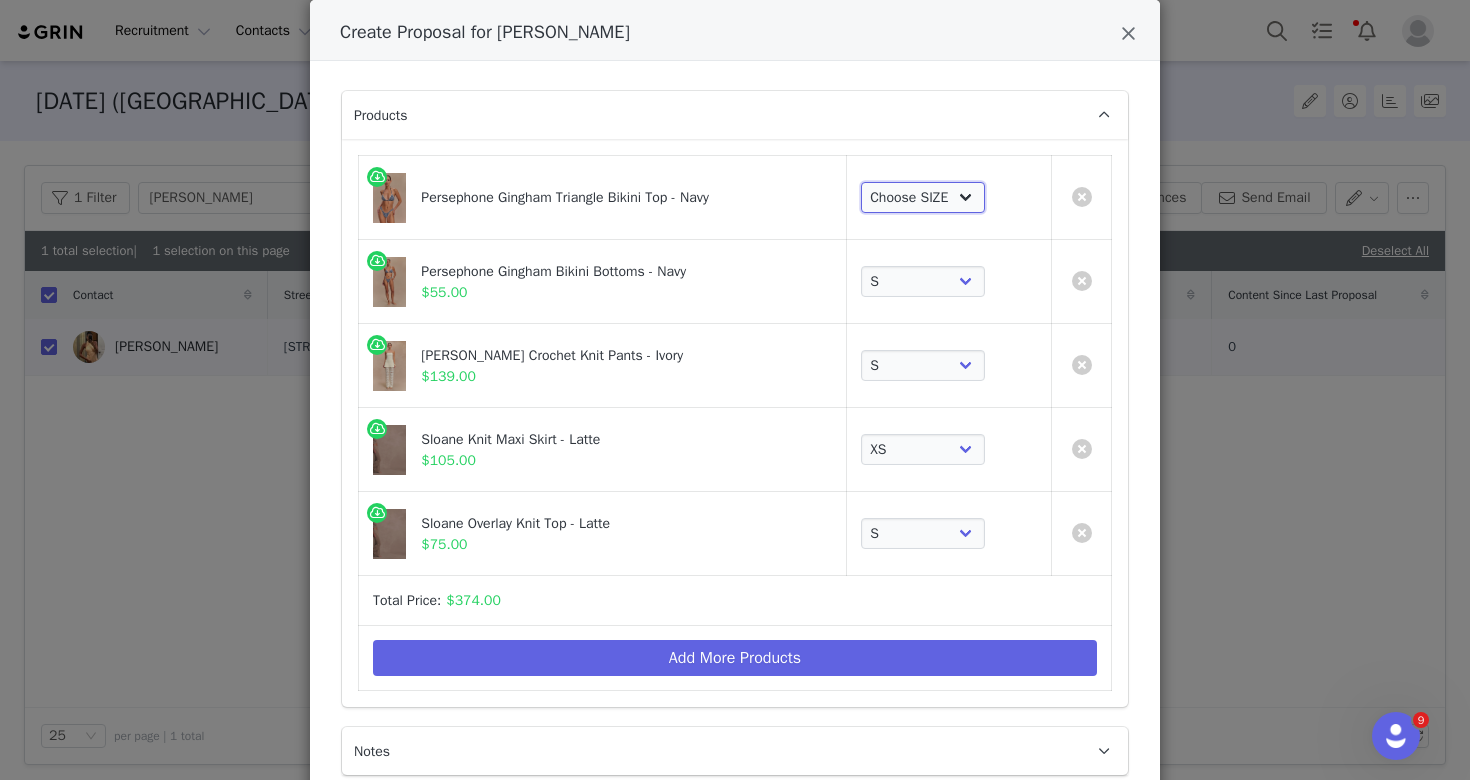 click on "Choose SIZE  XXS   XS   S   M   L   XL   XXL   3XL" at bounding box center (923, 198) 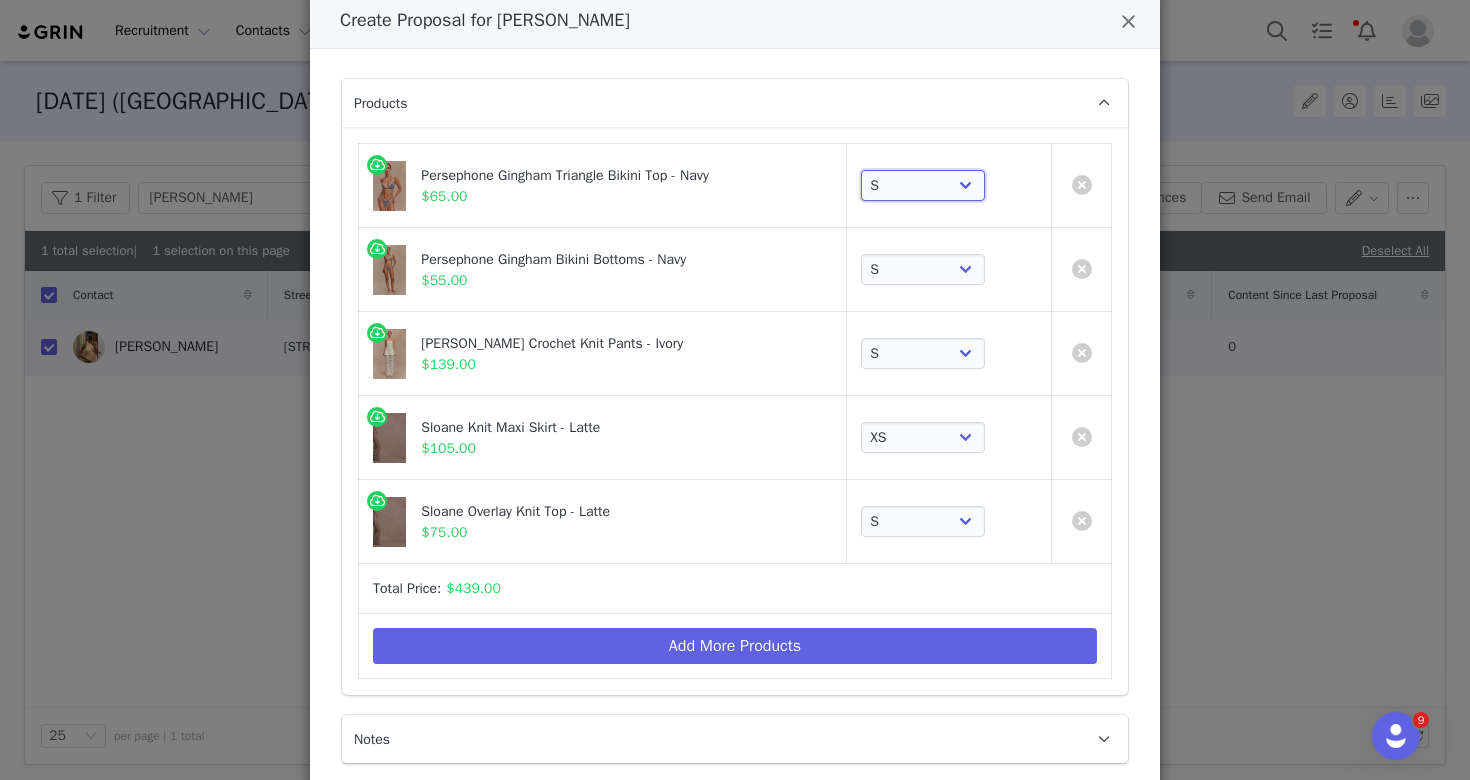 scroll, scrollTop: 119, scrollLeft: 0, axis: vertical 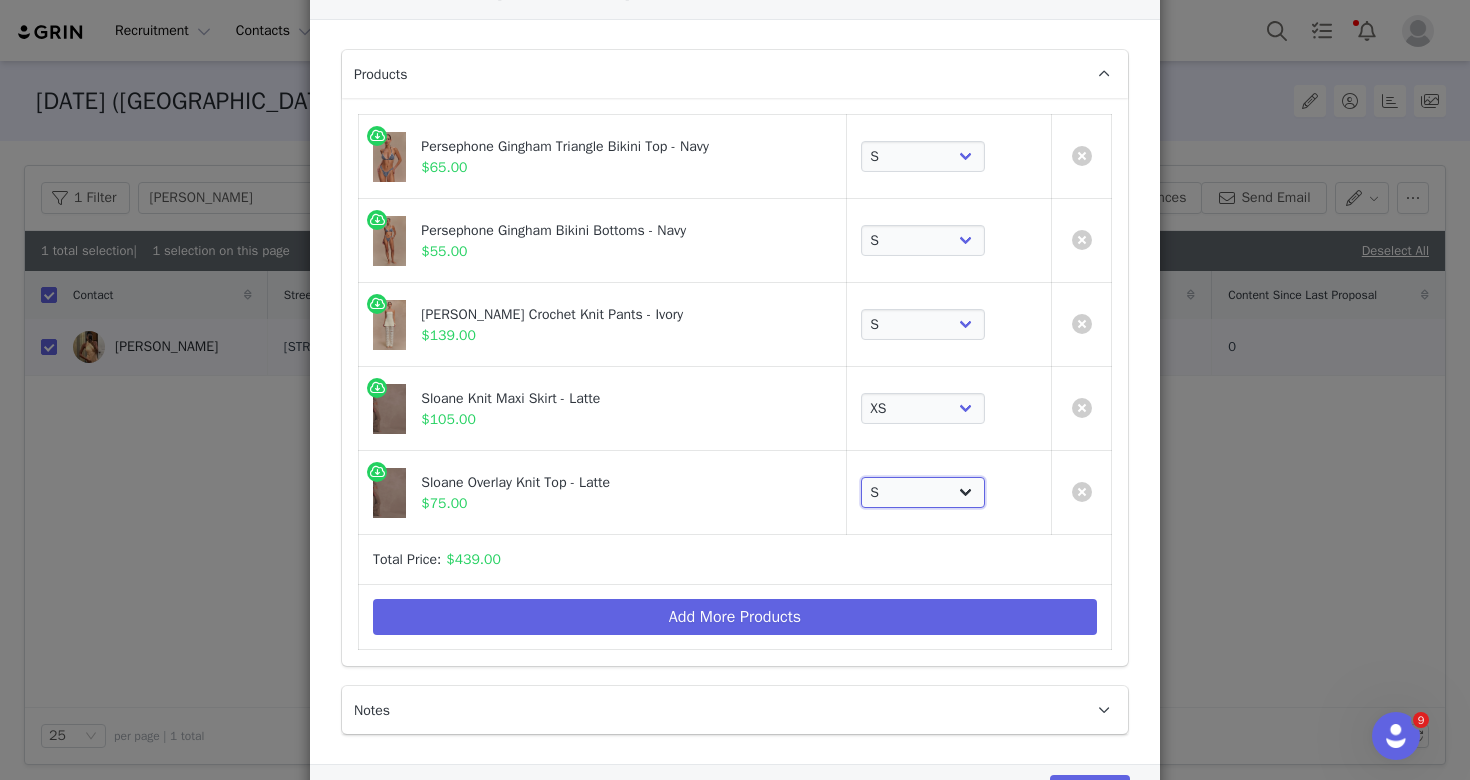 click on "Choose SIZE  XS   S   M   L   XL   XXL" at bounding box center [923, 493] 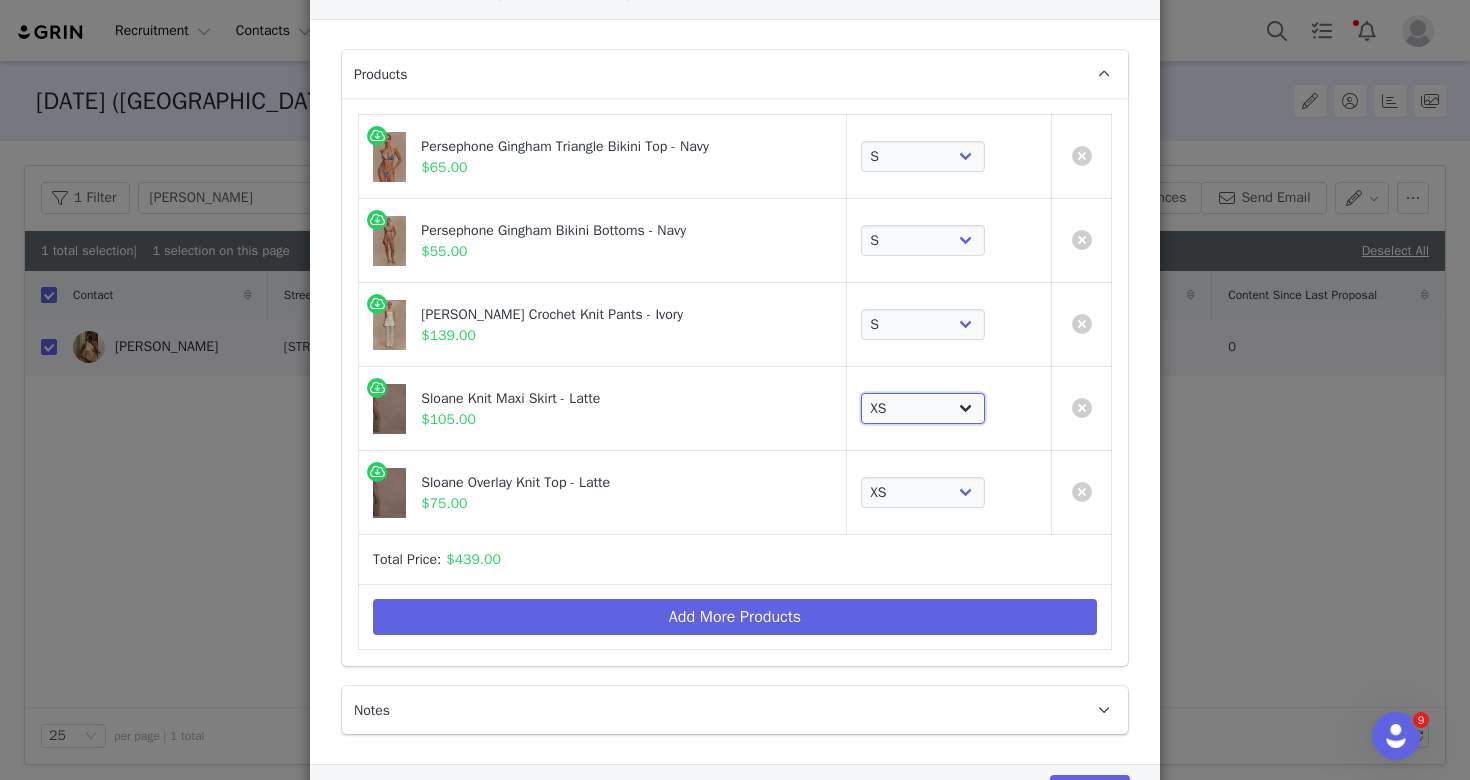 click on "Choose SIZE  XS   S   M   L   XL   XXL" at bounding box center (923, 409) 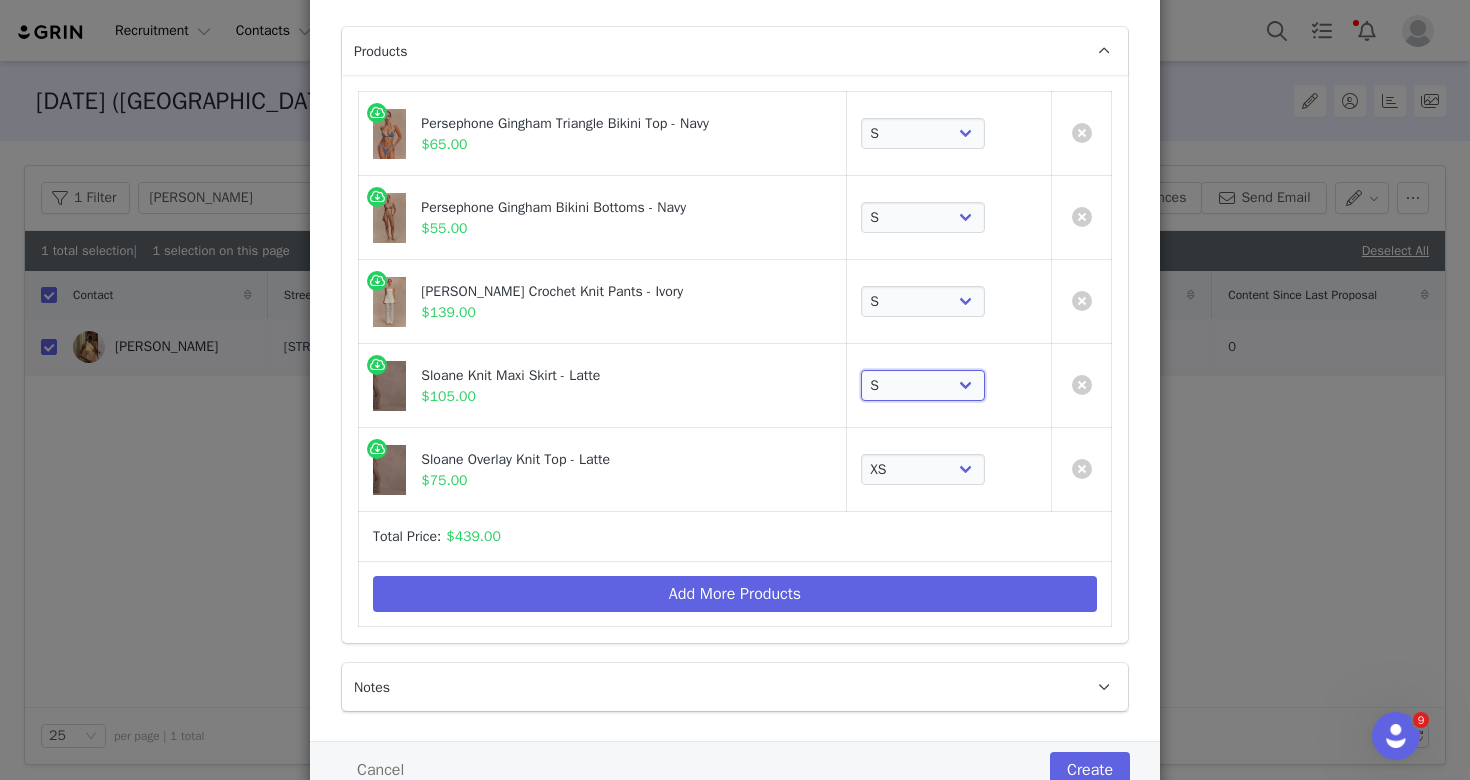 scroll, scrollTop: 181, scrollLeft: 0, axis: vertical 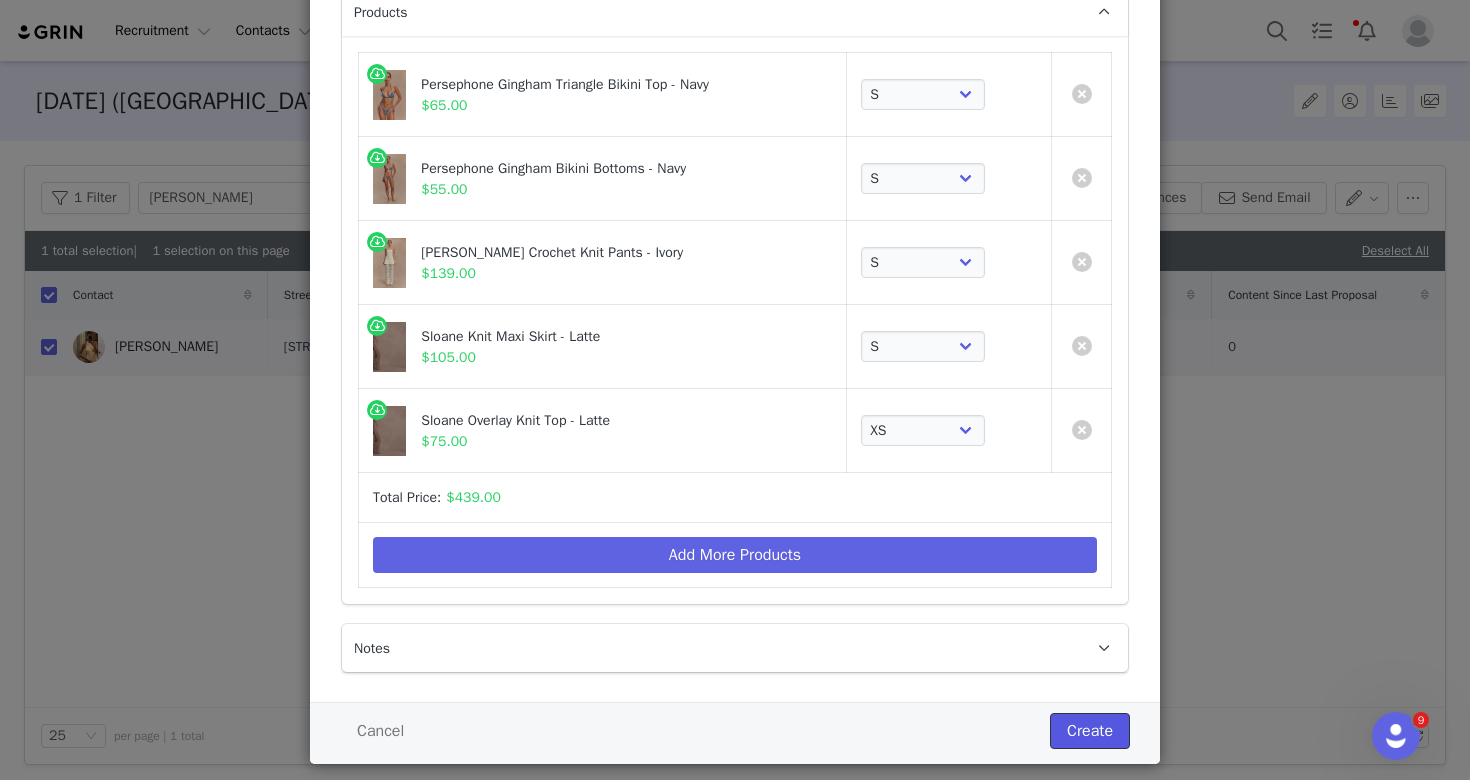 click on "Create" at bounding box center [1090, 731] 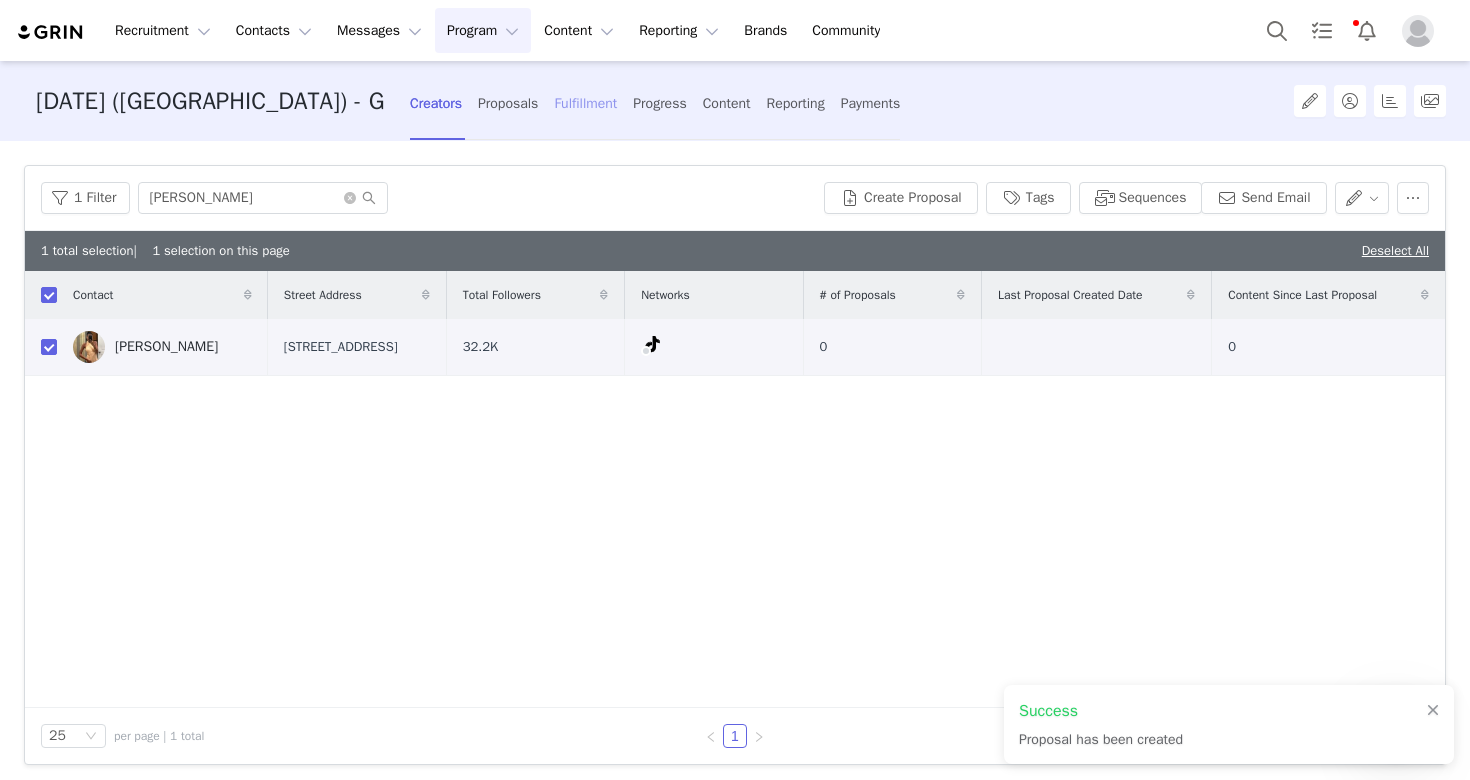 click on "Fulfillment" at bounding box center (585, 103) 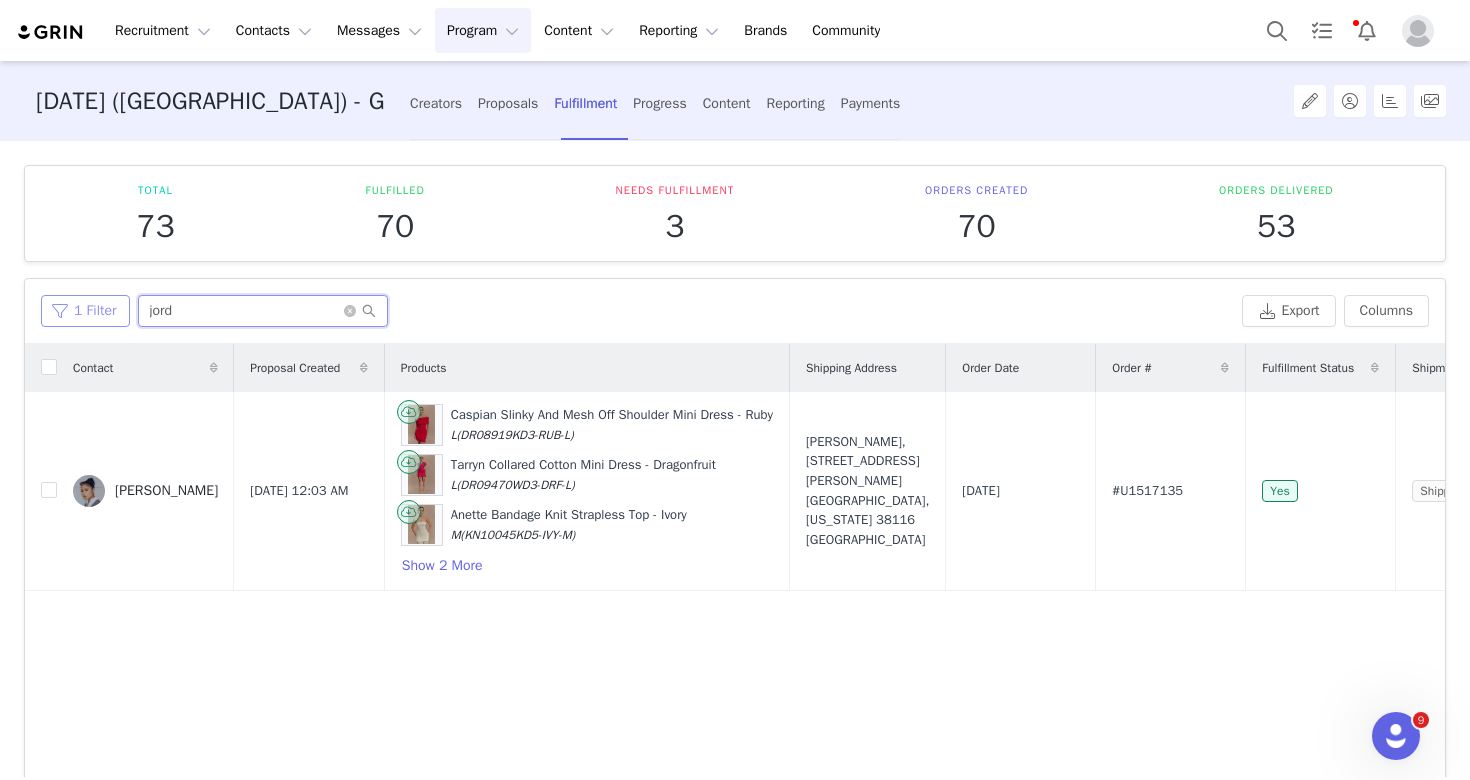 drag, startPoint x: 221, startPoint y: 311, endPoint x: 83, endPoint y: 300, distance: 138.43771 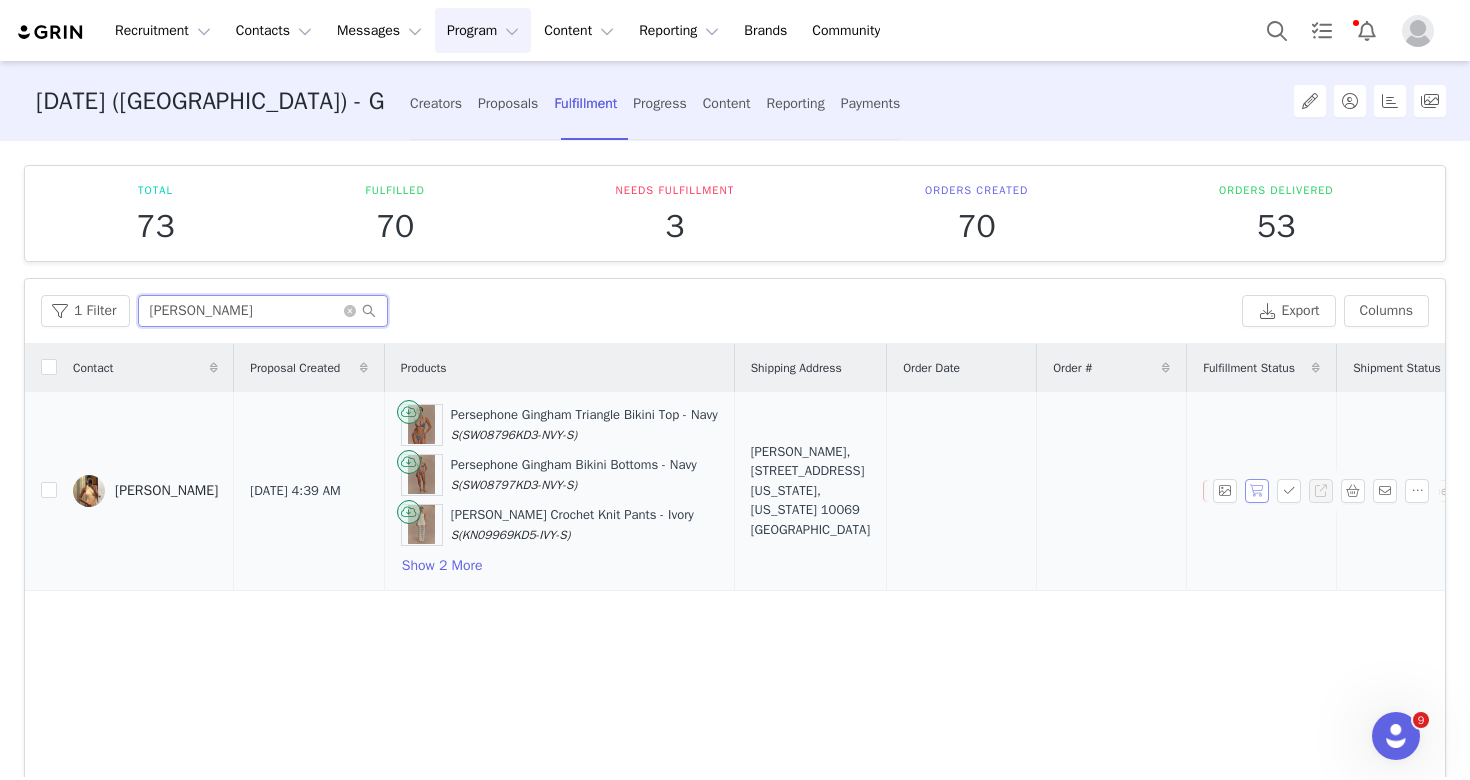 type on "[PERSON_NAME]" 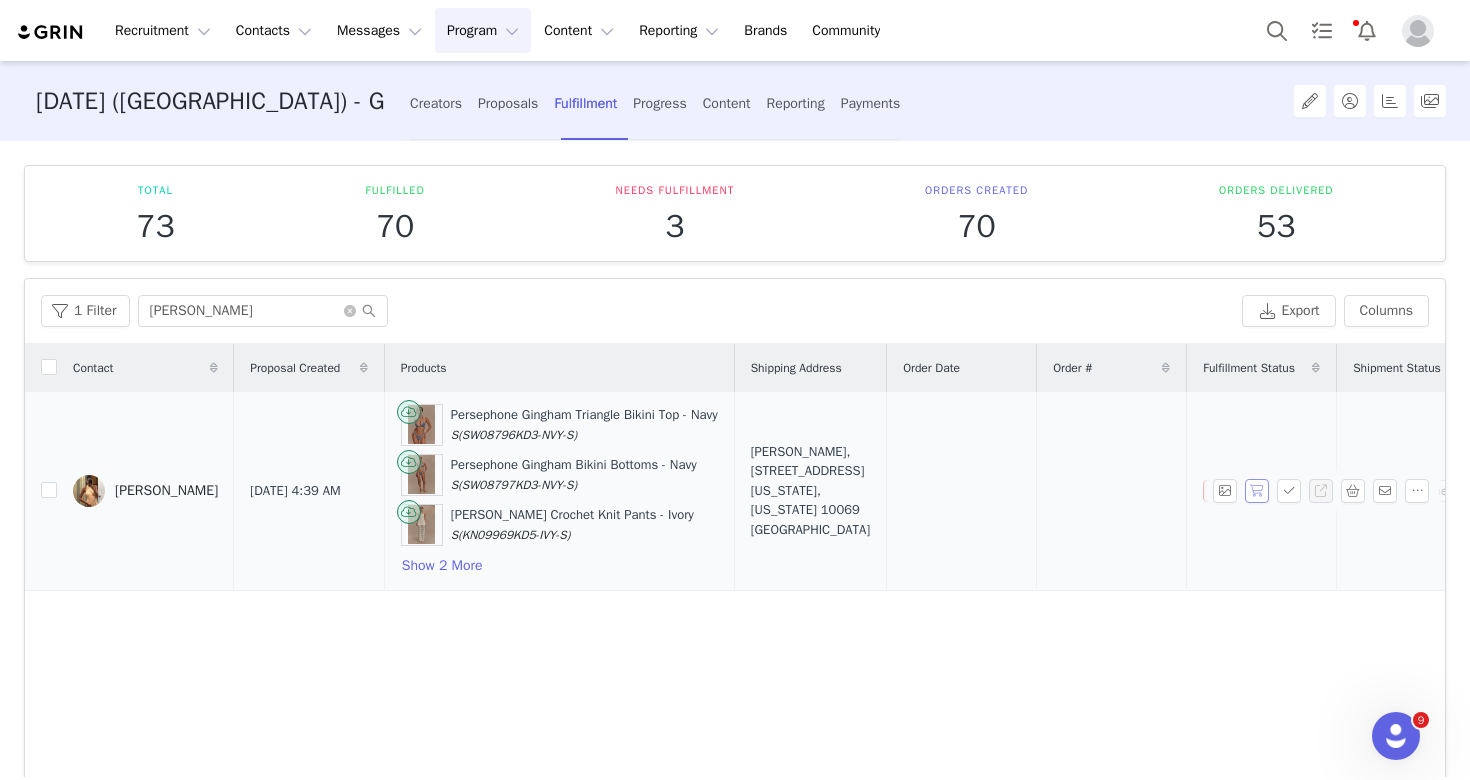 click at bounding box center (1257, 491) 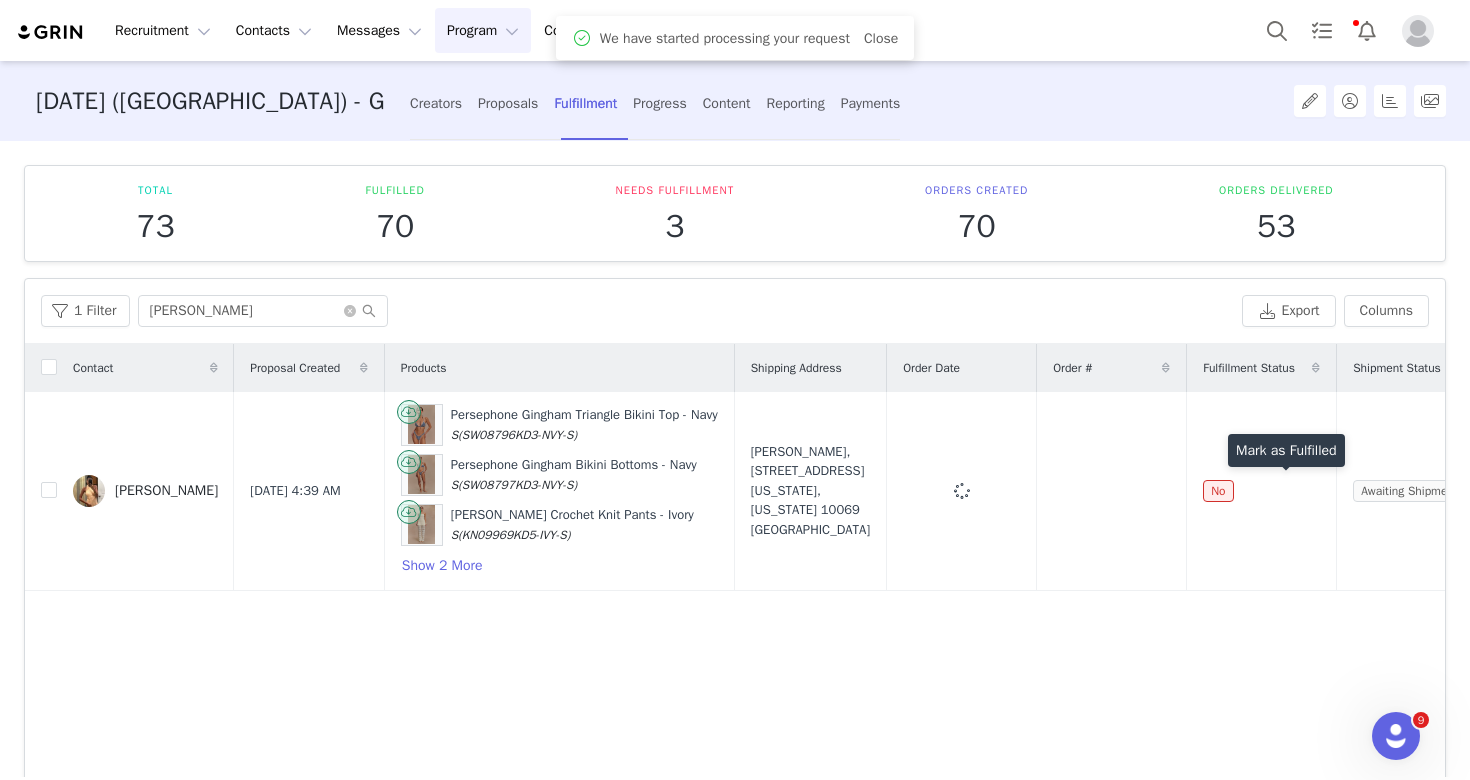 click at bounding box center [1289, 491] 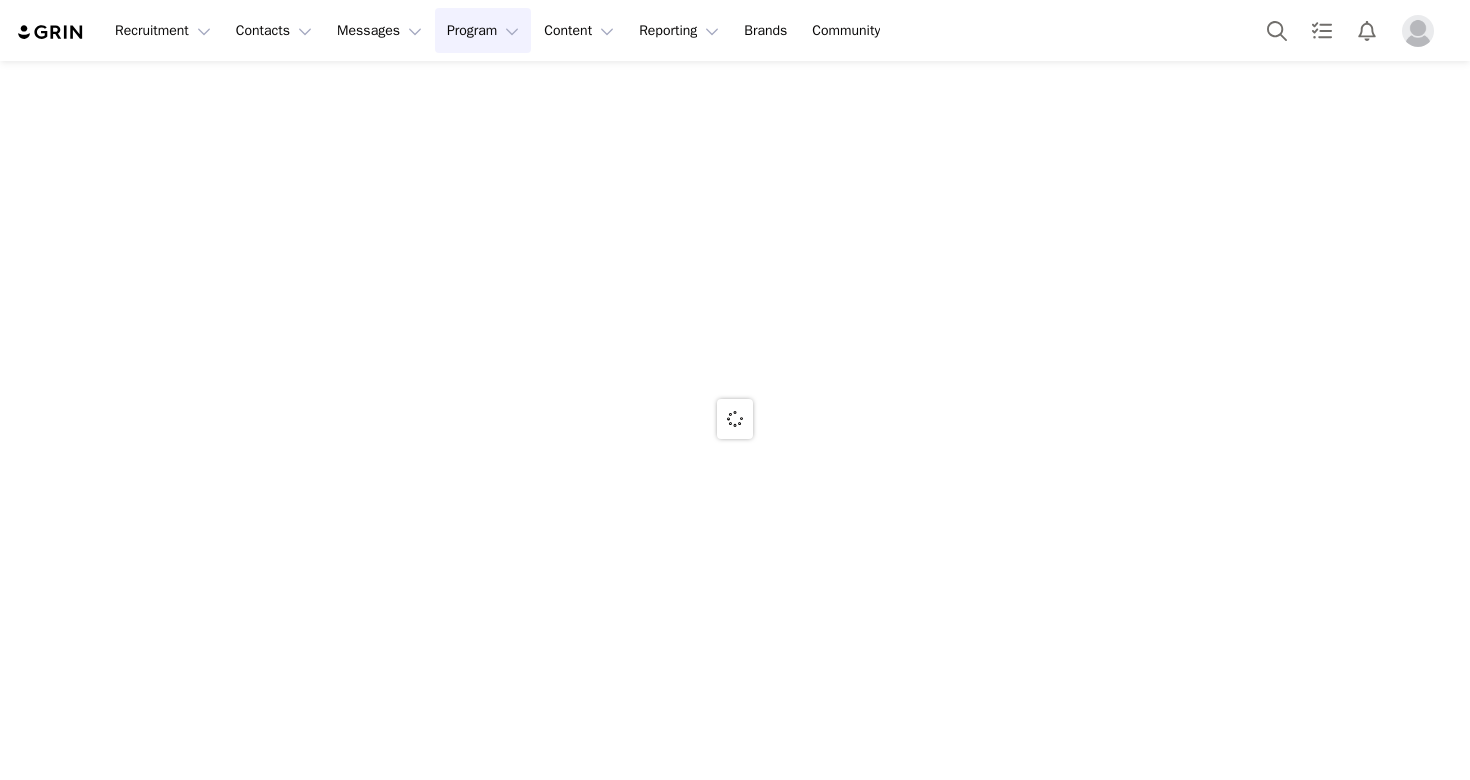 scroll, scrollTop: 0, scrollLeft: 0, axis: both 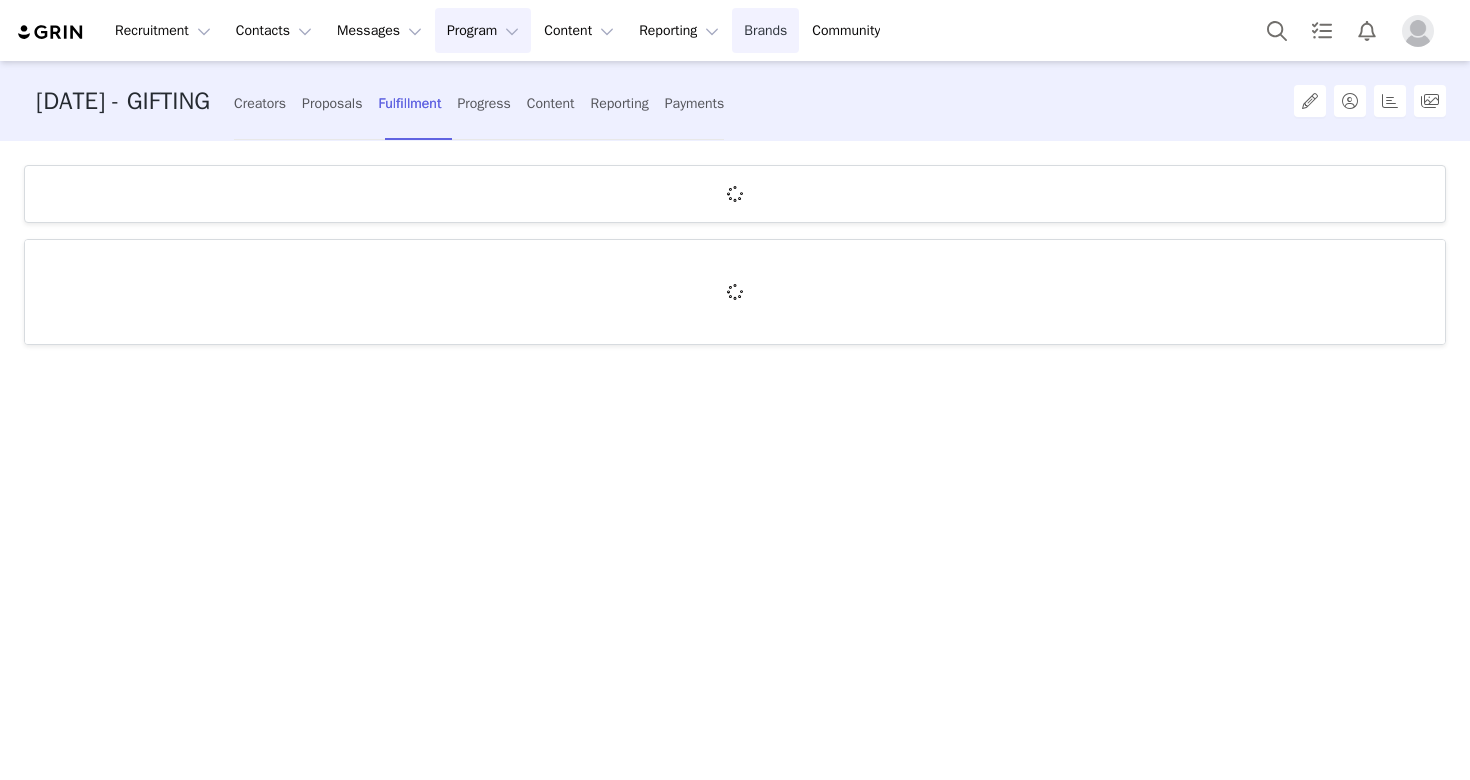 click on "Brands Brands" at bounding box center (765, 30) 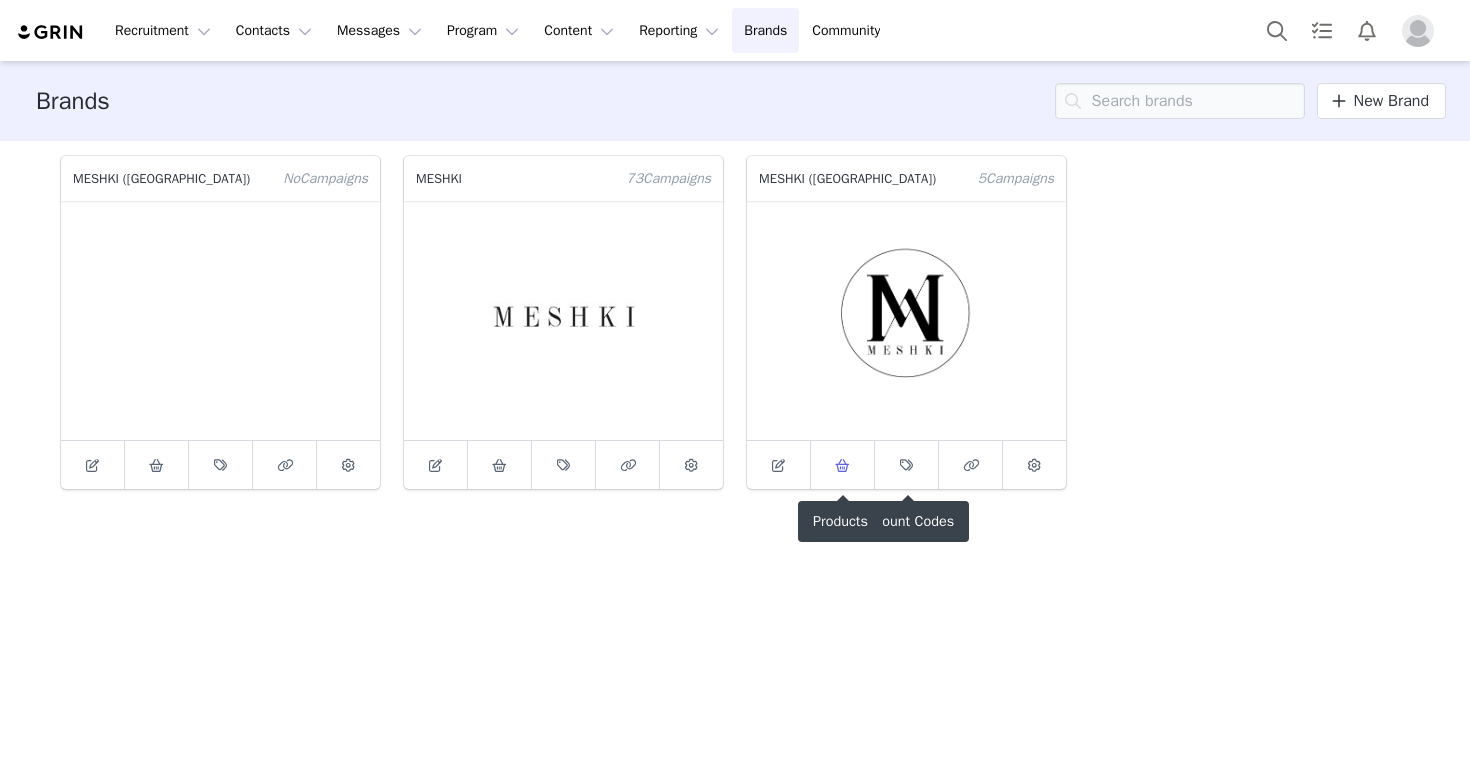 click at bounding box center [843, 465] 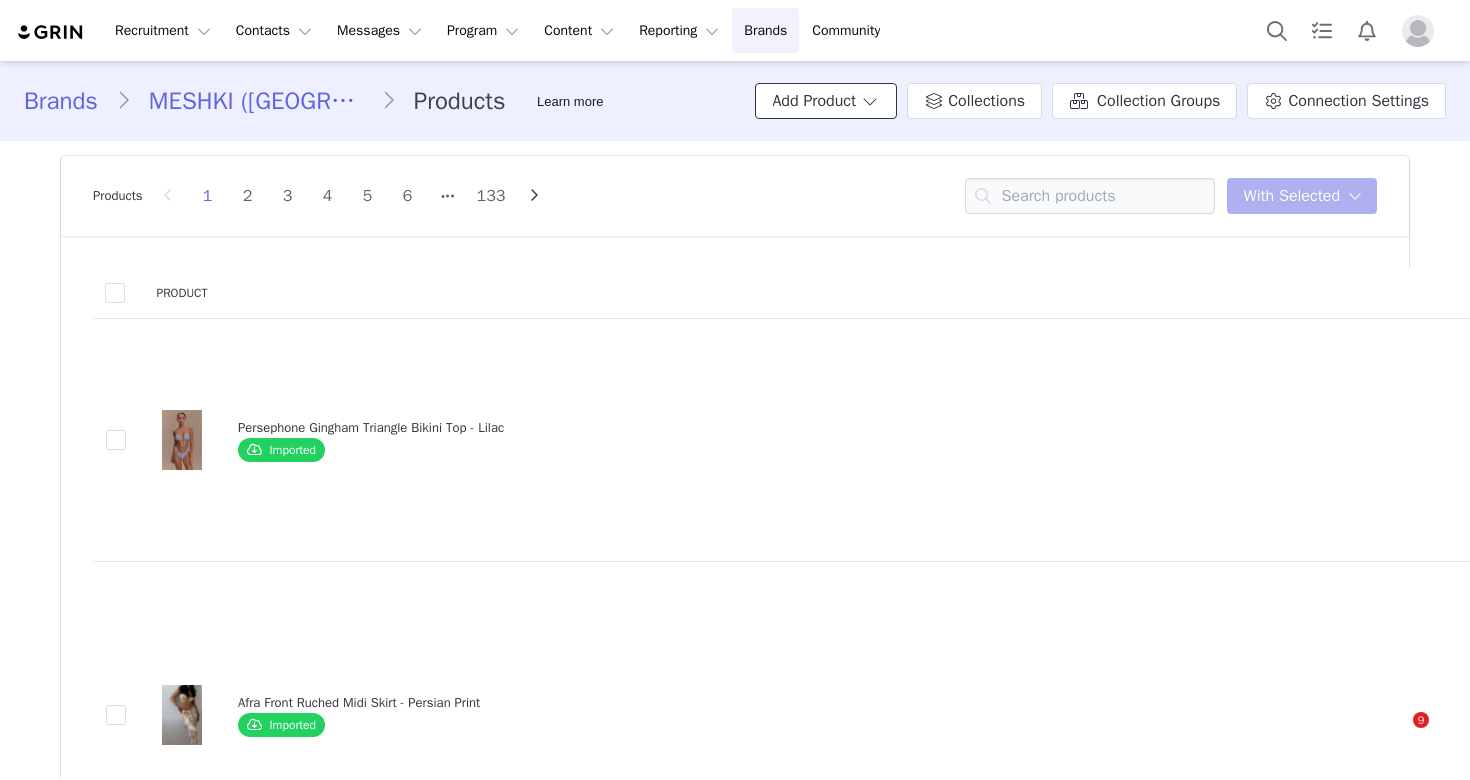 click at bounding box center [870, 101] 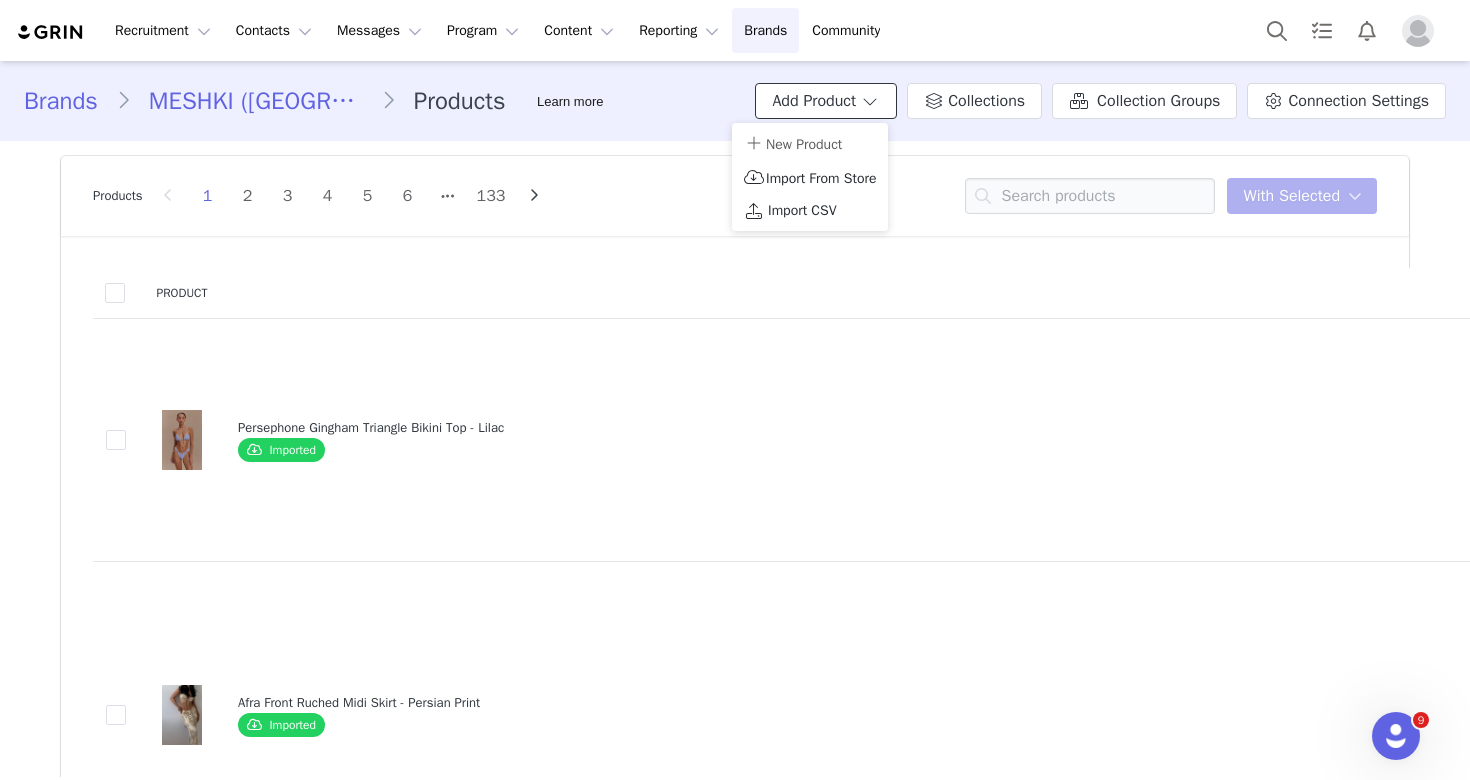 scroll, scrollTop: 0, scrollLeft: 0, axis: both 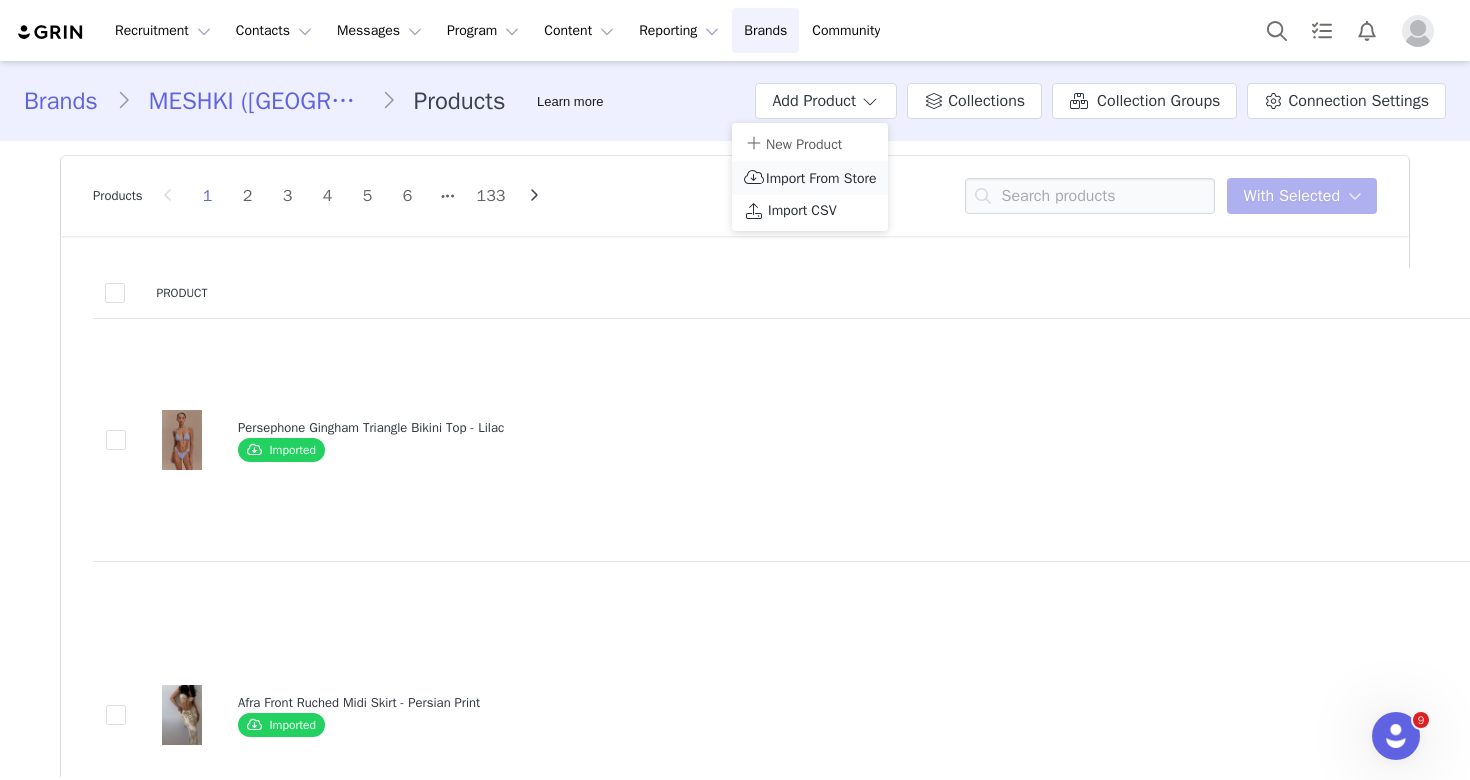 click on "Import From Store" at bounding box center (821, 178) 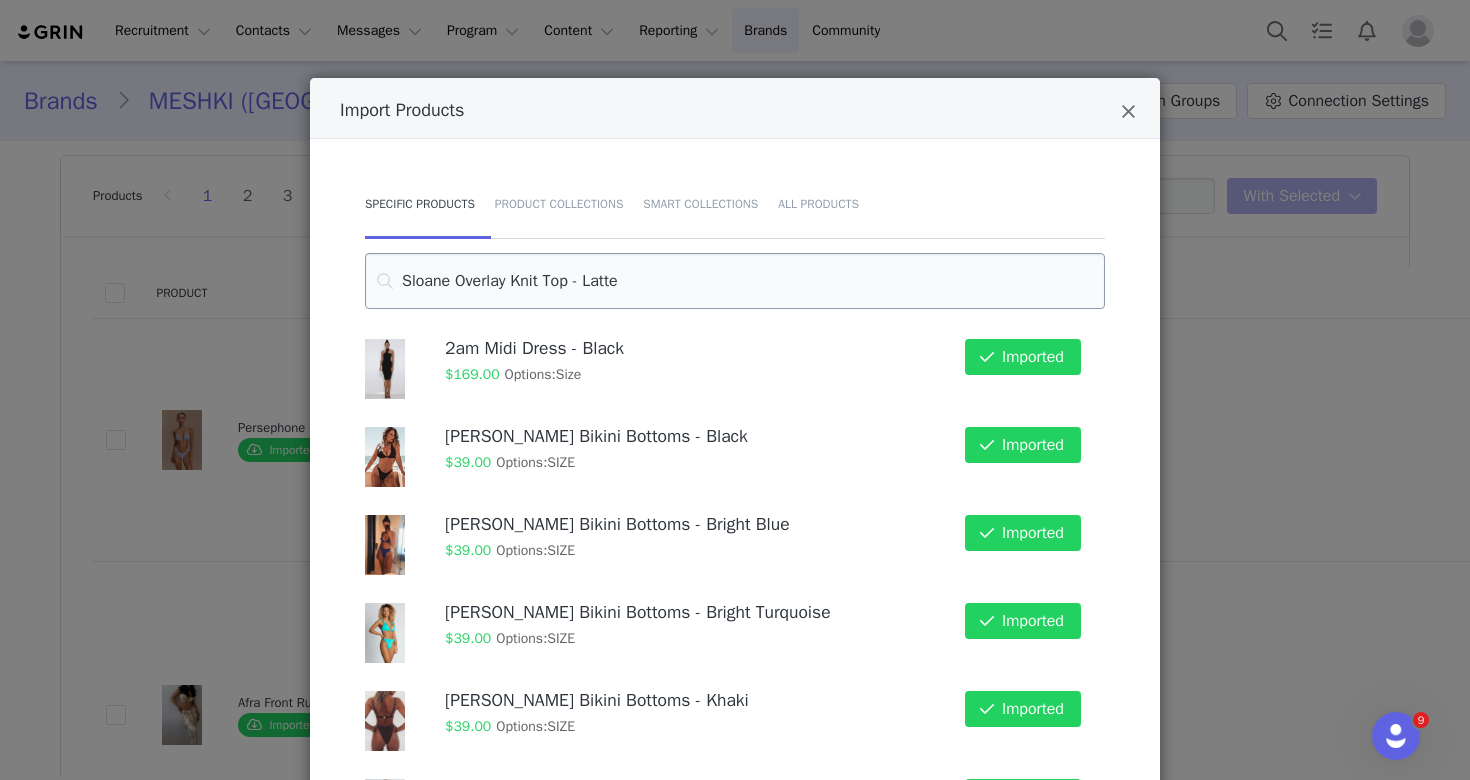 click on "Sloane Overlay Knit Top - Latte" at bounding box center [735, 281] 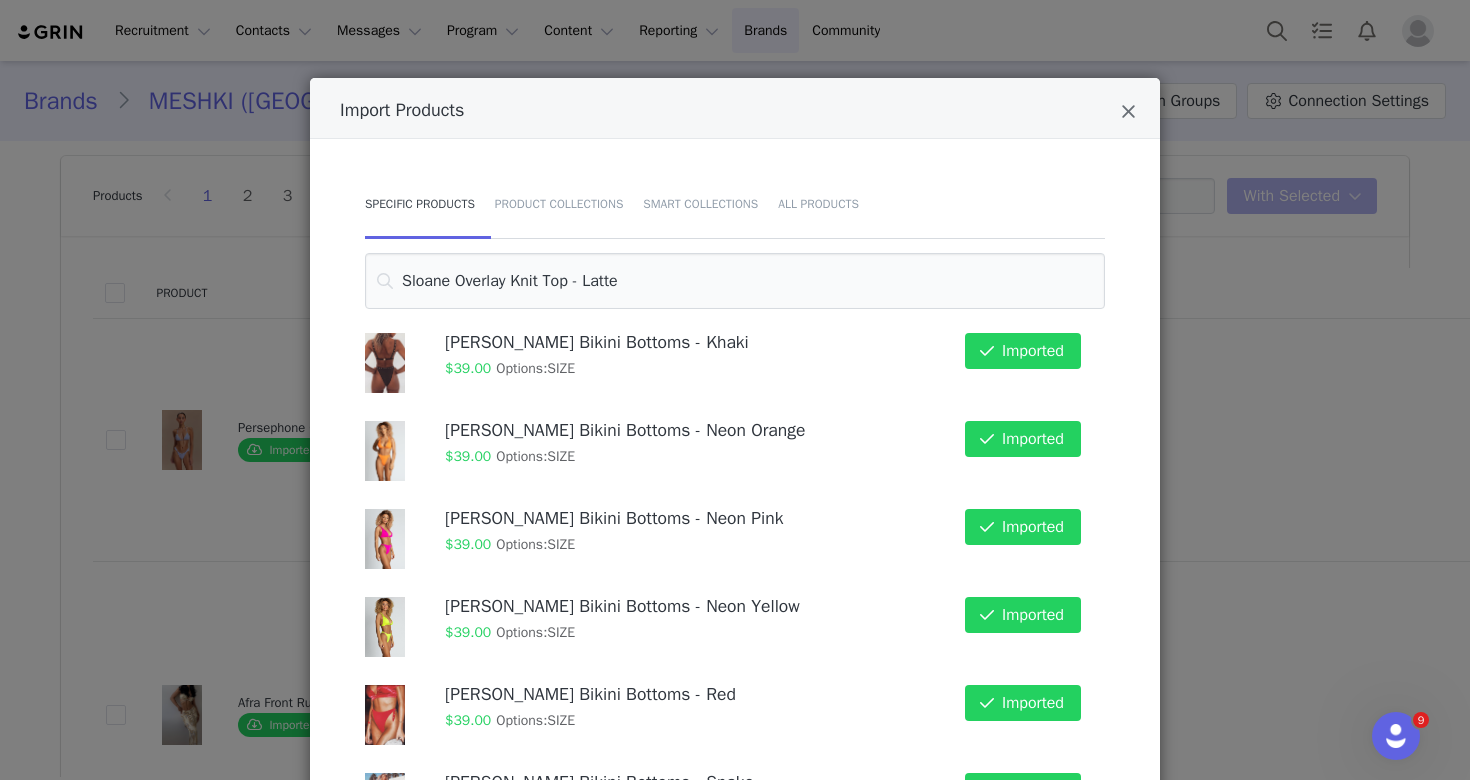 scroll, scrollTop: 384, scrollLeft: 0, axis: vertical 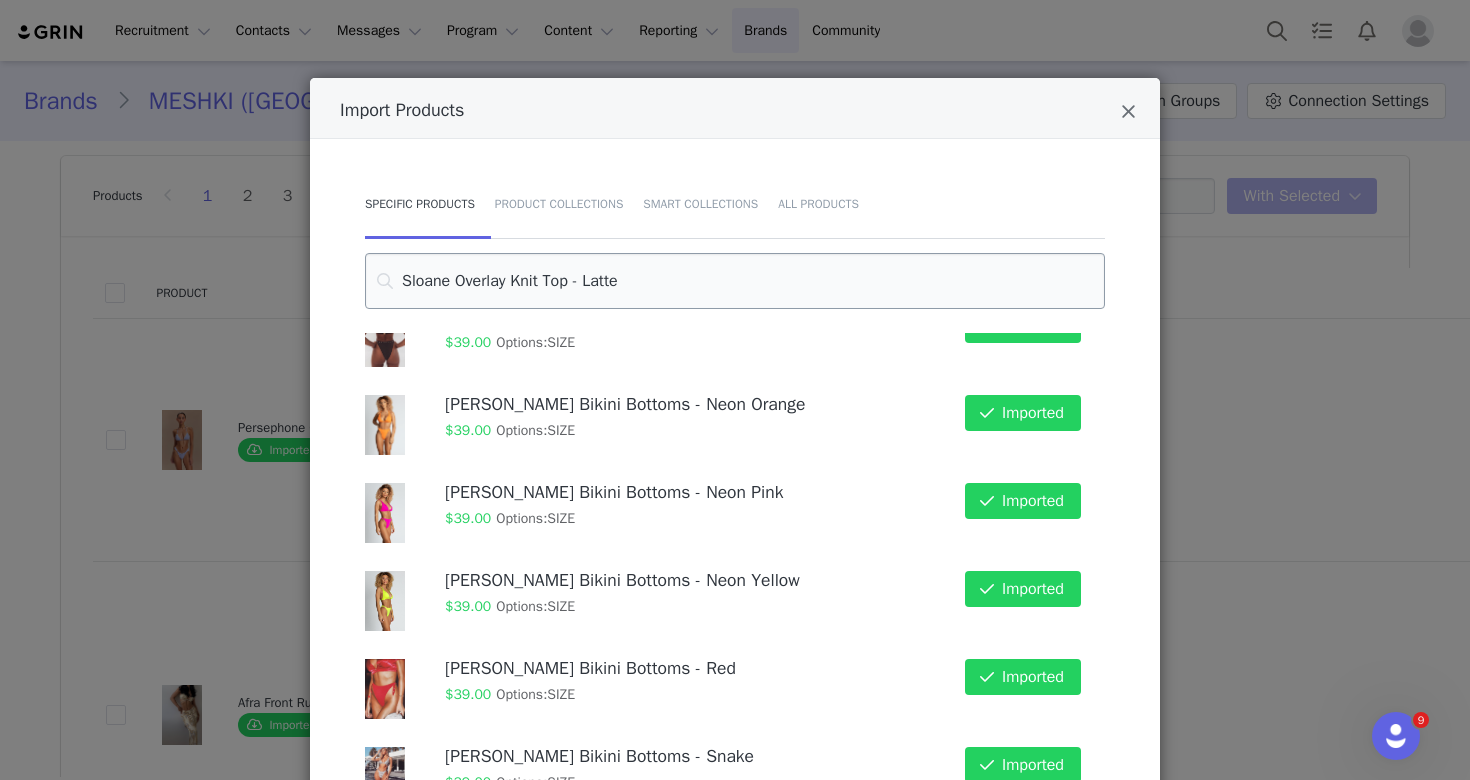 drag, startPoint x: 456, startPoint y: 281, endPoint x: 708, endPoint y: 278, distance: 252.01785 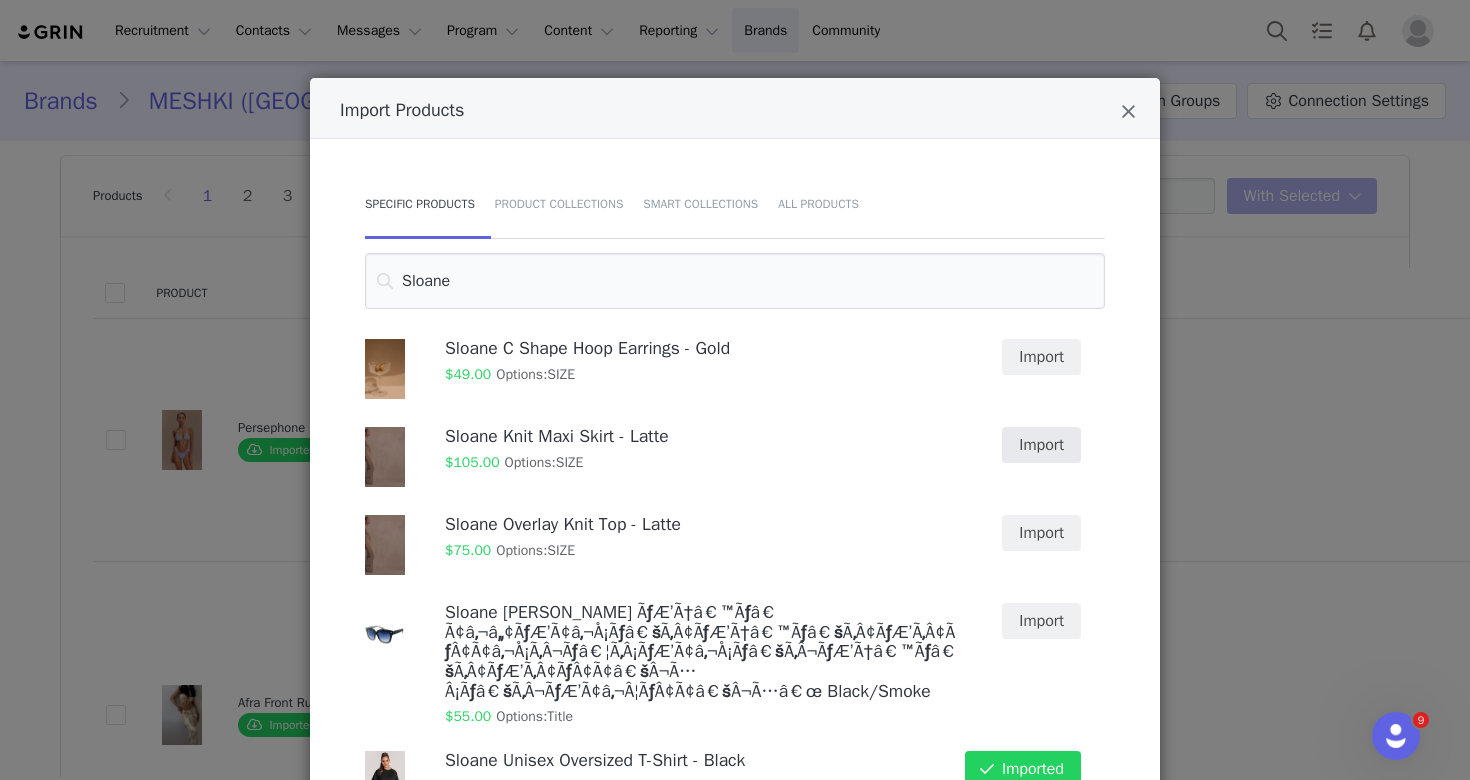type on "Sloane" 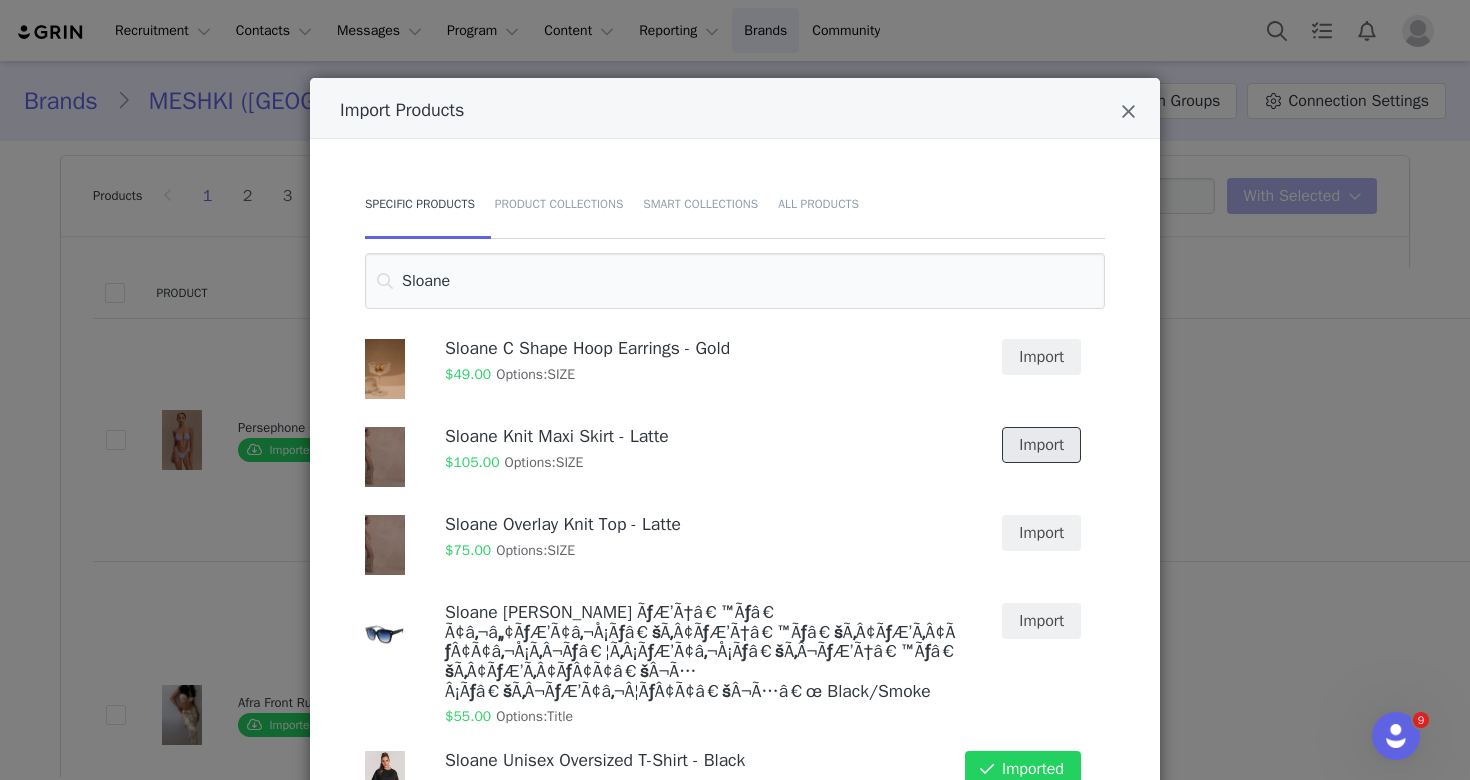 click on "Import" at bounding box center [1041, 445] 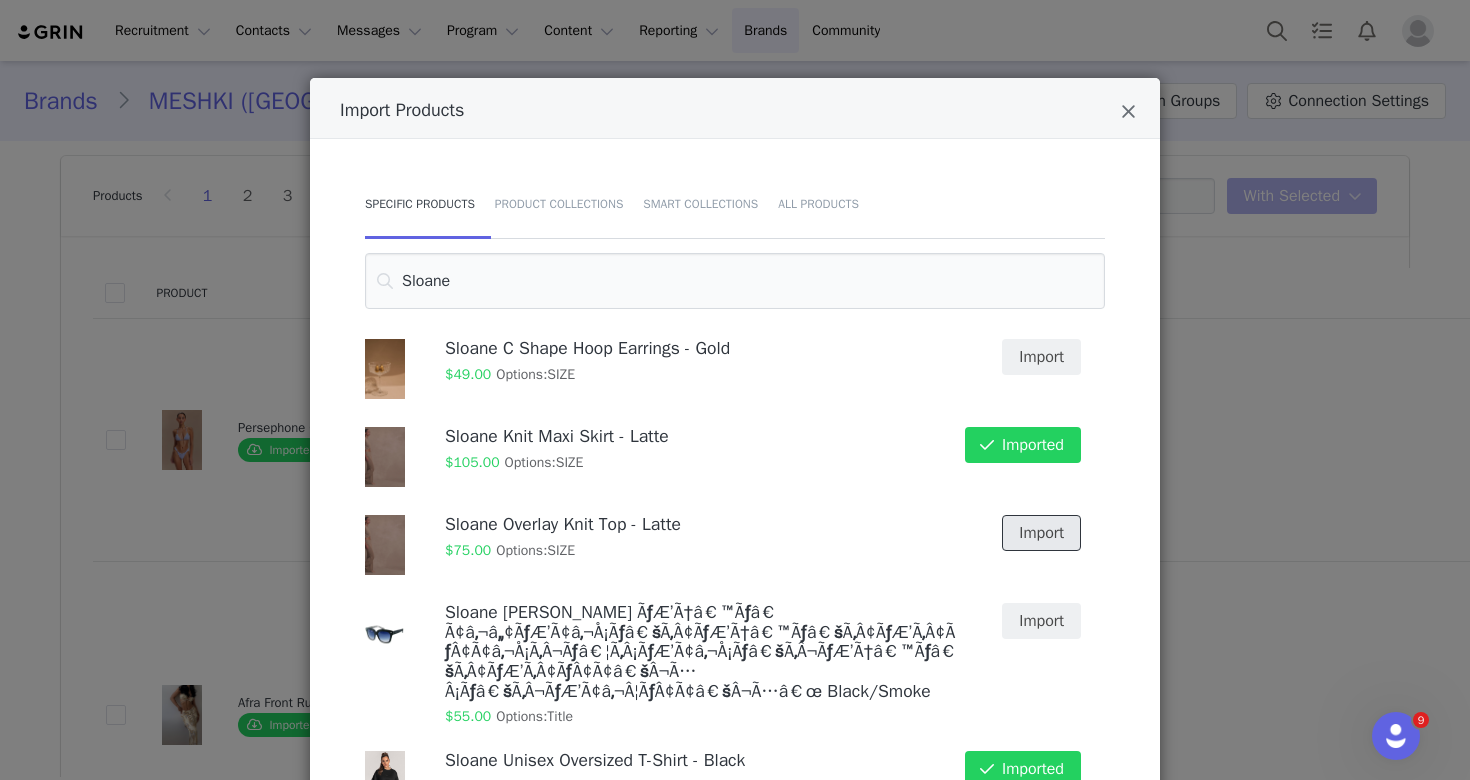 click on "Import" at bounding box center [1041, 533] 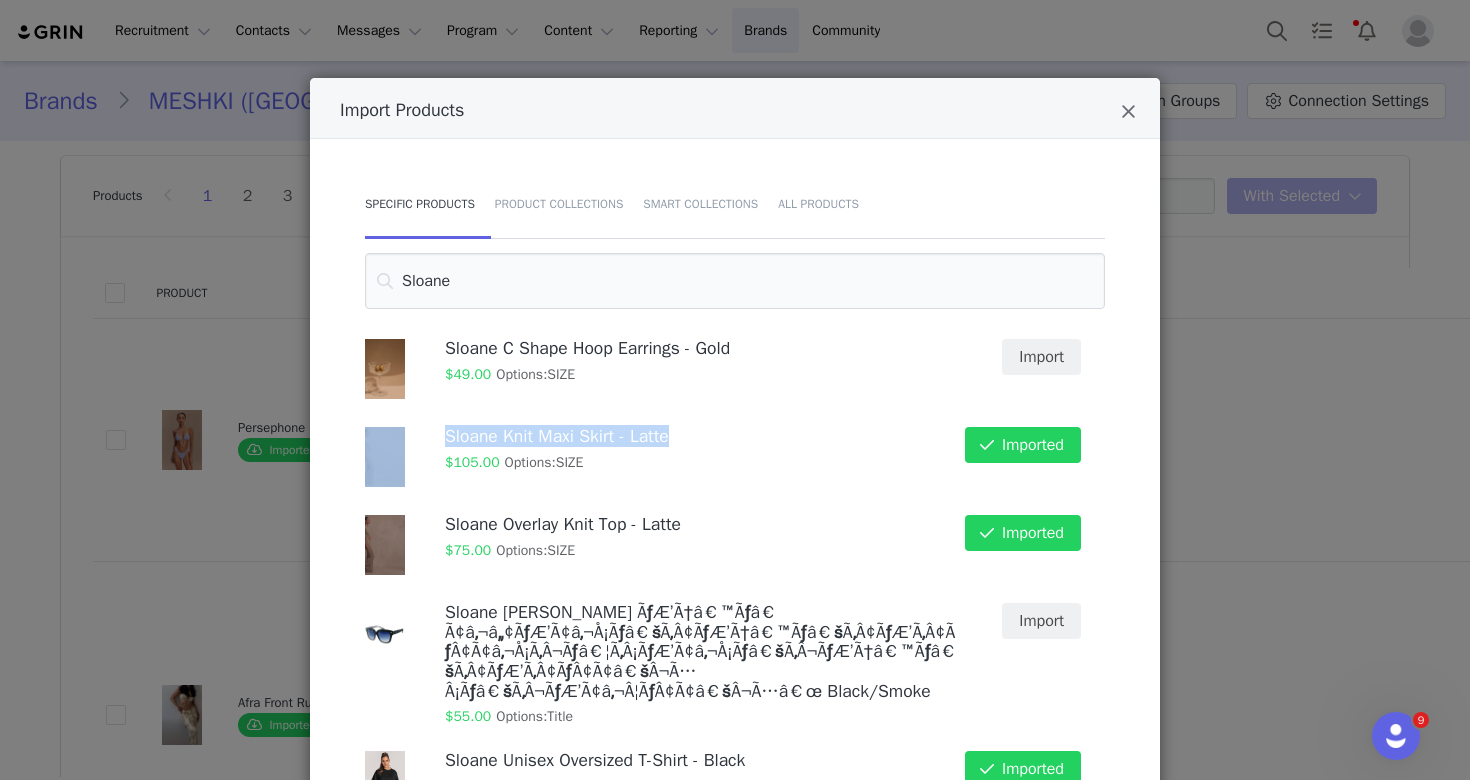 drag, startPoint x: 695, startPoint y: 436, endPoint x: 392, endPoint y: 434, distance: 303.0066 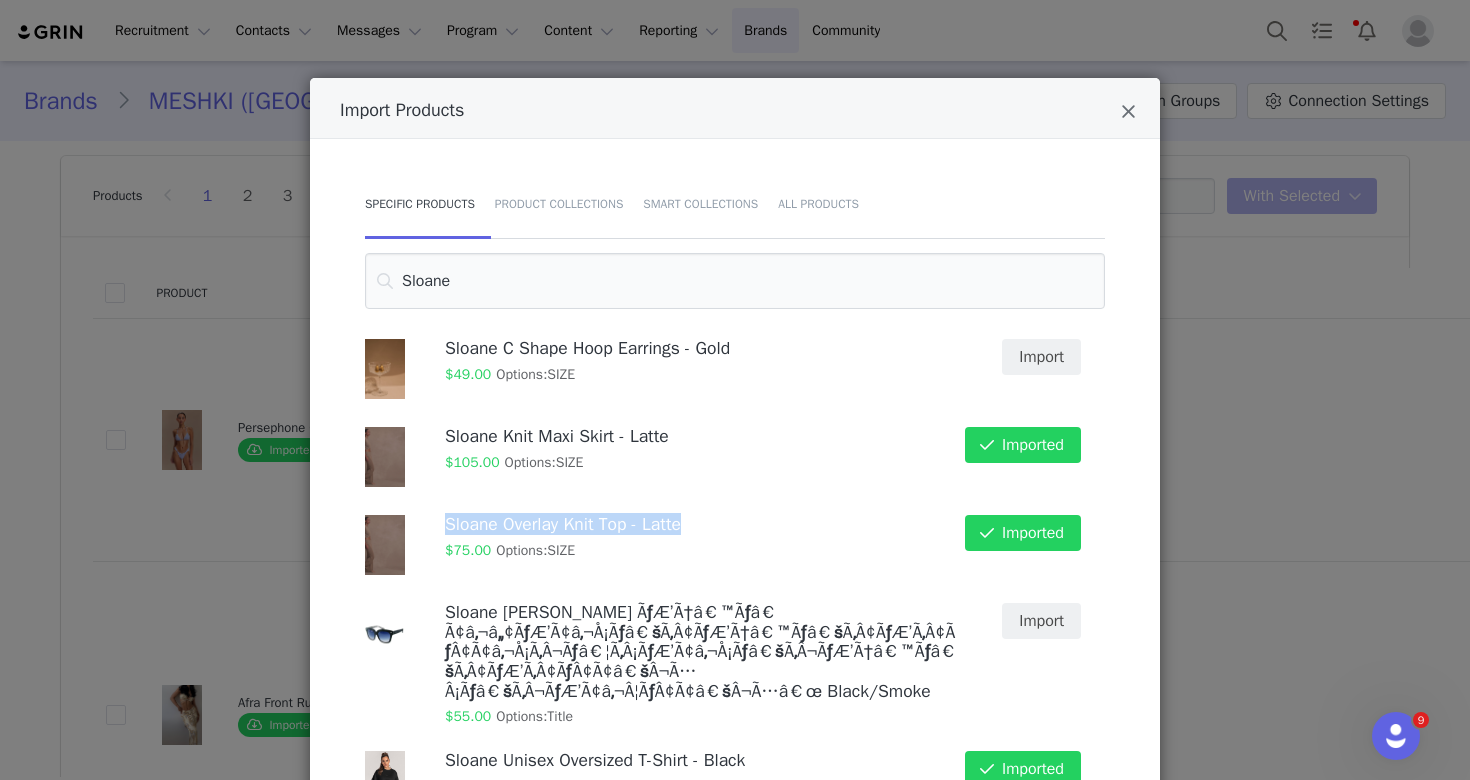 drag, startPoint x: 722, startPoint y: 528, endPoint x: 441, endPoint y: 520, distance: 281.11386 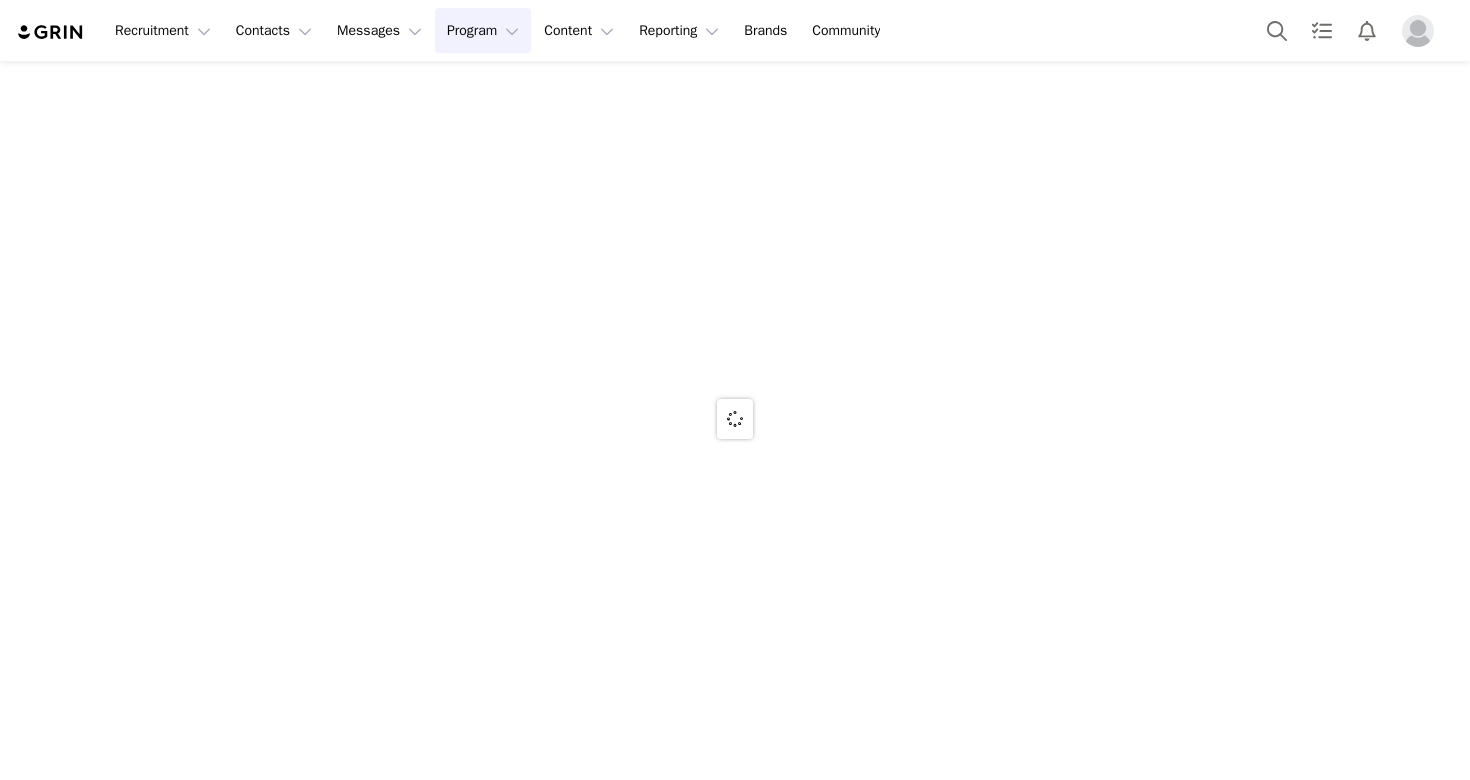 scroll, scrollTop: 0, scrollLeft: 0, axis: both 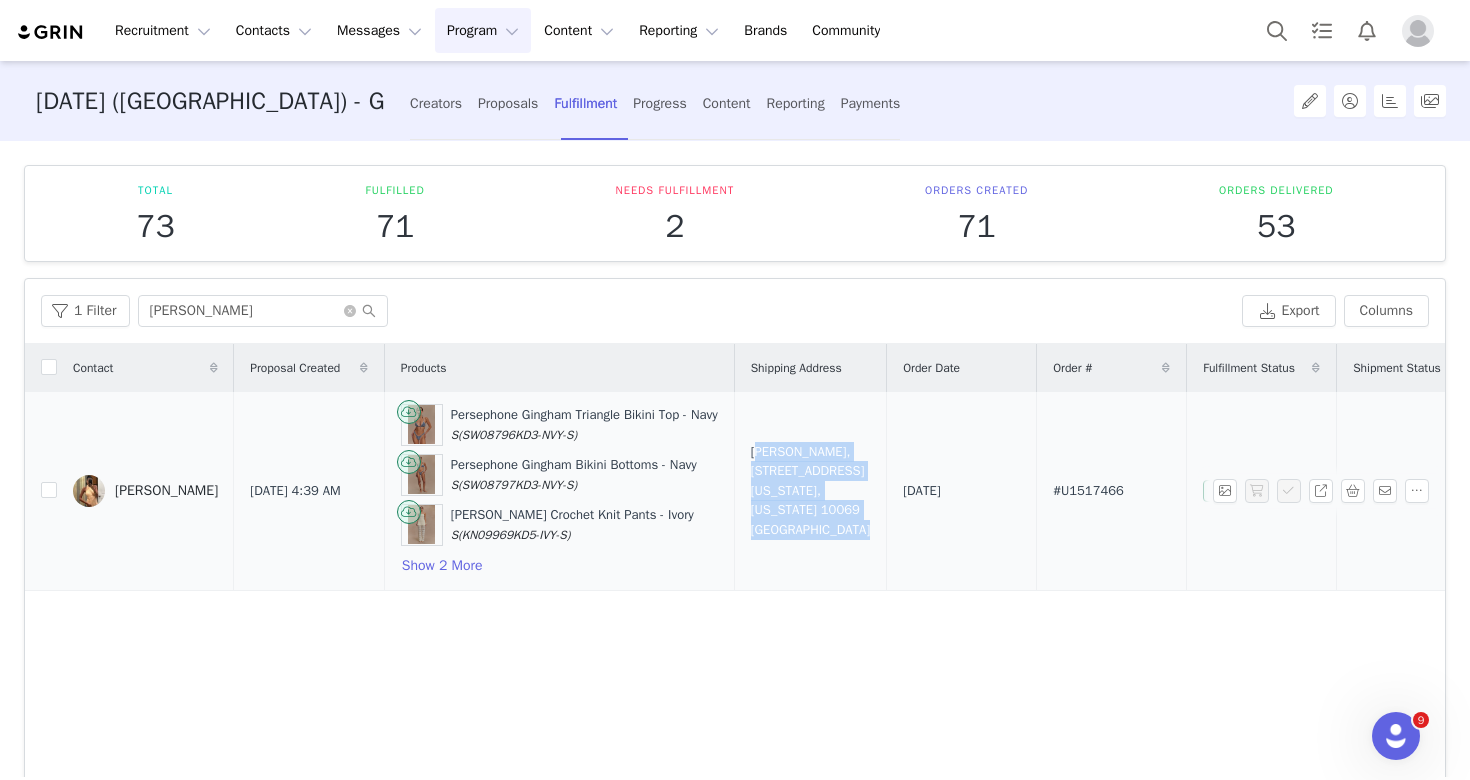 drag, startPoint x: 836, startPoint y: 534, endPoint x: 749, endPoint y: 438, distance: 129.55693 